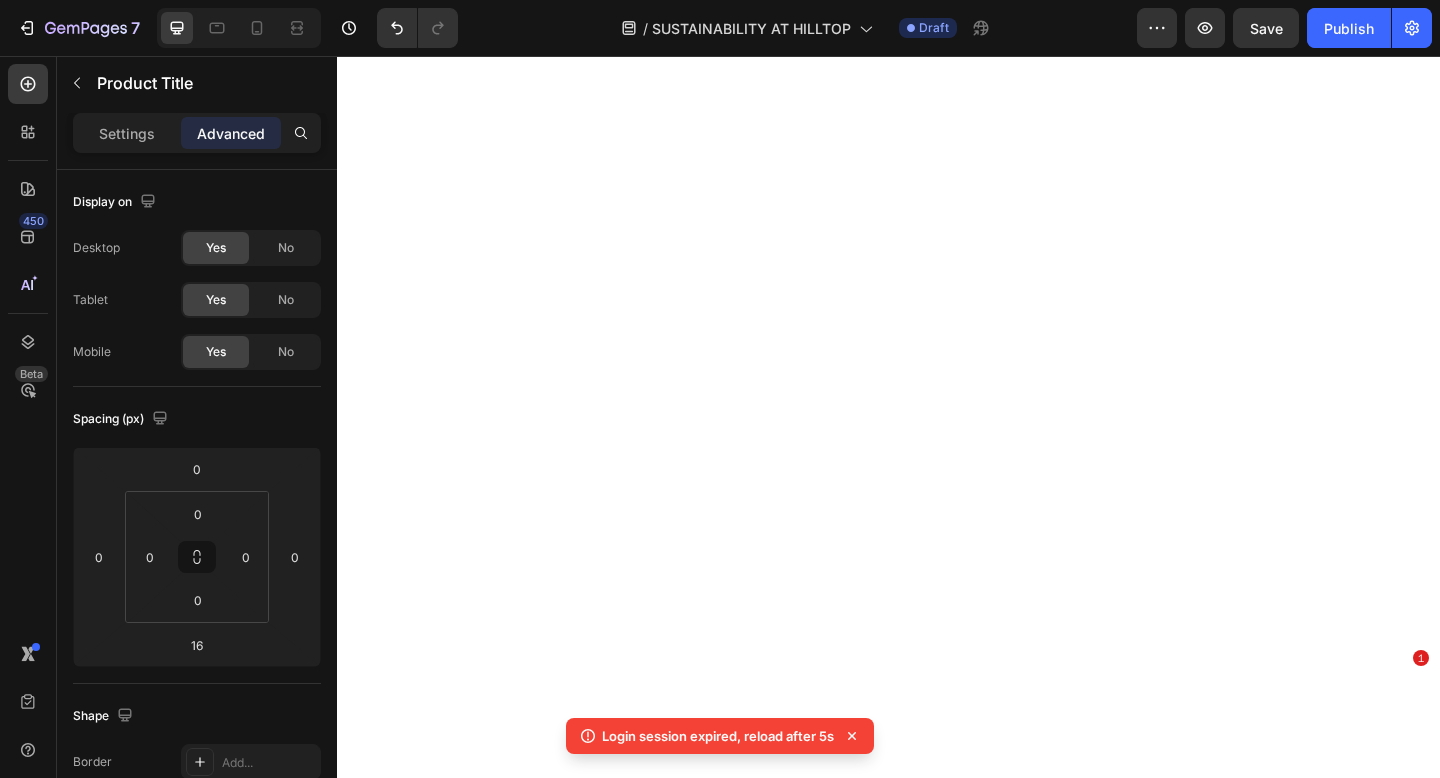 scroll, scrollTop: 0, scrollLeft: 0, axis: both 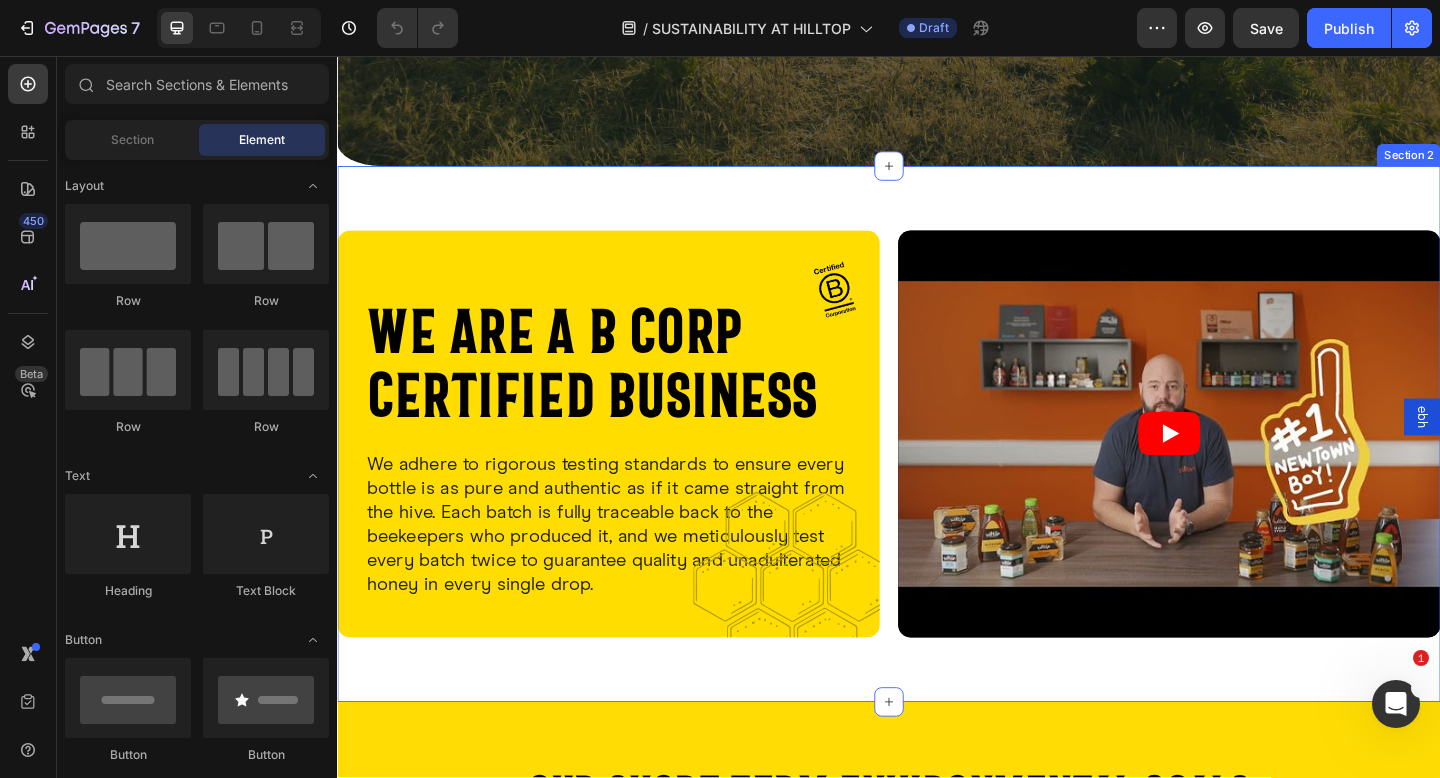 click on "Image We are a B Corp certified business Heading We adhere to rigorous testing standards to ensure every bottle is as pure and authentic as if it came straight from the hive. Each batch is fully traceable back to the beekeepers who produced it, and we meticulously test every batch twice to guarantee quality and unadulterated honey in every single drop. Text Block Image Row Video Row Section 2" at bounding box center (937, 467) 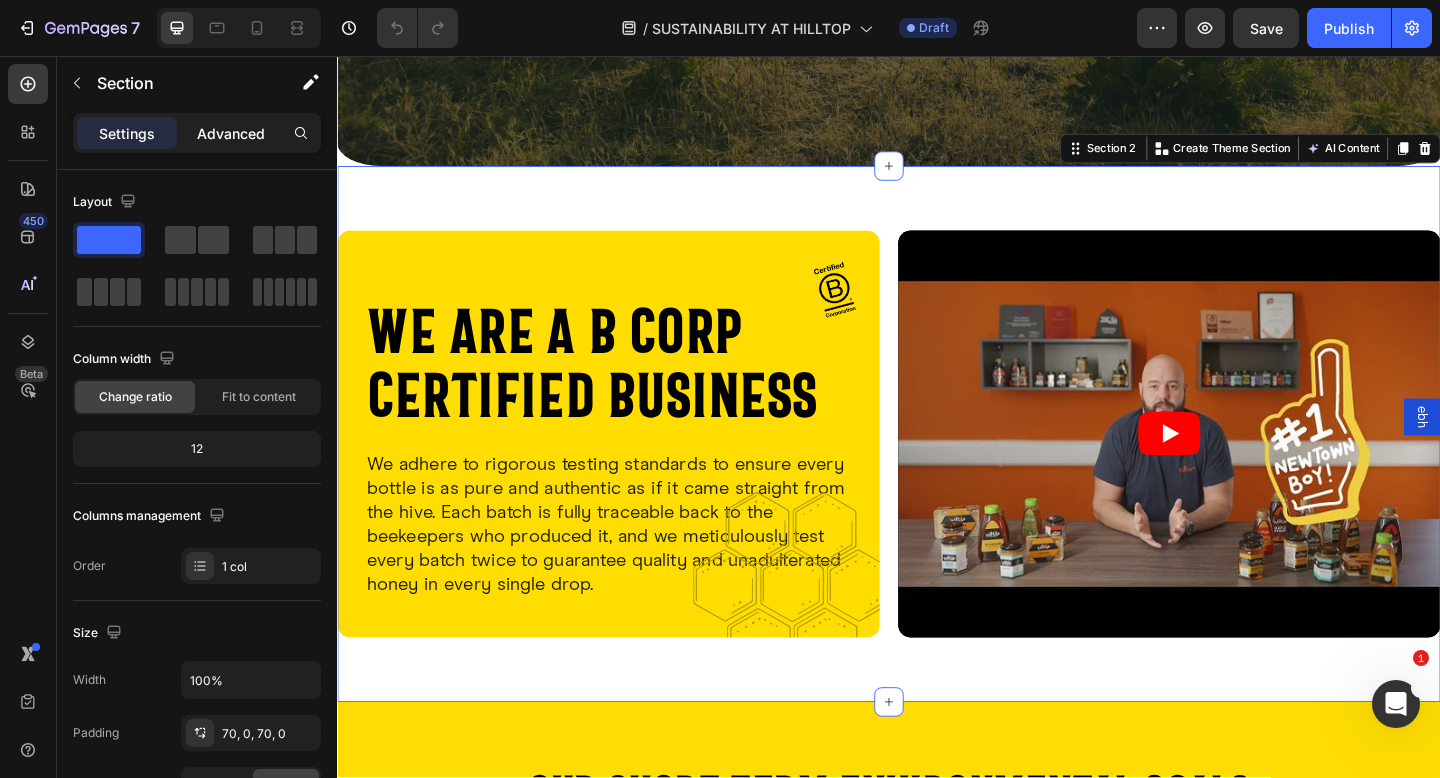 click on "Advanced" at bounding box center [231, 133] 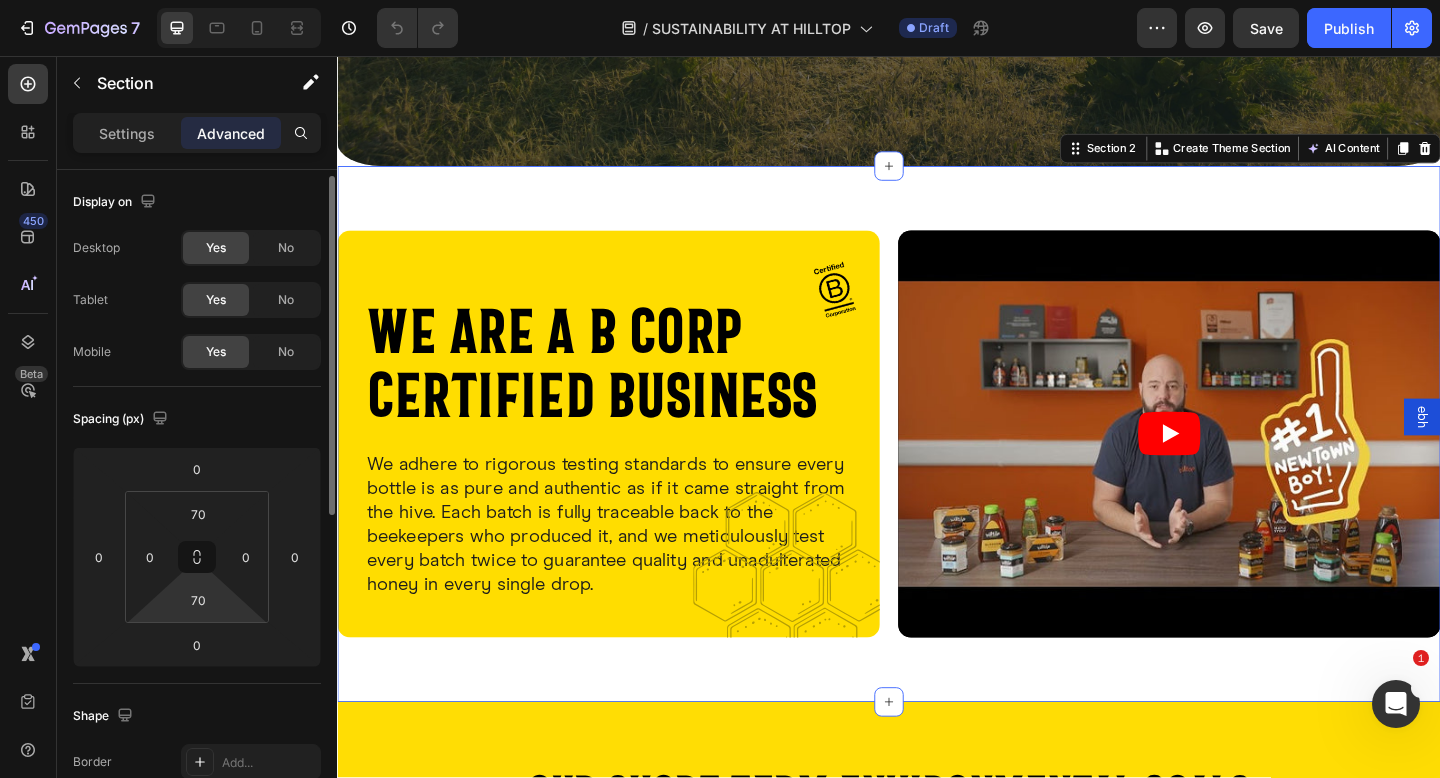 scroll, scrollTop: 29, scrollLeft: 0, axis: vertical 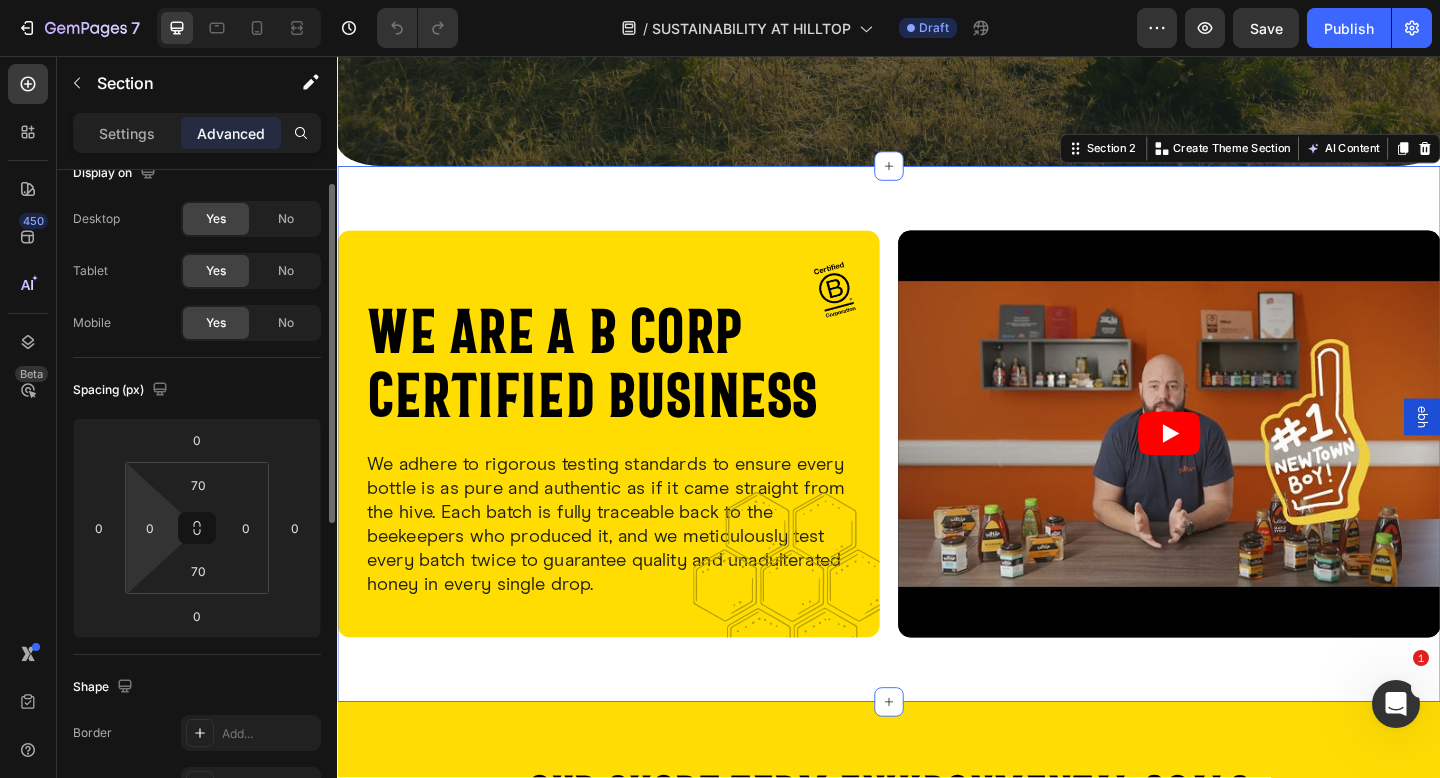 click on "7  Version history  /  SUSTAINABILITY AT HILLTOP Draft Preview  Save   Publish  450 Beta Sections(18) Elements(83) Section Element Hero Section Product Detail Brands Trusted Badges Guarantee Product Breakdown How to use Testimonials Compare Bundle FAQs Social Proof Brand Story Product List Collection Blog List Contact Sticky Add to Cart Custom Footer Browse Library 450 Layout
Row
Row
Row
Row Text
Heading
Text Block Button
Button
Button Media
Image
Image" at bounding box center [720, 0] 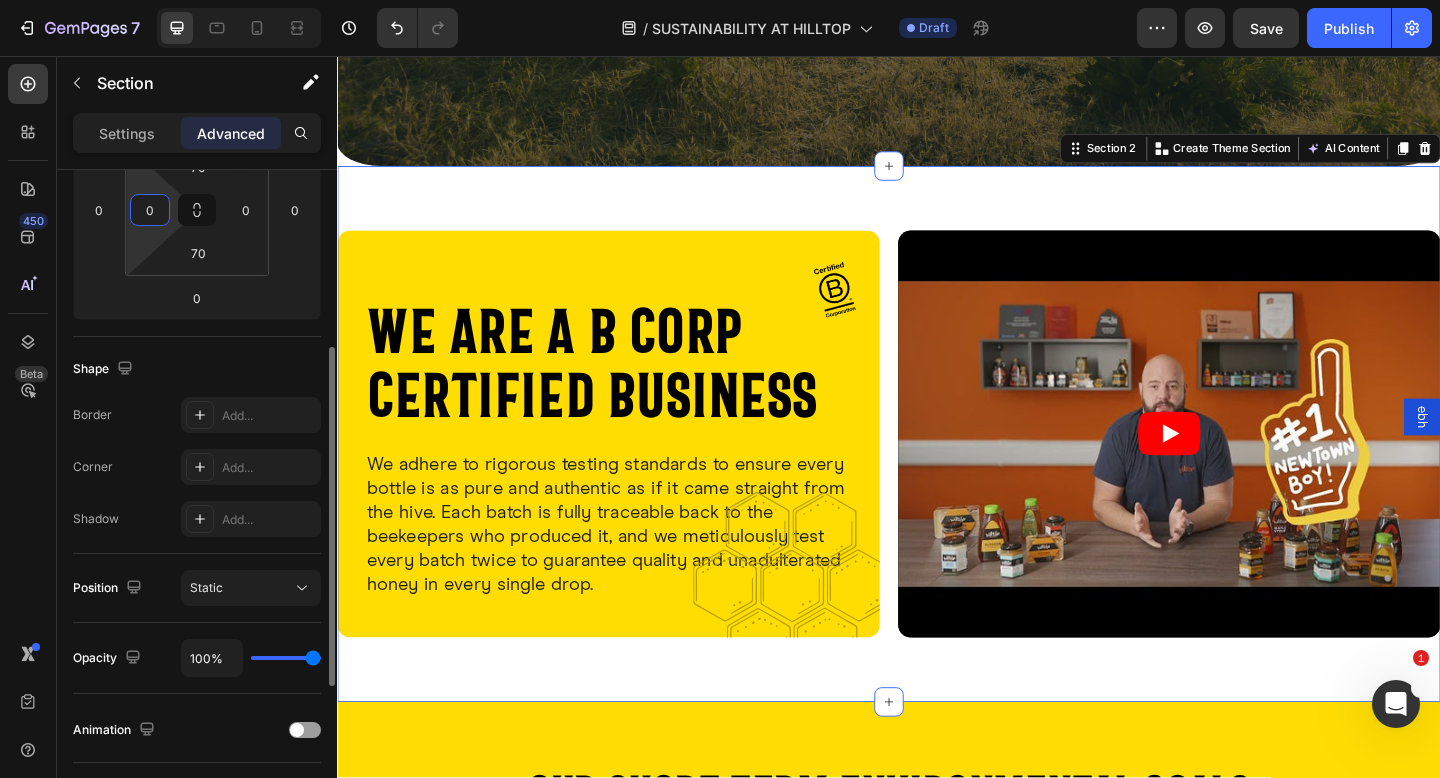 scroll, scrollTop: 321, scrollLeft: 0, axis: vertical 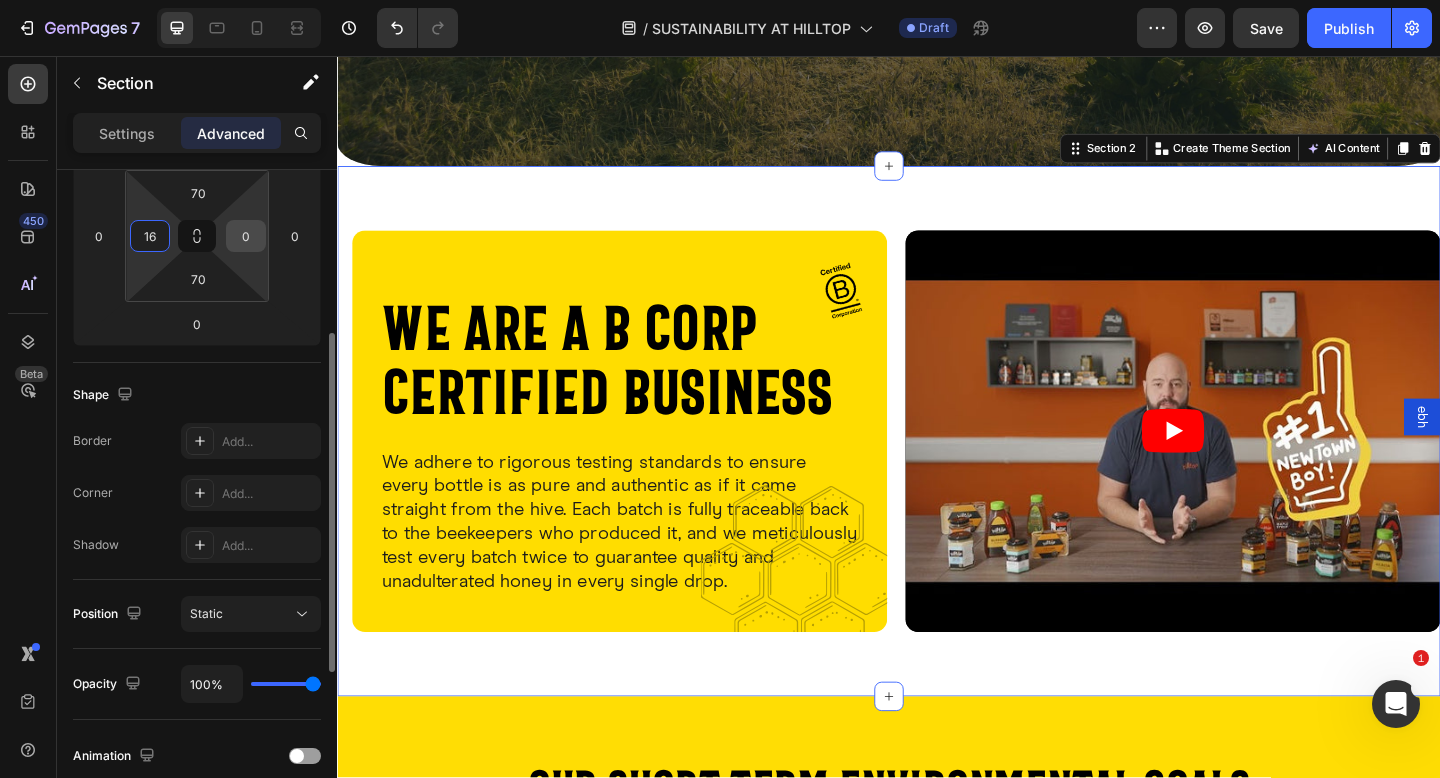 type on "16" 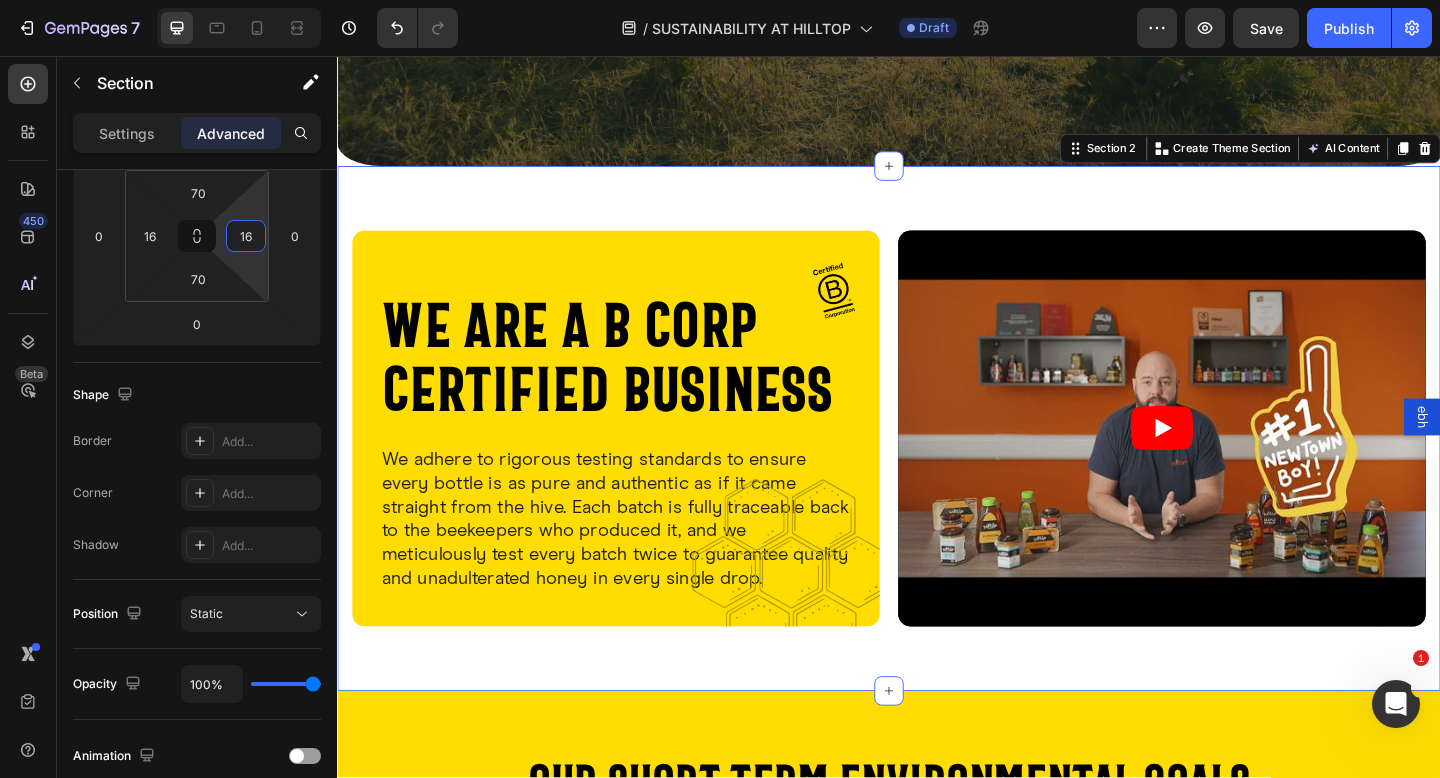 type on "16" 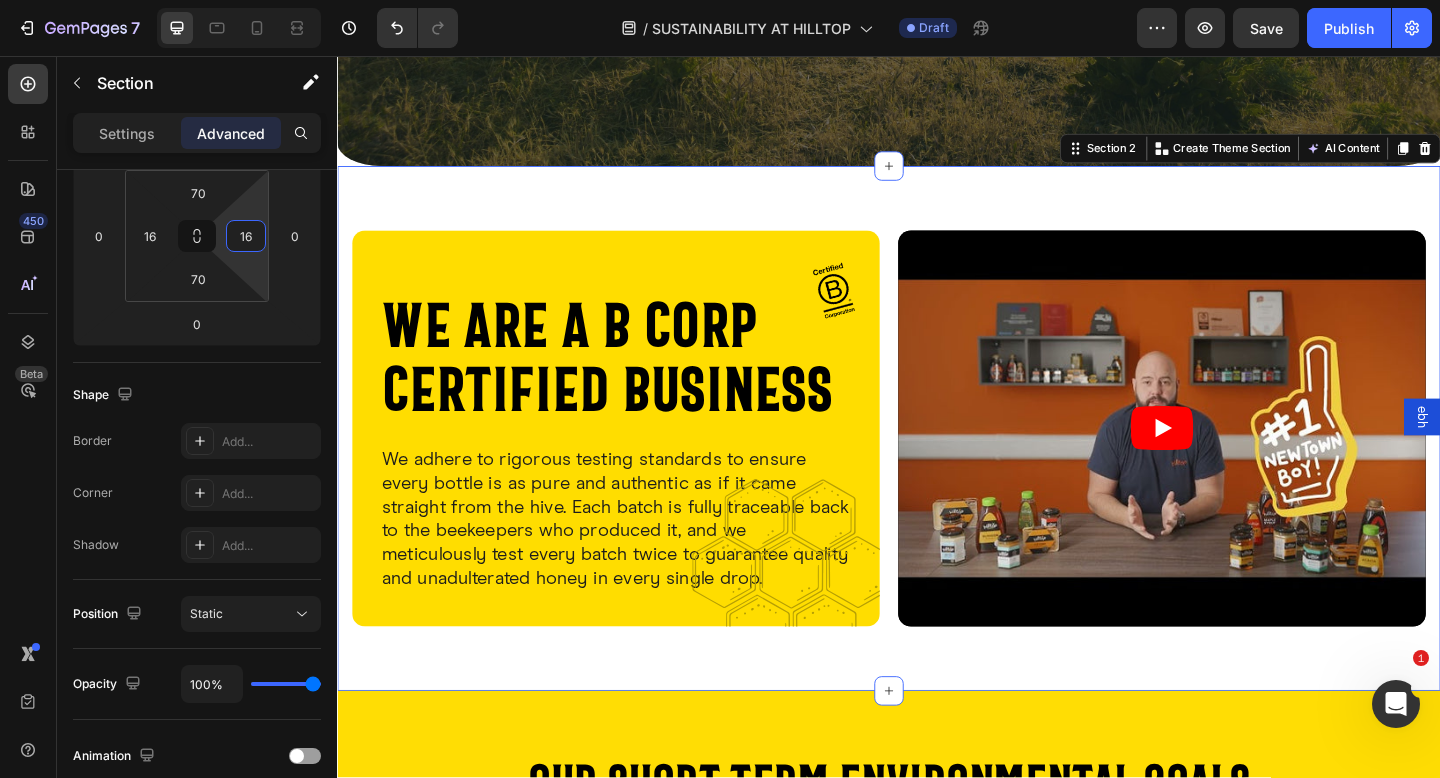 click on "Image We are a B Corp certified business Heading We adhere to rigorous testing standards to ensure every bottle is as pure and authentic as if it came straight from the hive. Each batch is fully traceable back to the beekeepers who produced it, and we meticulously test every batch twice to guarantee quality and unadulterated honey in every single drop. Text Block Image Row Video Row Section 2   You can create reusable sections Create Theme Section AI Content Write with GemAI What would you like to describe here? Tone and Voice Persuasive Product Blossom Honey, Big Squeezy Saver Pack 1.36kg x 4 Show more Generate" at bounding box center (937, 461) 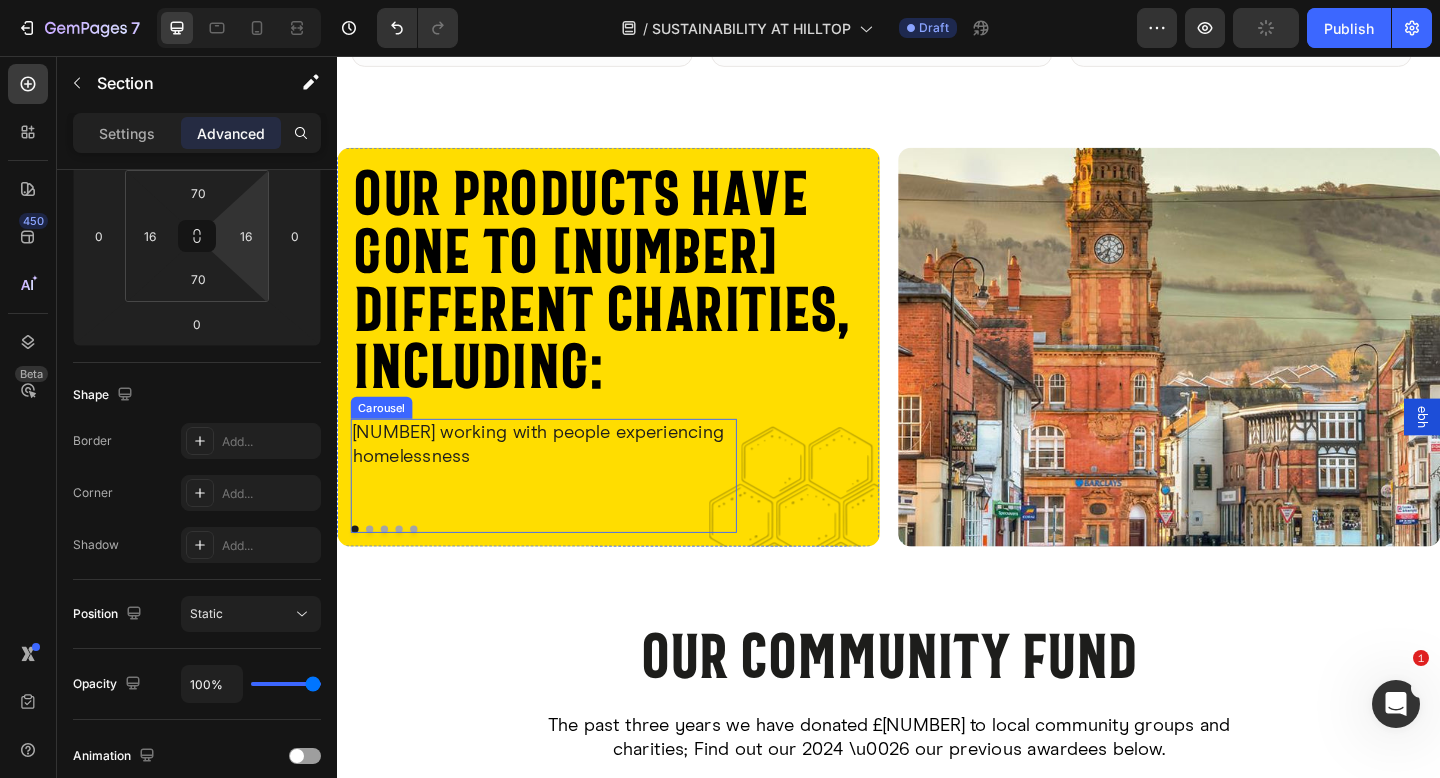 scroll, scrollTop: 2048, scrollLeft: 0, axis: vertical 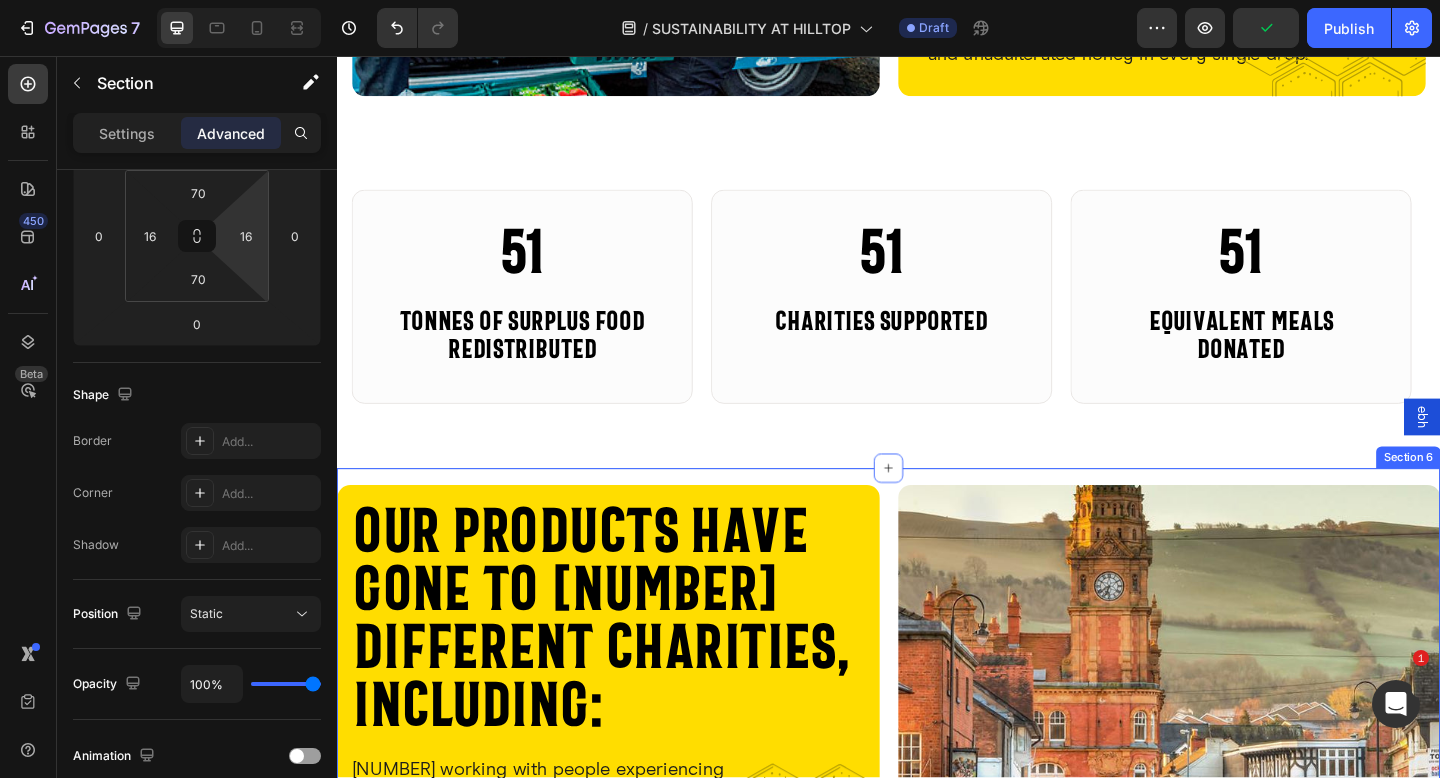 click on "Our products have gone to 2,764 different charities, including: Heading 156 working with people experiencing homelessness Text Block 53 supporting asylum seekers and refugees Text Block 633 working with children and young people Text Block 102 older people's community groups Text Block This also diverts perfectly good food from going to waste, which has saved: 57.2 tonnes of CO2! Text Block Carousel Image Row Image Row Section 6" at bounding box center [937, 756] 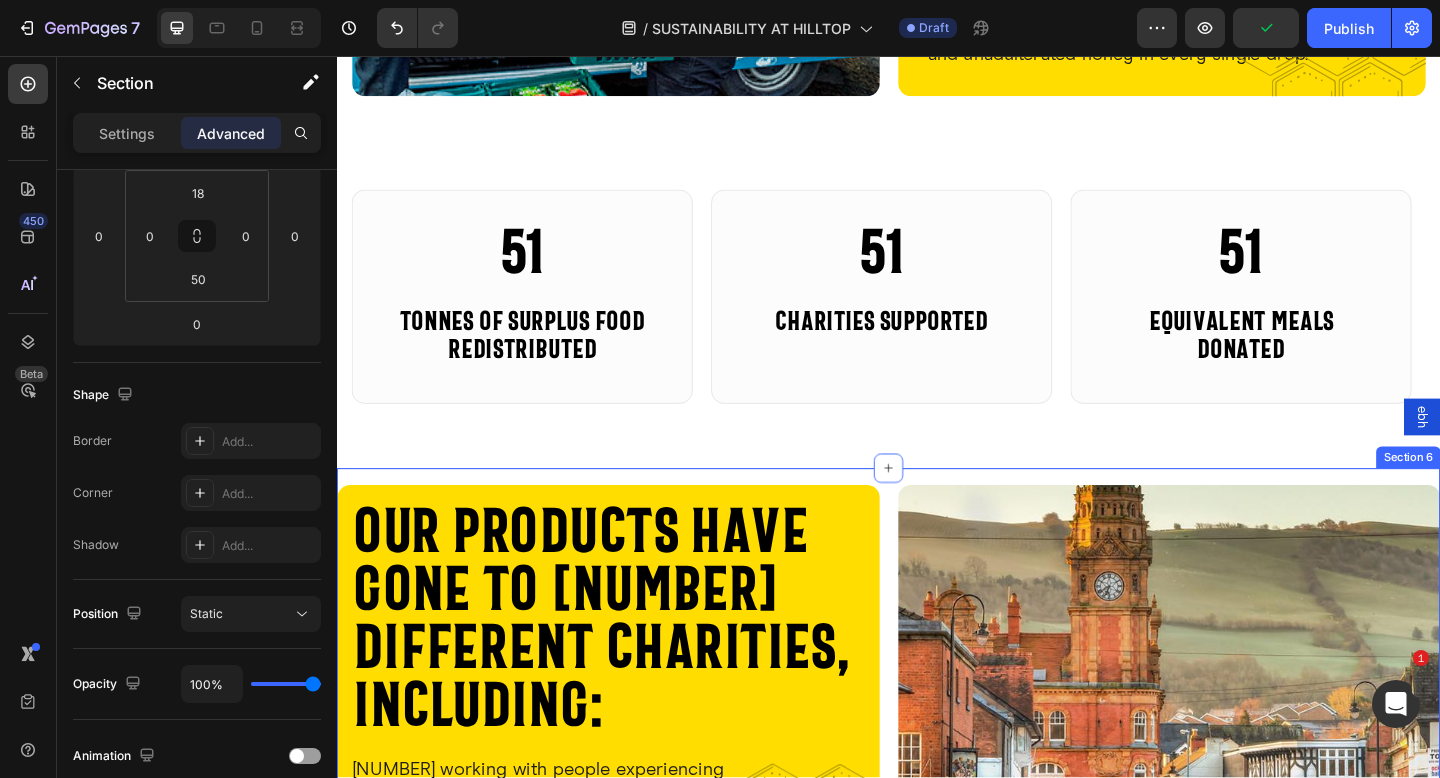 scroll, scrollTop: 321, scrollLeft: 0, axis: vertical 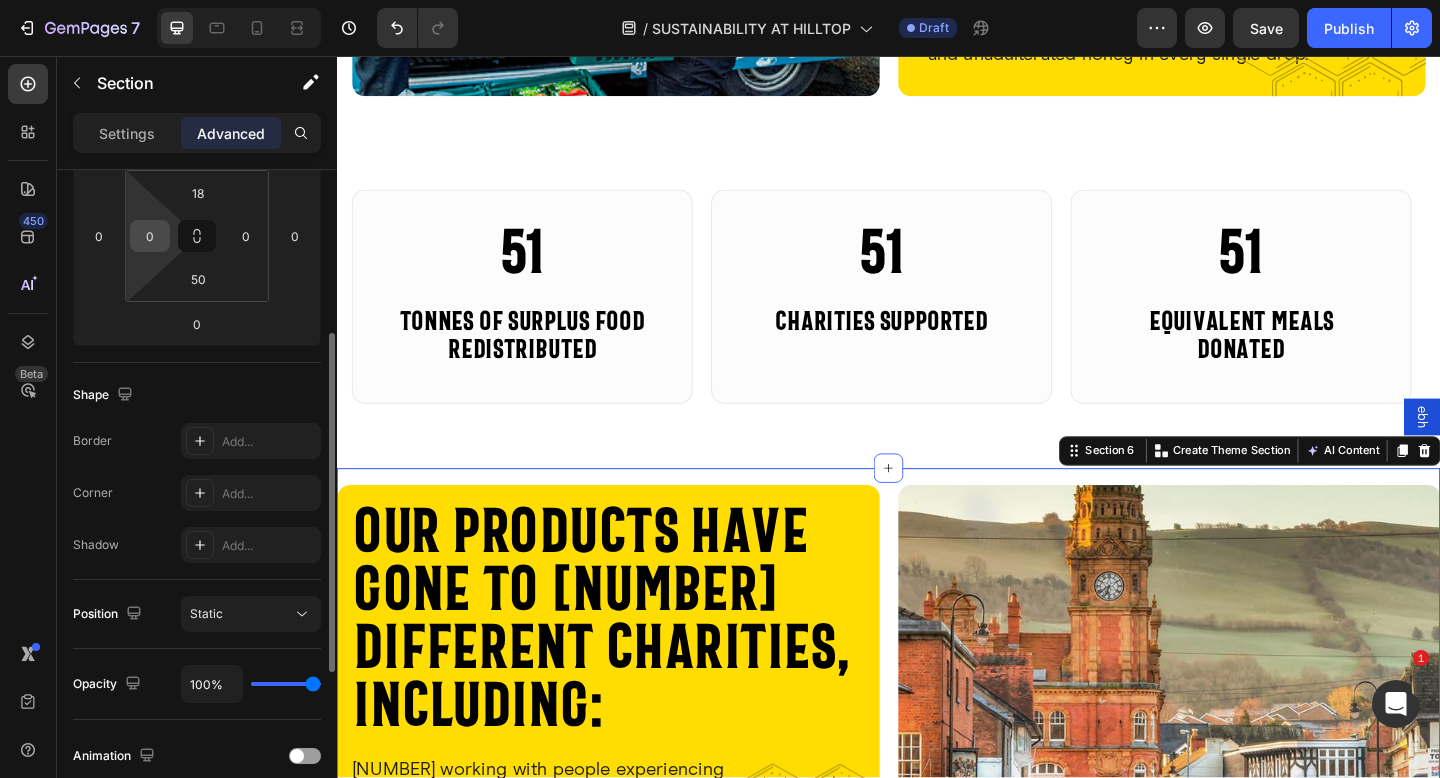click on "0" at bounding box center [150, 236] 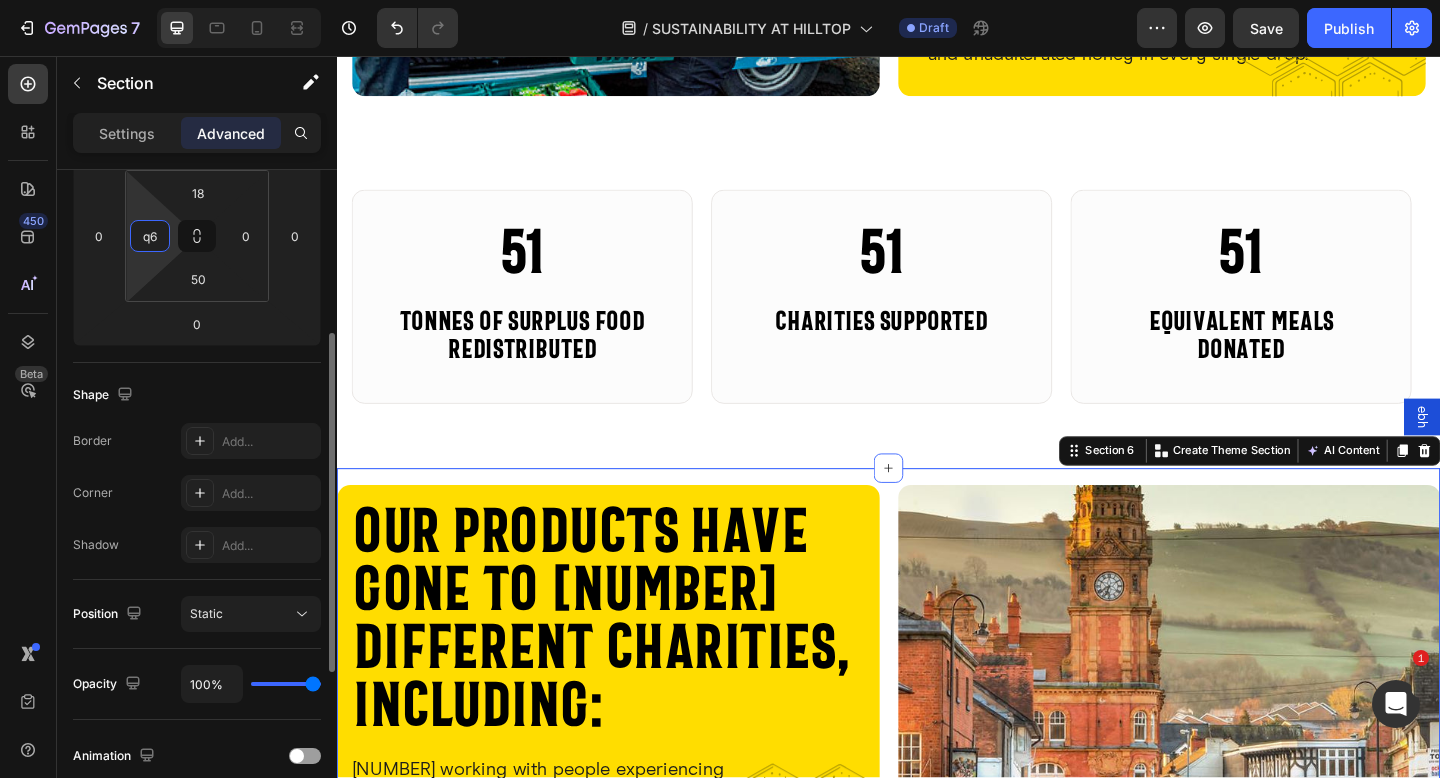 click on "q6" at bounding box center (150, 236) 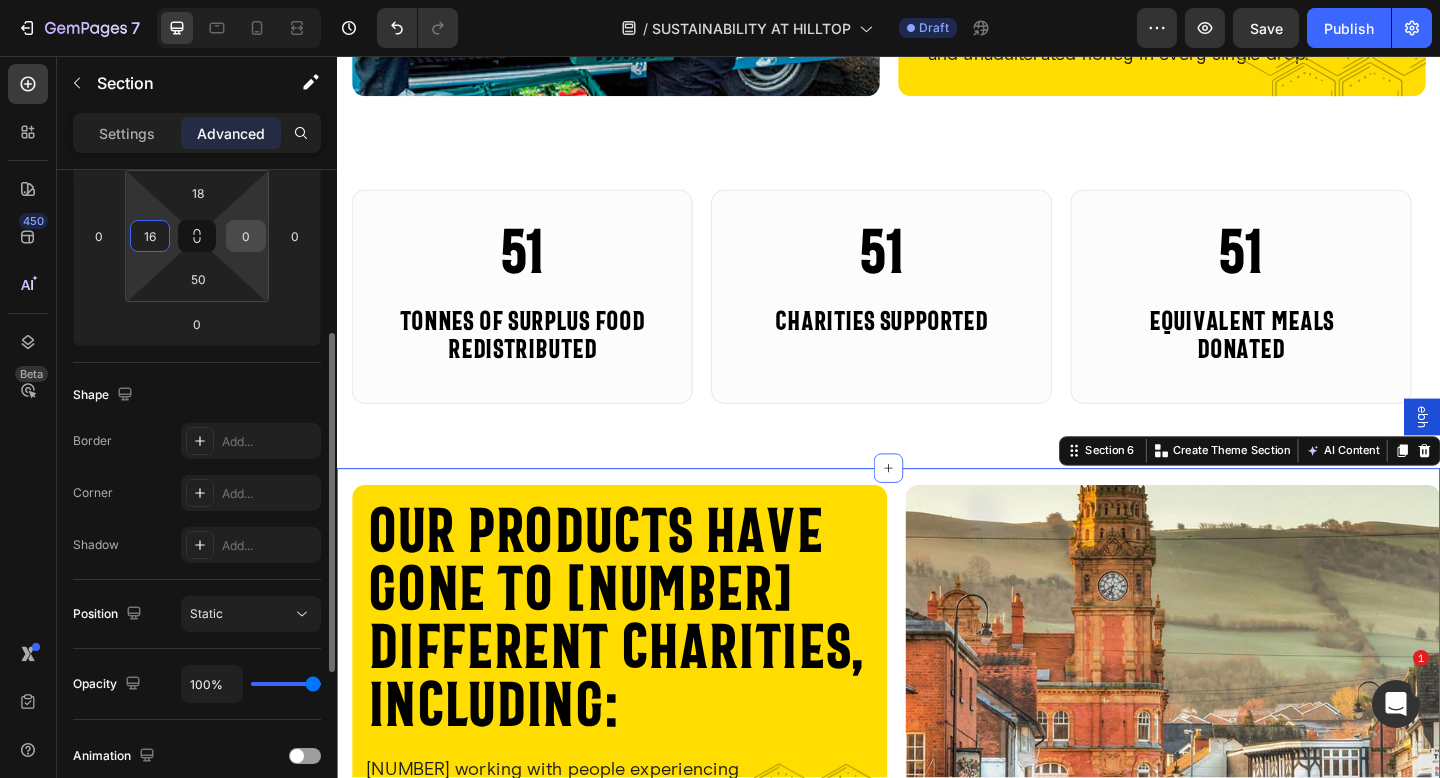 type on "16" 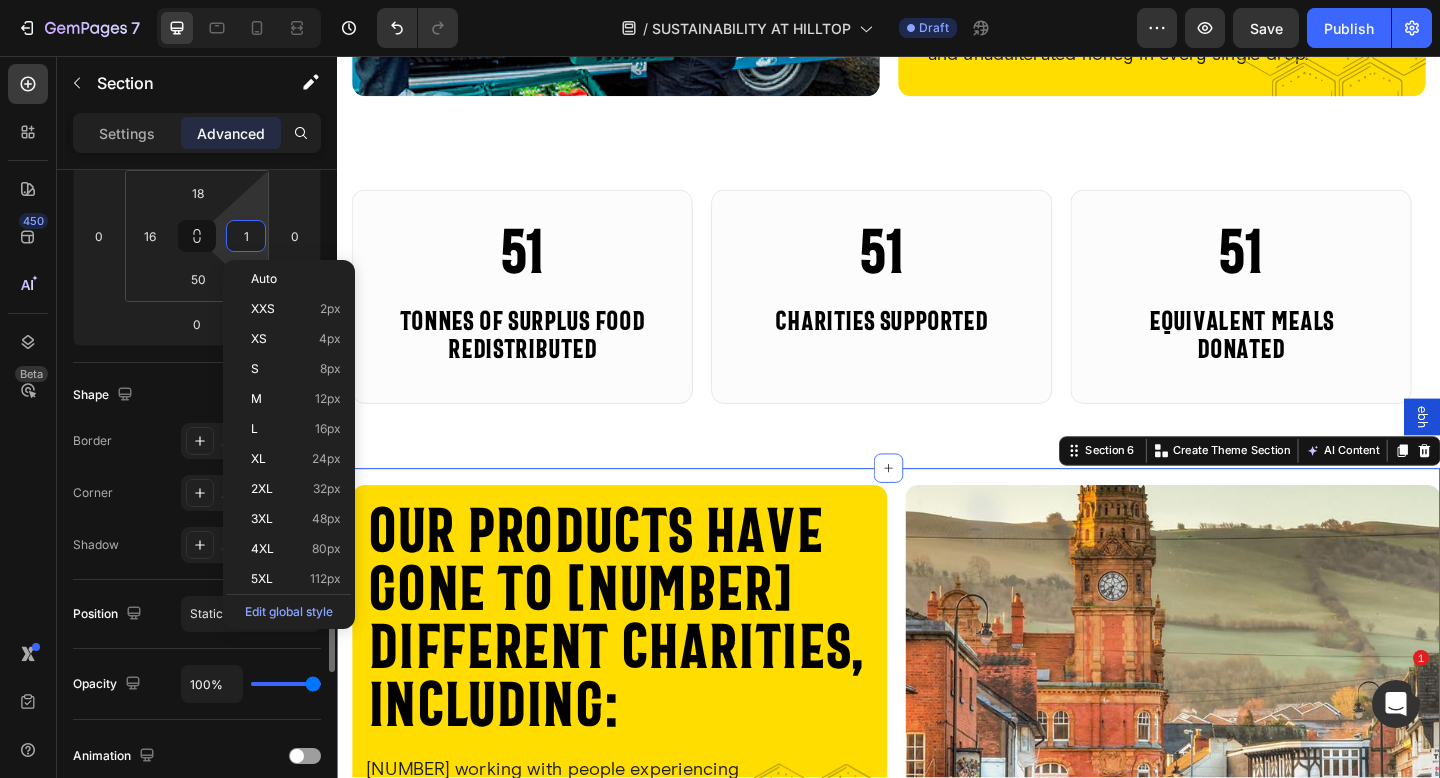 type on "16" 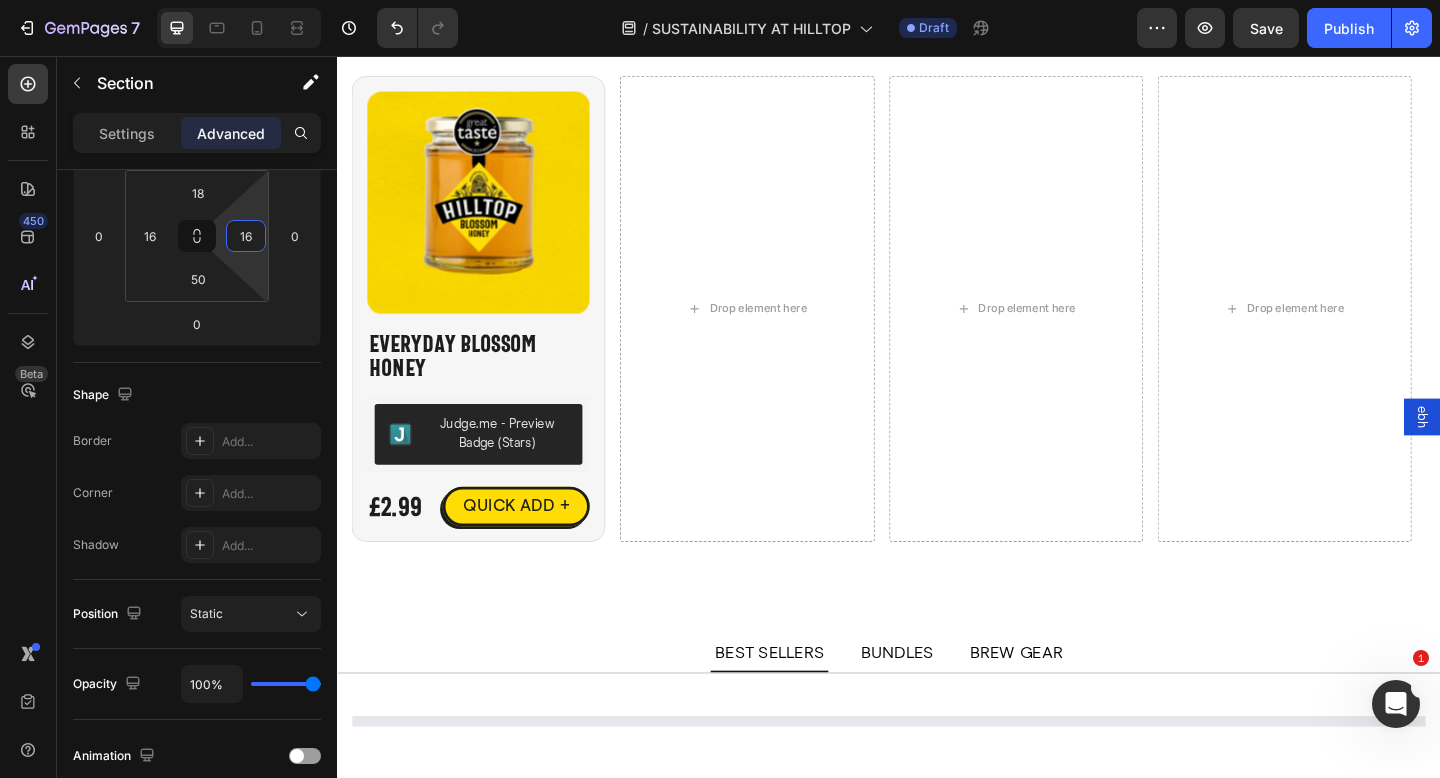 select on "574481186310718251" 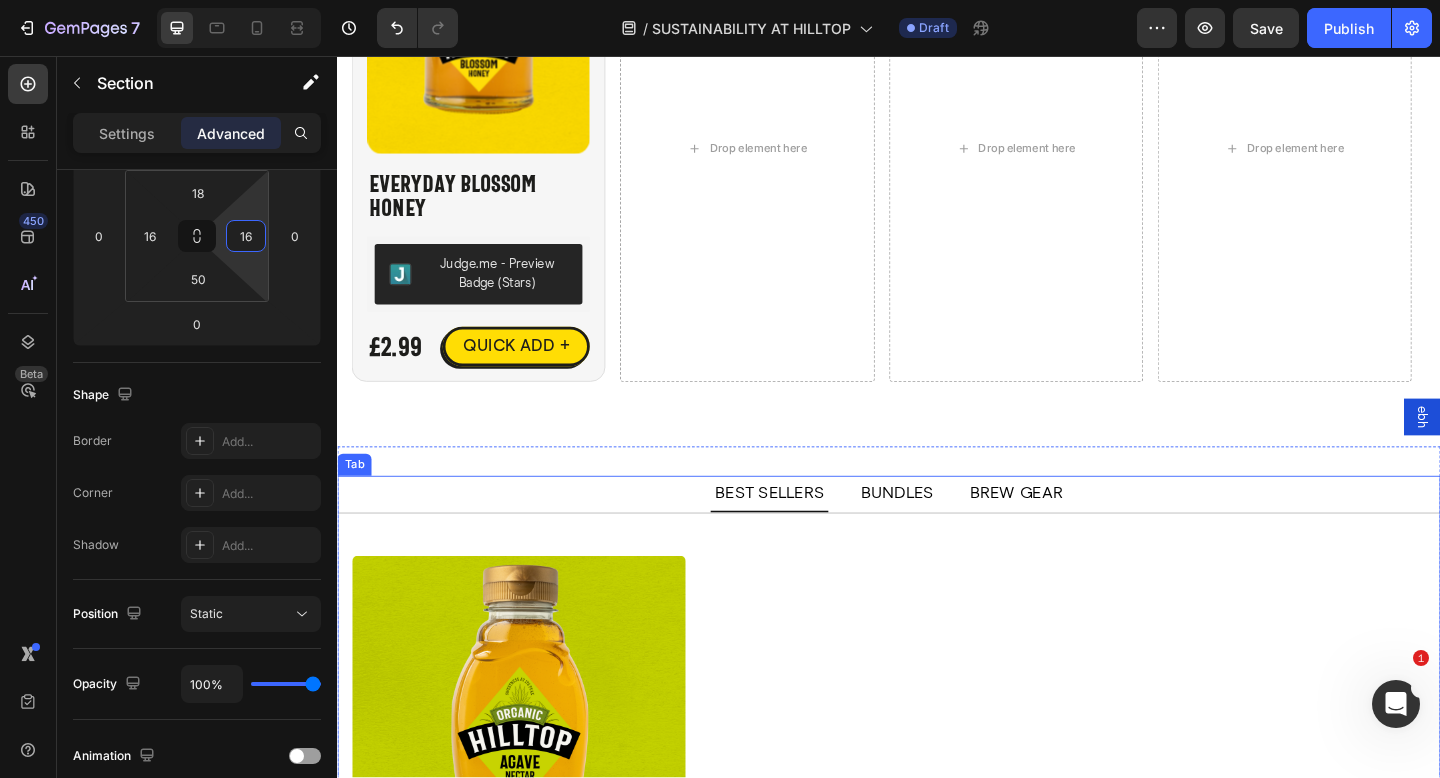 scroll, scrollTop: 4645, scrollLeft: 0, axis: vertical 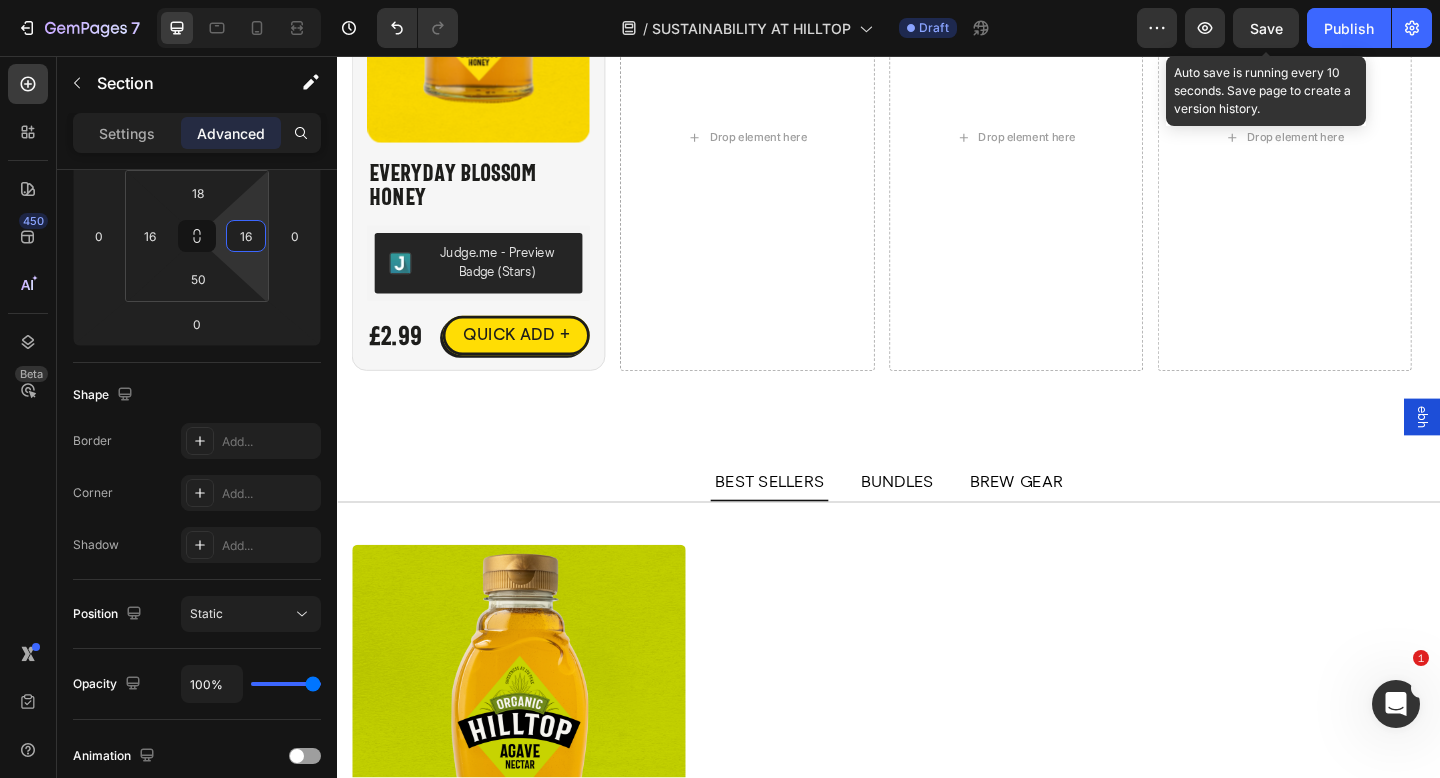 type on "16" 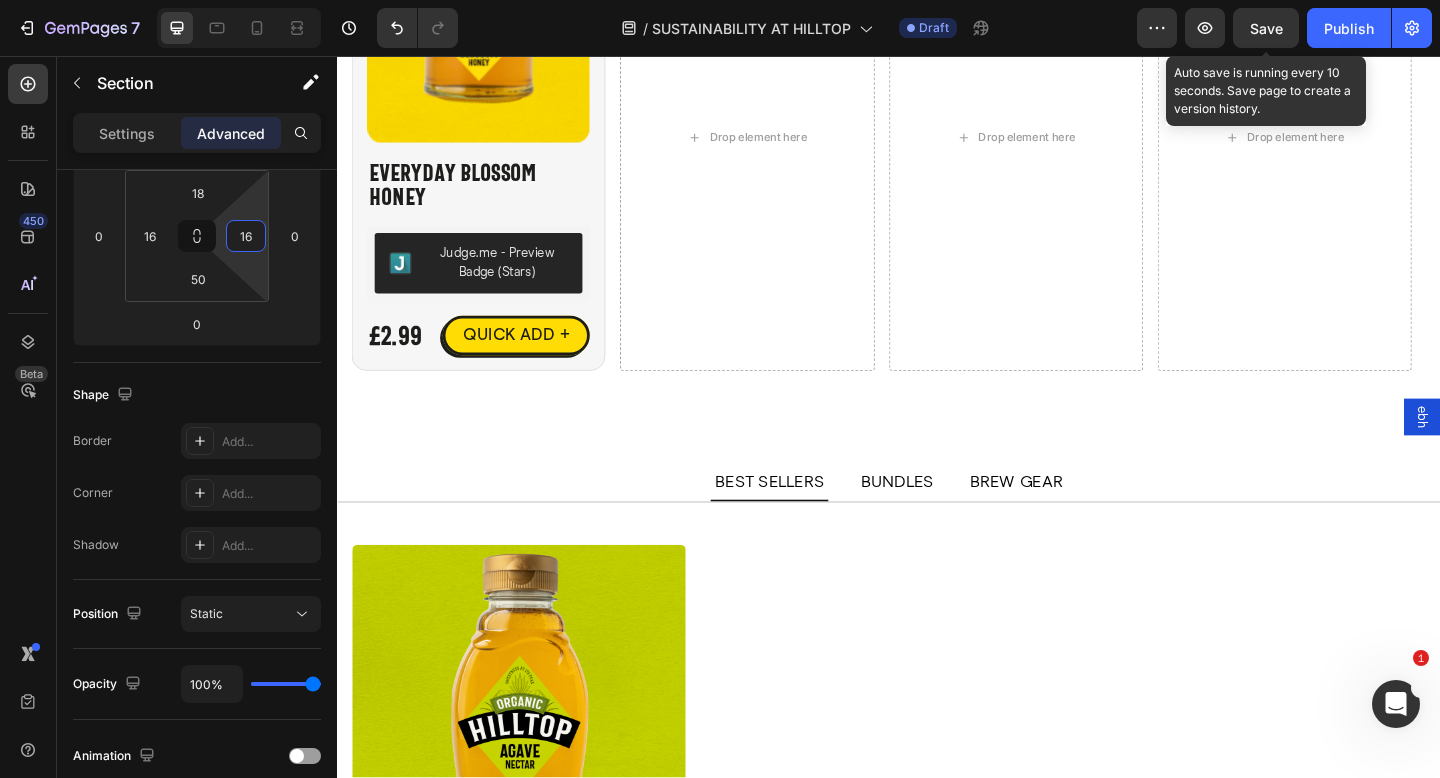 click on "Save" at bounding box center (1266, 28) 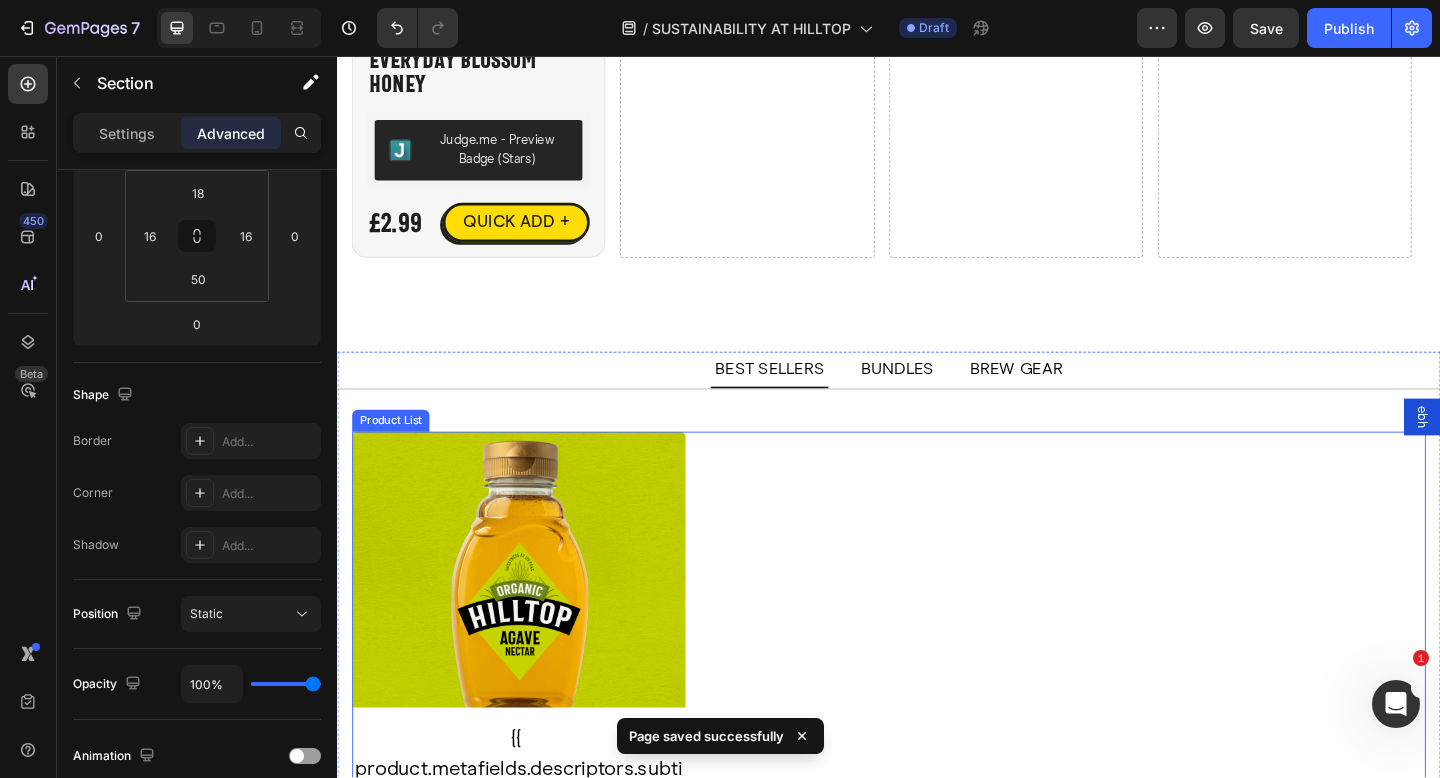 scroll, scrollTop: 4748, scrollLeft: 0, axis: vertical 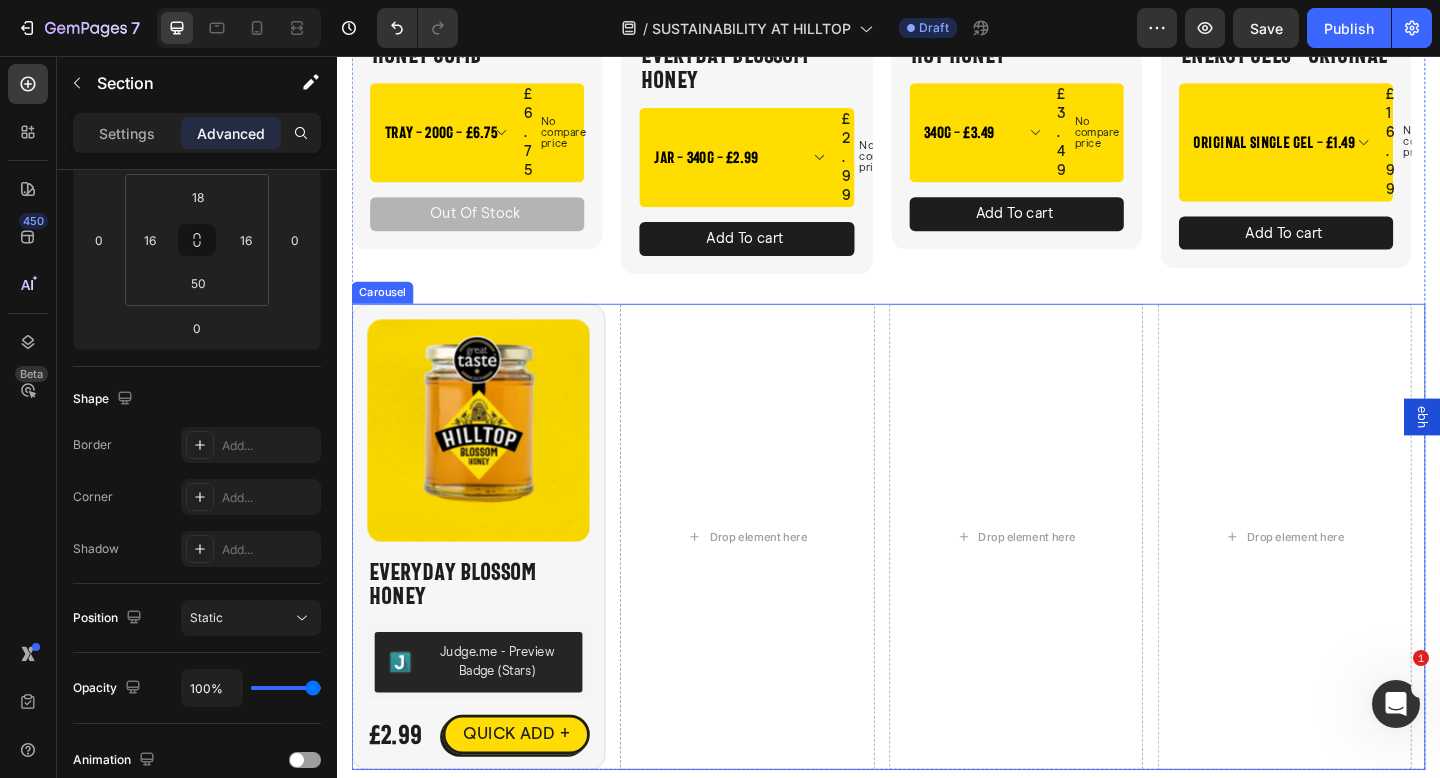 click on "Product Images Everyday Blossom Honey Product Title Judge.me - Preview Badge (Stars) Judge.me £2.99 Product Price Product Price QUICK ADD + Button Row Product
Drop element here
Drop element here
Drop element here" at bounding box center (937, 580) 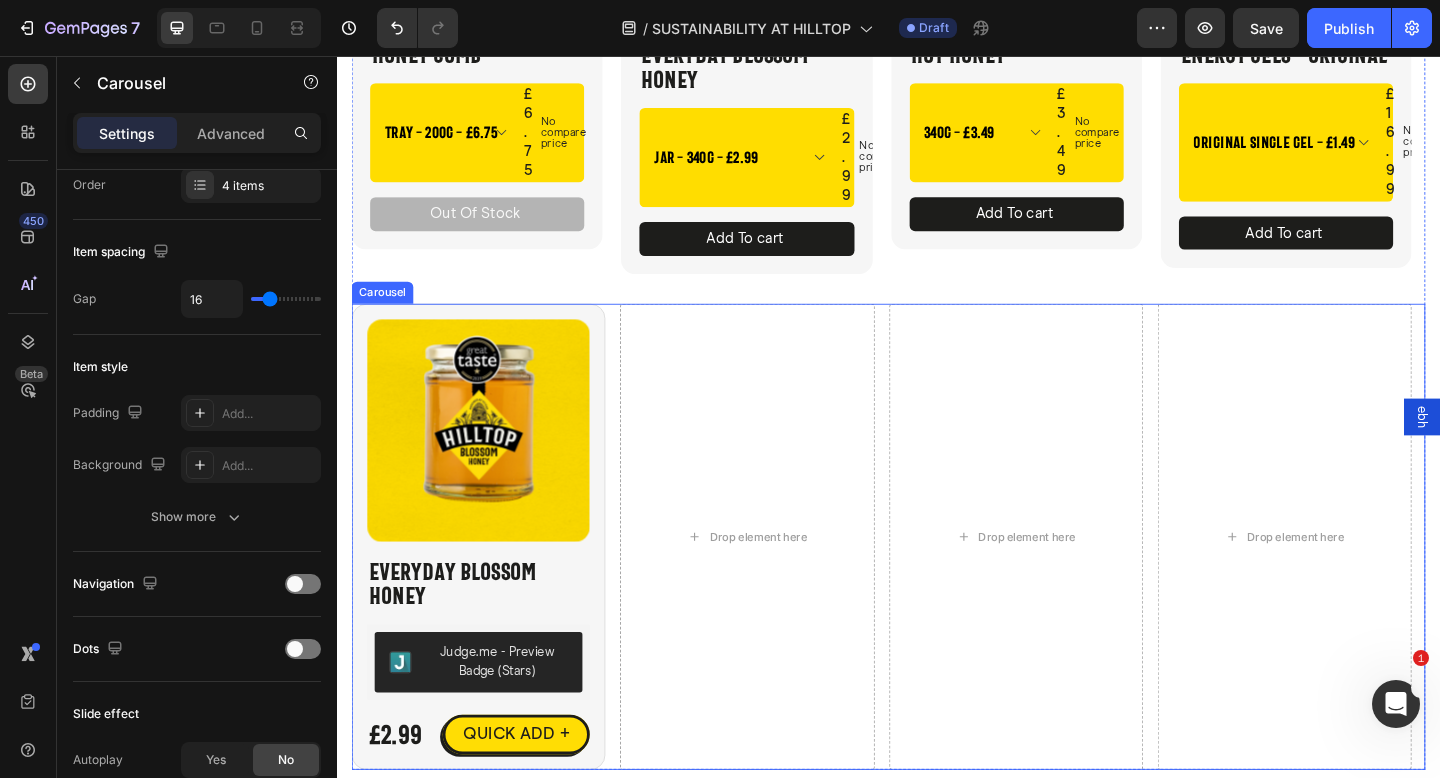 scroll, scrollTop: 0, scrollLeft: 0, axis: both 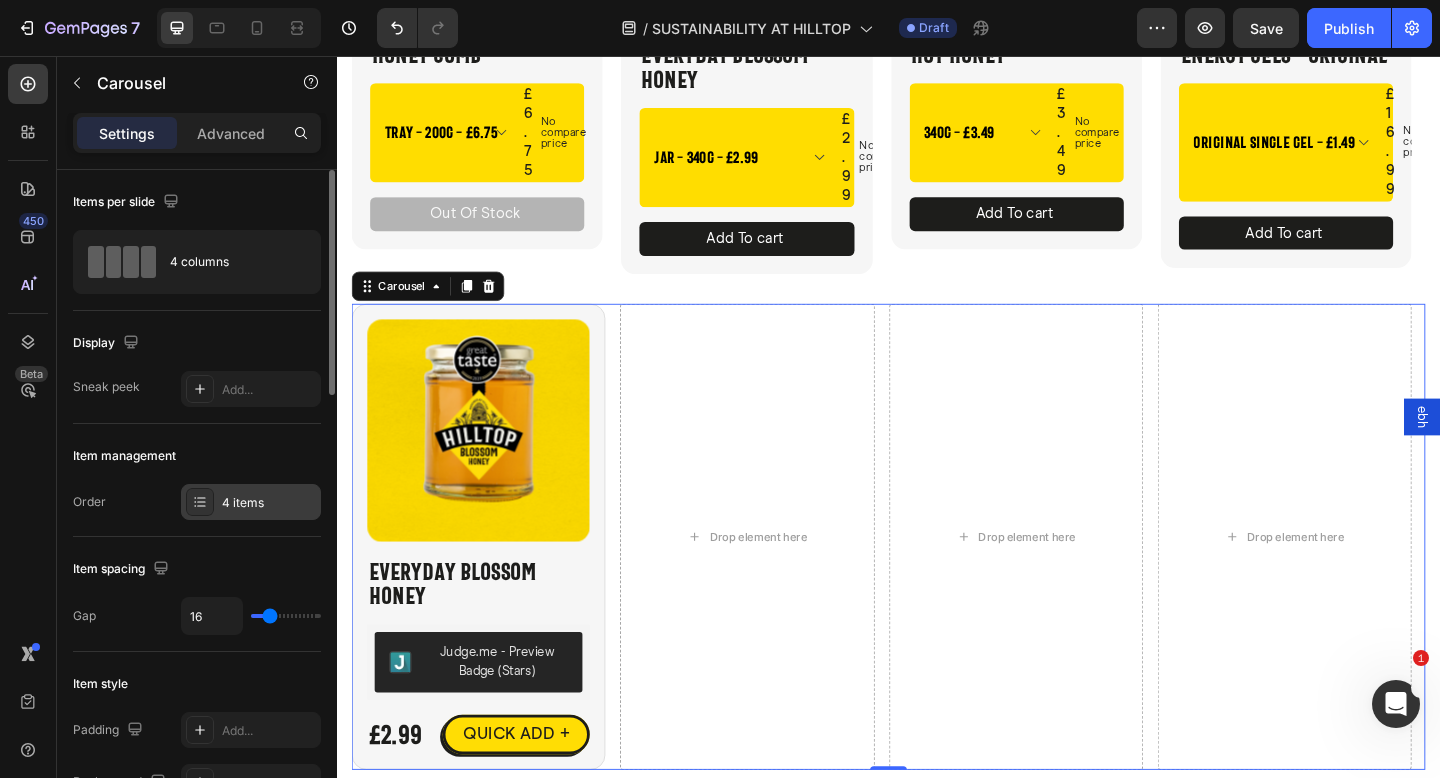 click on "4 items" at bounding box center (269, 503) 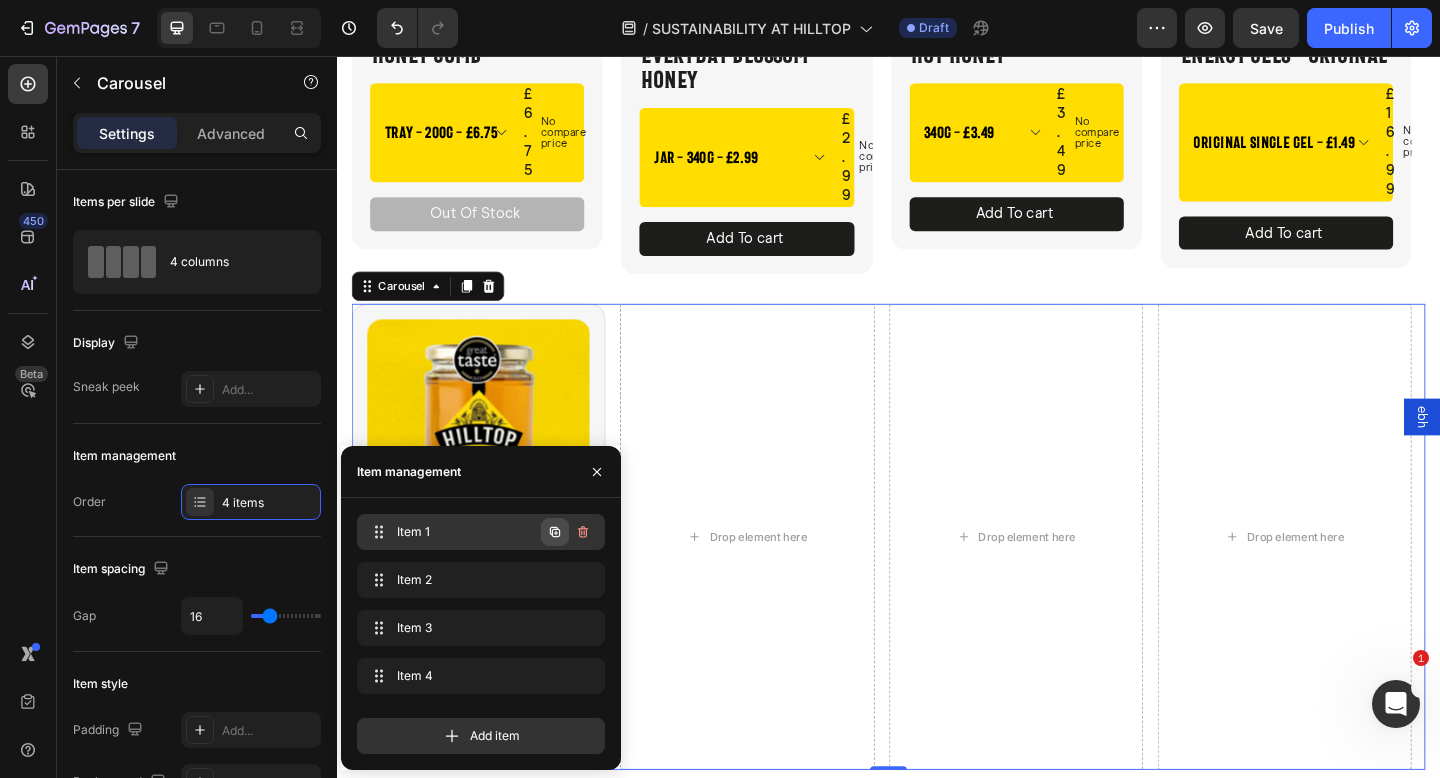 click 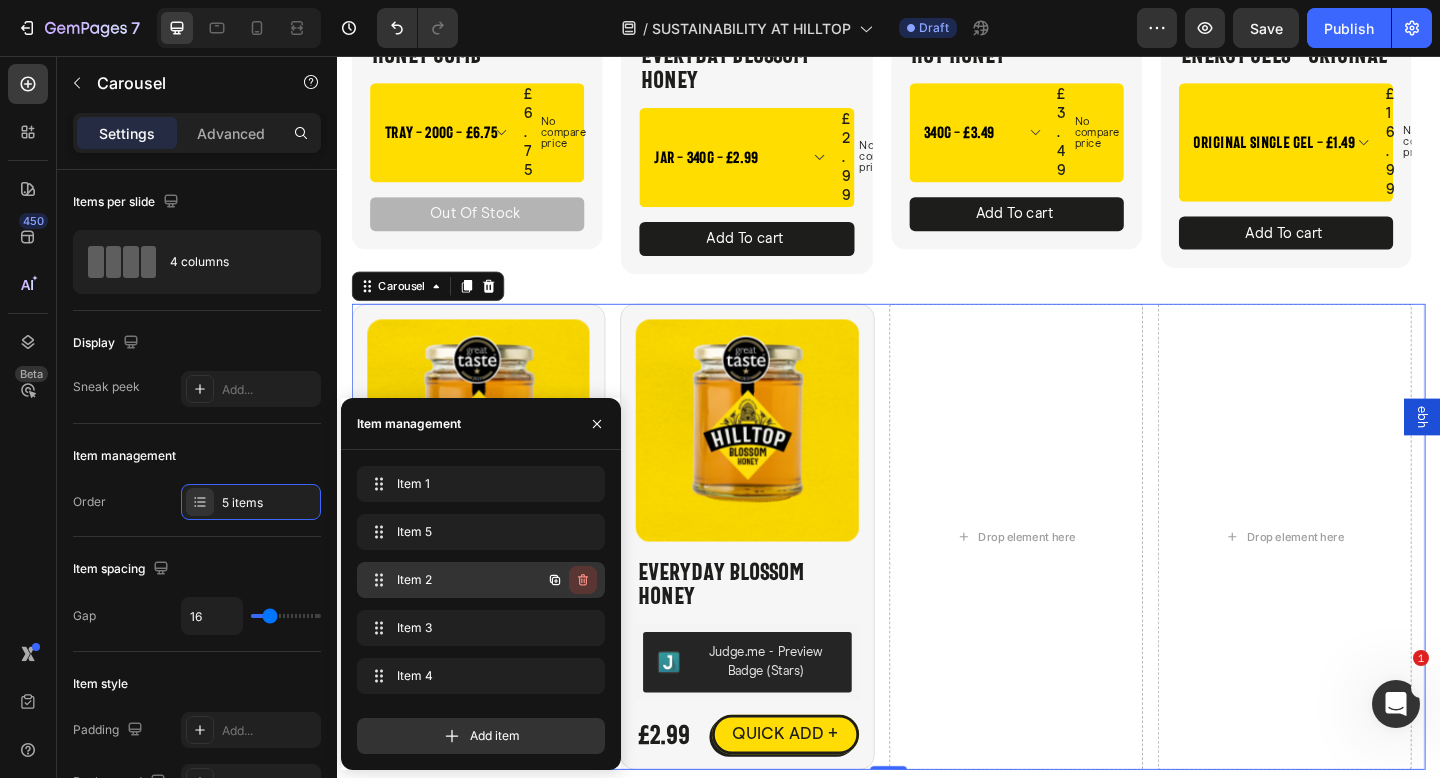 click 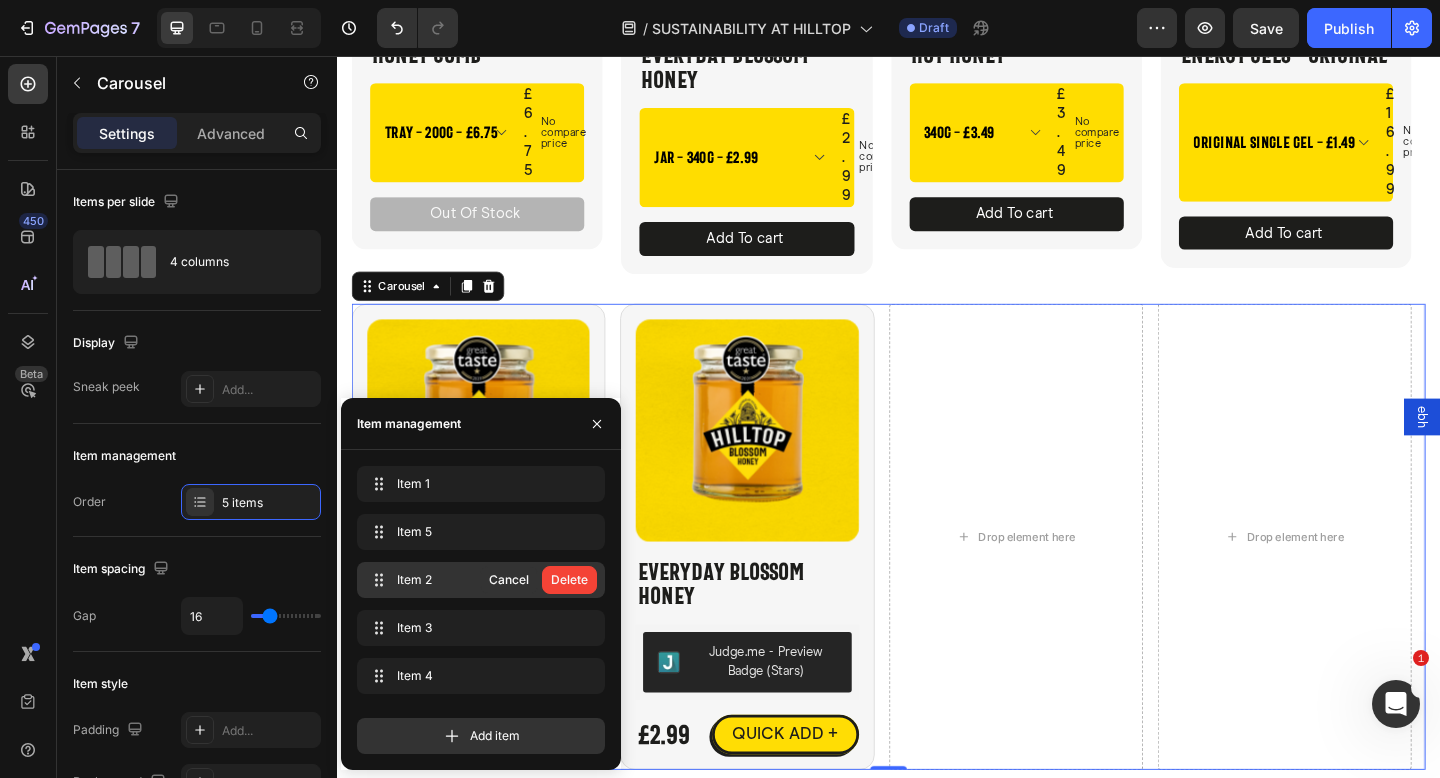 click on "Delete" at bounding box center [569, 580] 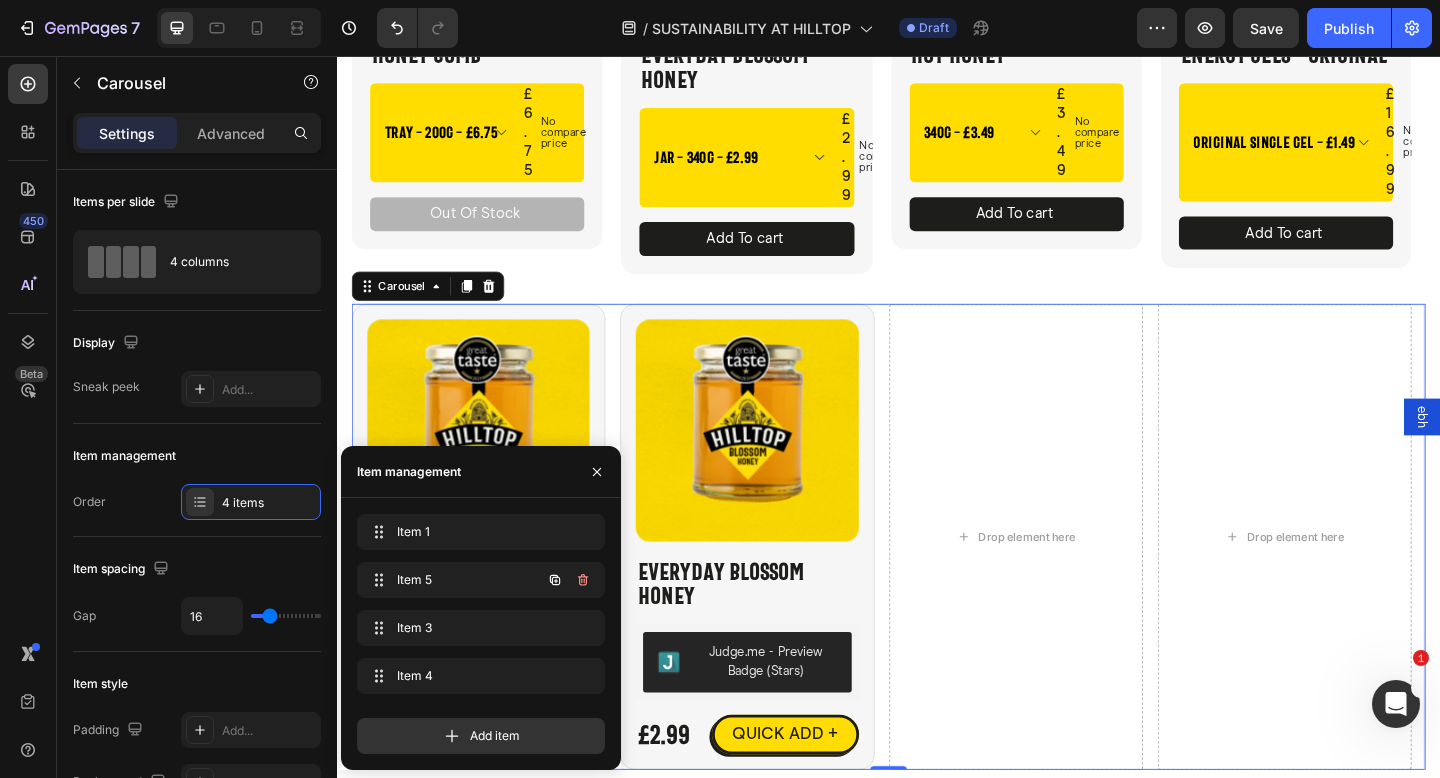 click 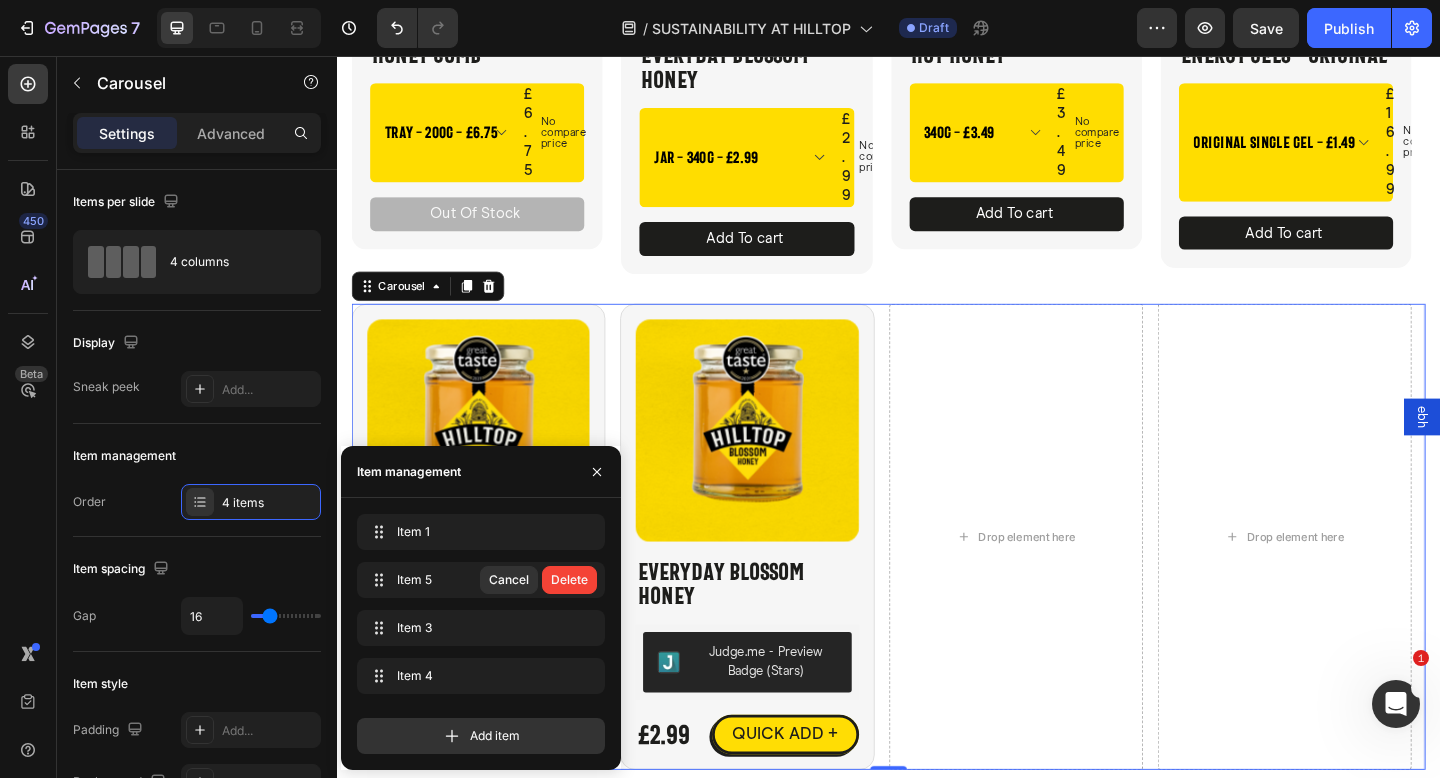 click on "Delete" at bounding box center [569, 580] 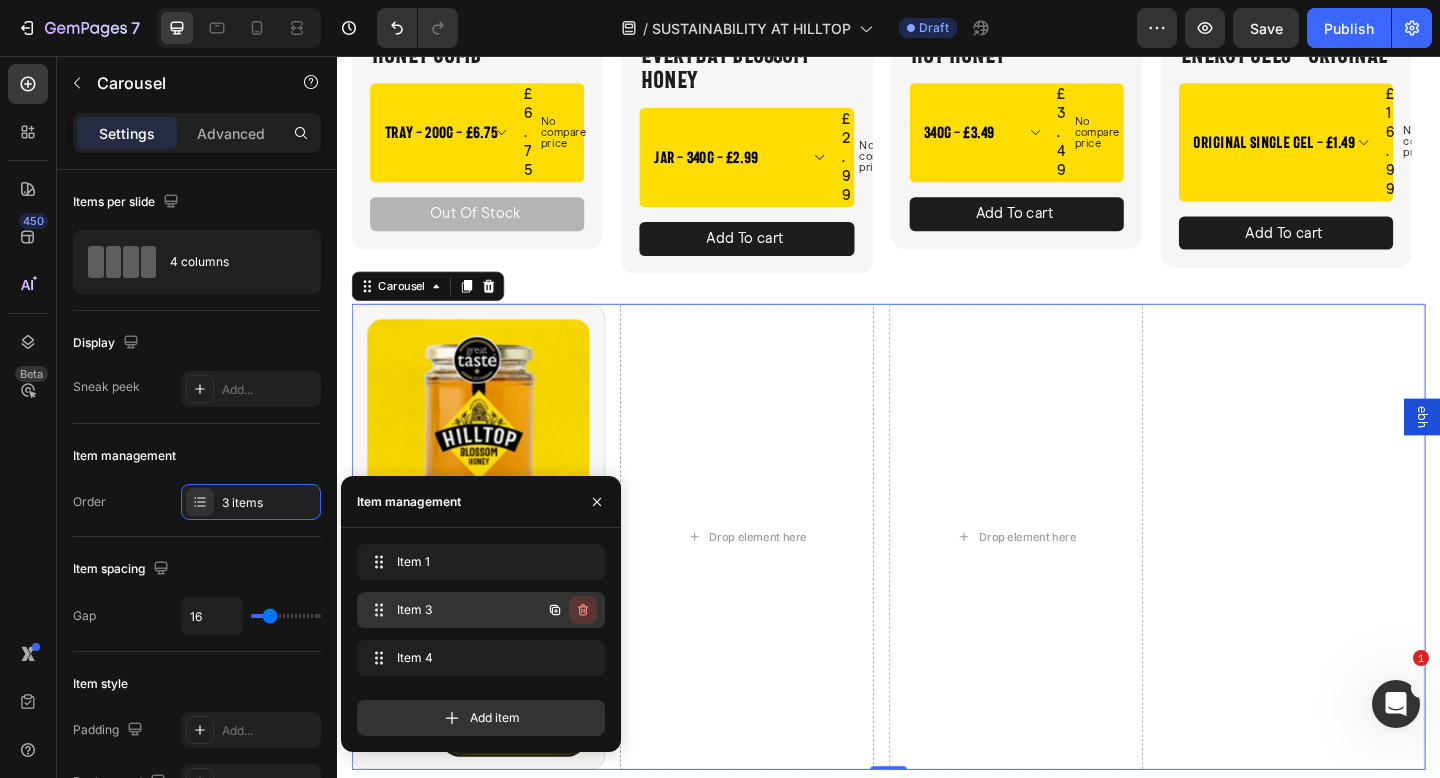 click 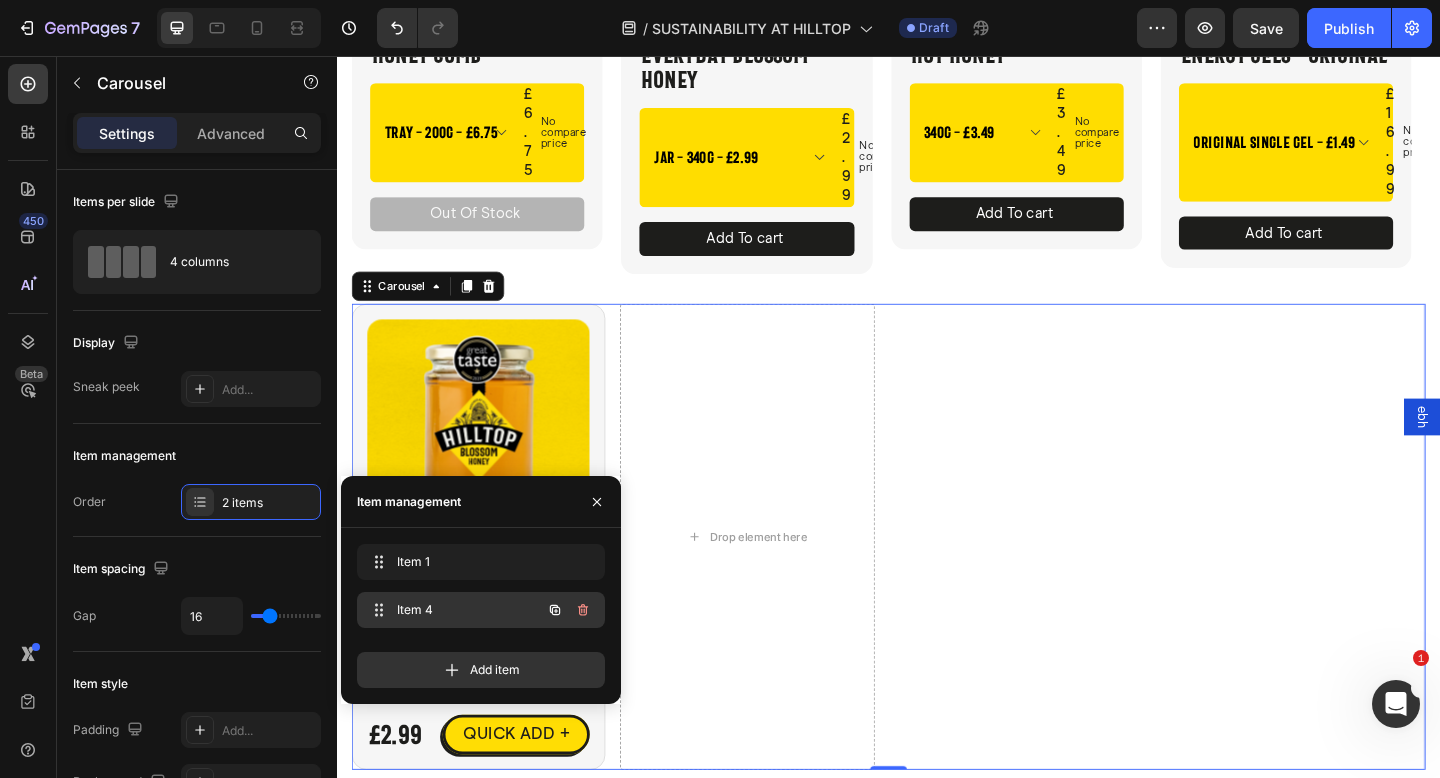 click 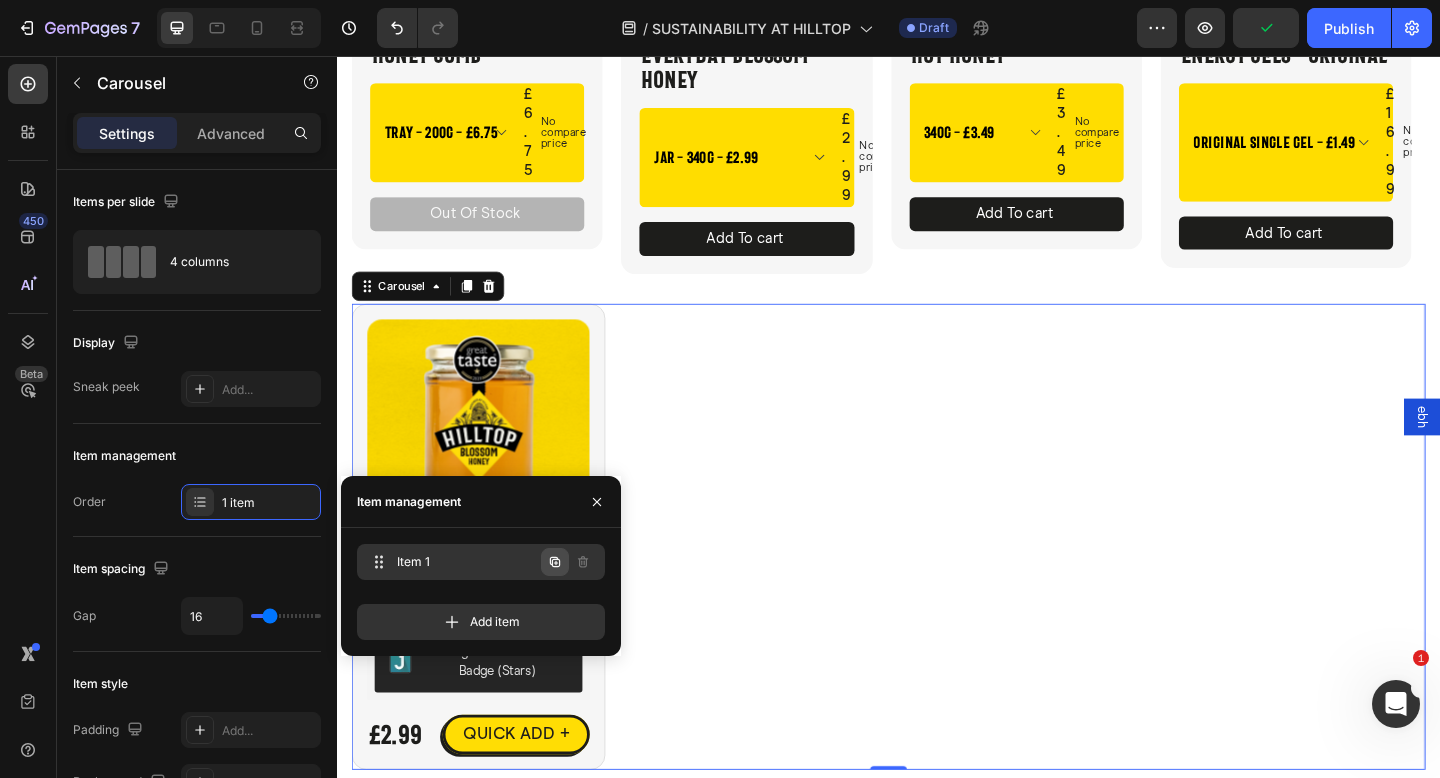 click 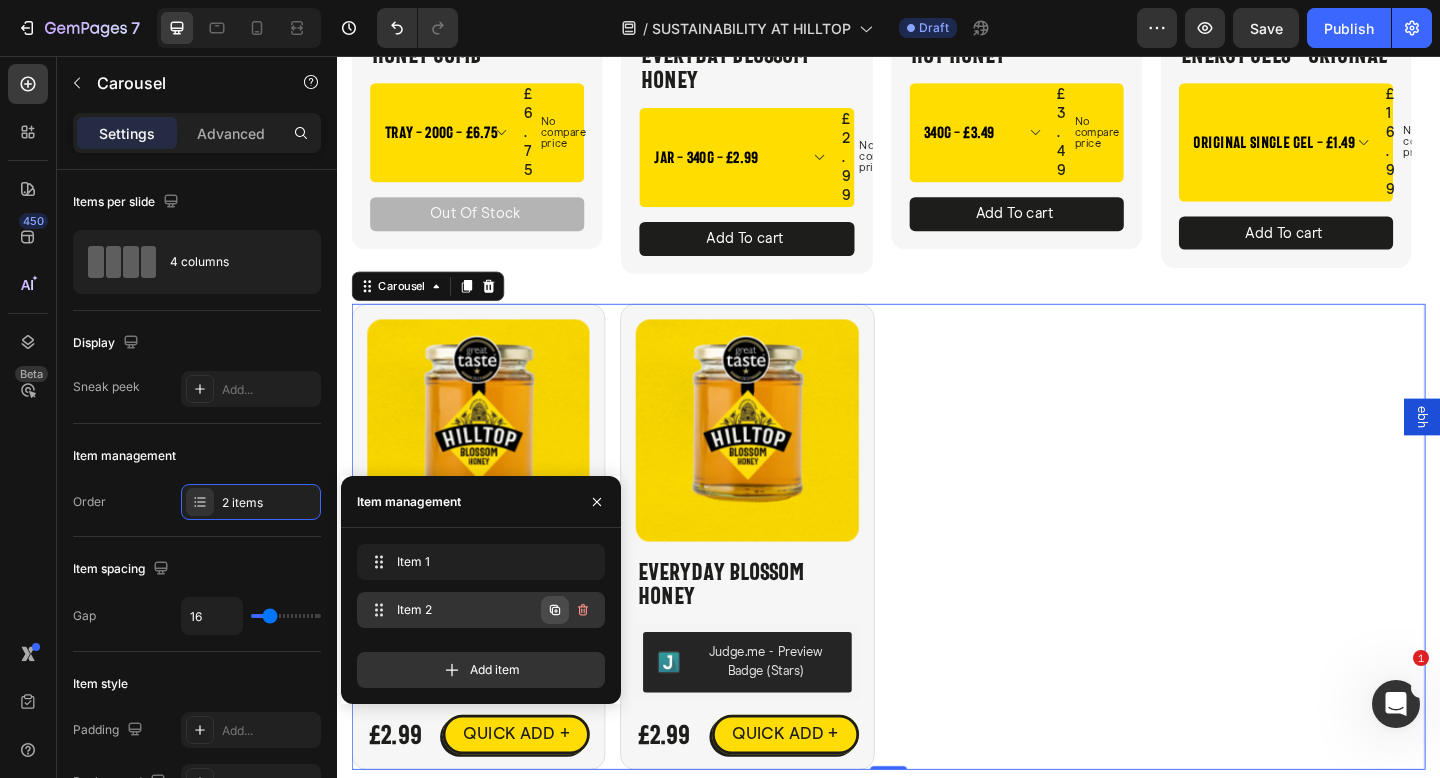 click 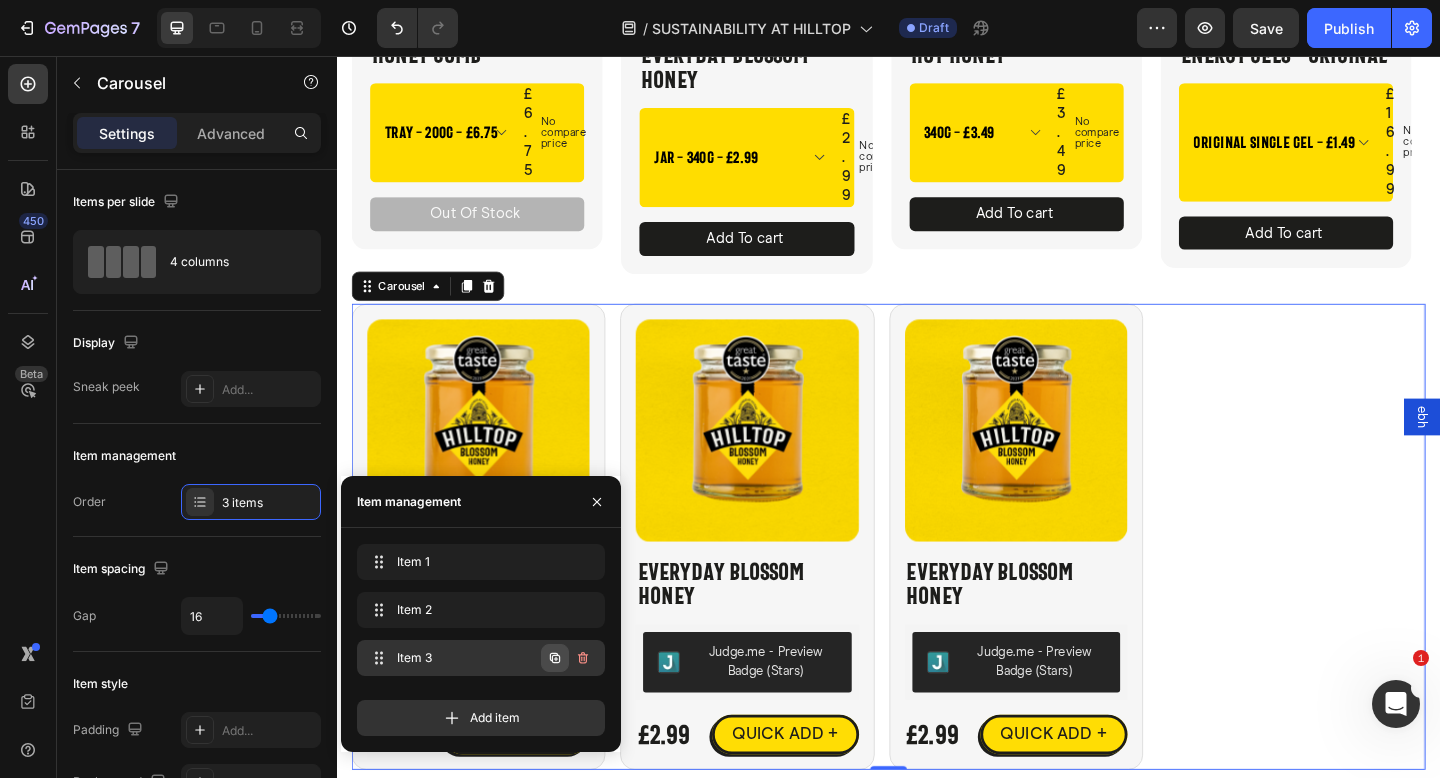 click 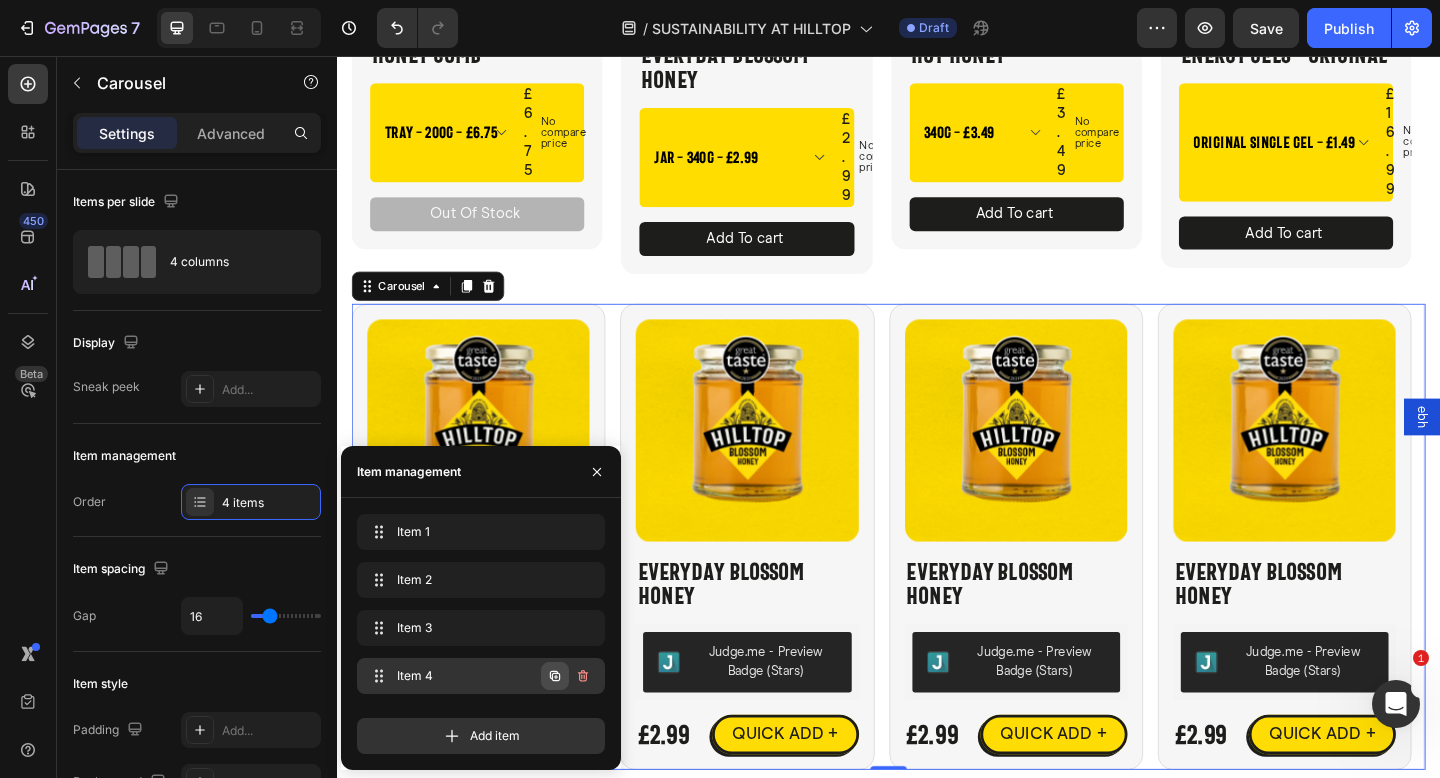 click 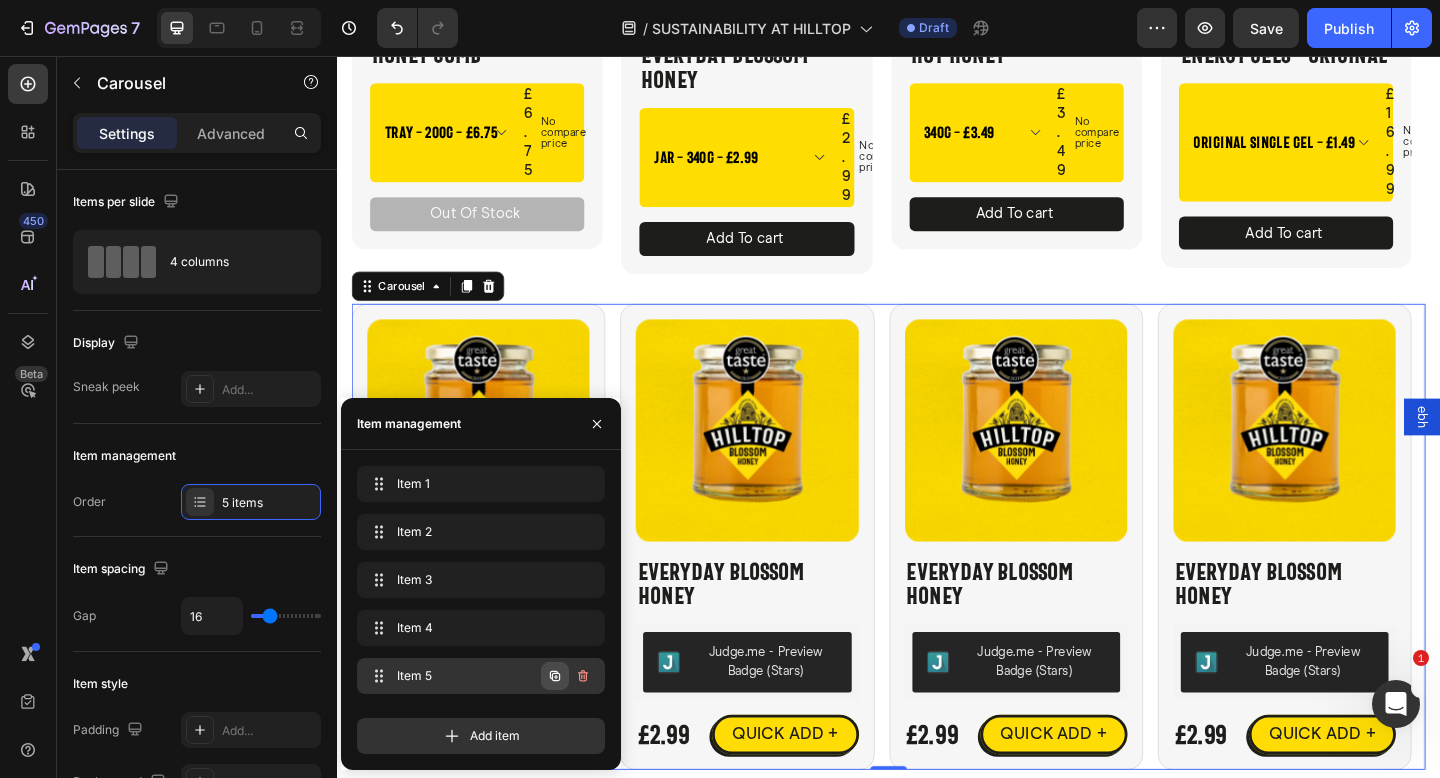 click 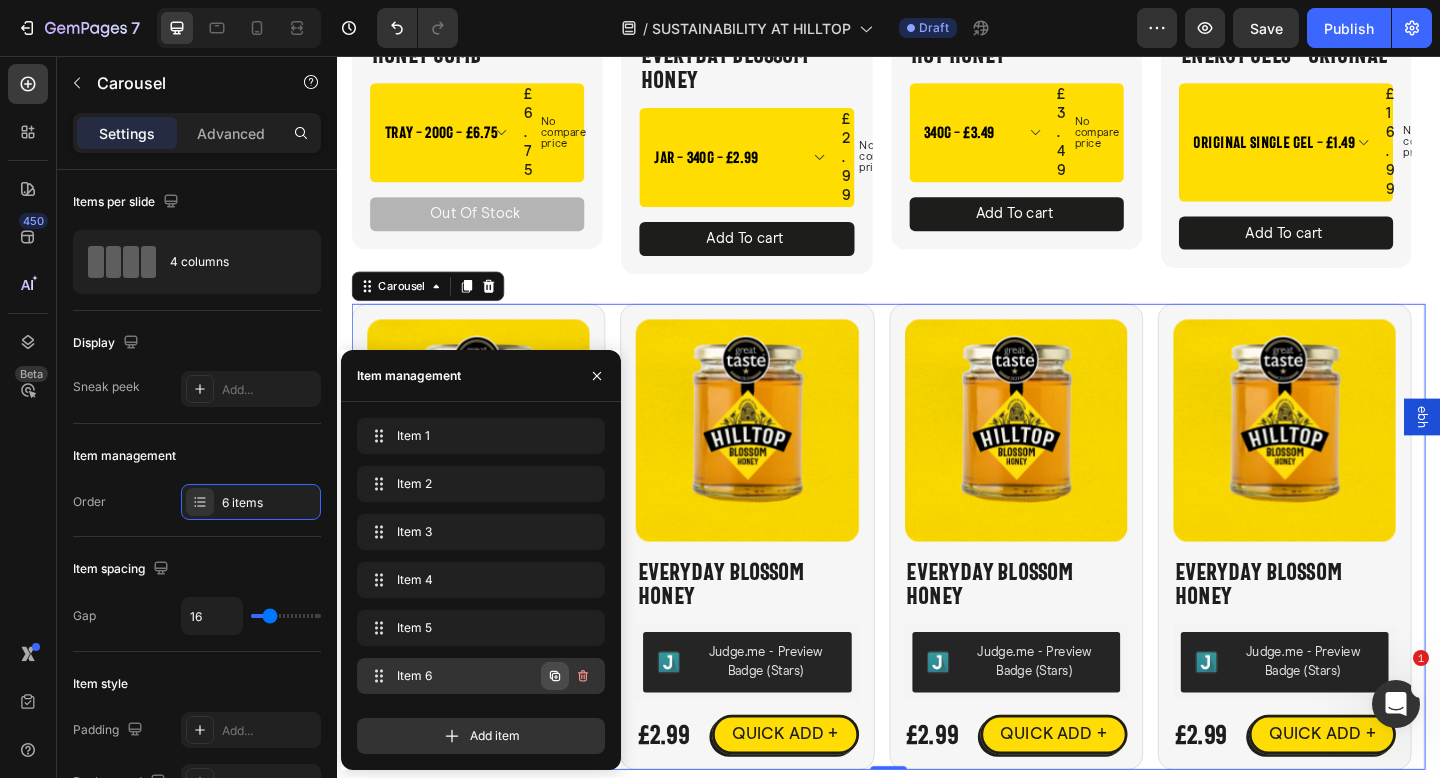 click 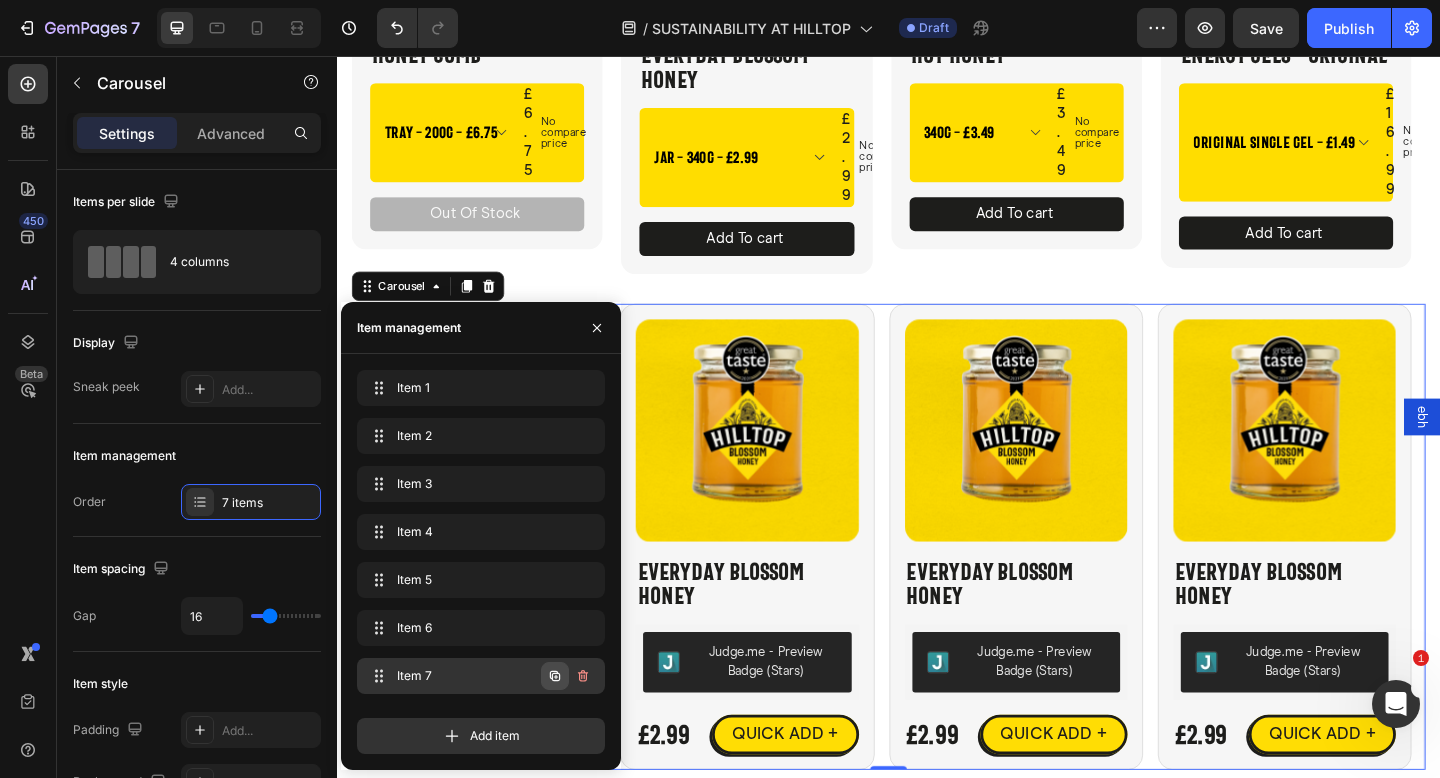 click 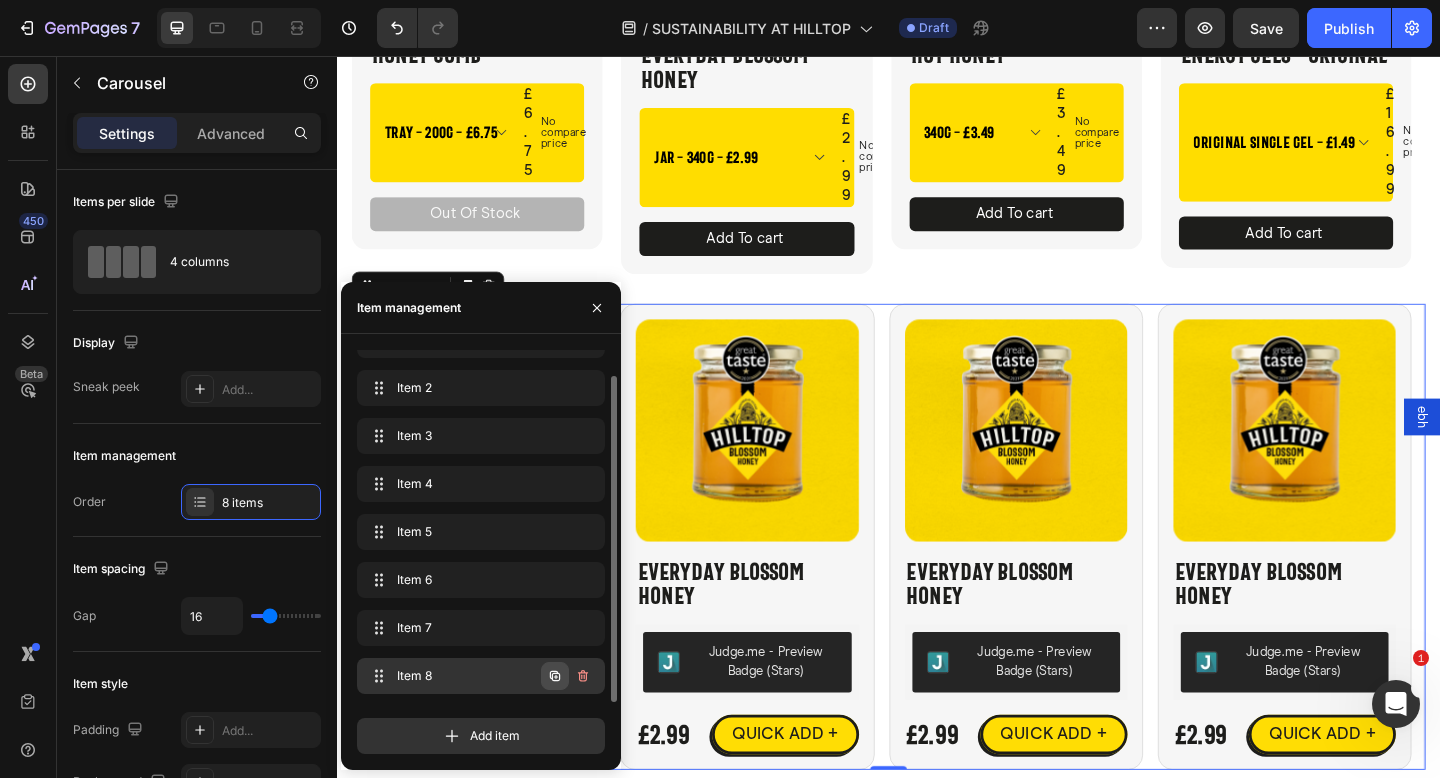 click 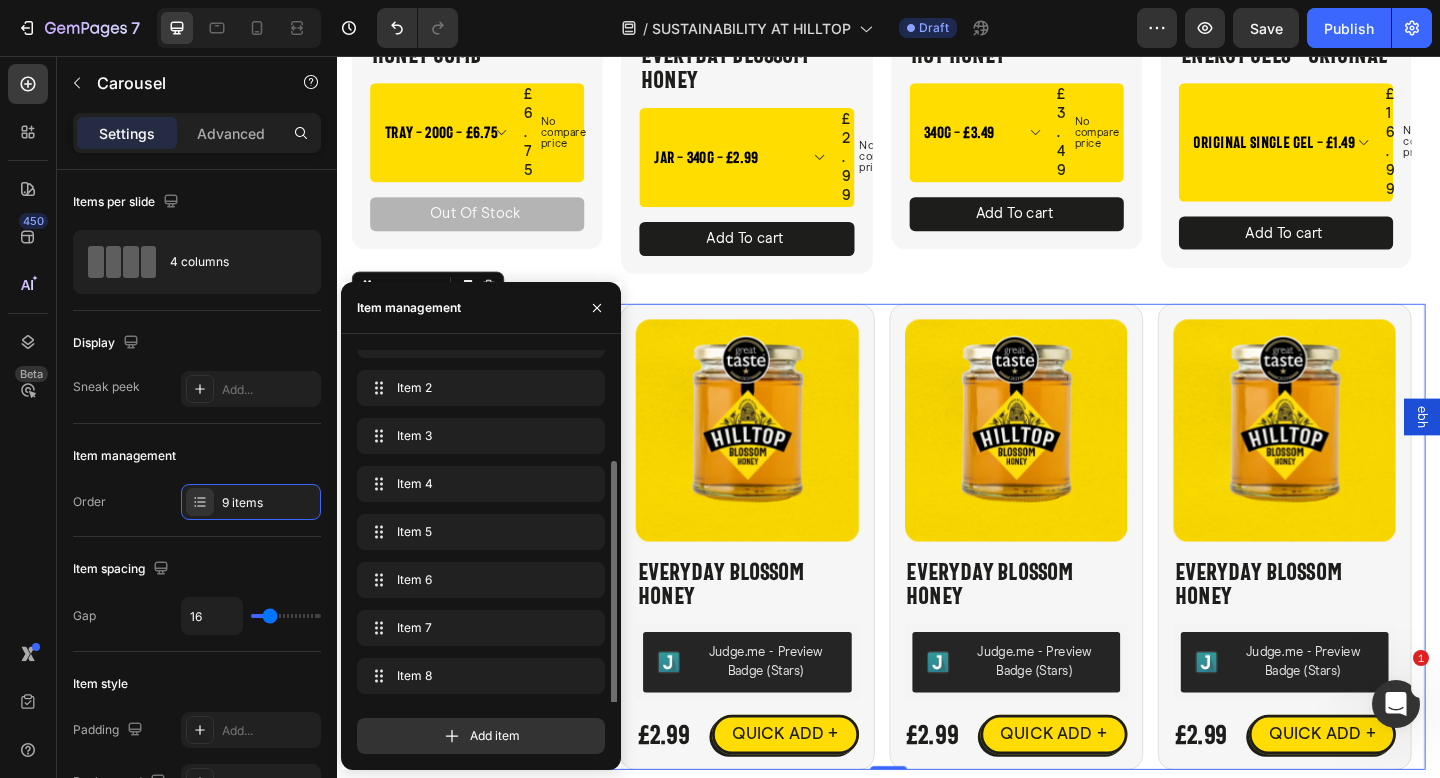 scroll, scrollTop: 76, scrollLeft: 0, axis: vertical 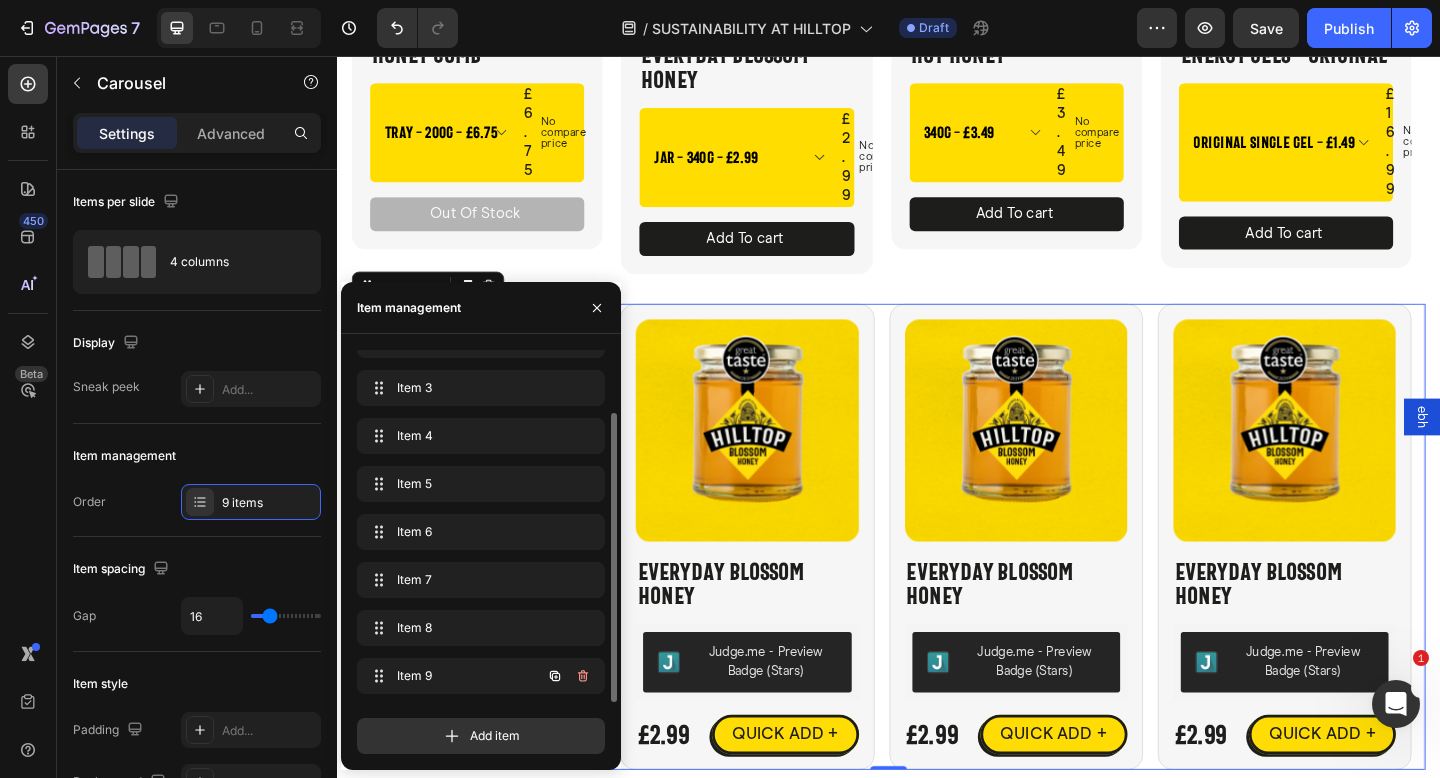 click 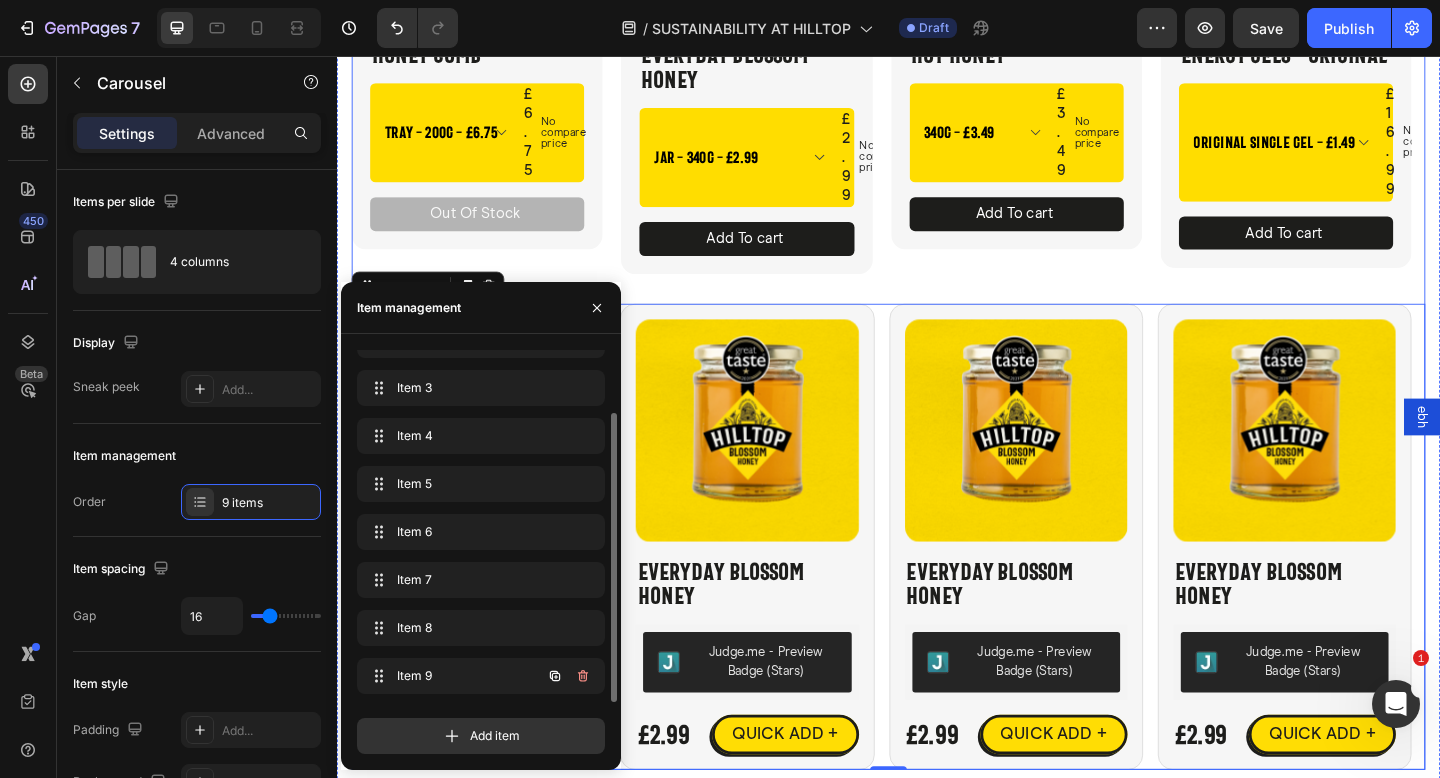 click on "Product Images Everyday Blossom Honey Product Title Judge.me - Preview Badge (Stars) Judge.me £2.99 Product Price Product Price QUICK ADD + Button Row Product Product Images Everyday Blossom Honey Product Title Judge.me - Preview Badge (Stars) Judge.me £2.99 Product Price Product Price QUICK ADD + Button Row Product Product Images Everyday Blossom Honey Product Title Judge.me - Preview Badge (Stars) Judge.me £2.99 Product Price Product Price QUICK ADD + Button Row Product Product Images Everyday Blossom Honey Product Title Judge.me - Preview Badge (Stars) Judge.me £2.99 Product Price Product Price QUICK ADD + Button Row Product Product Images Everyday Blossom Honey Product Title Judge.me - Preview Badge (Stars) Judge.me £2.99 Product Price Product Price QUICK ADD + Button Row Product Product Images Everyday Blossom Honey Product Title Judge.me - Preview Badge (Stars) Judge.me £2.99 Product Price Product Price QUICK ADD + Button Row Product Product Images Everyday Blossom Honey Product Title Judge.me Row" at bounding box center (937, 564) 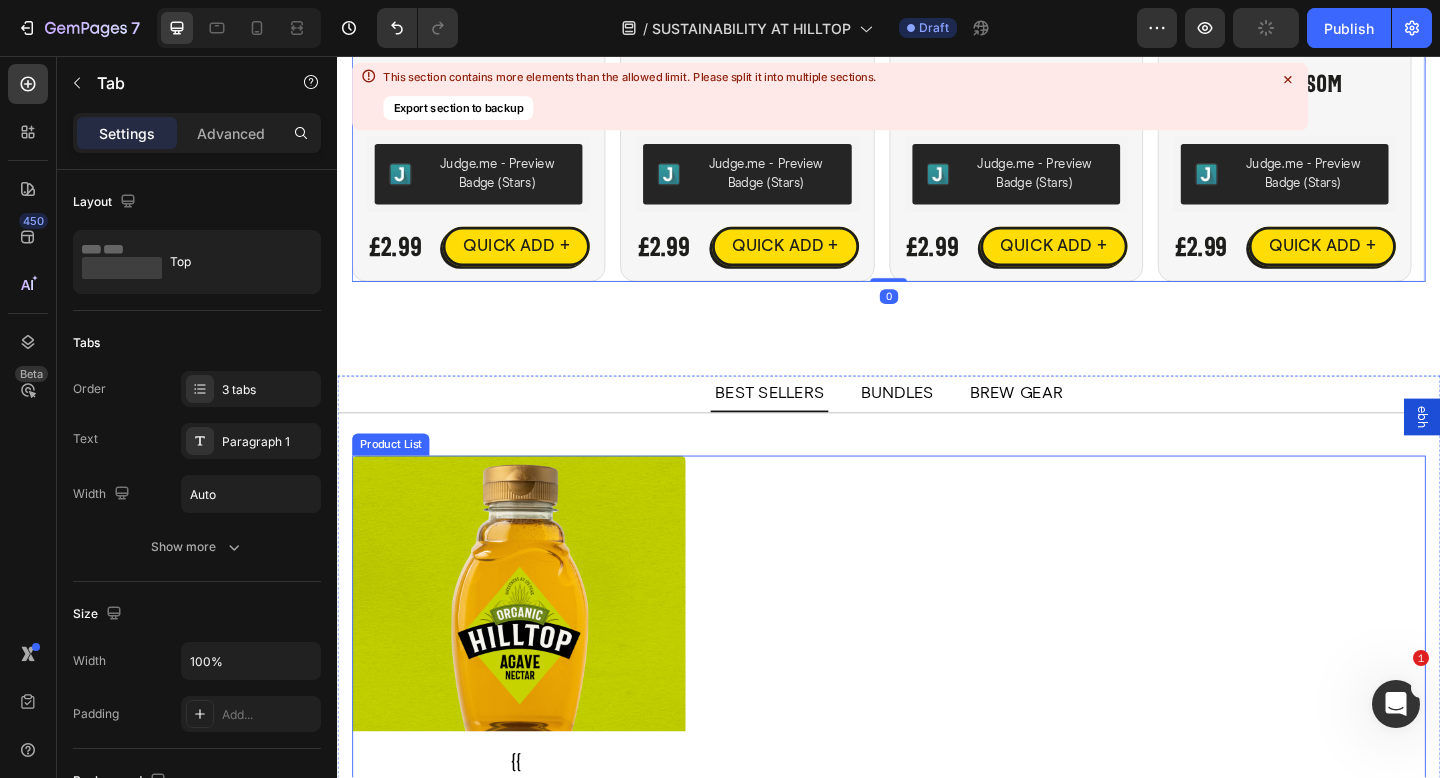 scroll, scrollTop: 4948, scrollLeft: 0, axis: vertical 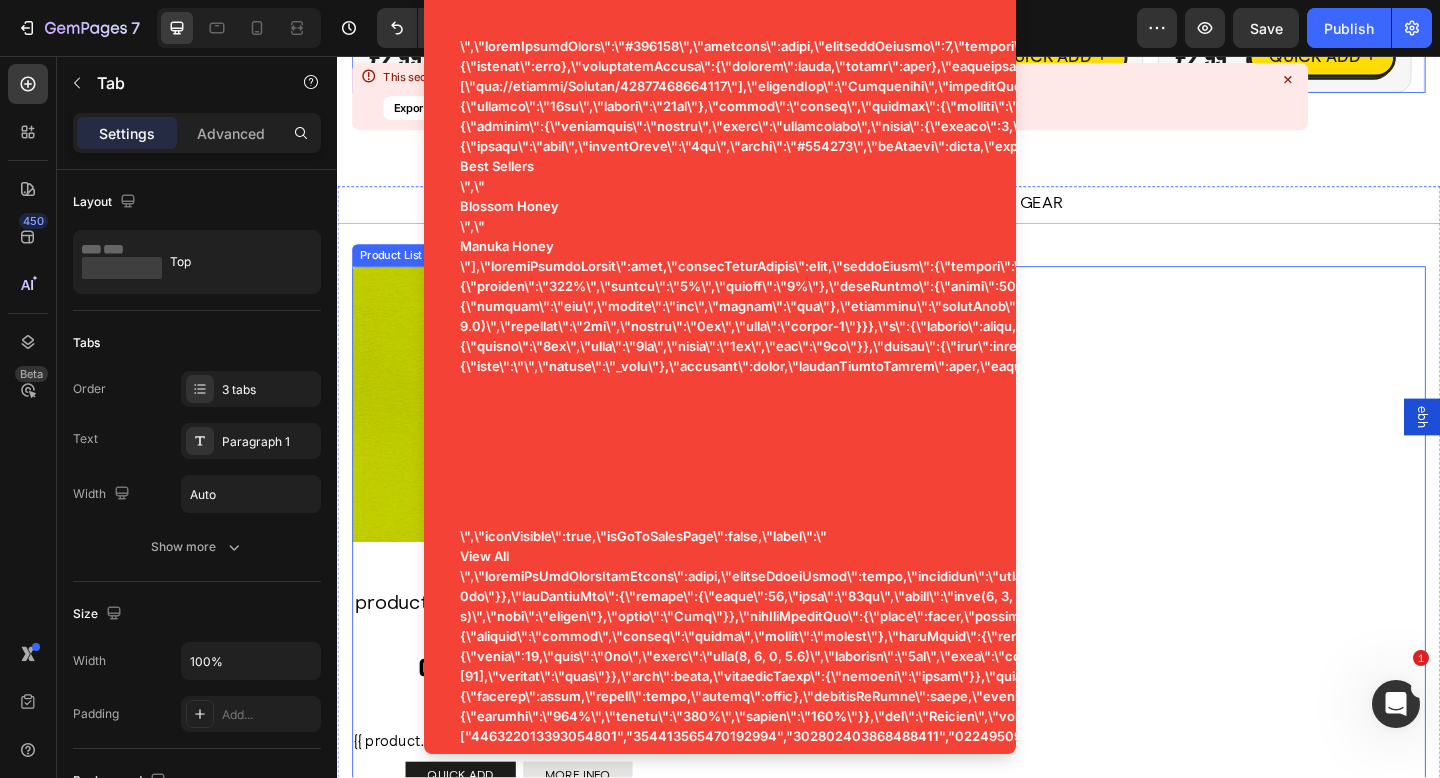click on "Product Images {{ product.metafields.descriptors.subtitle }} Text Block Organic Agave Nectar Product Title £2.49 Product Price Product Price No compare price Product Price Row {{ product.metafields.roastworks.flavour | join: ', ' }} Text Block QUICK ADD Button MORE INFO Product View More Row
Icon Hilltop Product Vendor Organic Agave Nectar Product Title £2.49 Product Price Product Price No compare price Product Price Row Size: Squeezy - 330g Squeezy - 330g Squeezy - 330g Squeezy - 330g Squeezy - 680g Squeezy - 680g Squeezy - 680g Product Variants & Swatches
1
Product Quantity Add To cart Product Cart Button Row View full details Product View More Row Row Product List" at bounding box center [937, 575] 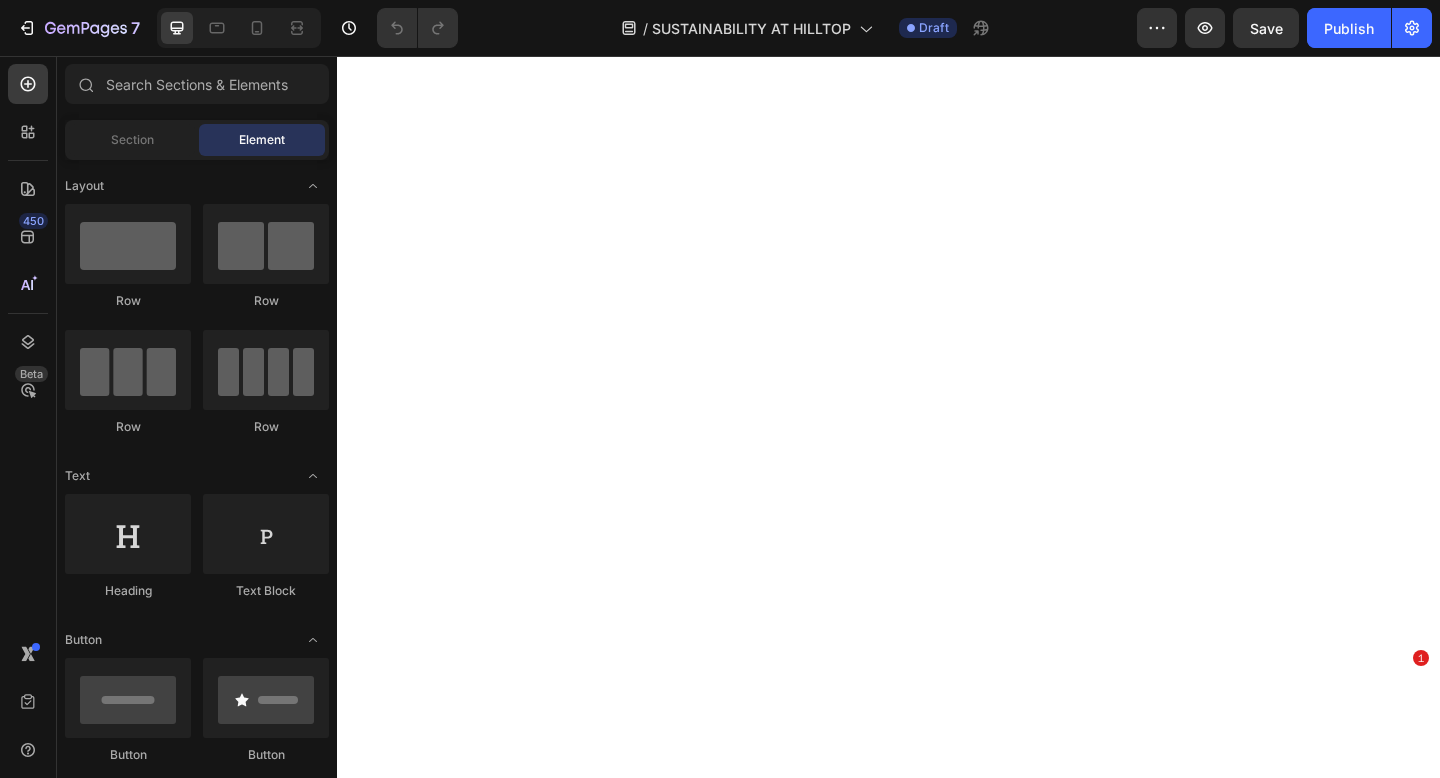 scroll, scrollTop: 0, scrollLeft: 0, axis: both 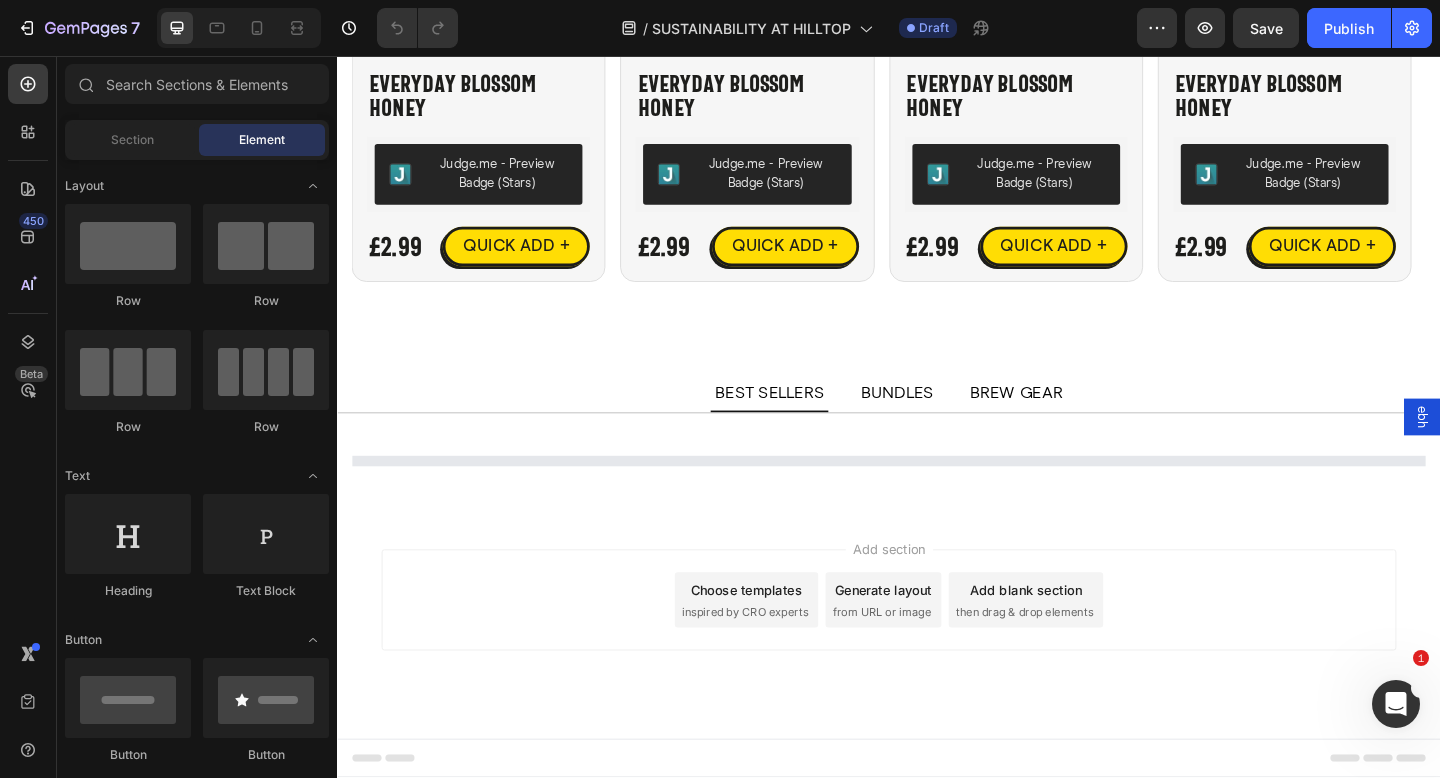 select on "574481186310718251" 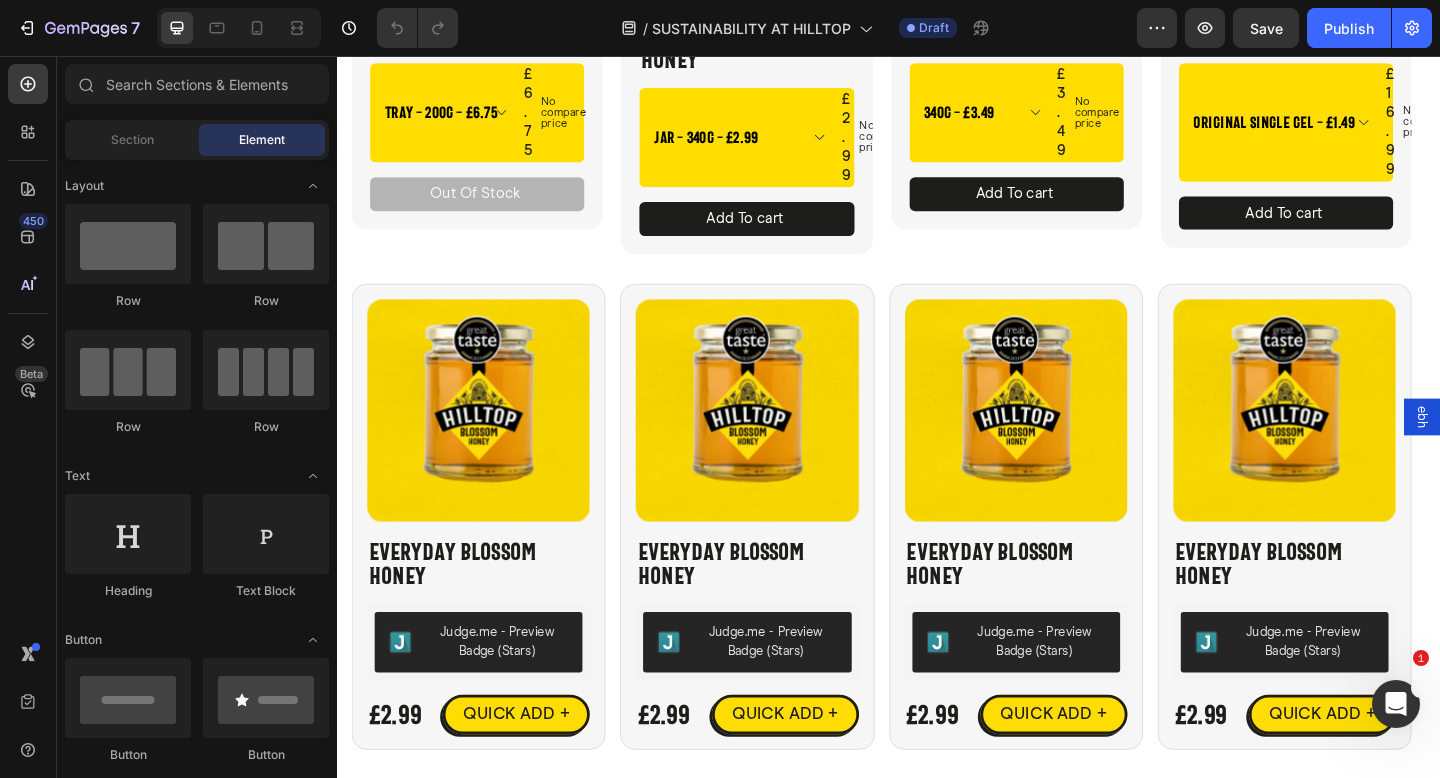 scroll, scrollTop: 4749, scrollLeft: 0, axis: vertical 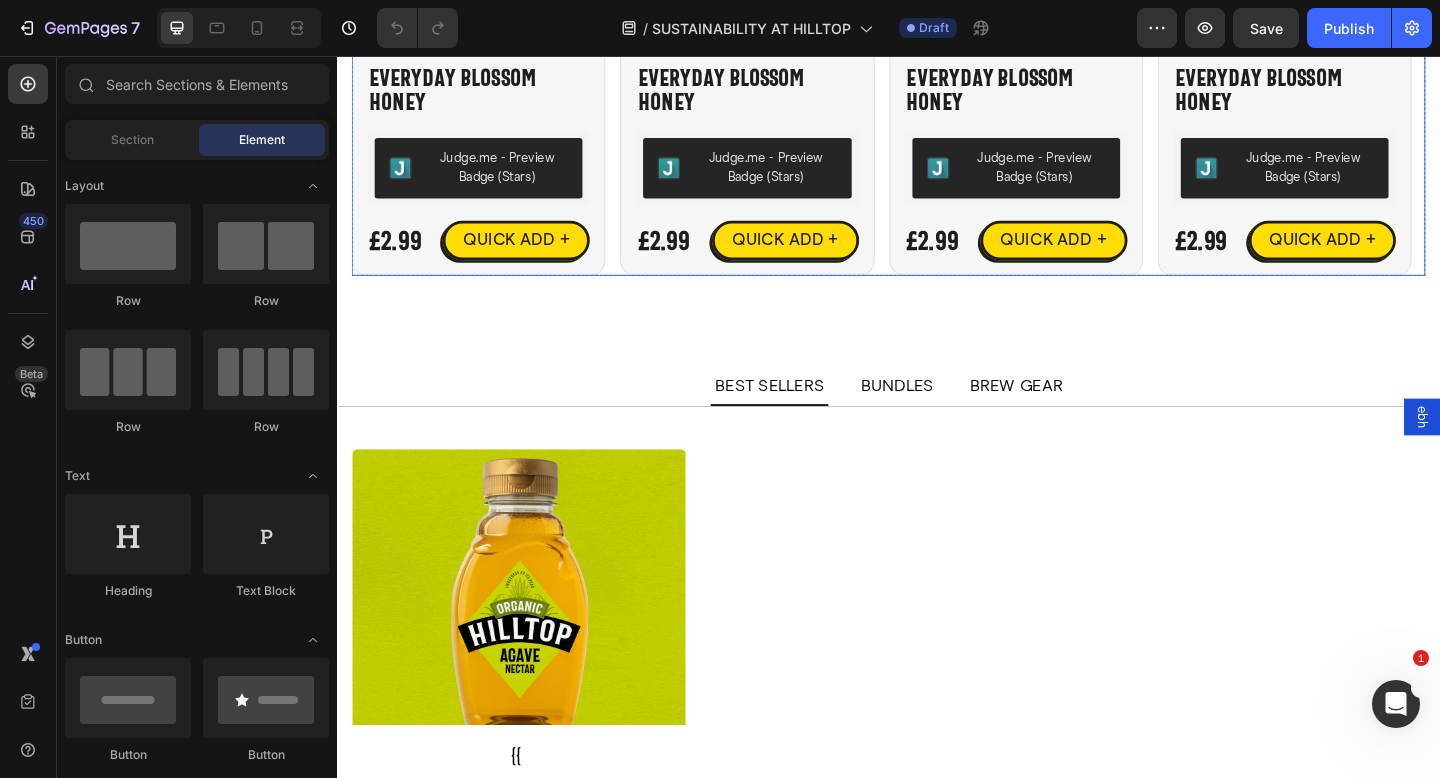 click on "Product Images Everyday Blossom Honey Product Title Judge.me - Preview Badge (Stars) Judge.me £2.99 Product Price Product Price QUICK ADD + Button Row Product Product Images Everyday Blossom Honey Product Title Judge.me - Preview Badge (Stars) Judge.me £2.99 Product Price Product Price QUICK ADD + Button Row Product Product Images Everyday Blossom Honey Product Title Judge.me - Preview Badge (Stars) Judge.me £2.99 Product Price Product Price QUICK ADD + Button Row Product Product Images Everyday Blossom Honey Product Title Judge.me - Preview Badge (Stars) Judge.me £2.99 Product Price Product Price QUICK ADD + Button Row Product Product Images Everyday Blossom Honey Product Title Judge.me - Preview Badge (Stars) Judge.me £2.99 Product Price Product Price QUICK ADD + Button Row Product Product Images Everyday Blossom Honey Product Title Judge.me - Preview Badge (Stars) Judge.me £2.99 Product Price Product Price QUICK ADD + Button Row Product Product Images Everyday Blossom Honey Product Title Judge.me Row" at bounding box center [937, 42] 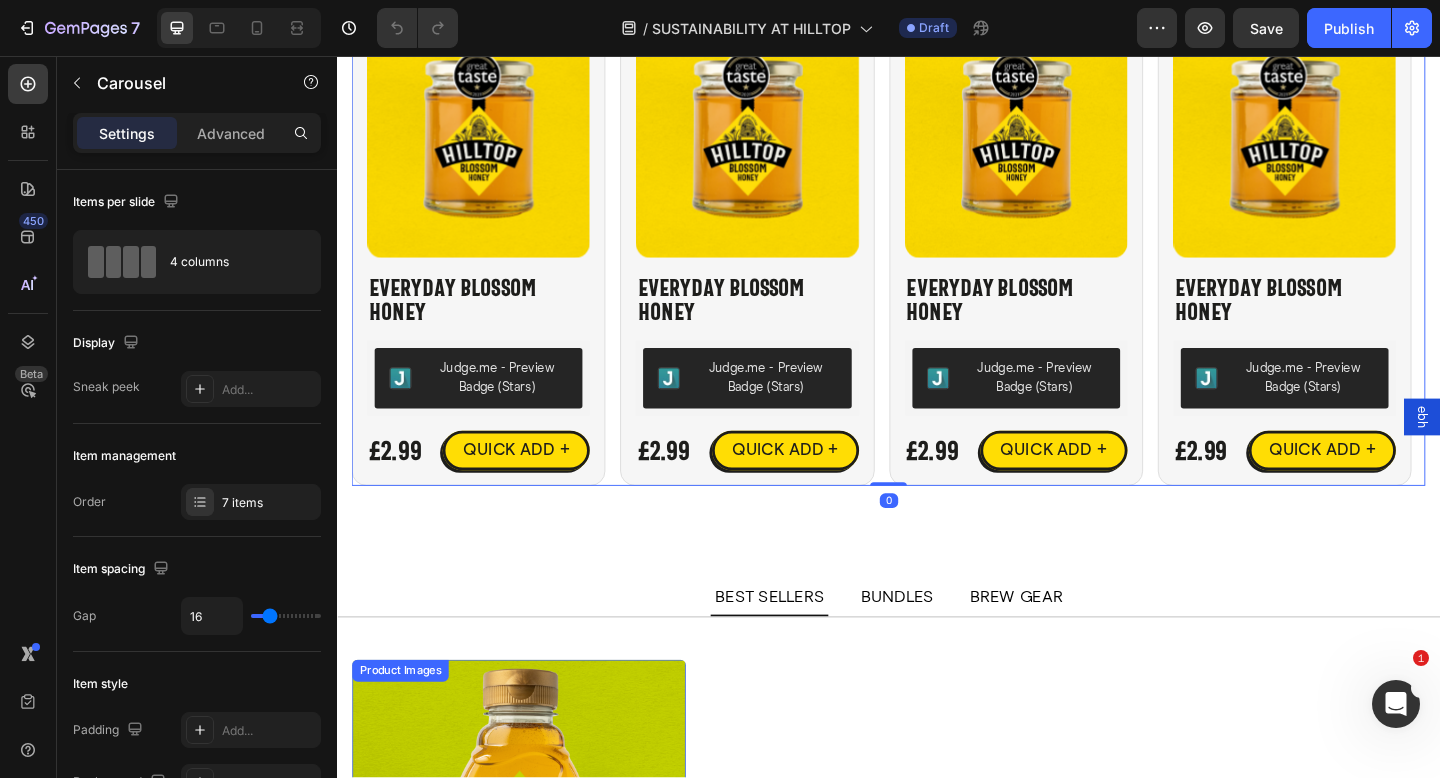 scroll, scrollTop: 4270, scrollLeft: 0, axis: vertical 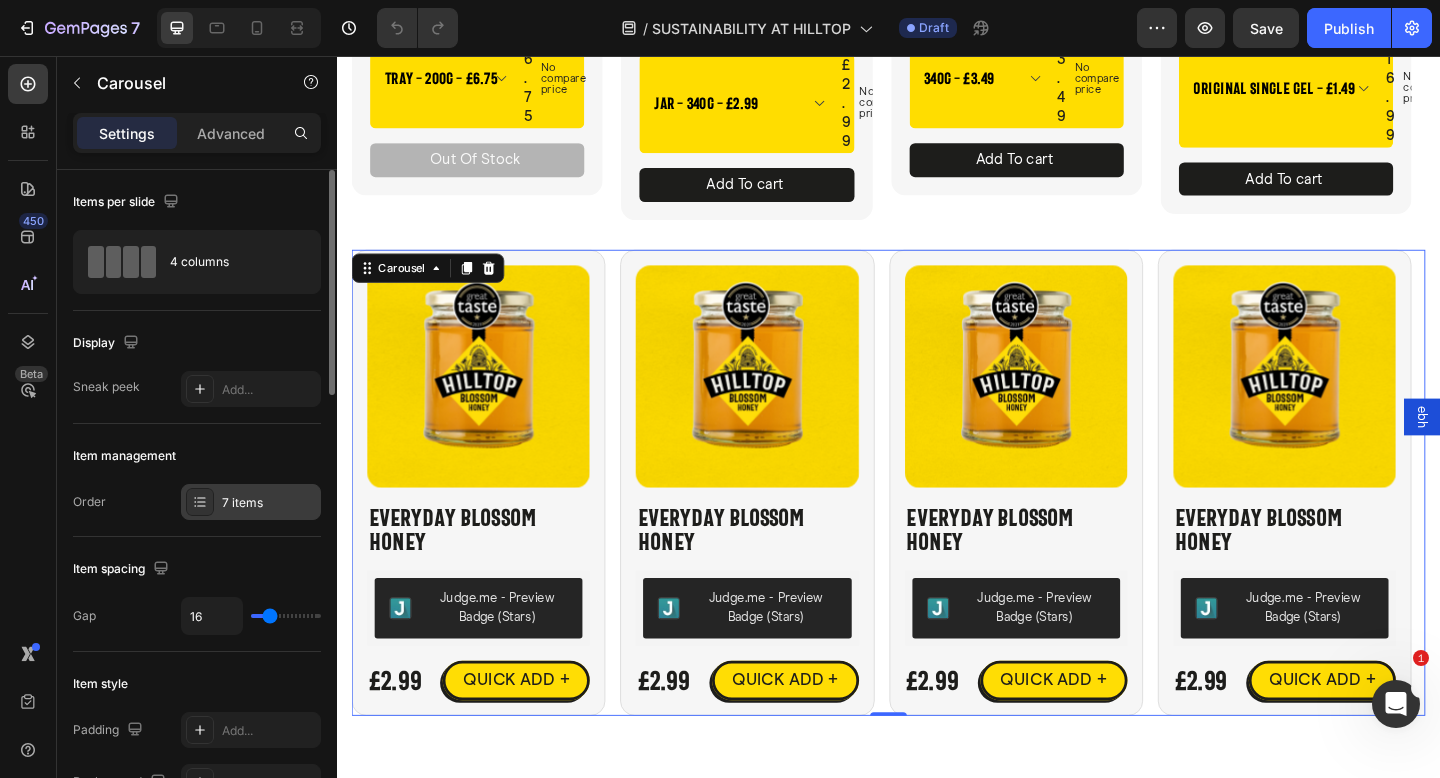 click on "7 items" at bounding box center [269, 503] 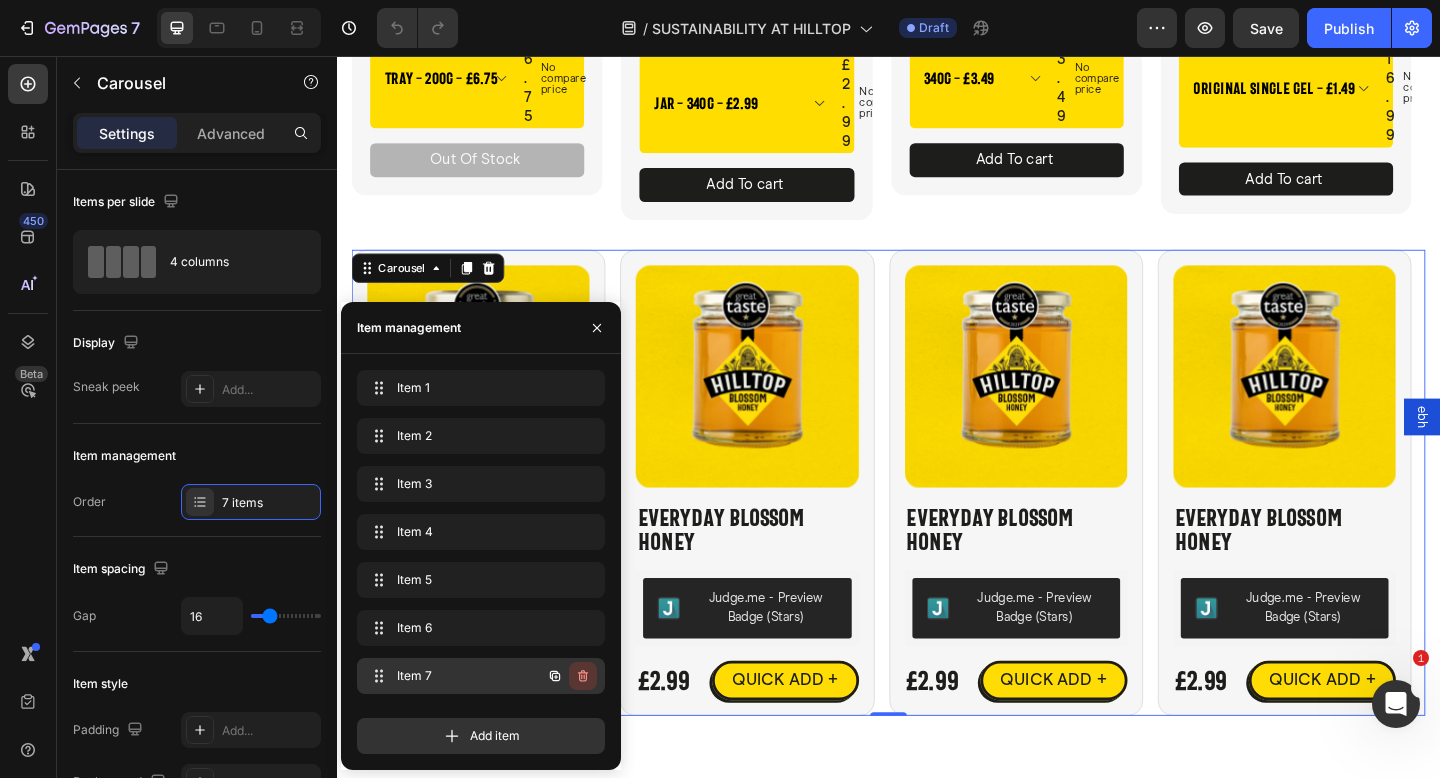 click 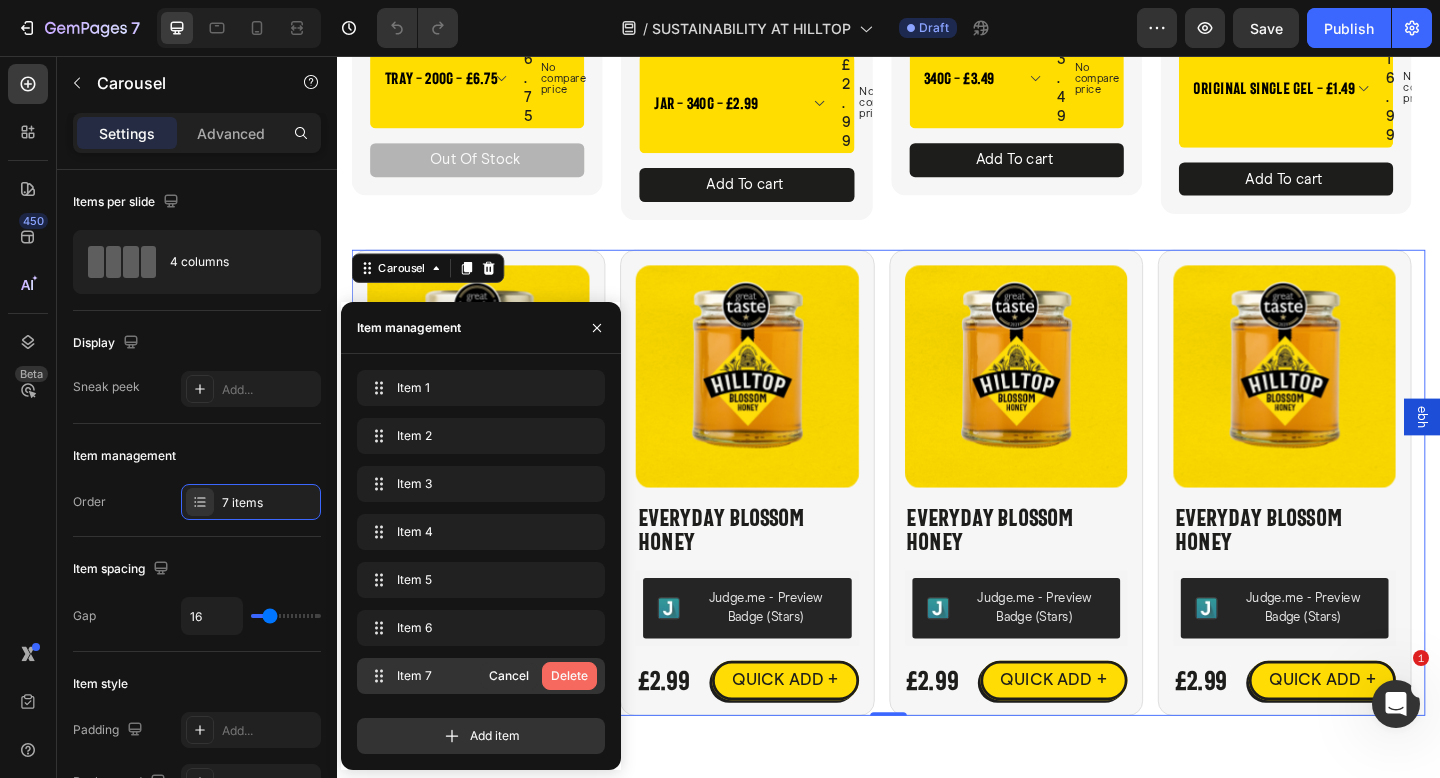 click on "Delete" at bounding box center (569, 676) 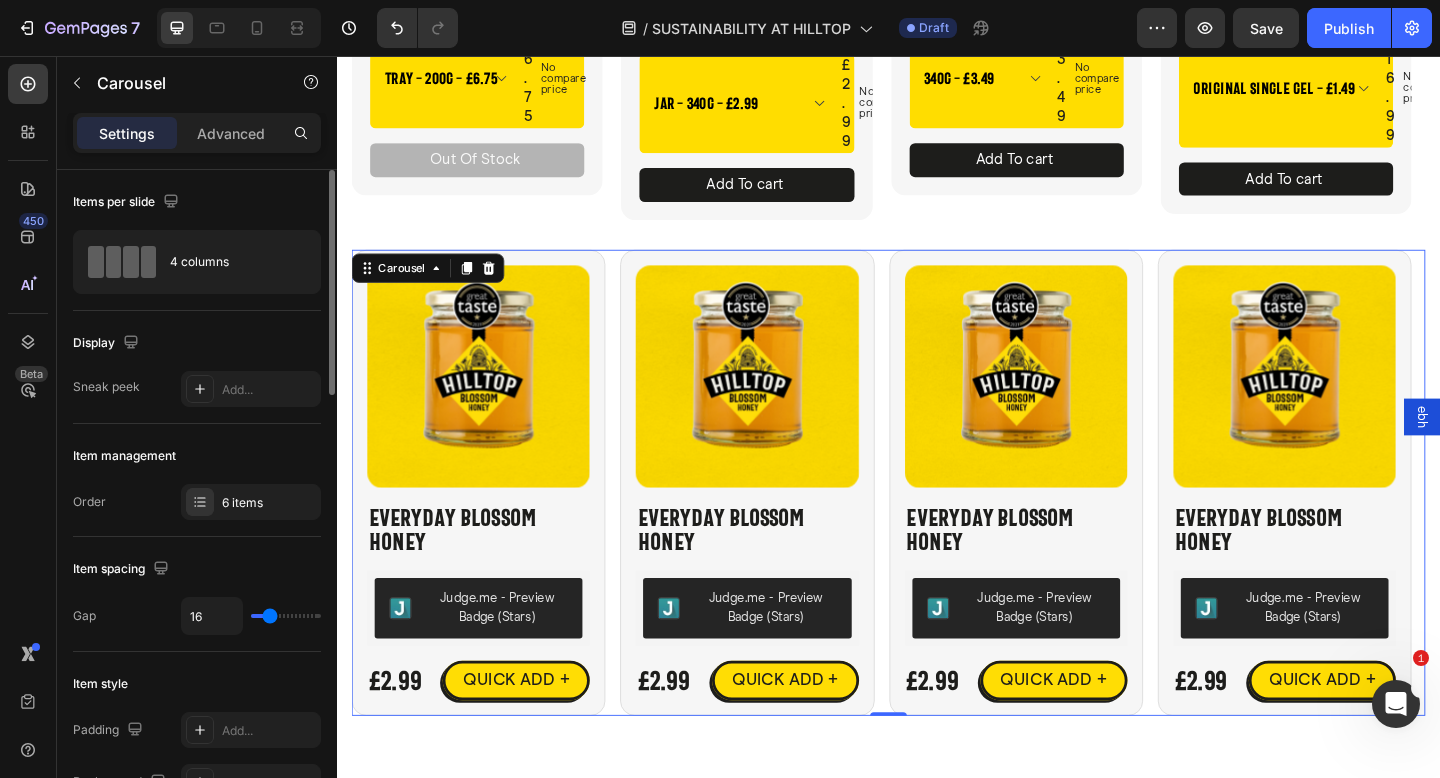 click on "Item management Order 6 items" 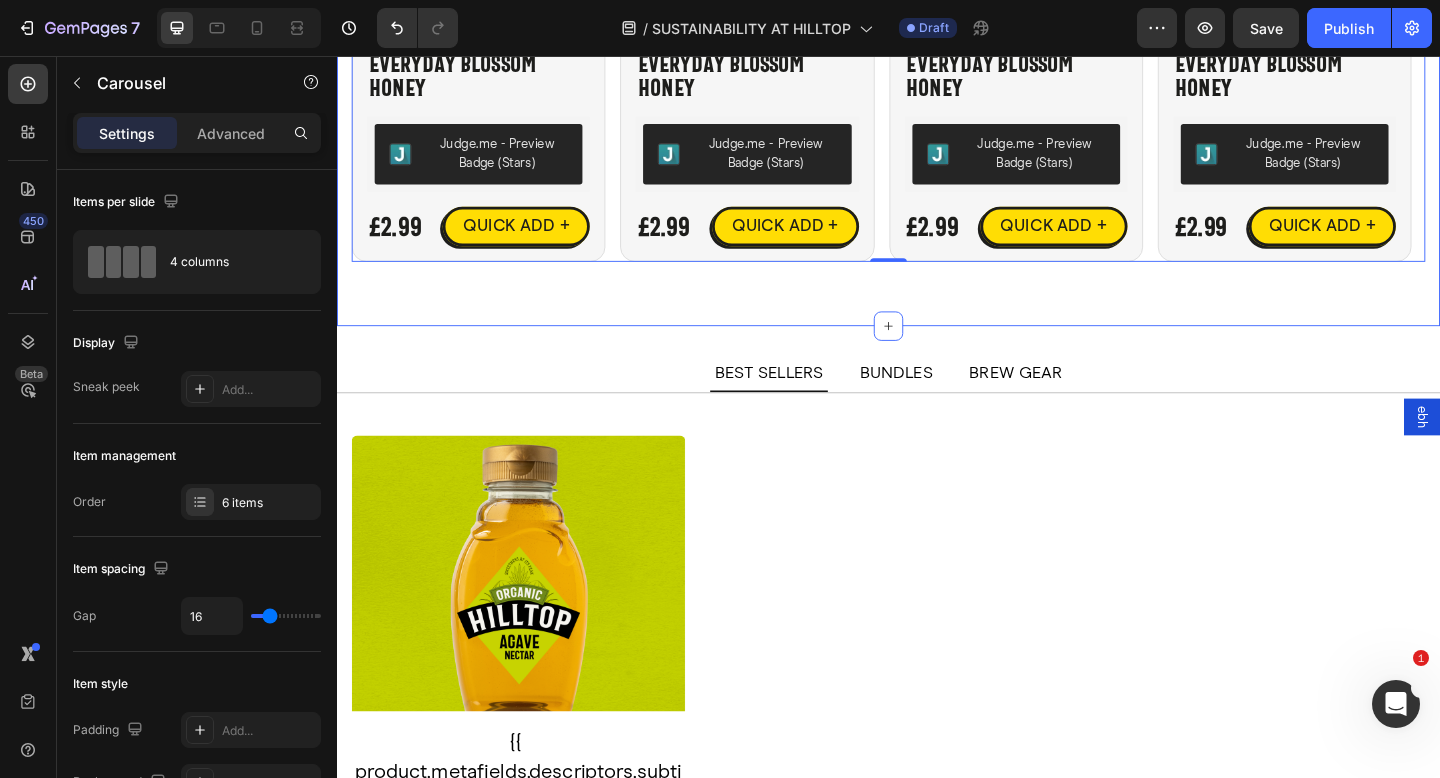 scroll, scrollTop: 4748, scrollLeft: 0, axis: vertical 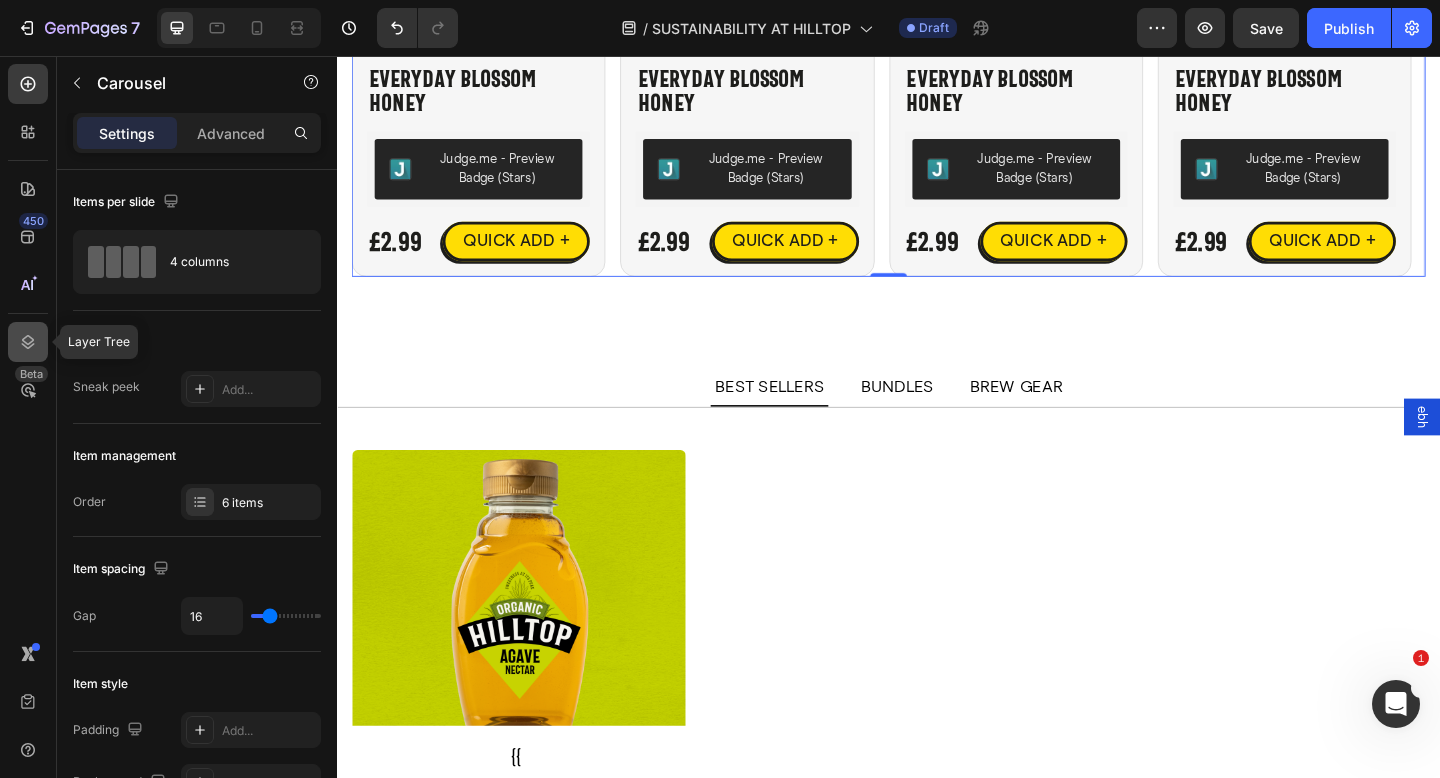 click 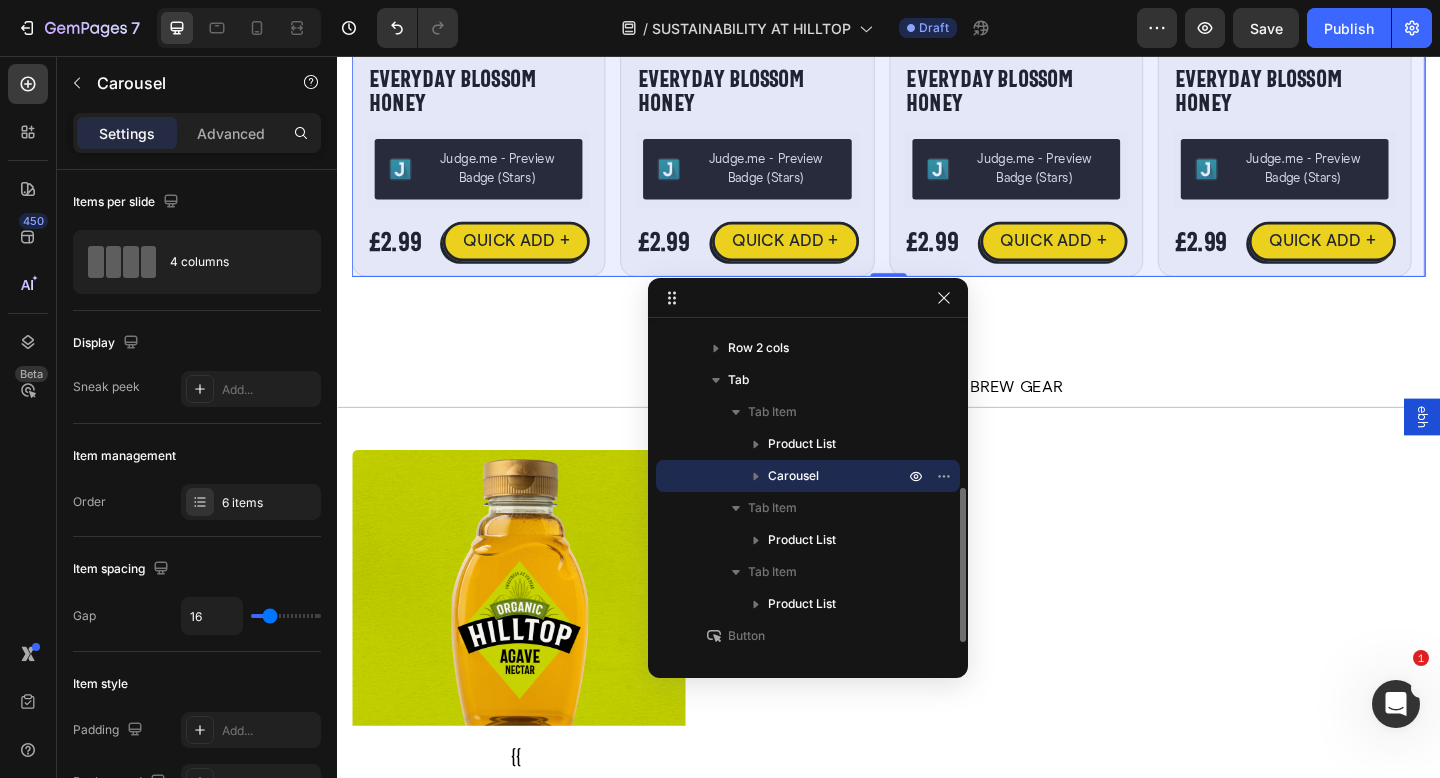 scroll, scrollTop: 0, scrollLeft: 0, axis: both 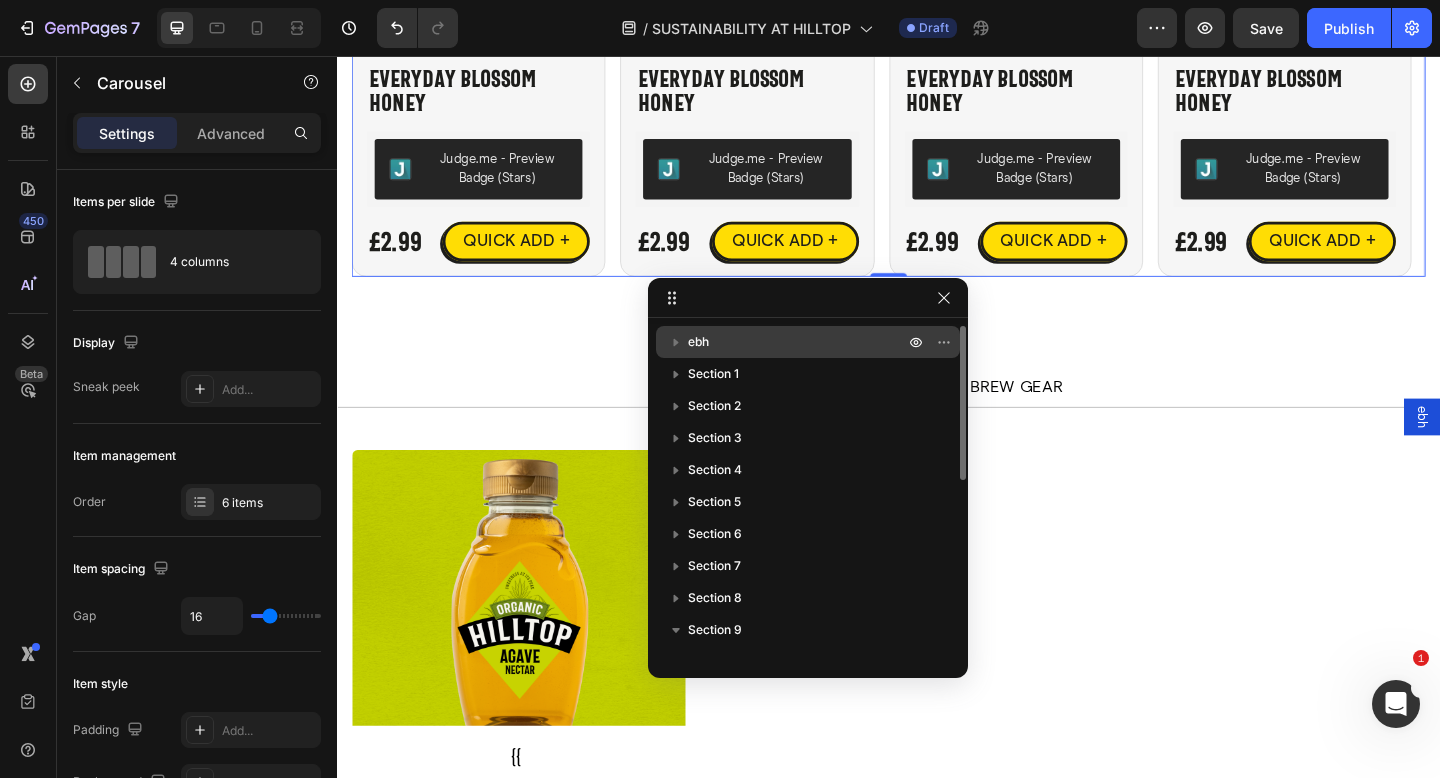 click on "ebh" at bounding box center (798, 342) 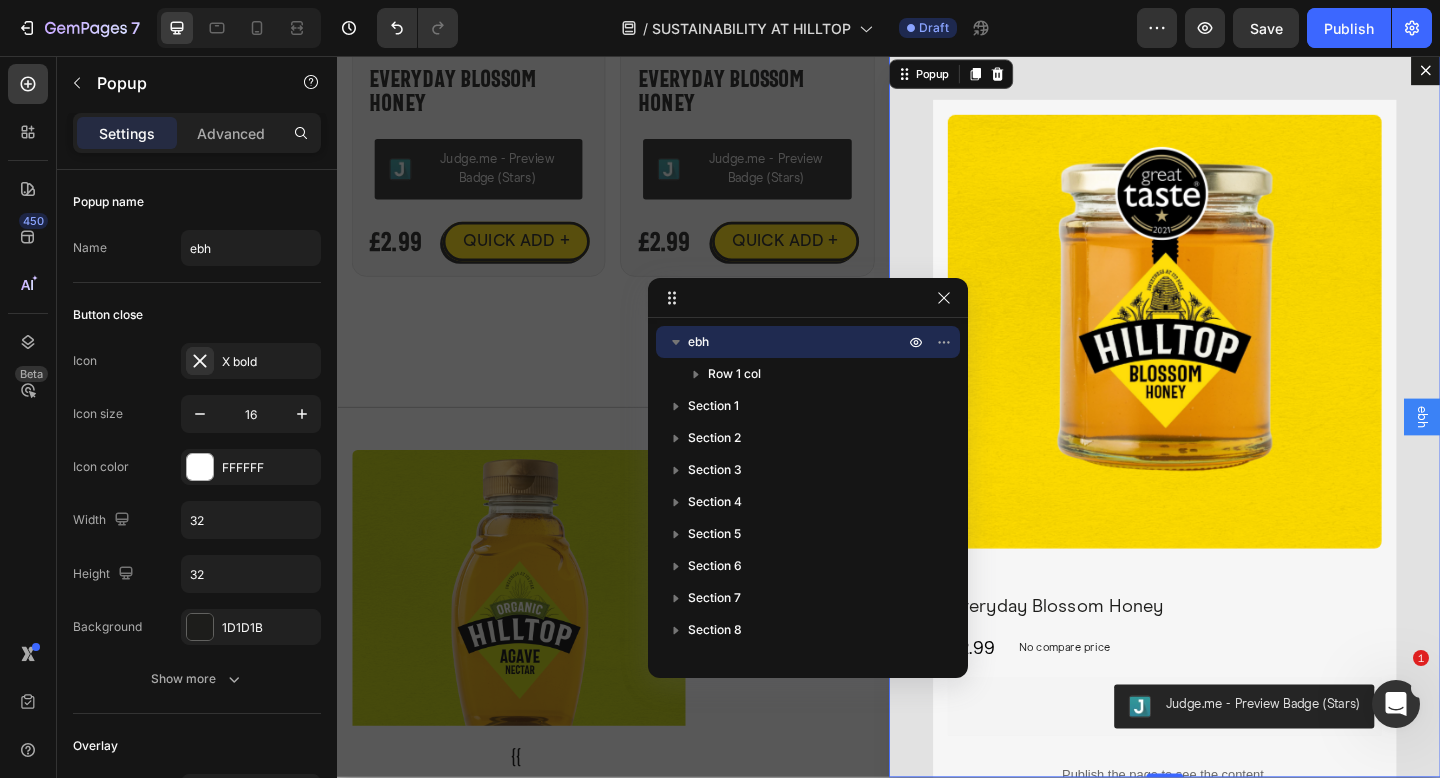click on "Settings Advanced" at bounding box center (197, 133) 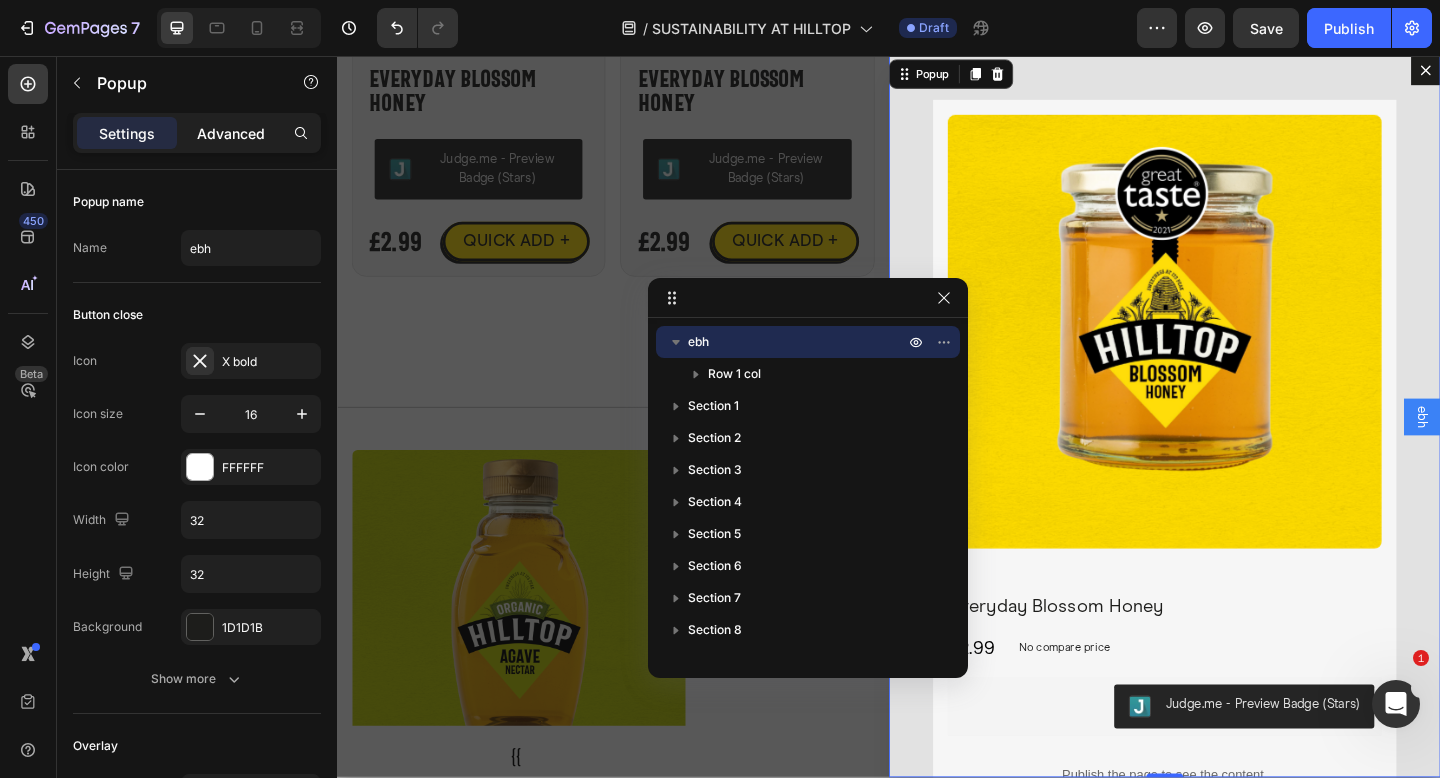 click on "Advanced" at bounding box center [231, 133] 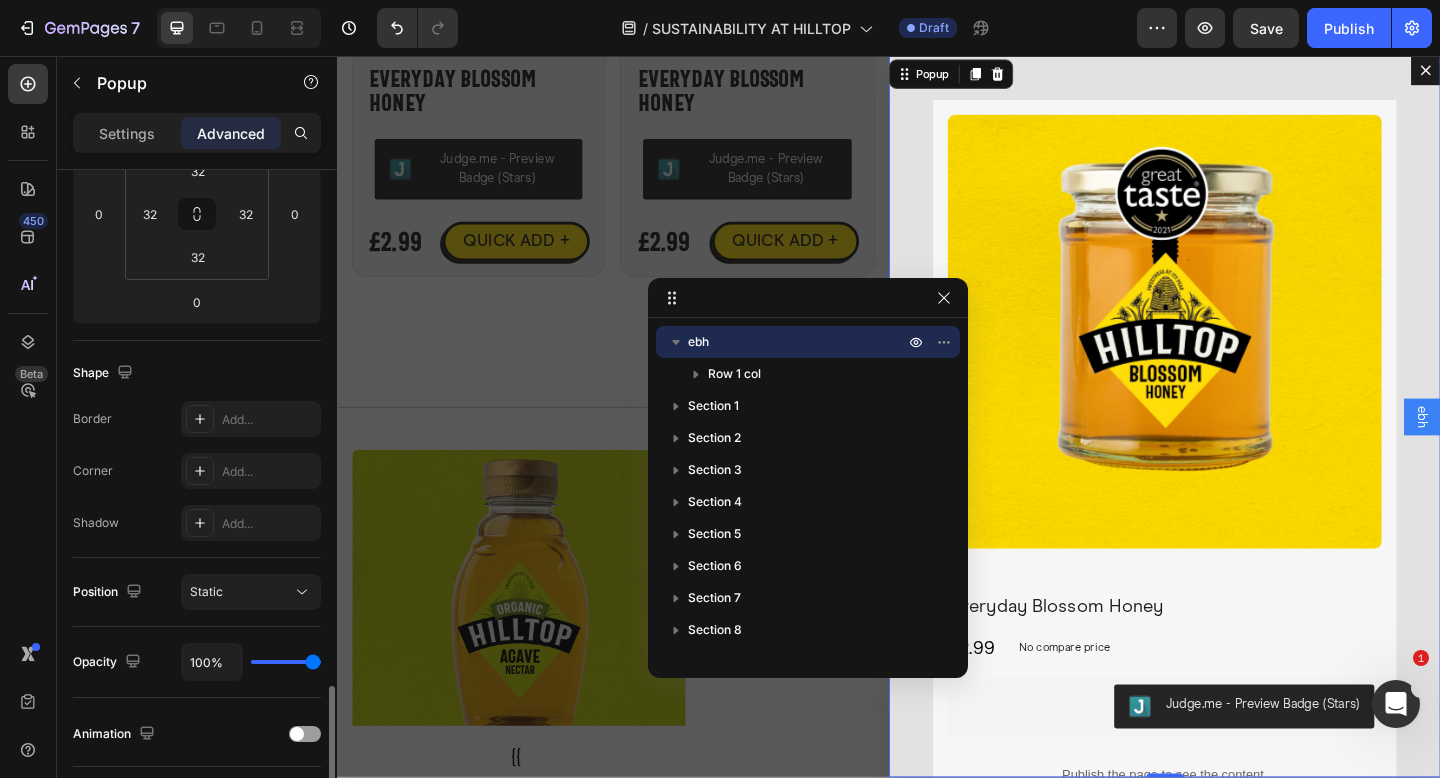 scroll, scrollTop: 569, scrollLeft: 0, axis: vertical 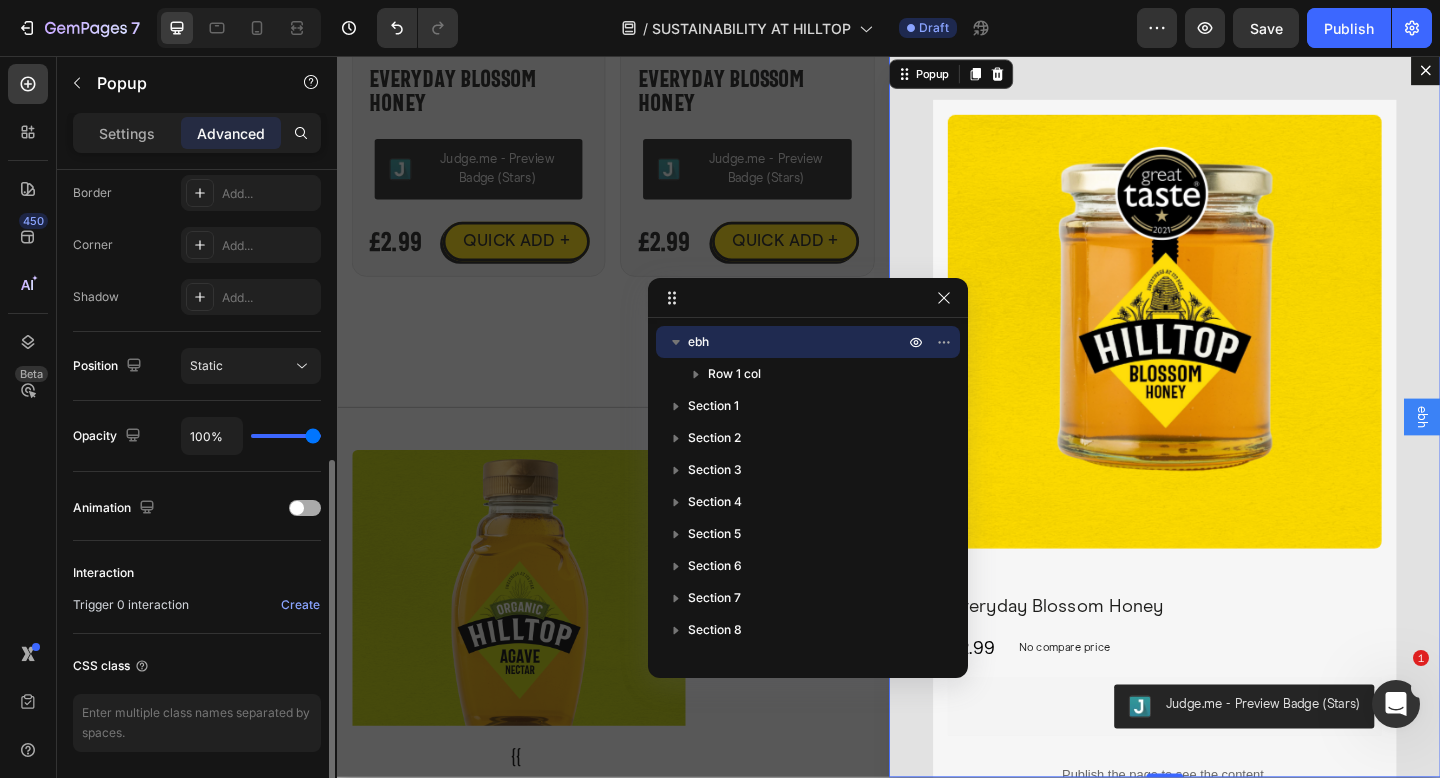 click at bounding box center (305, 508) 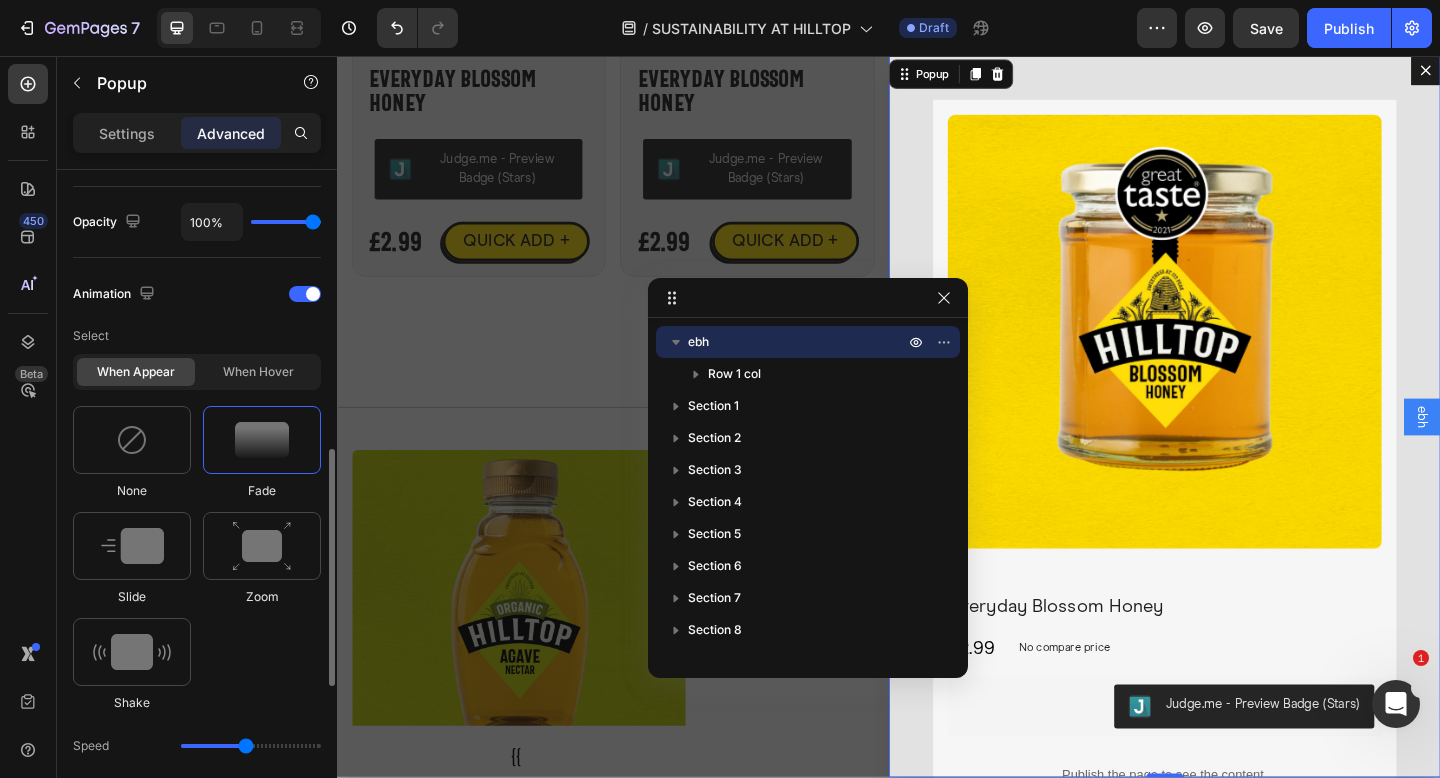 scroll, scrollTop: 926, scrollLeft: 0, axis: vertical 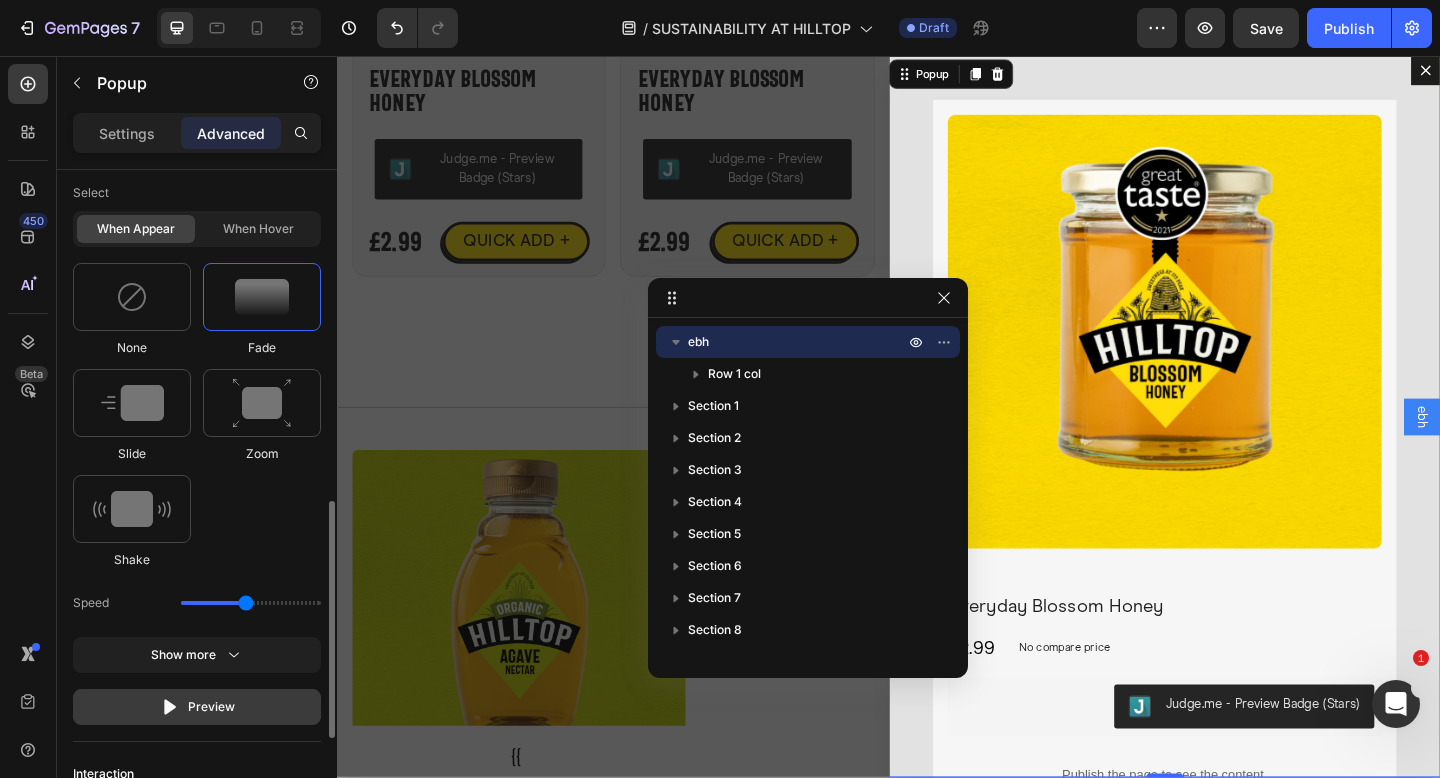 click on "Preview" at bounding box center [197, 707] 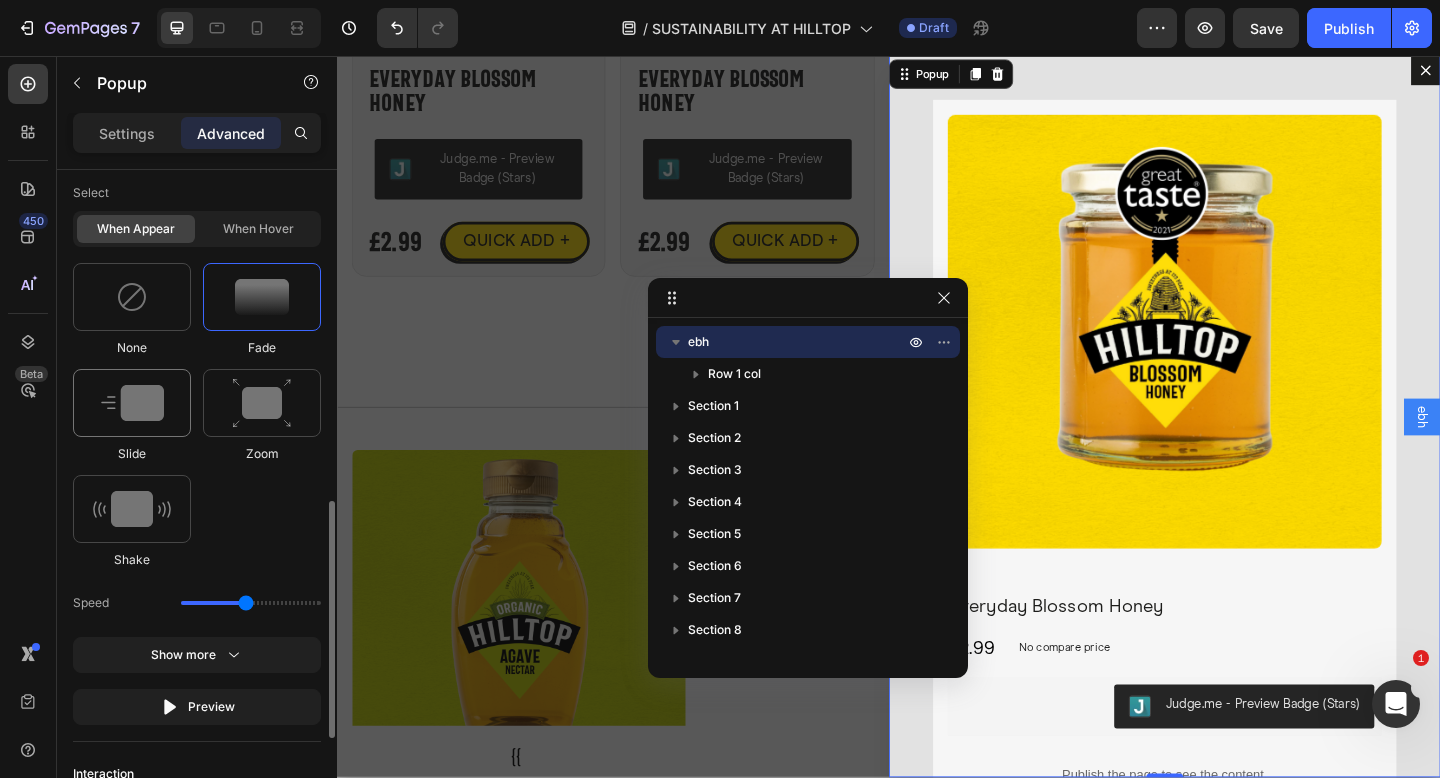 click at bounding box center (132, 403) 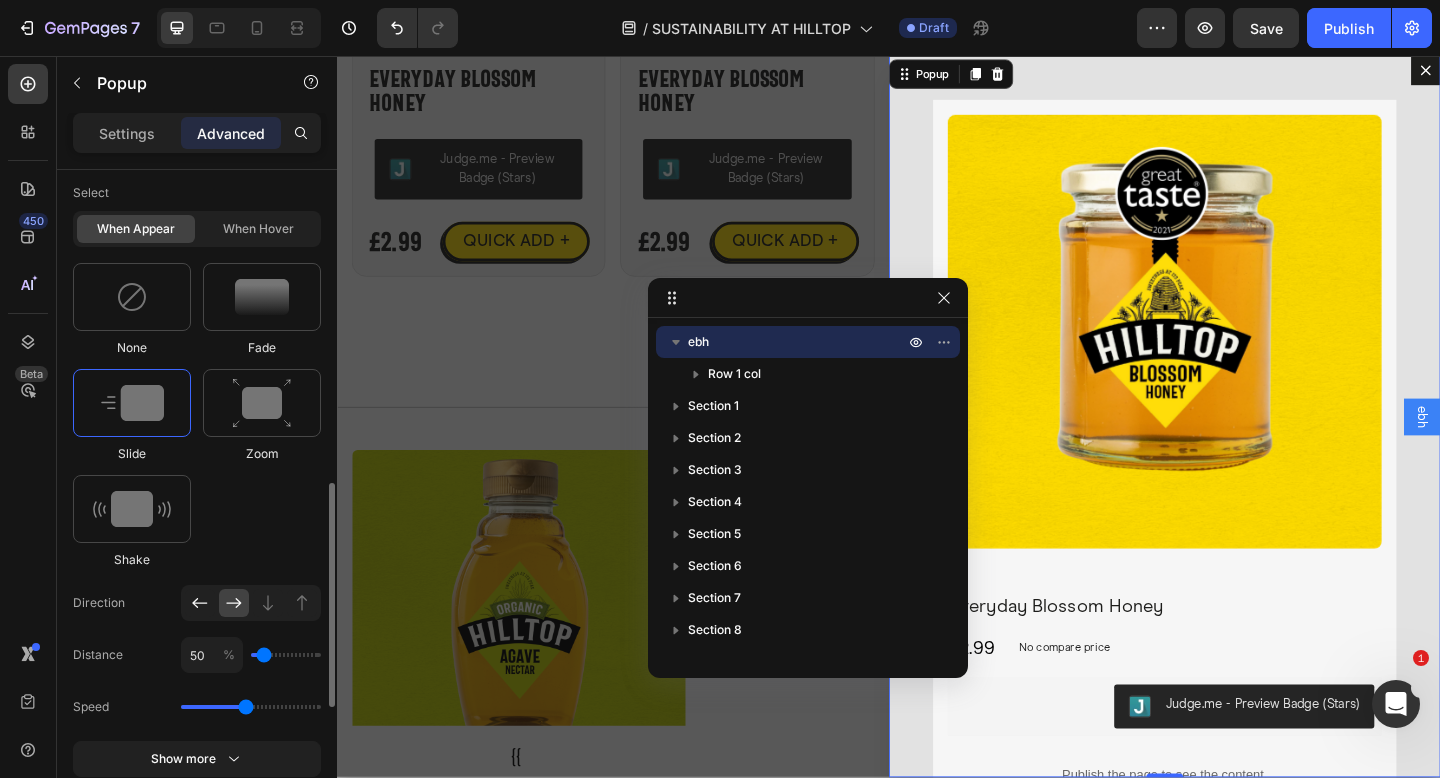 click 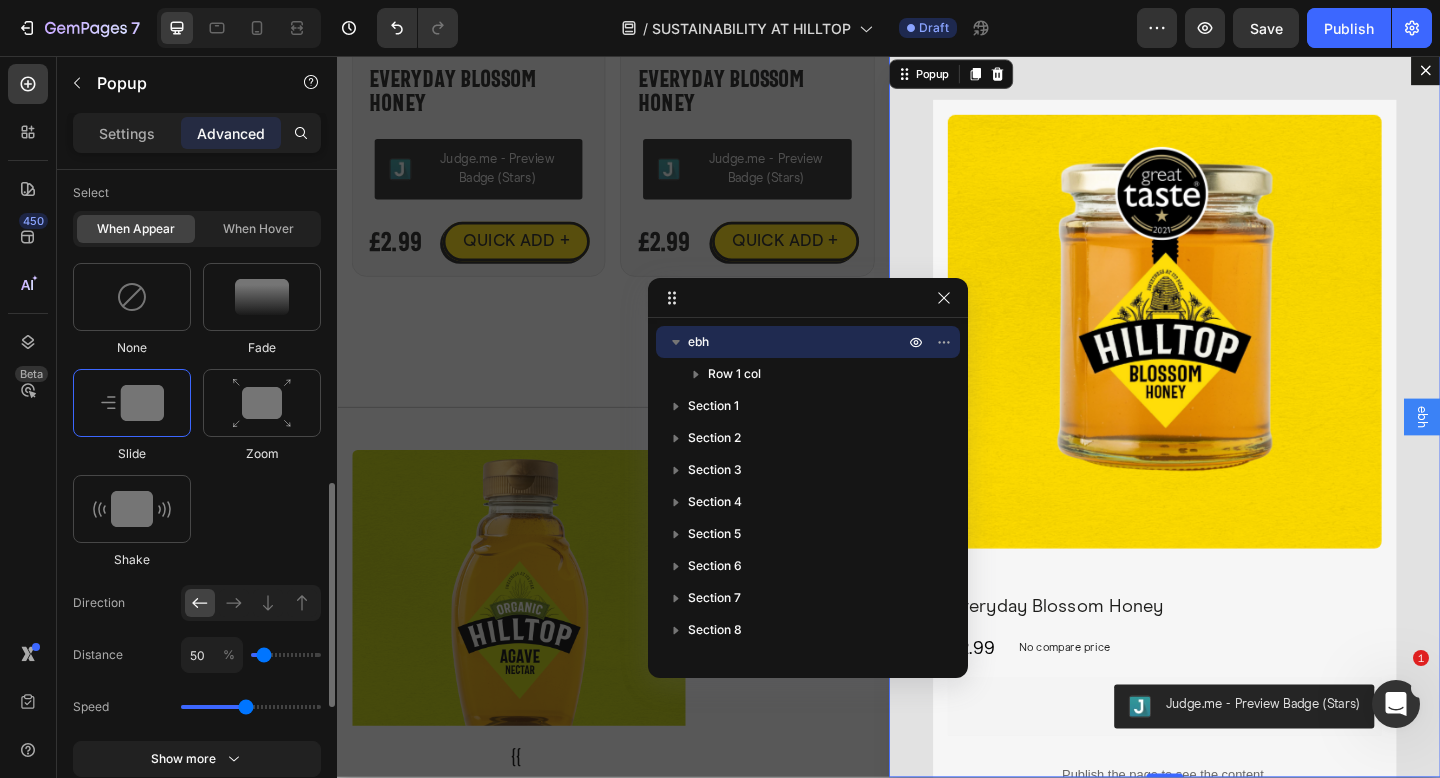 click on "None Fade Slide Zoom Shake" at bounding box center [197, 416] 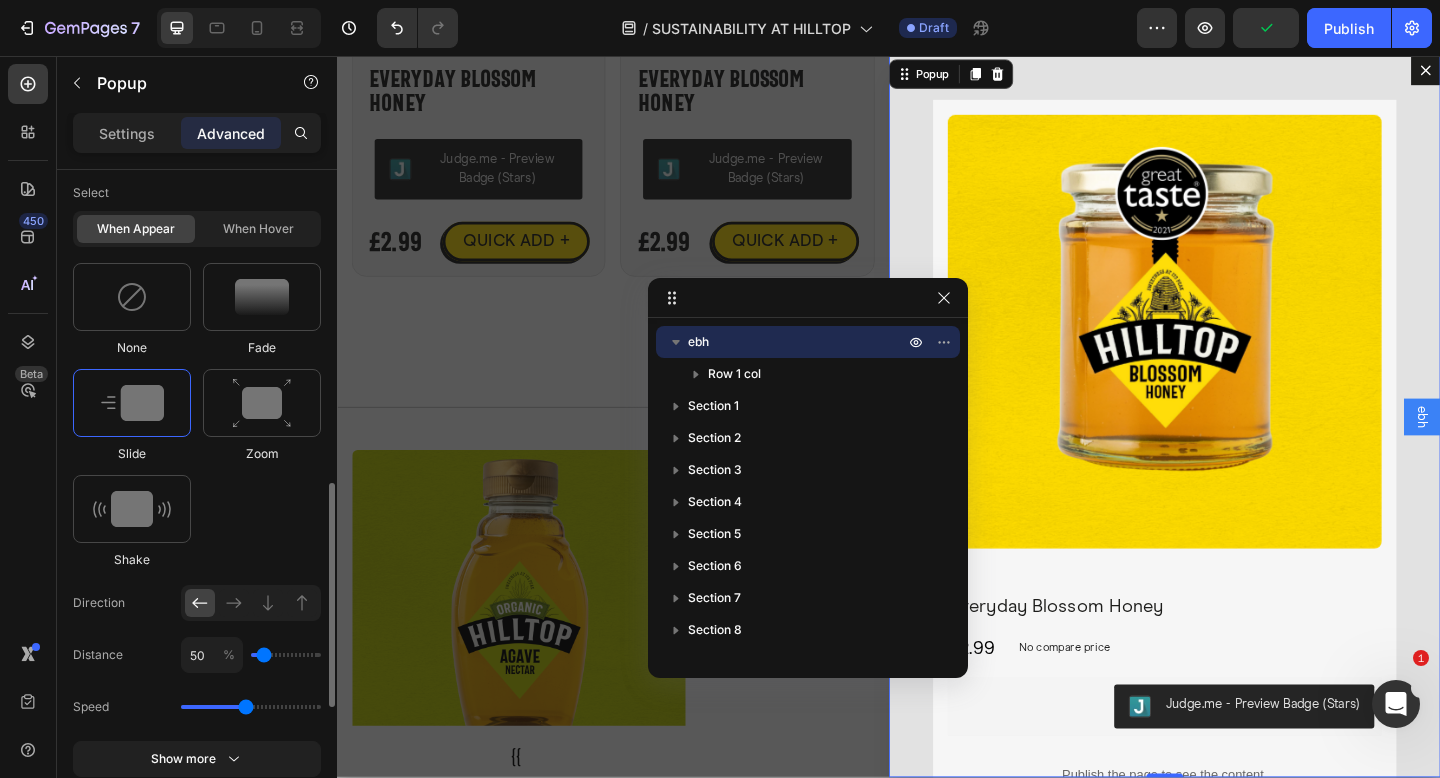 click on "Speed" 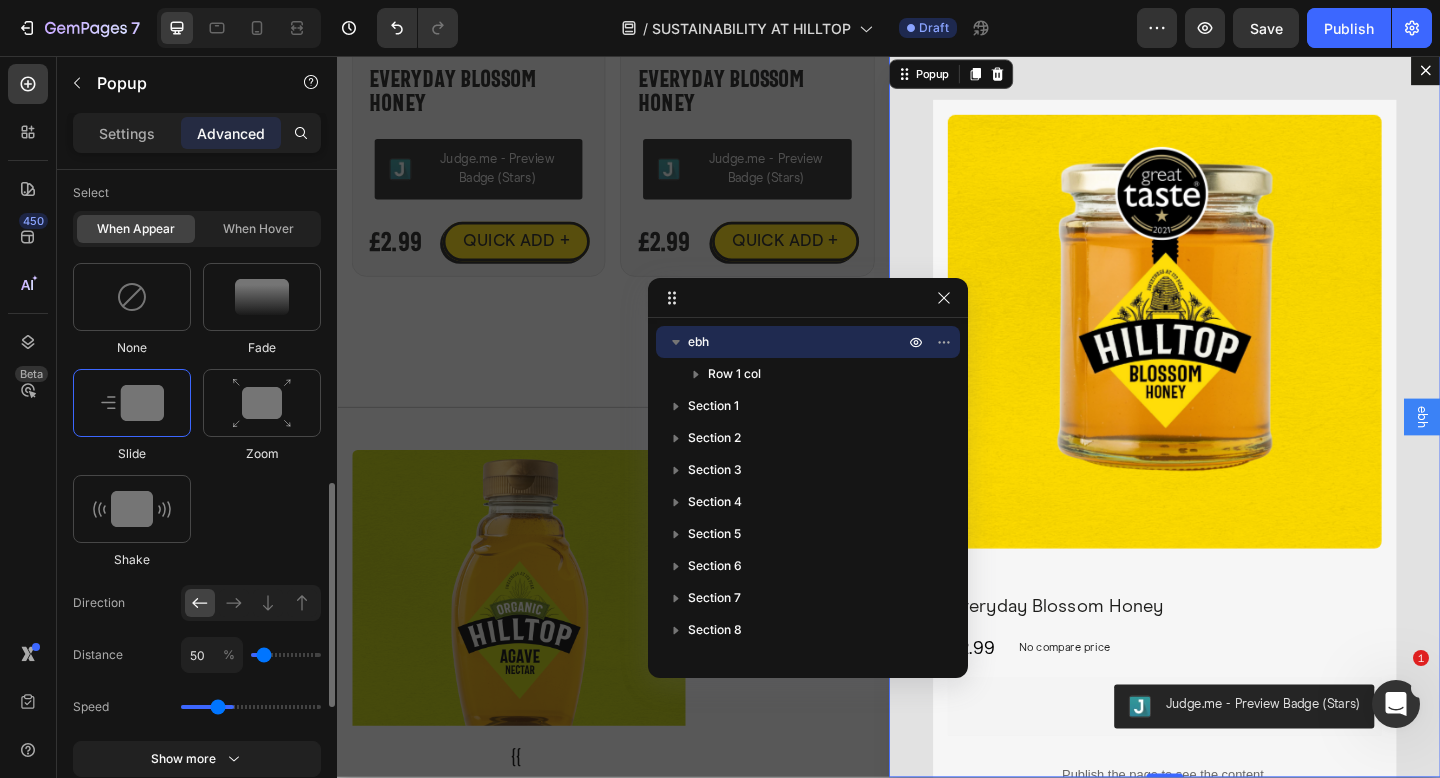 drag, startPoint x: 249, startPoint y: 706, endPoint x: 218, endPoint y: 710, distance: 31.257 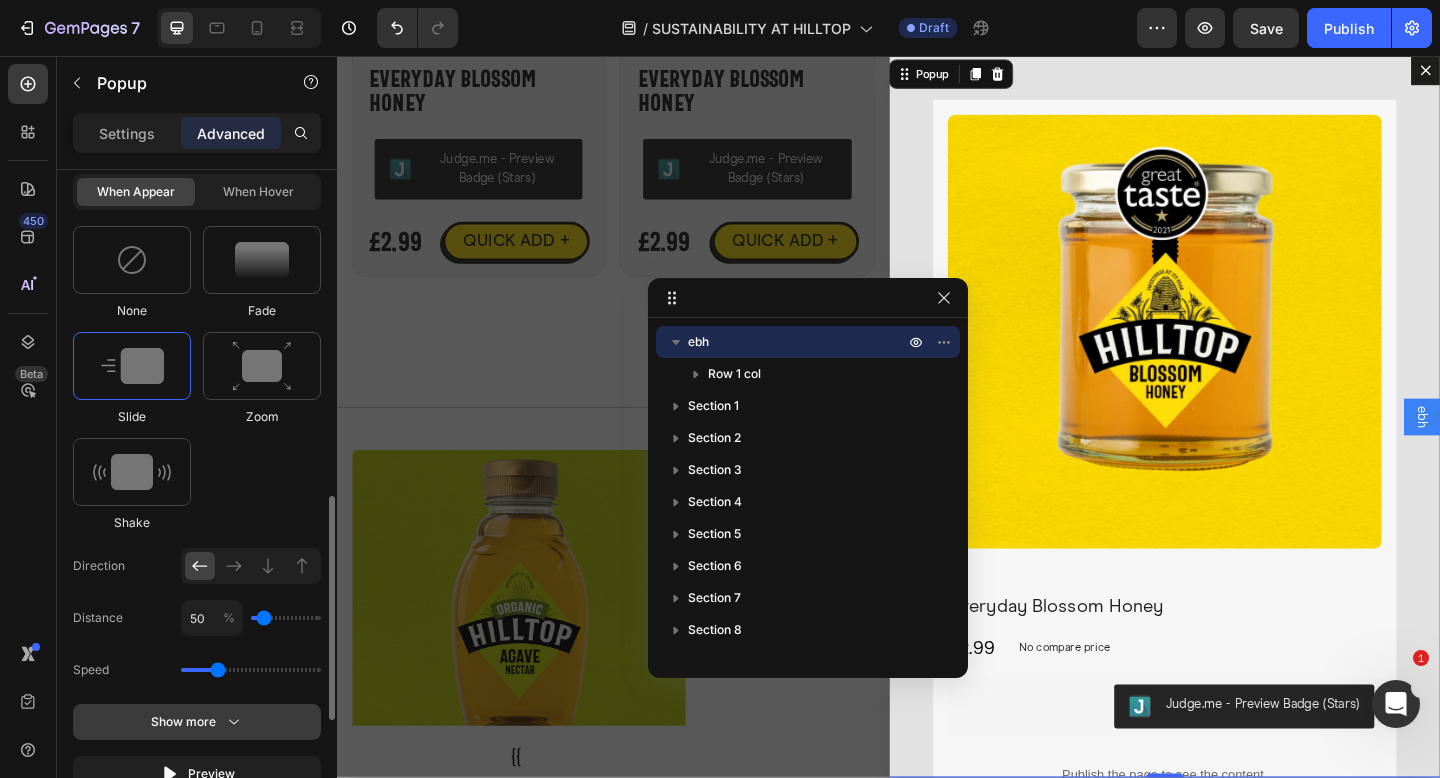 scroll, scrollTop: 1061, scrollLeft: 0, axis: vertical 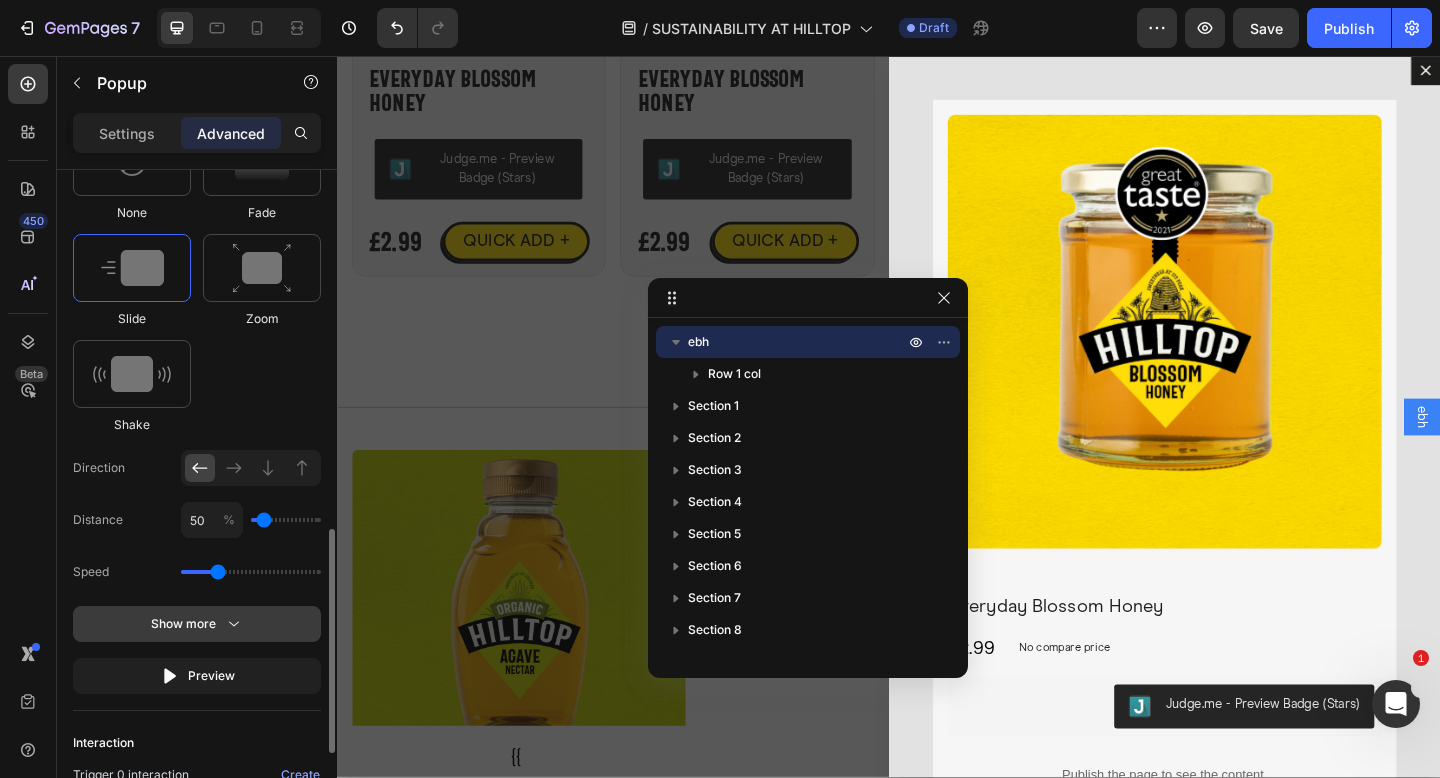 click 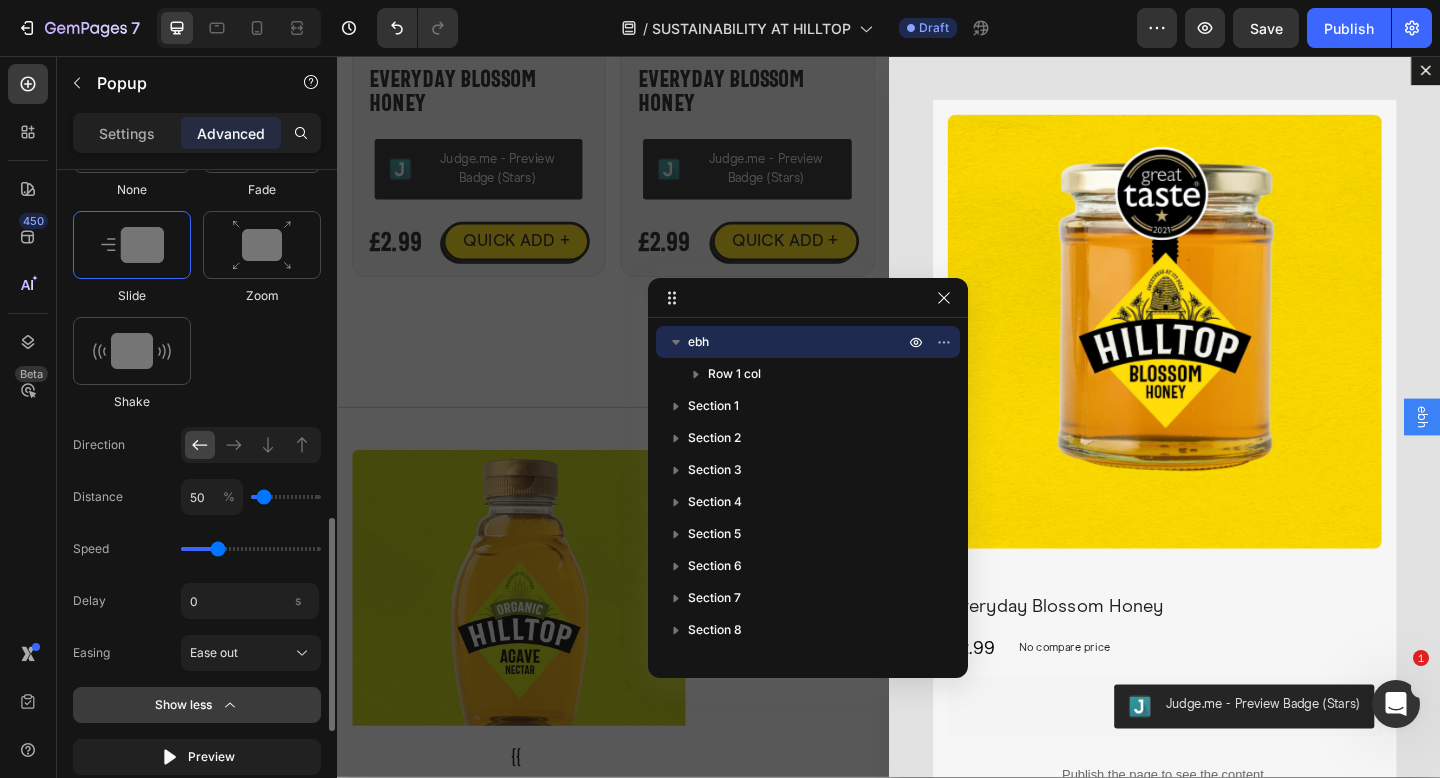 scroll, scrollTop: 1140, scrollLeft: 0, axis: vertical 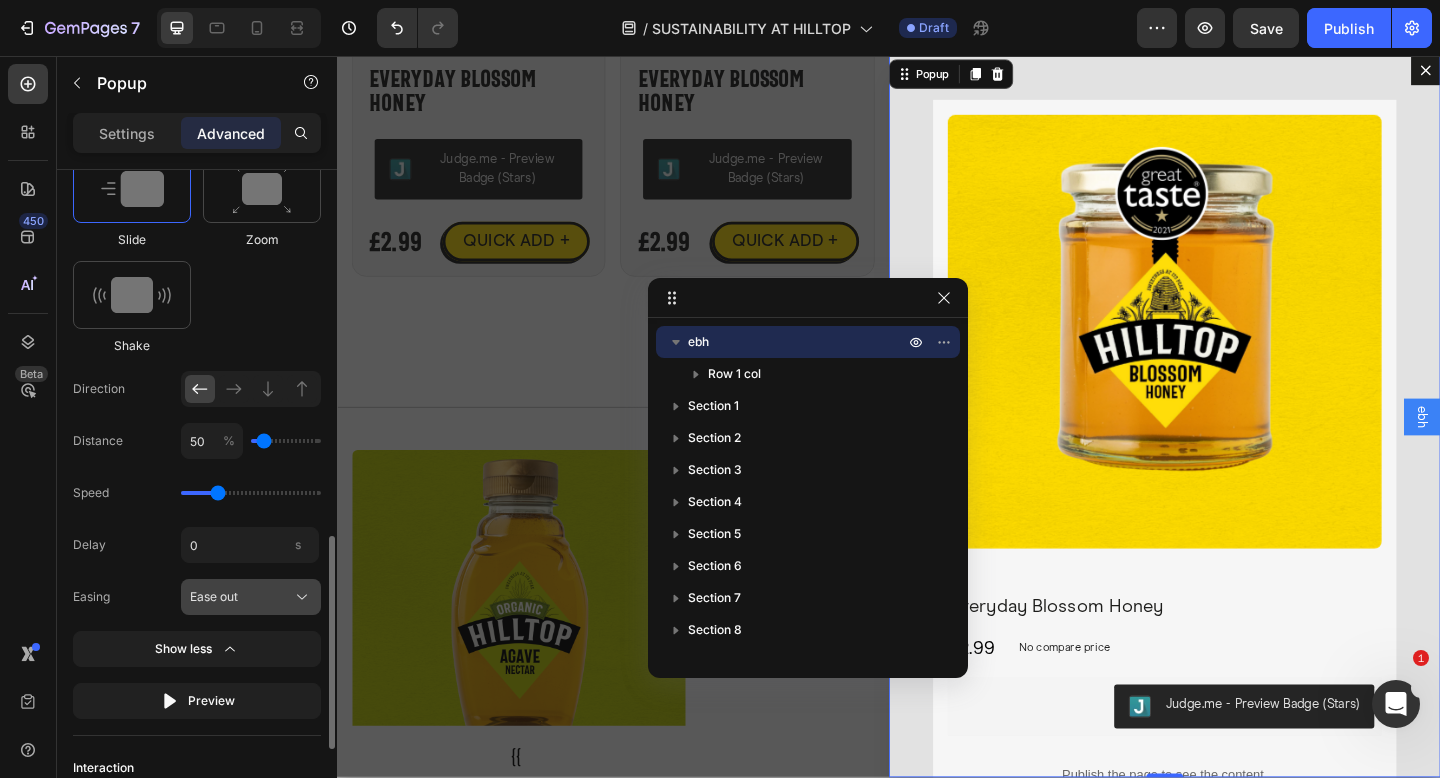click on "Ease out" 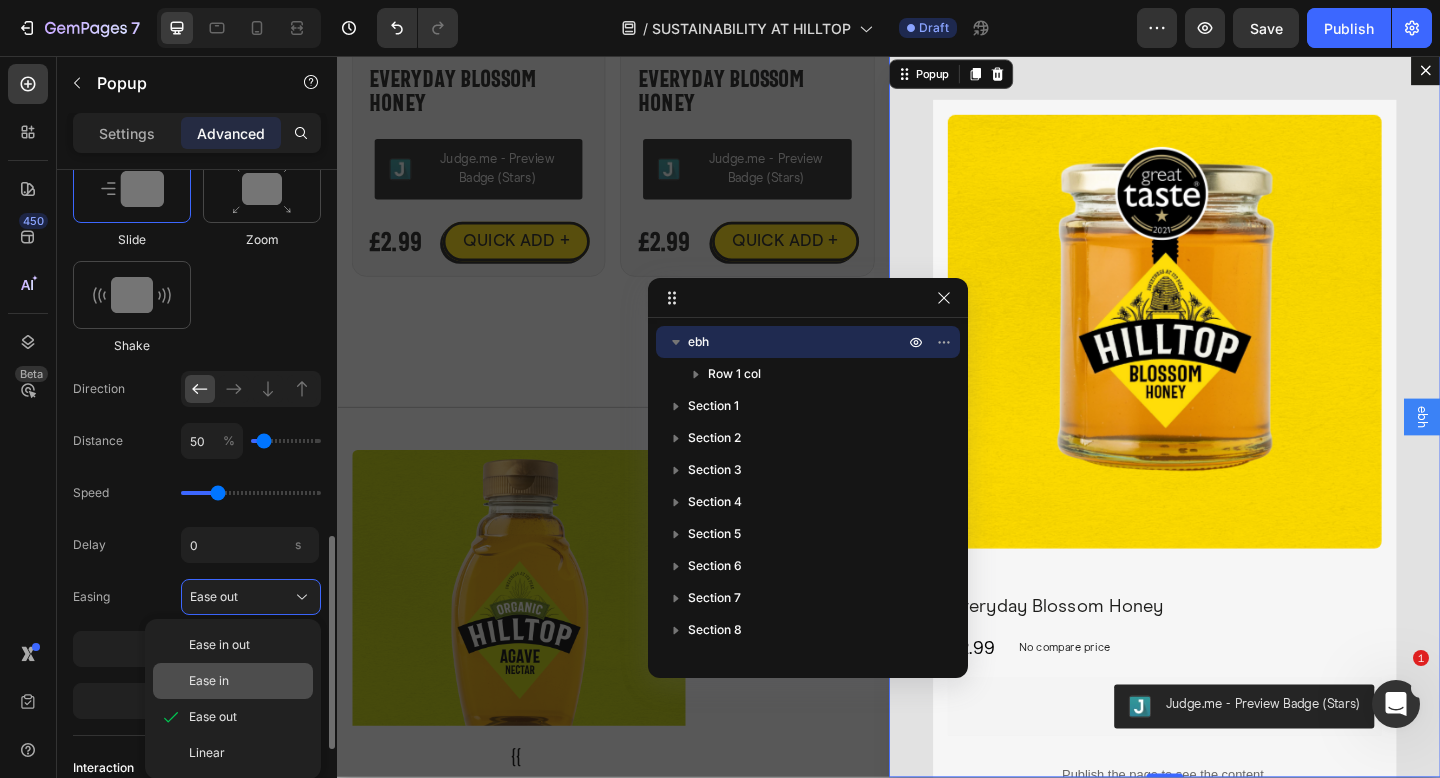 click on "Ease in" 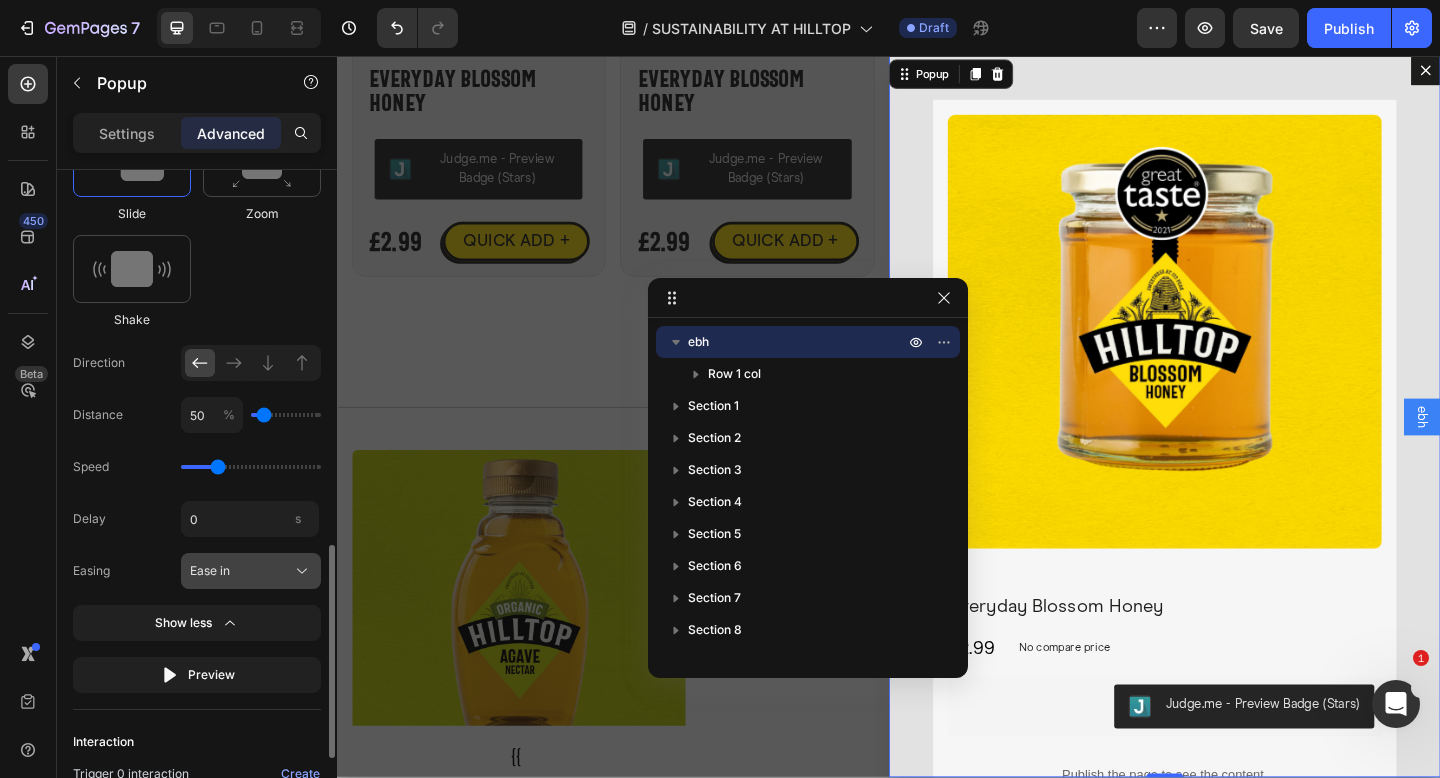 scroll, scrollTop: 1210, scrollLeft: 0, axis: vertical 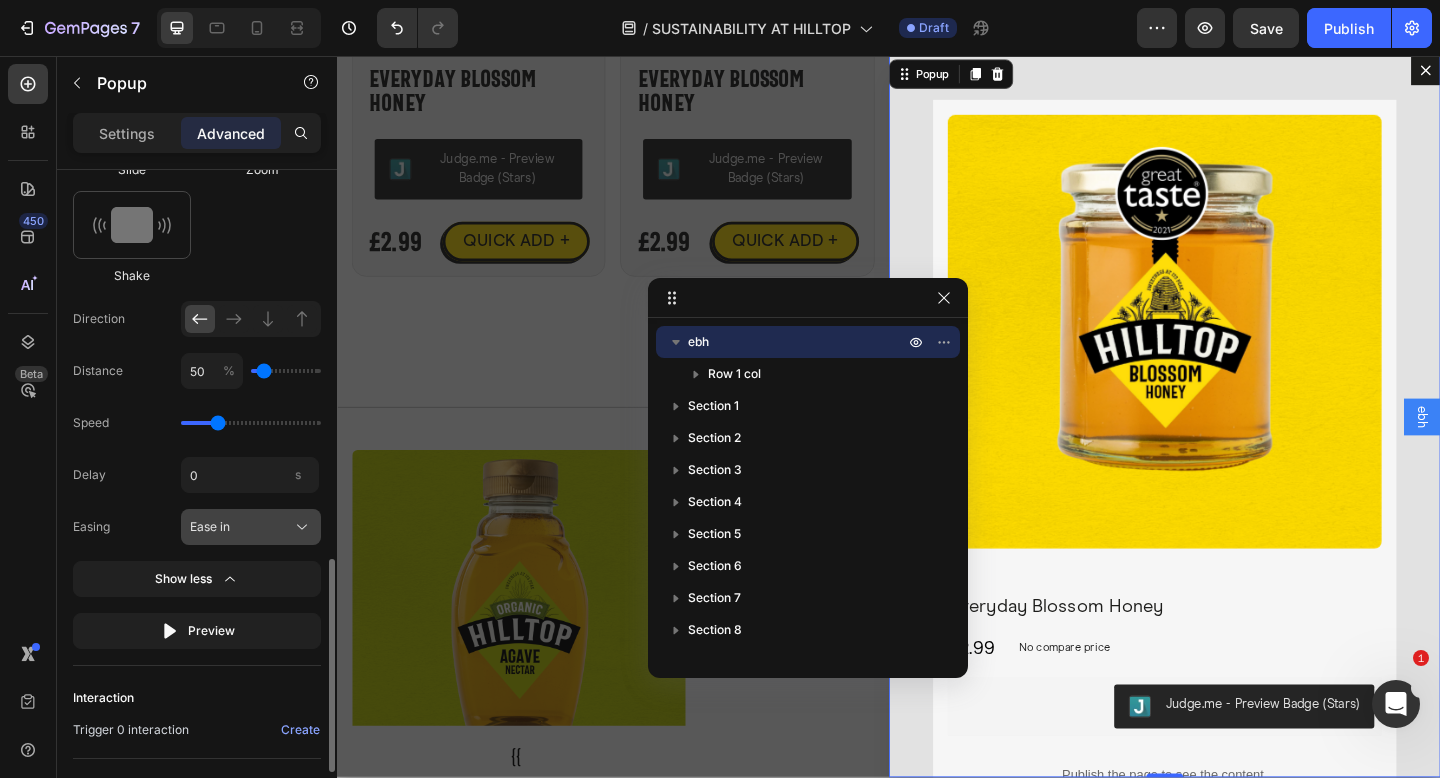 click on "Ease in" at bounding box center [251, 527] 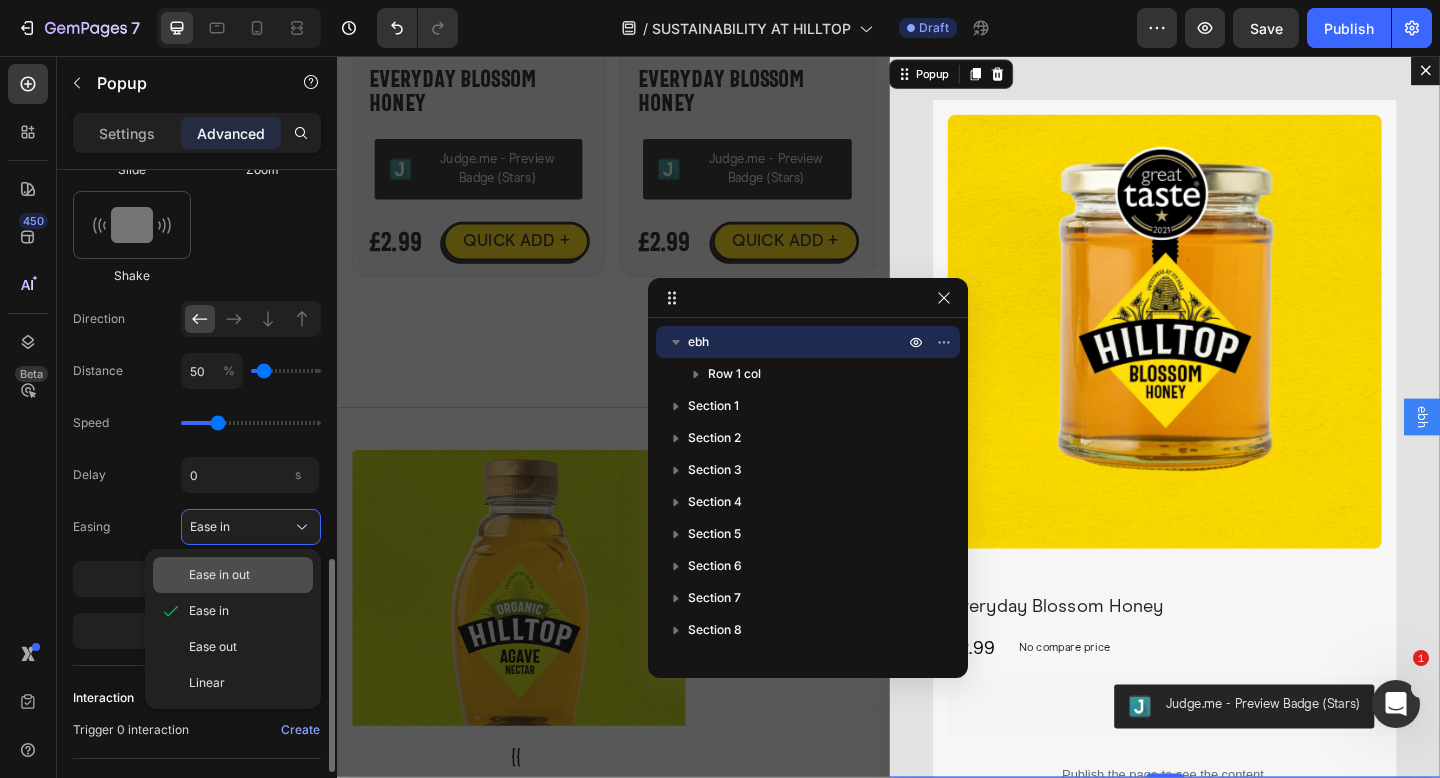 click on "Ease in out" at bounding box center [247, 575] 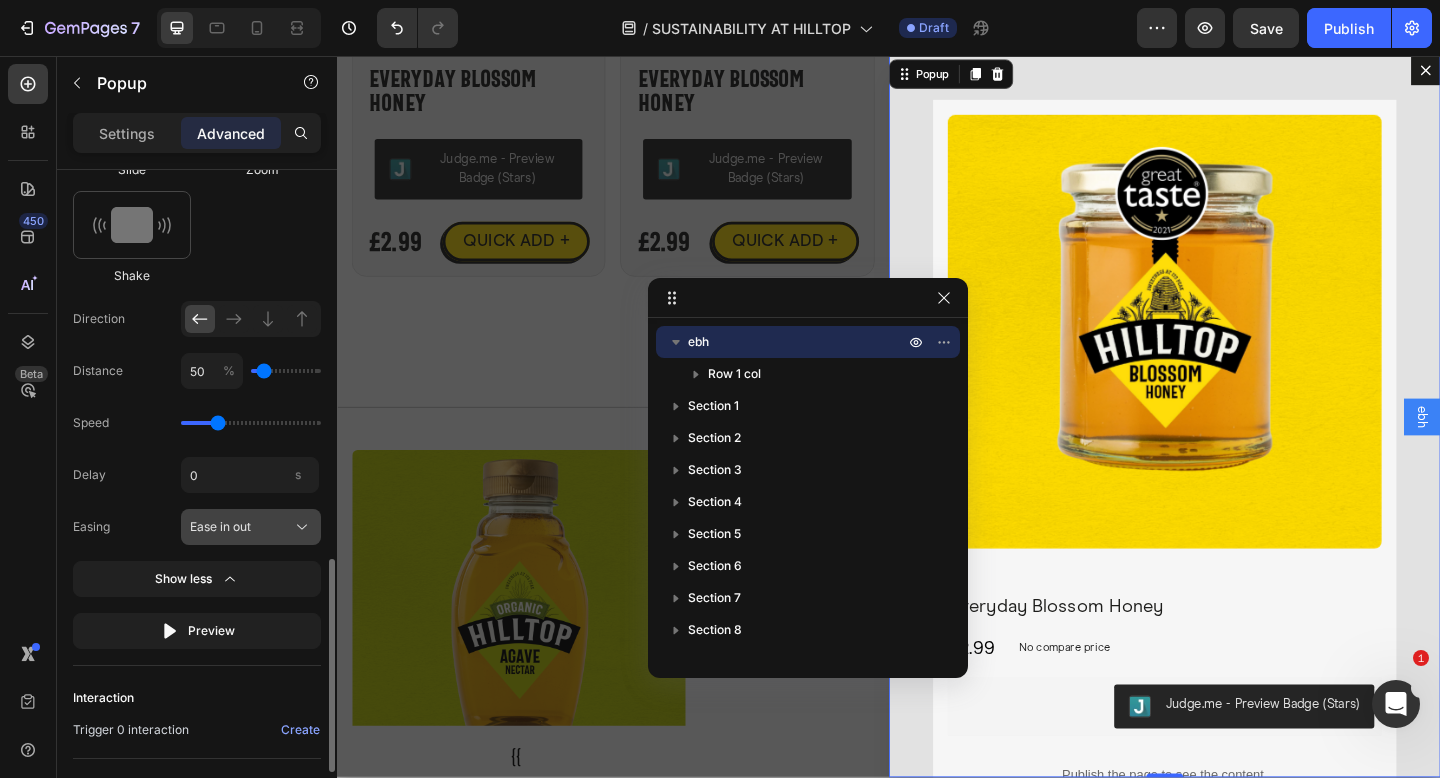click on "Ease in out" at bounding box center [220, 527] 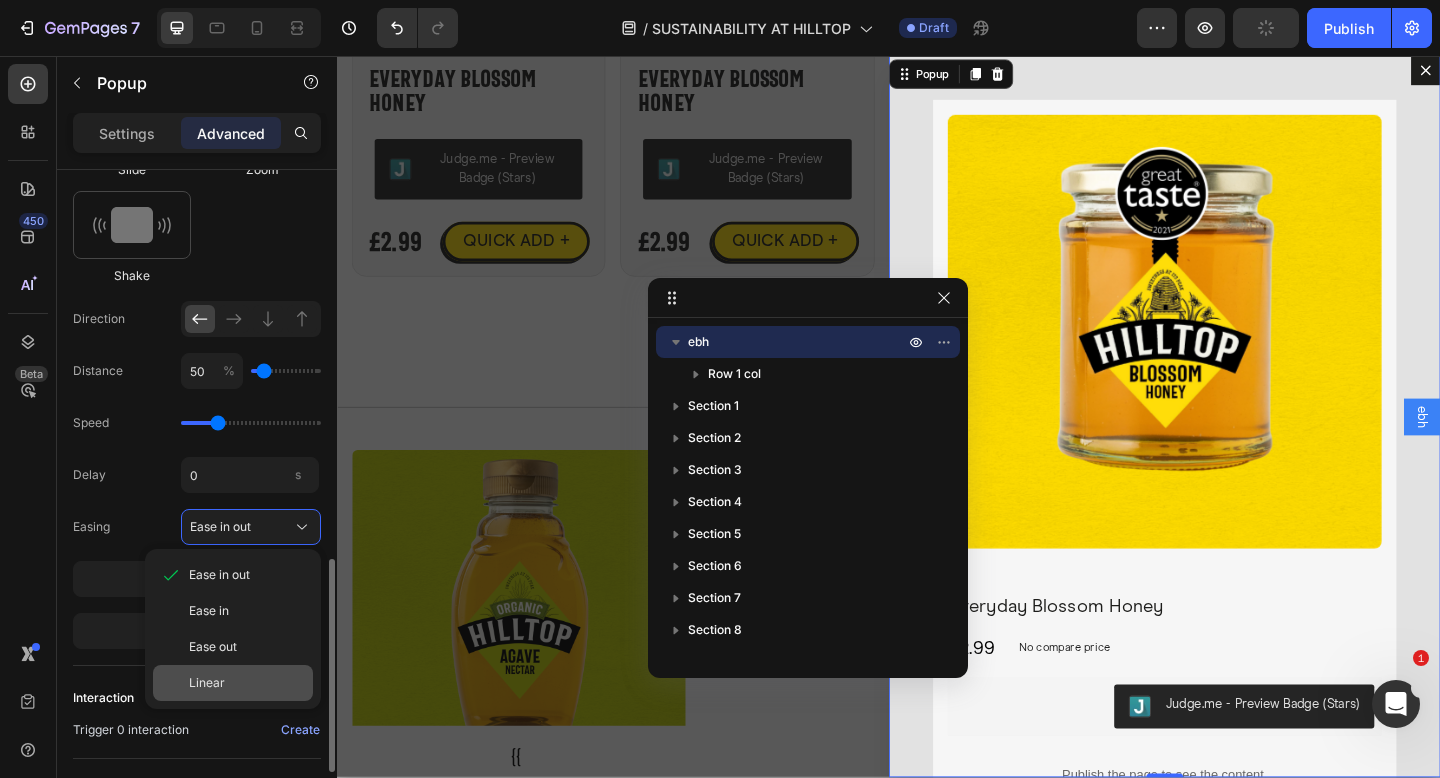click on "Linear" at bounding box center (247, 683) 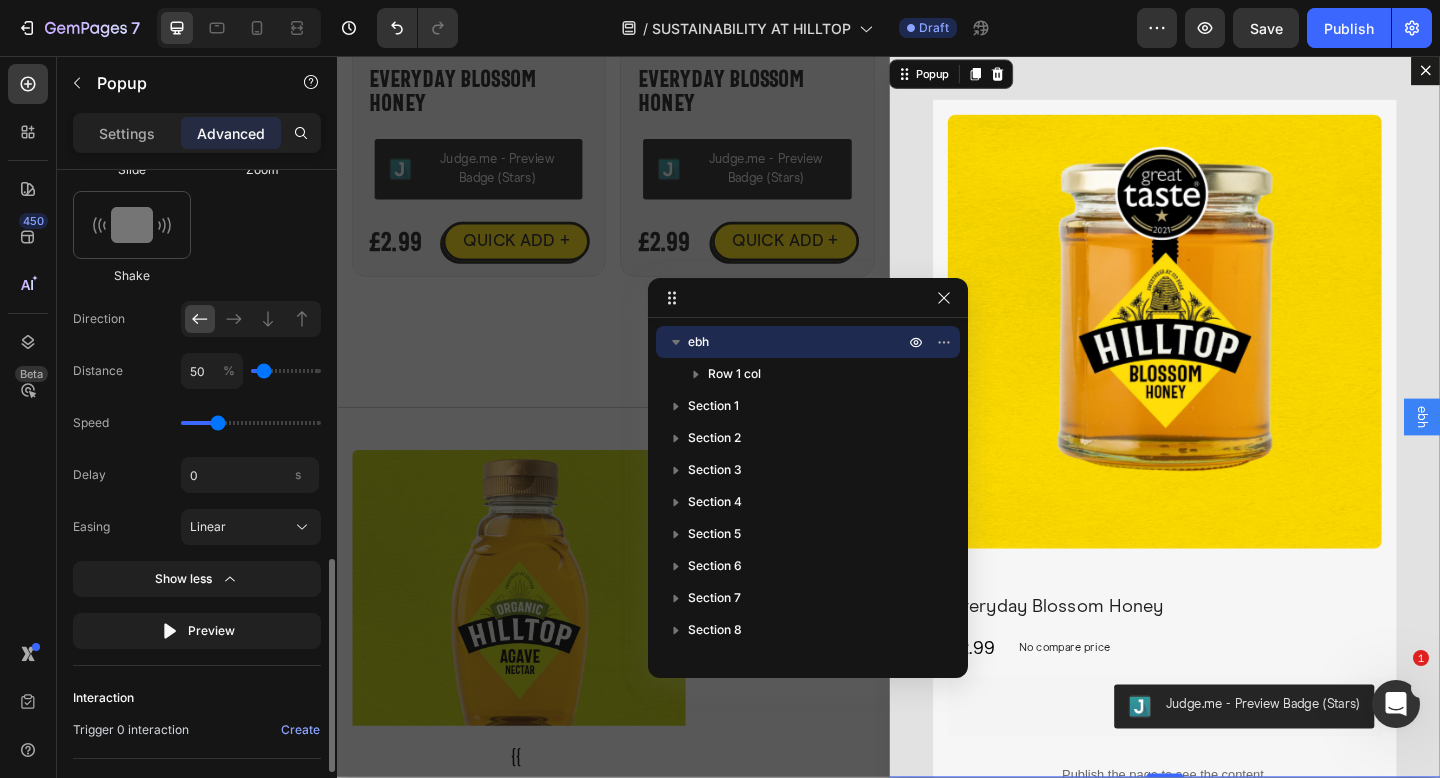 click on "Delay  0 s  Easing  Linear" 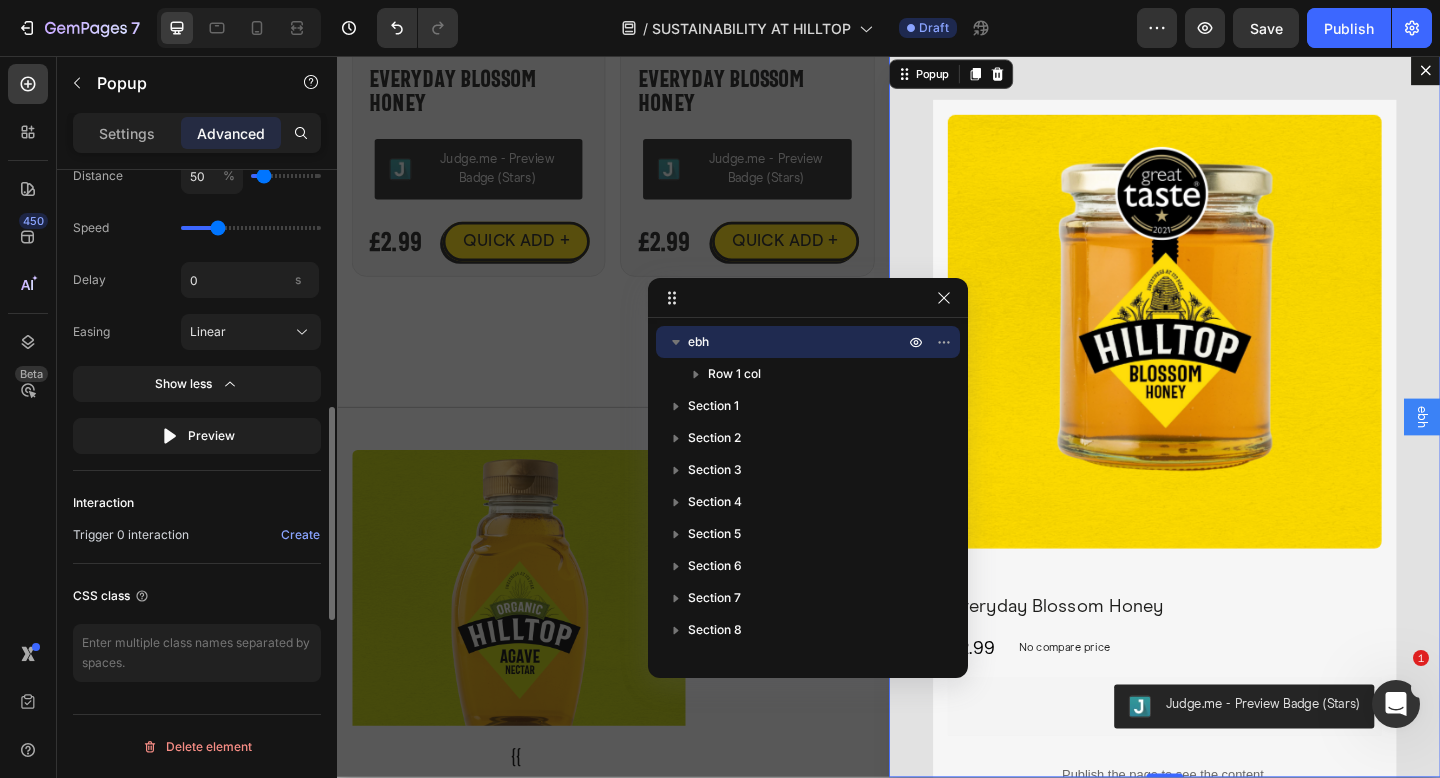 scroll, scrollTop: 1176, scrollLeft: 0, axis: vertical 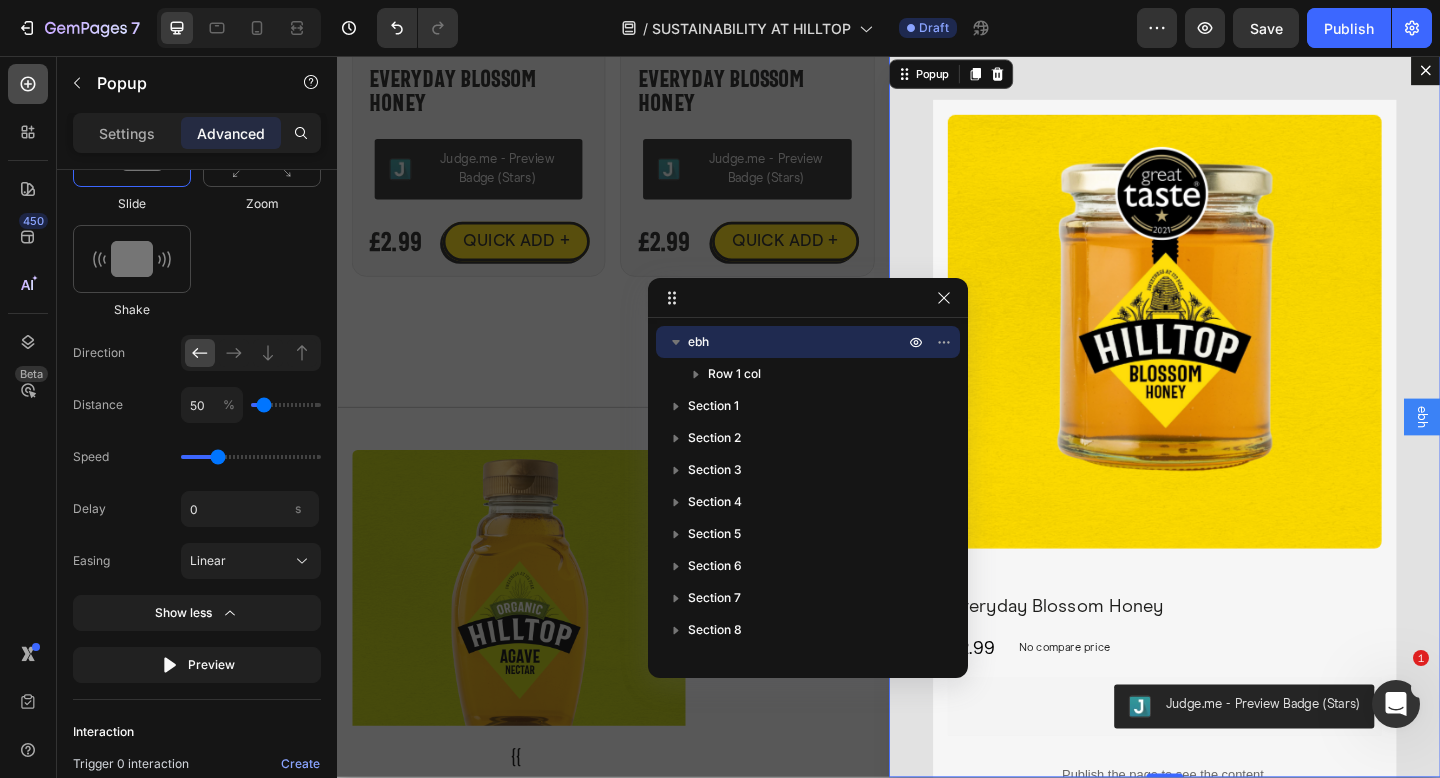 click 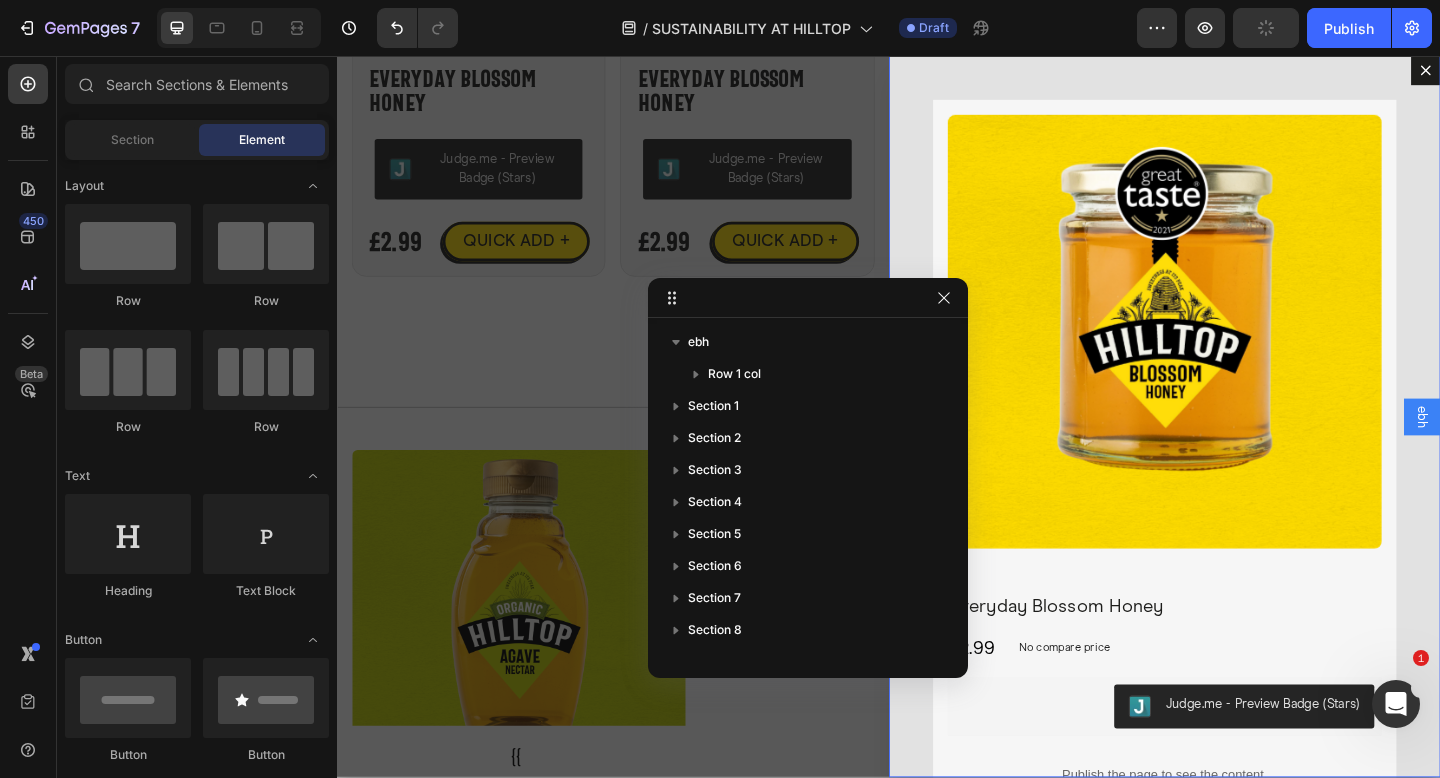 click at bounding box center (937, 448) 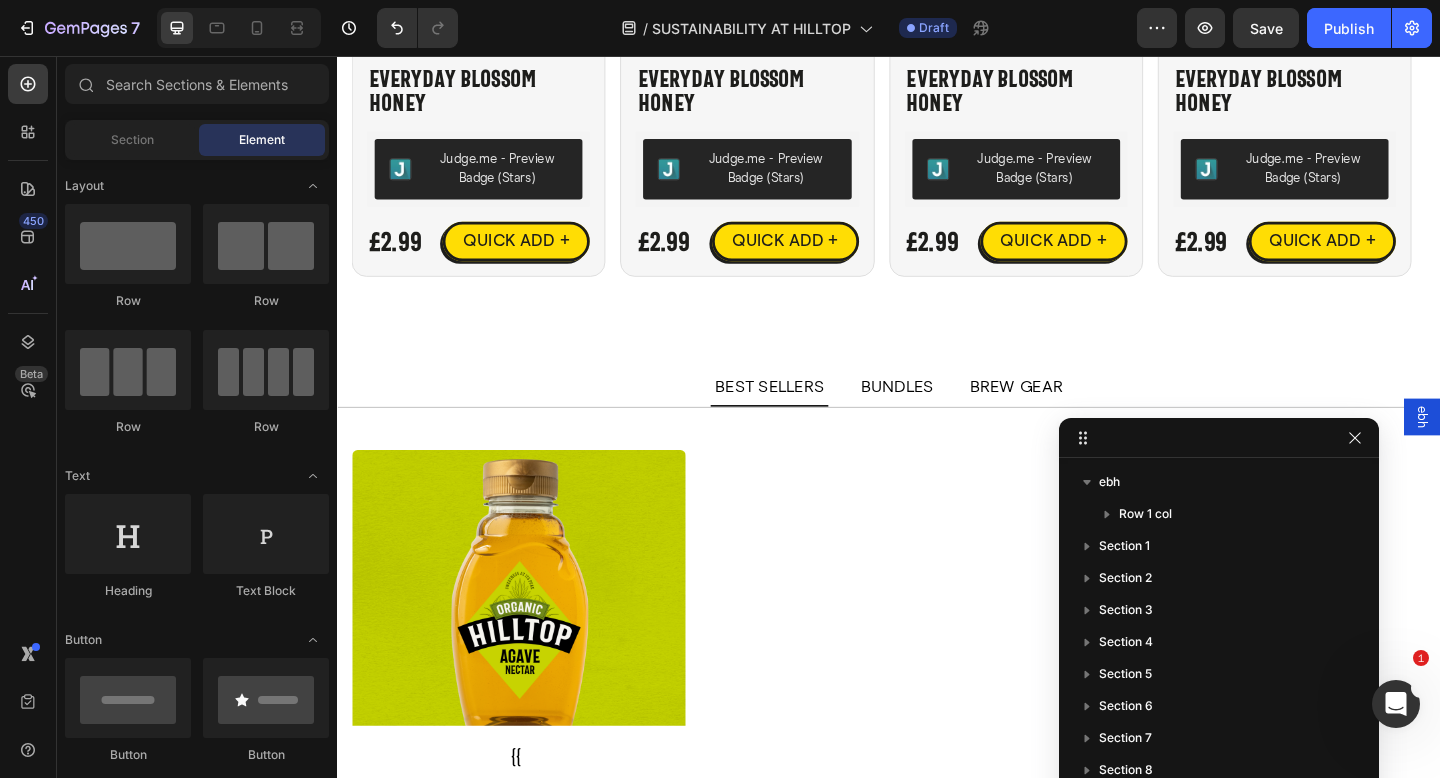 drag, startPoint x: 772, startPoint y: 315, endPoint x: 1183, endPoint y: 455, distance: 434.19006 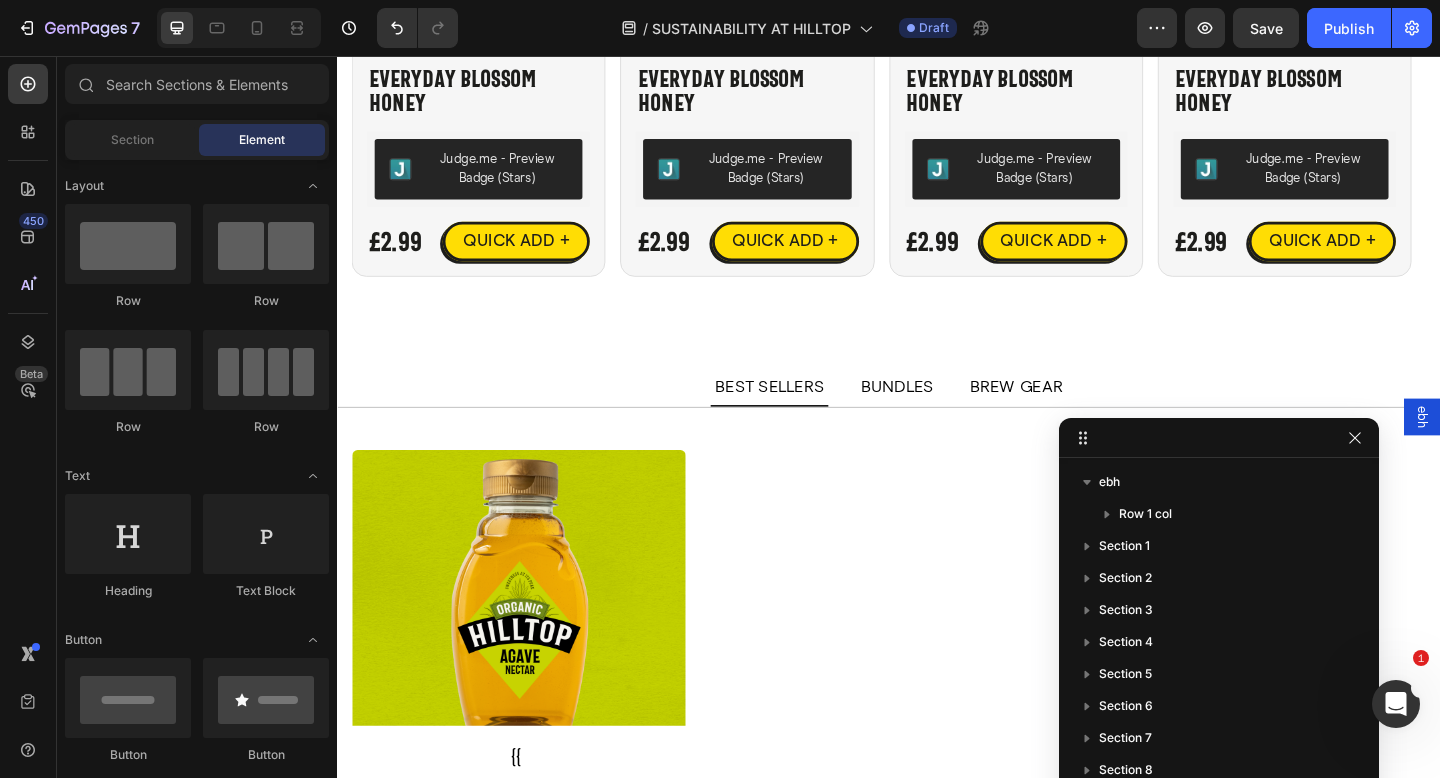 click 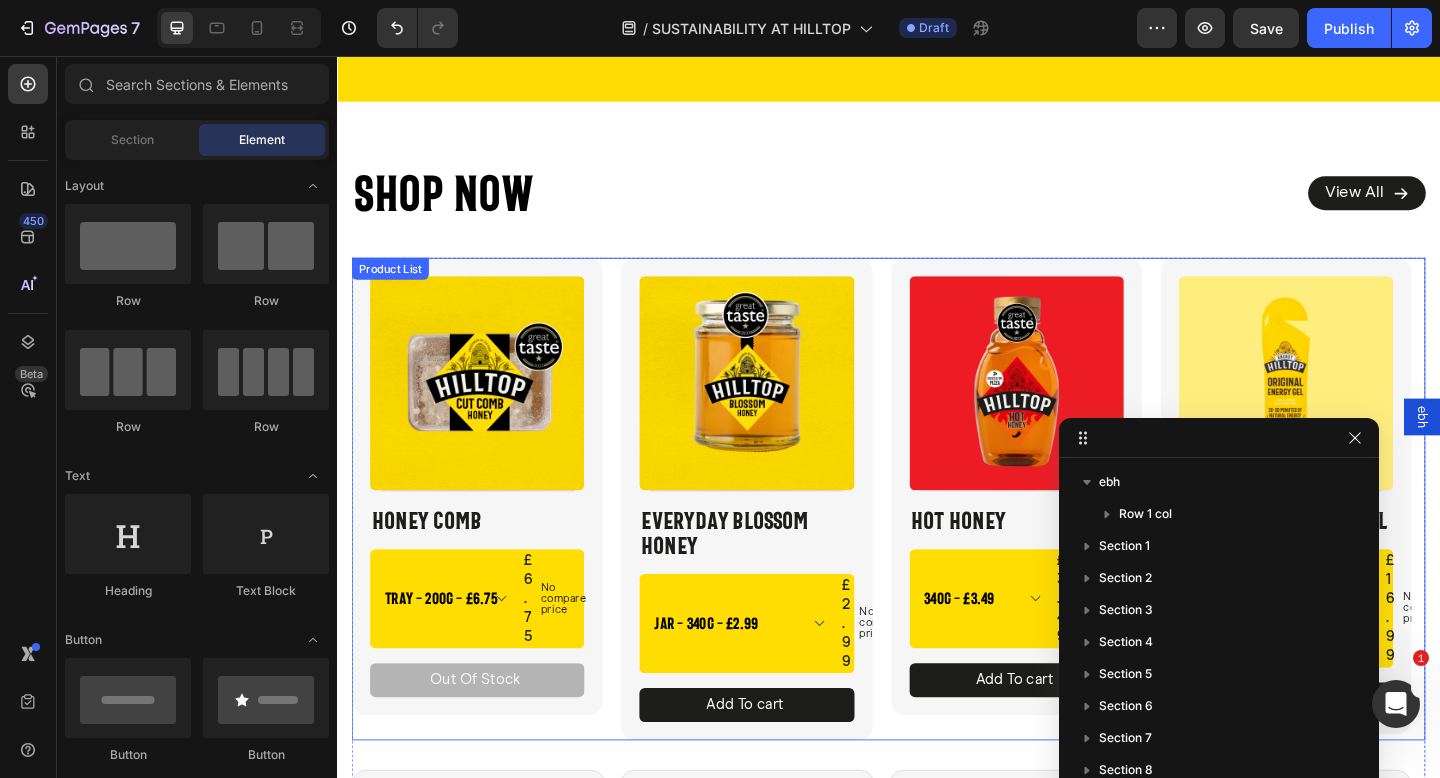 scroll, scrollTop: 3627, scrollLeft: 0, axis: vertical 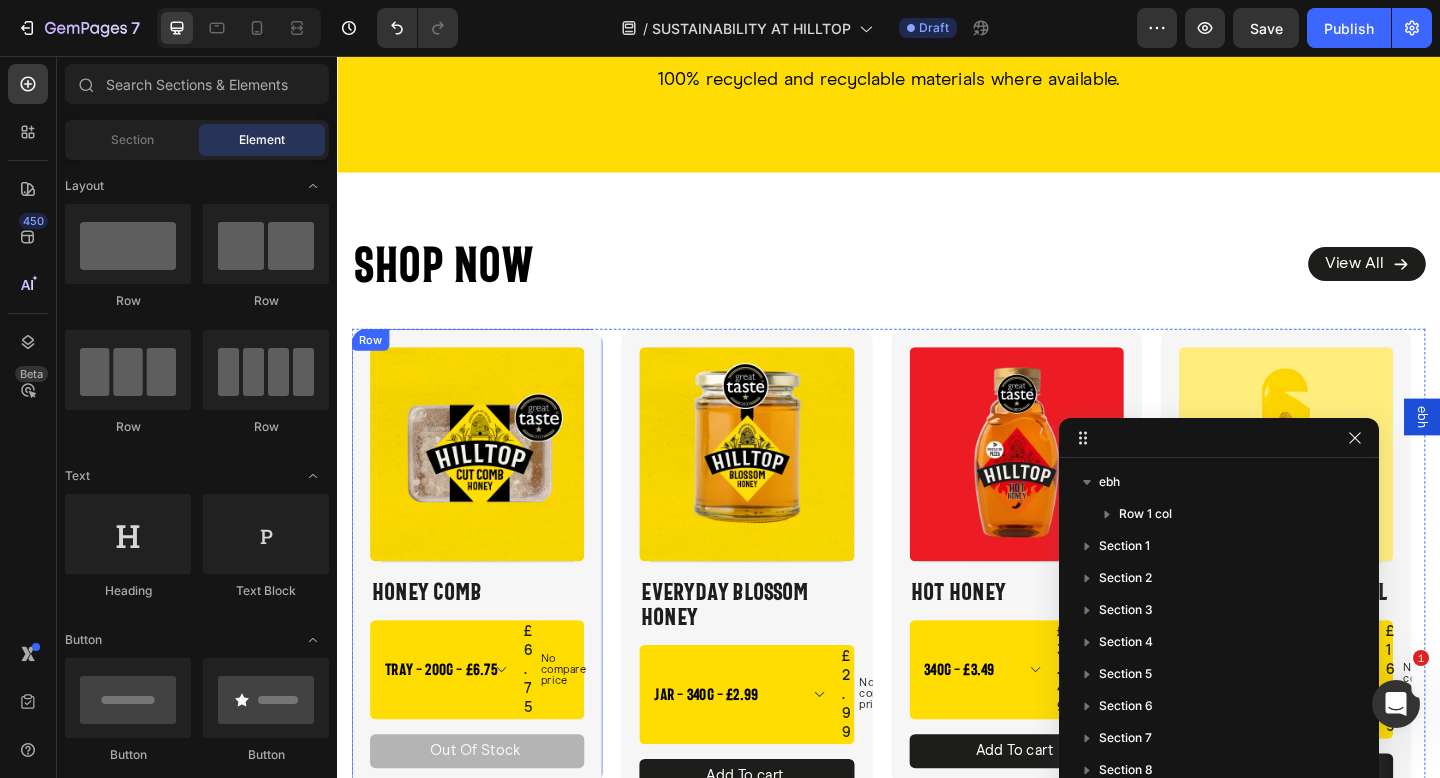click on "Product Images                Title Line Honey Comb Product Title   Tray - 200g - £6.75  Tray - 400g - £11.50  Product Variants & Swatches £6.75 Product Price Product Price No compare price Product Price Row Out Of Stock Product Cart Button Row" at bounding box center [489, 602] 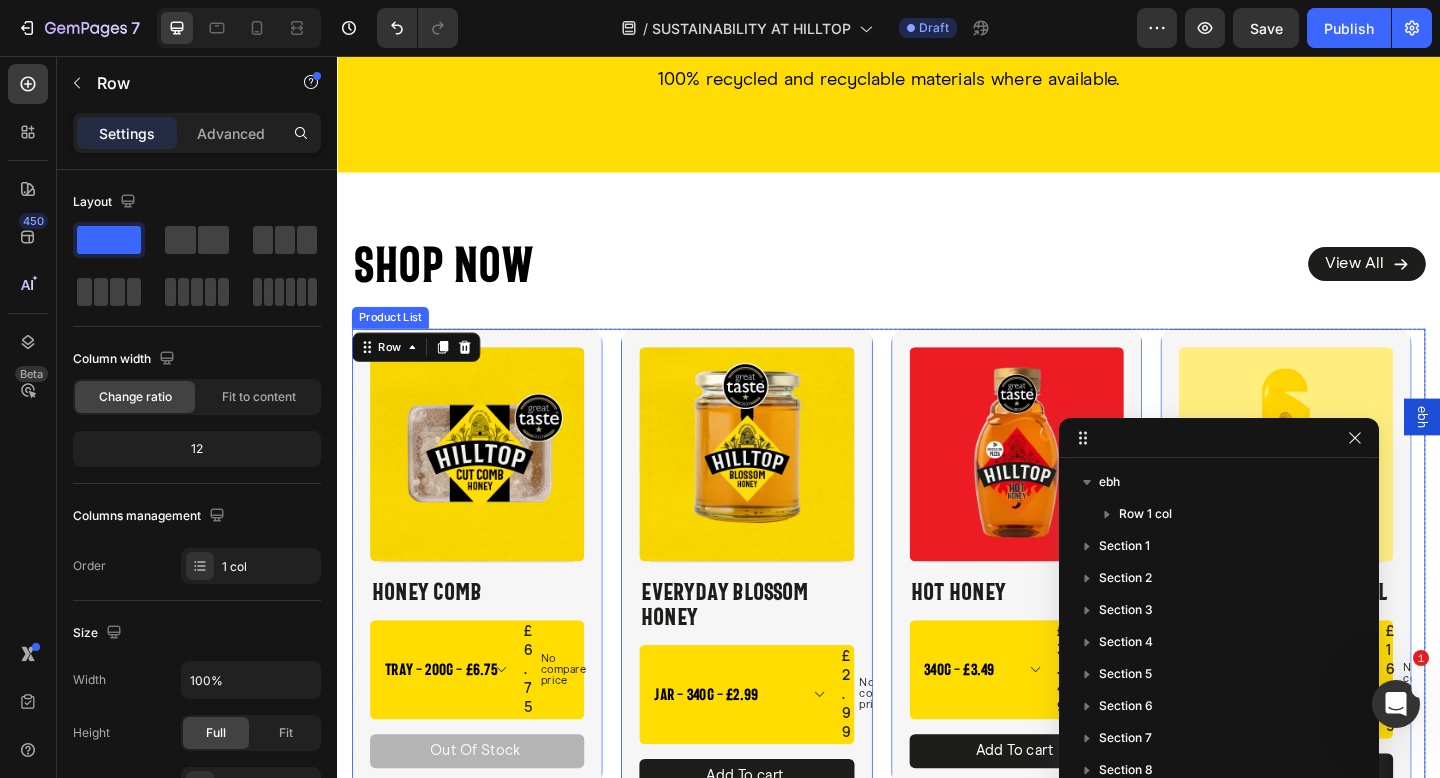 scroll, scrollTop: 506, scrollLeft: 0, axis: vertical 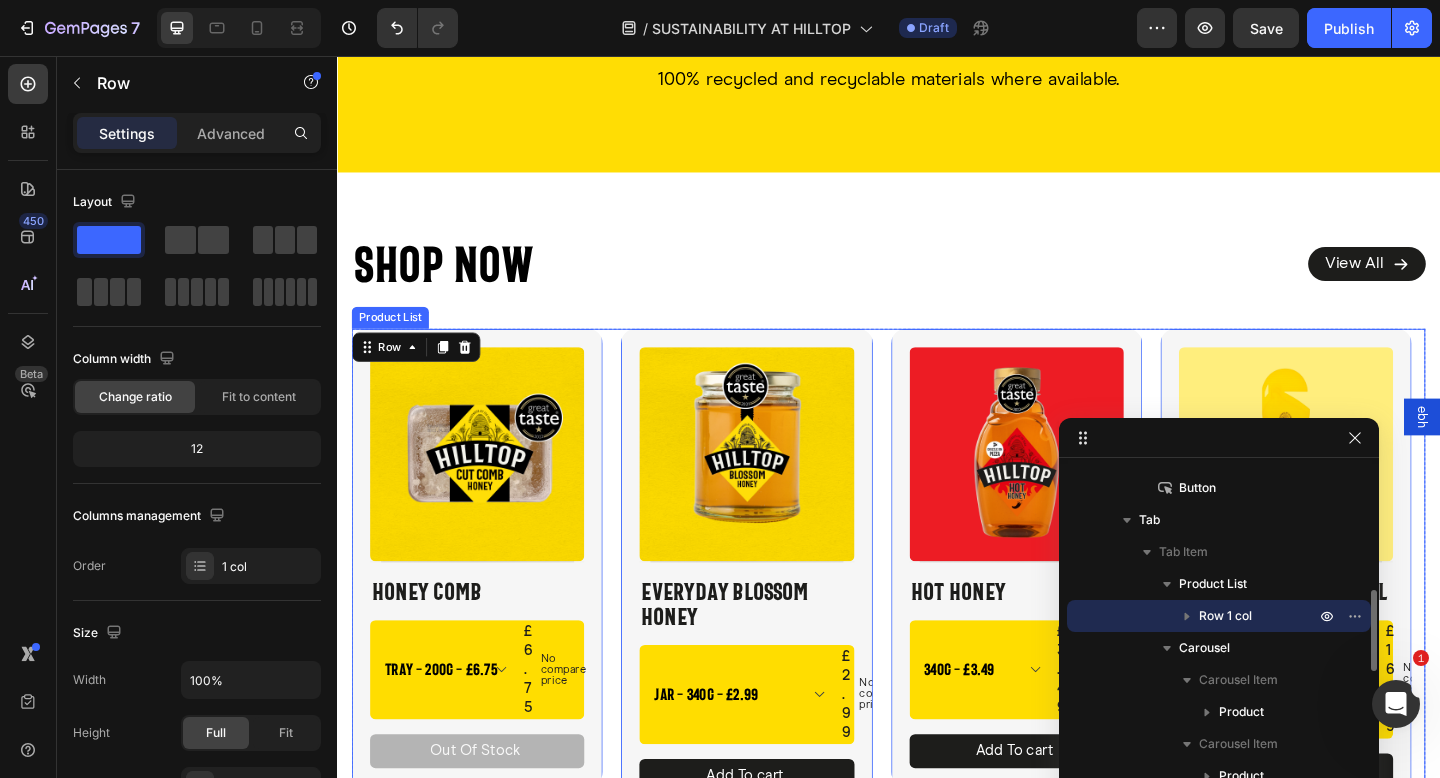 click on "Product Images                Title Line Honey Comb Product Title   Tray - 200g - £6.75  Tray - 400g - £11.50  Product Variants & Swatches £6.75 Product Price Product Price No compare price Product Price Row Out Of Stock Product Cart Button Row   0 Product List Product Images                Title Line Everyday Blossom Honey Product Title   Squeezy - 250g - £1.85  Jar - 340g - £2.99  Squeezy - 340g - £2.99  Squeezy - 720g - £4.59  Big Squeezy - 1.36kg - £7.50  Product Variants & Swatches £2.99 Product Price Product Price No compare price Product Price Row Add To cart Product Cart Button Row   0 Product List Product Images                Title Line Hot Honey Product Title   340g - £3.49  720g - NEW - £5.49  Product Variants & Swatches £3.49 Product Price Product Price No compare price Product Price Row Add To cart Product Cart Button Row   0 Product List Product Images                Title Line Energy Gels - Original Product Title   Original Single Gel - £1.49  Original Gels - Box of 12 - £16.99" at bounding box center (937, 615) 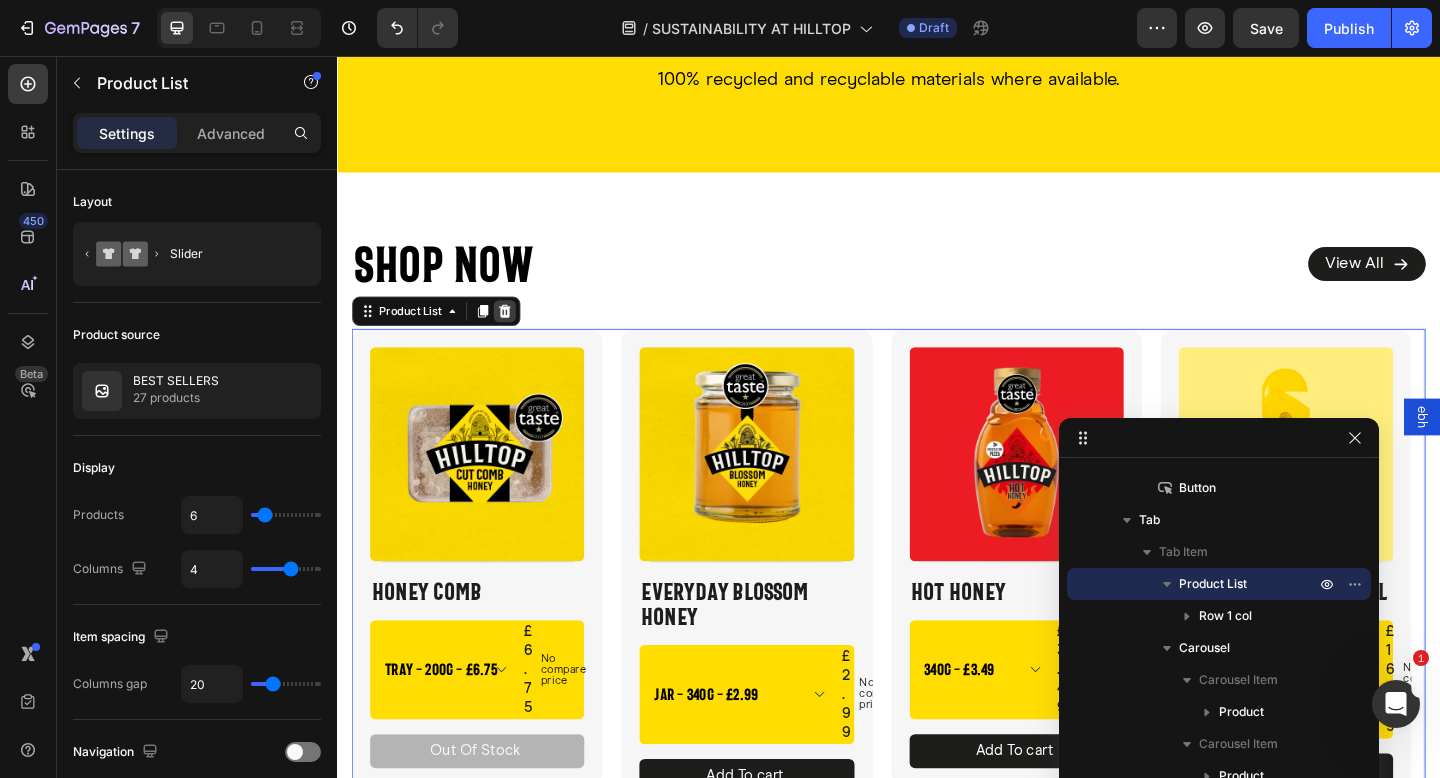 click 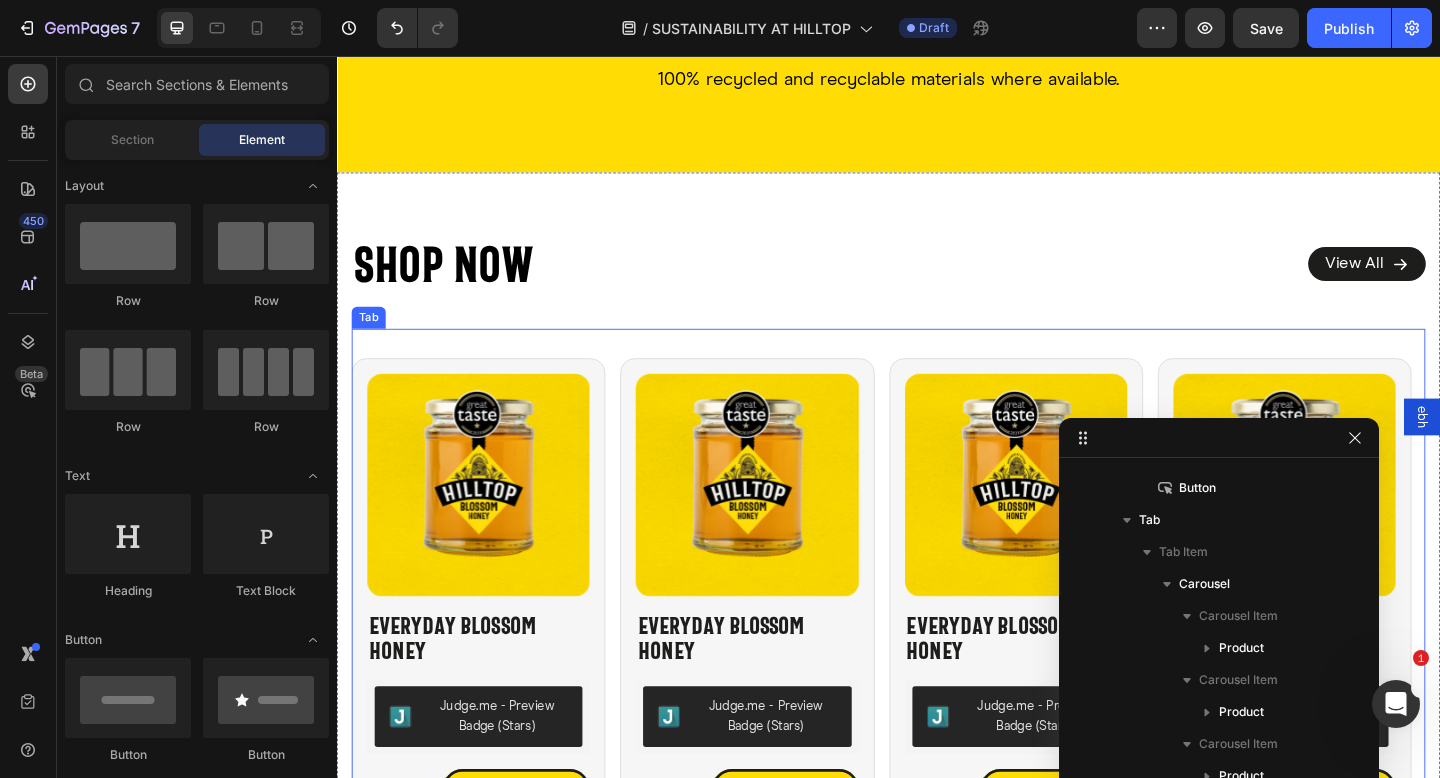 click on "Product Images Everyday Blossom Honey Product Title Judge.me - Preview Badge (Stars) Judge.me £2.99 Product Price Product Price QUICK ADD + Button Row Product Product Images Everyday Blossom Honey Product Title Judge.me - Preview Badge (Stars) Judge.me £2.99 Product Price Product Price QUICK ADD + Button Row Product Product Images Everyday Blossom Honey Product Title Judge.me - Preview Badge (Stars) Judge.me £2.99 Product Price Product Price QUICK ADD + Button Row Product Product Images Everyday Blossom Honey Product Title Judge.me - Preview Badge (Stars) Judge.me £2.99 Product Price Product Price QUICK ADD + Button Row Product Product Images Everyday Blossom Honey Product Title Judge.me - Preview Badge (Stars) Judge.me £2.99 Product Price Product Price QUICK ADD + Button Row Product Product Images Everyday Blossom Honey Product Title Judge.me - Preview Badge (Stars) Judge.me £2.99 Product Price Product Price QUICK ADD + Button Row Product Carousel" at bounding box center [937, 623] 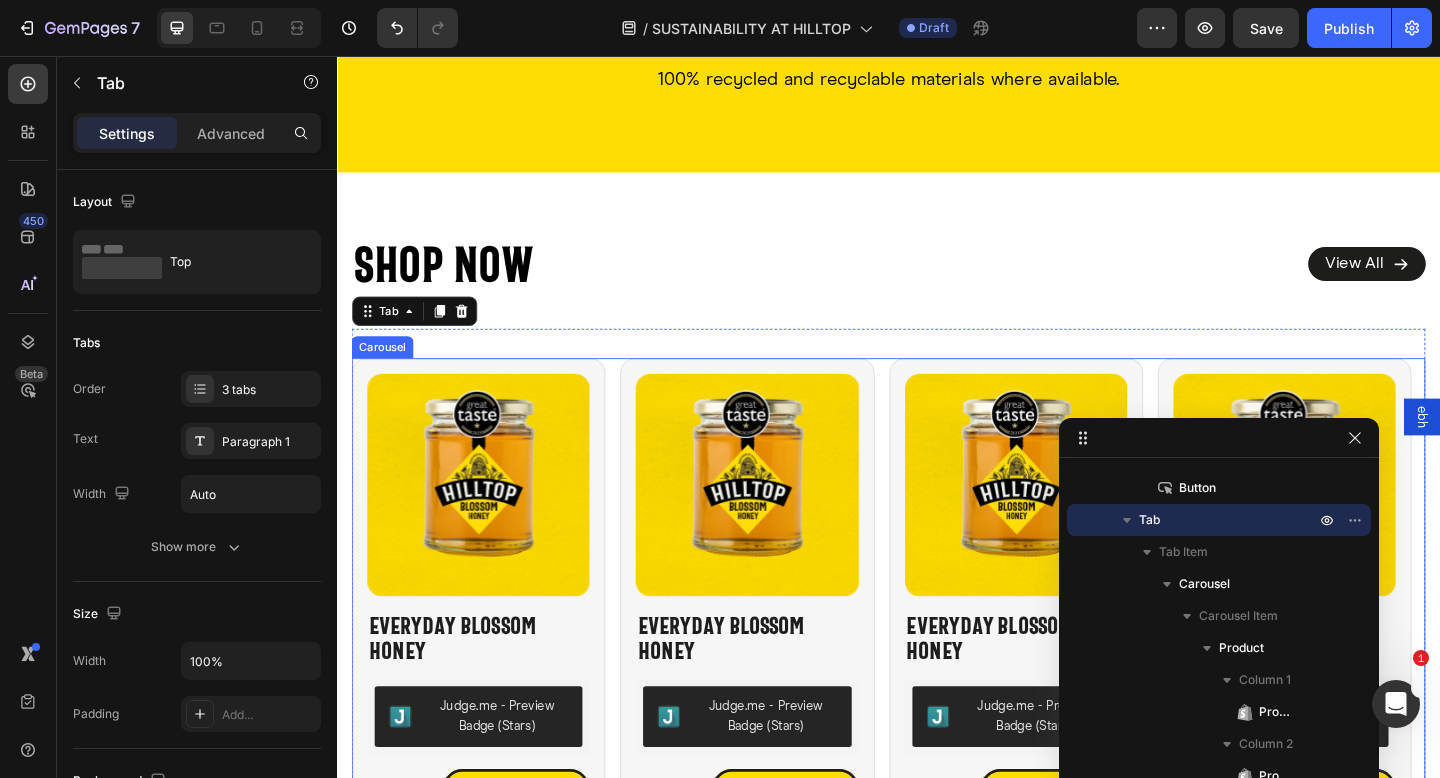 click on "Product Images Everyday Blossom Honey Product Title Judge.me - Preview Badge (Stars) Judge.me £2.99 Product Price Product Price QUICK ADD + Button Row Product Product Images Everyday Blossom Honey Product Title Judge.me - Preview Badge (Stars) Judge.me £2.99 Product Price Product Price QUICK ADD + Button Row Product Product Images Everyday Blossom Honey Product Title Judge.me - Preview Badge (Stars) Judge.me £2.99 Product Price Product Price QUICK ADD + Button Row Product Product Images Everyday Blossom Honey Product Title Judge.me - Preview Badge (Stars) Judge.me £2.99 Product Price Product Price QUICK ADD + Button Row Product Product Images Everyday Blossom Honey Product Title Judge.me - Preview Badge (Stars) Judge.me £2.99 Product Price Product Price QUICK ADD + Button Row Product Product Images Everyday Blossom Honey Product Title Judge.me - Preview Badge (Stars) Judge.me £2.99 Product Price Product Price QUICK ADD + Button Row Product" at bounding box center [937, 639] 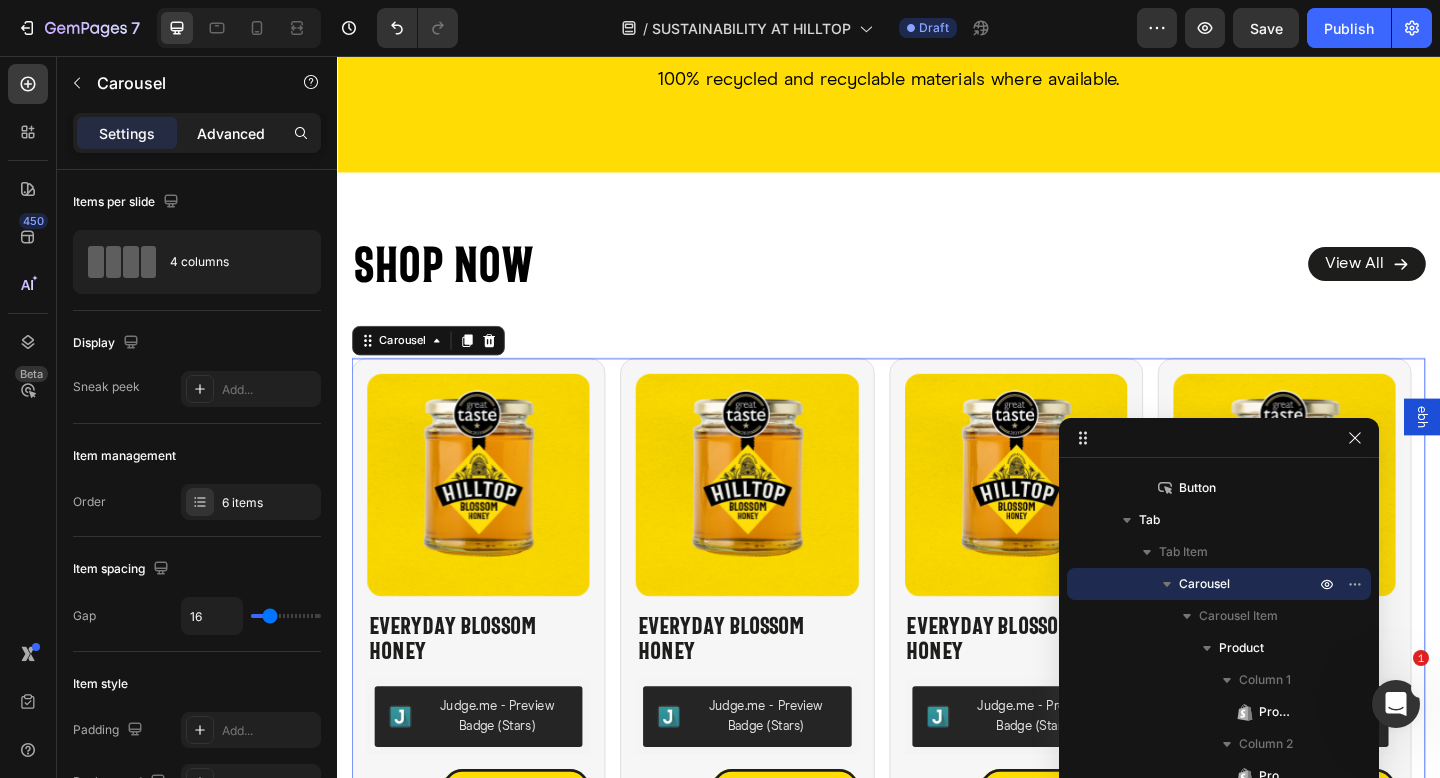 click on "Advanced" at bounding box center [231, 133] 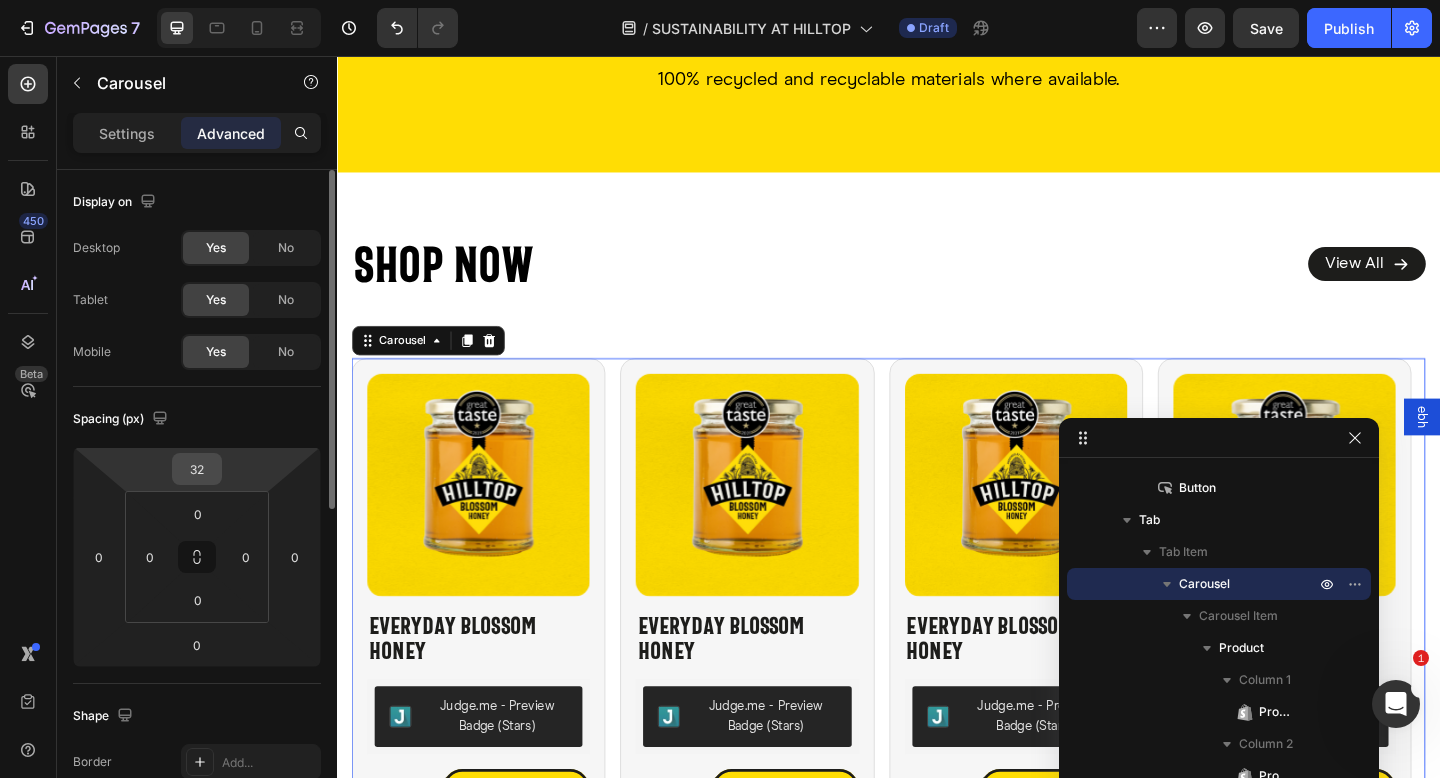 click on "32" at bounding box center [197, 469] 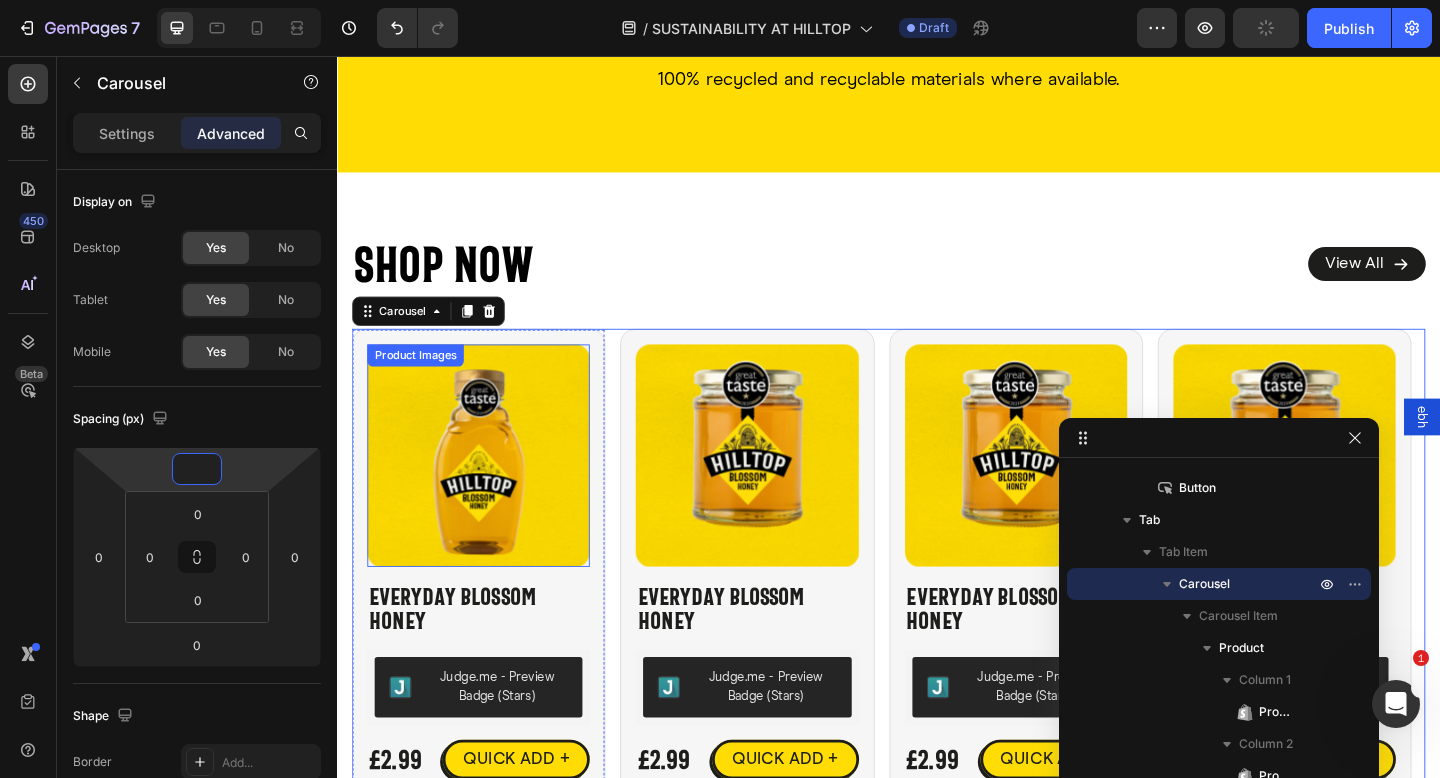 type on "9" 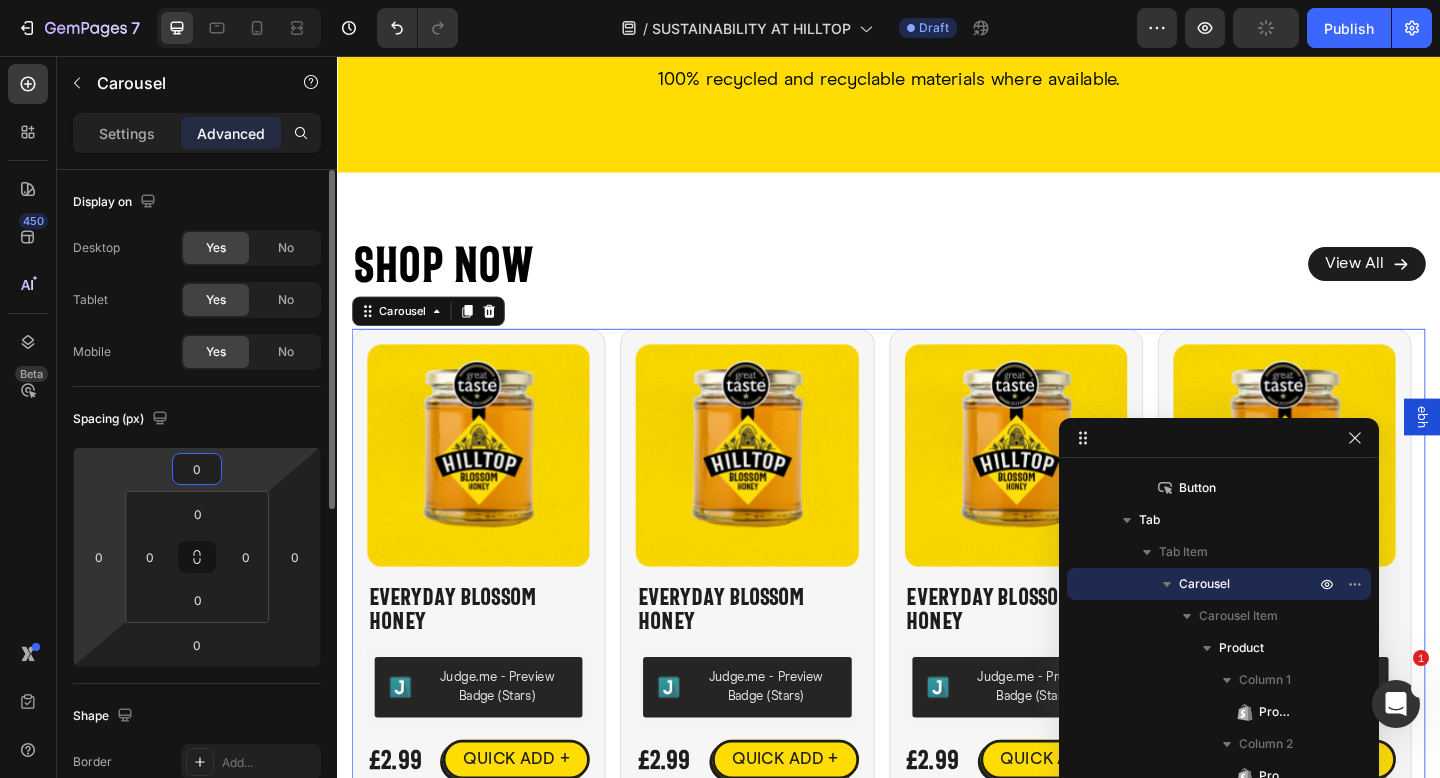 type on "0" 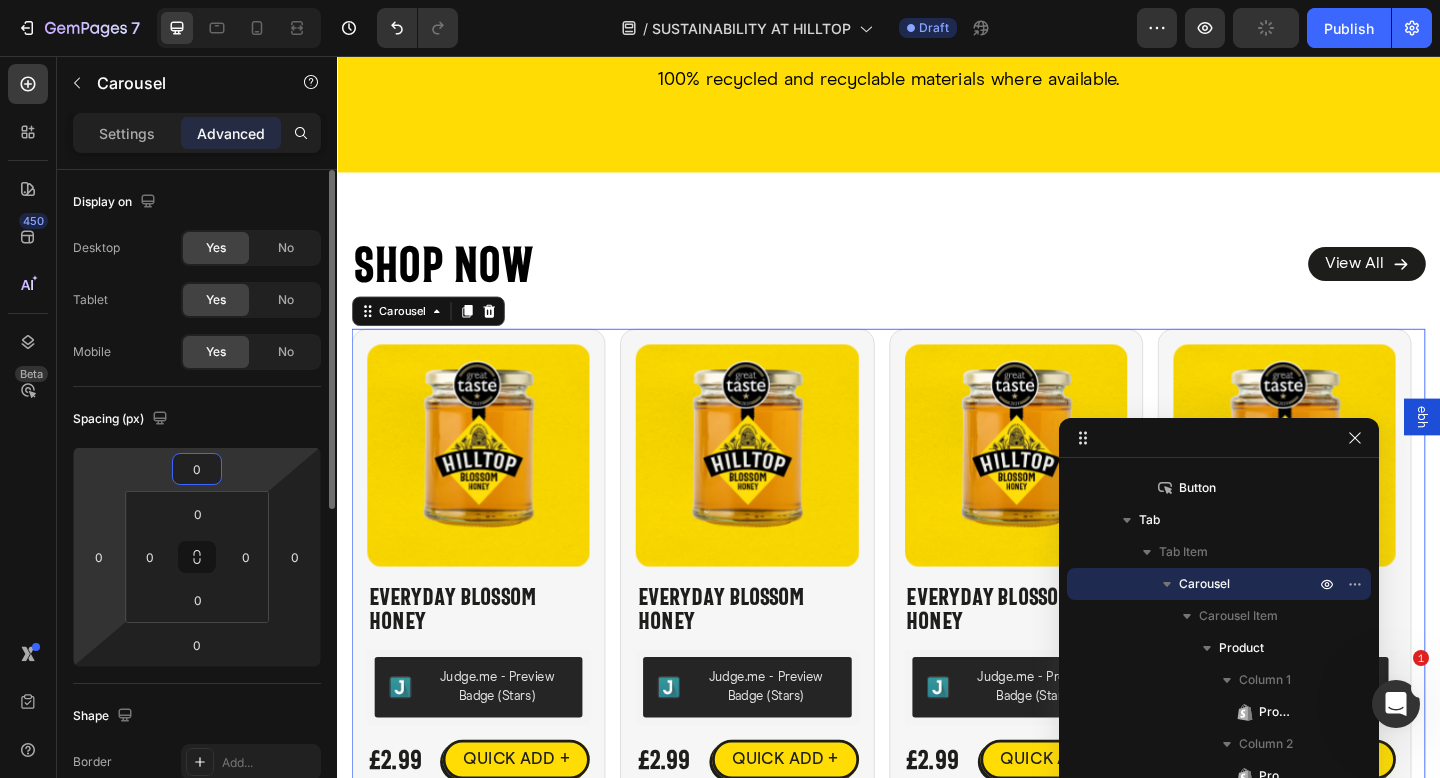click on "450 Beta Sections(18) Elements(83) Section Element Hero Section Product Detail Brands Trusted Badges Guarantee Product Breakdown How to use Testimonials Compare Bundle FAQs Social Proof Brand Story Product List Collection Blog List Contact Sticky Add to Cart Custom Footer Browse Library 450 Layout
Row
Row
Row
Row Text
Heading
Text Block Button
Button
Button Media
Image
Image" at bounding box center (720, 0) 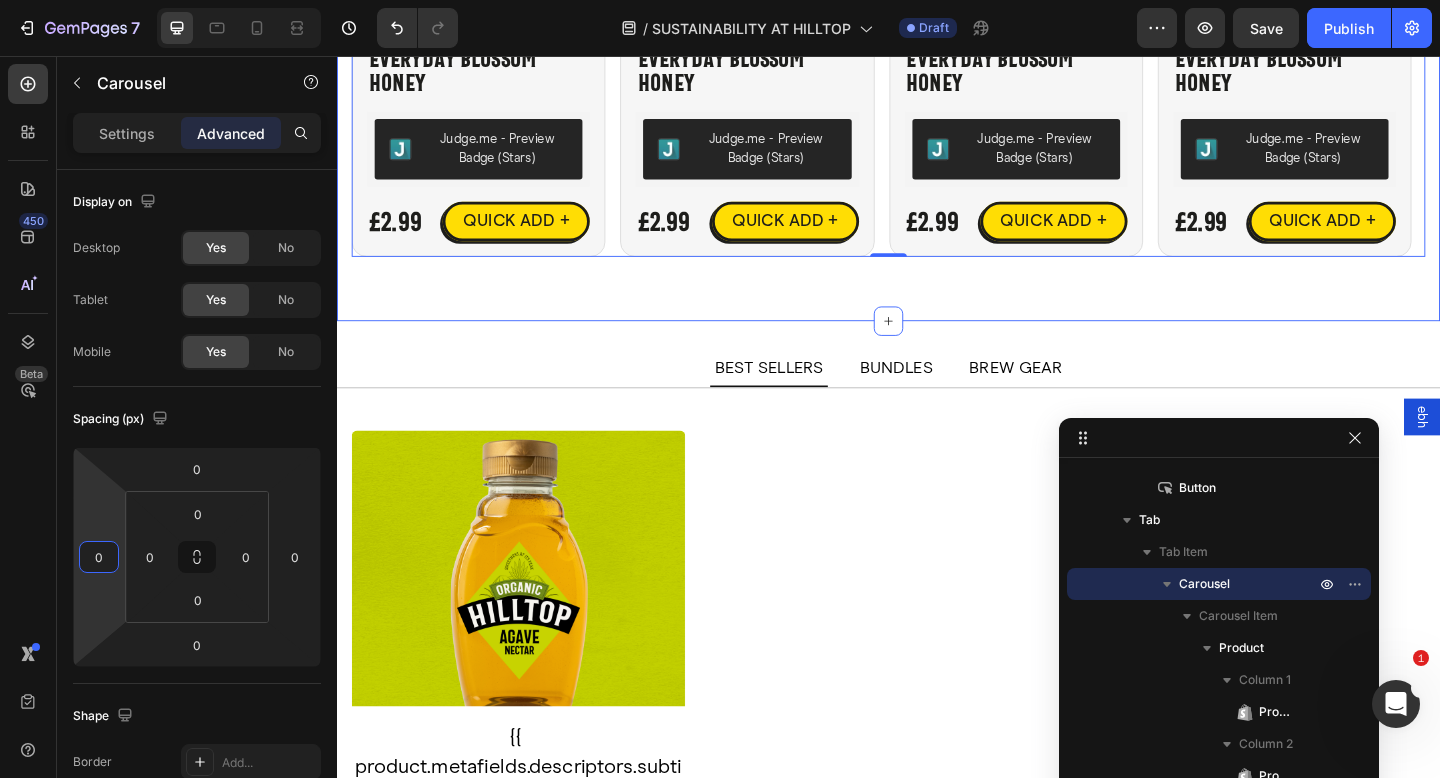 scroll, scrollTop: 4399, scrollLeft: 0, axis: vertical 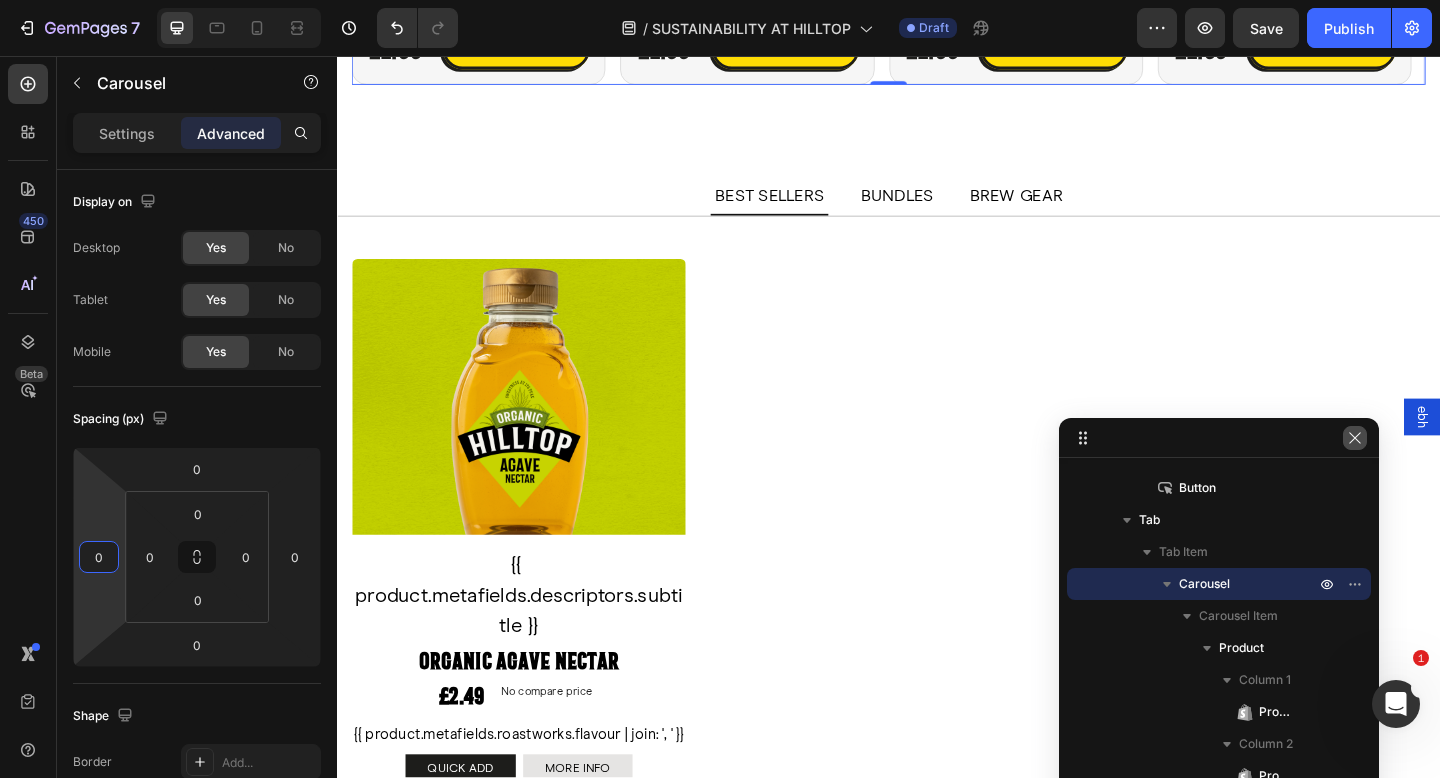 click 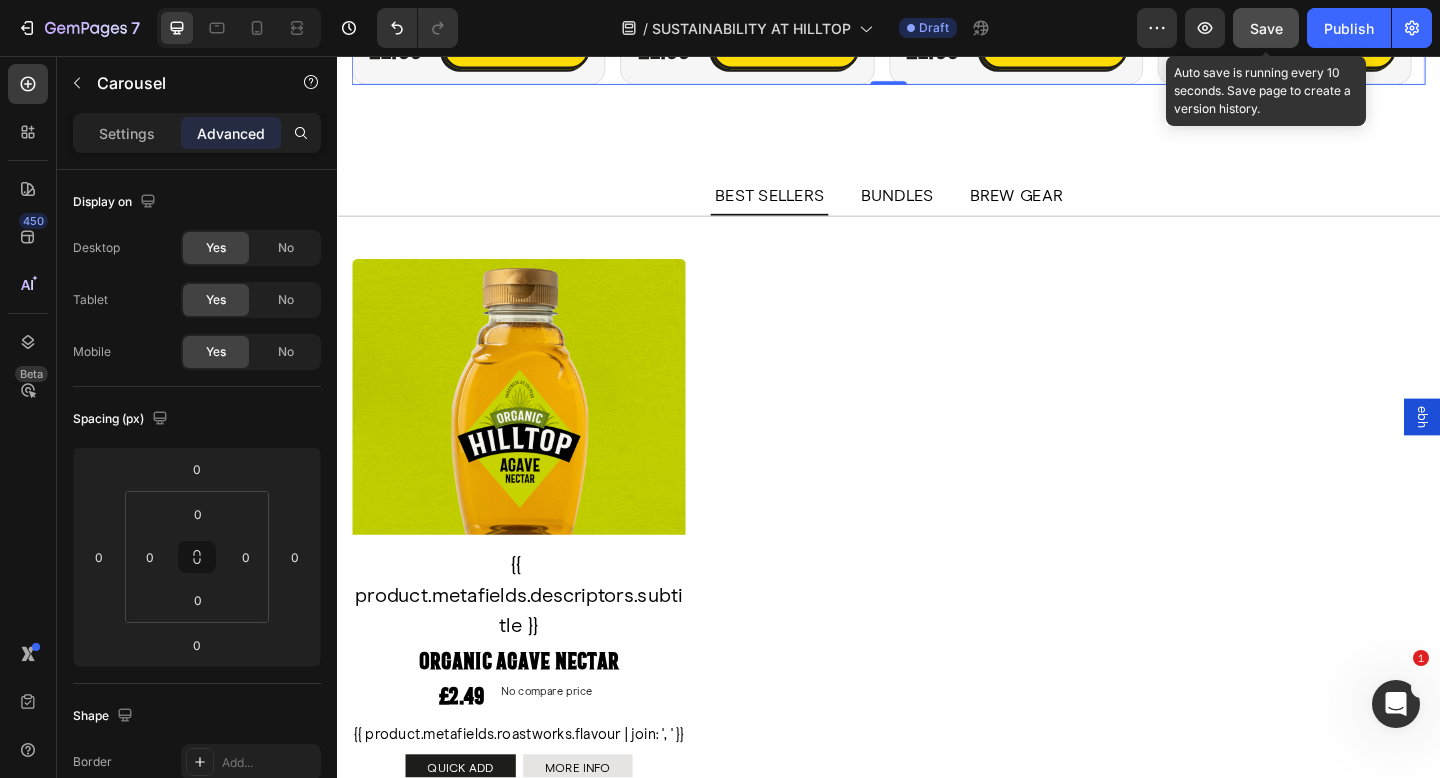 click on "Save" 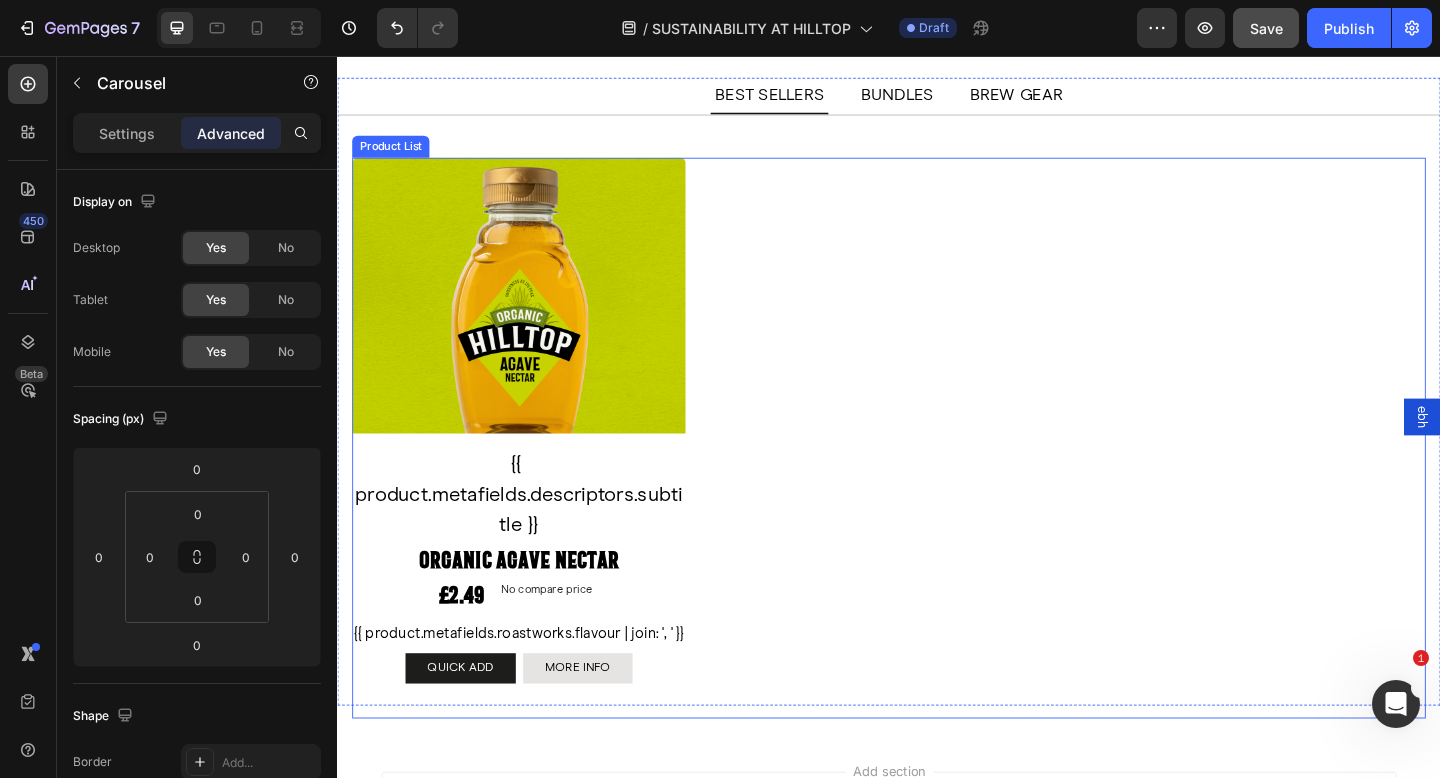 scroll, scrollTop: 4373, scrollLeft: 0, axis: vertical 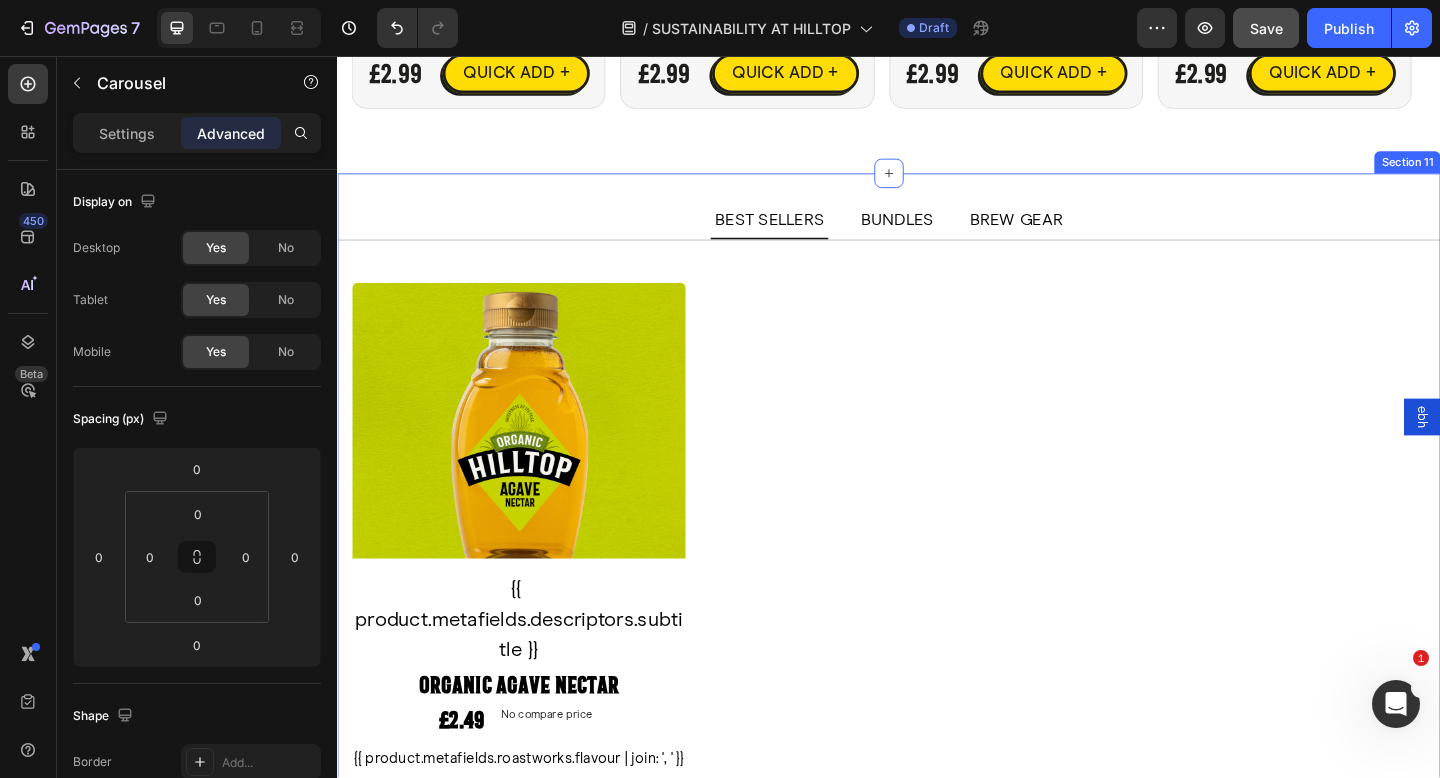 click on "BEST SELLERS BUNDLES BREW GEAR Product Images {{ product.metafields.descriptors.subtitle }} Text Block Organic Agave Nectar Product Title £2.49 Product Price Product Price No compare price Product Price Row {{ product.metafields.roastworks.flavour | join: ', ' }} Text Block QUICK ADD Button MORE INFO Product View More Row
Icon Hilltop Product Vendor Organic Agave Nectar Product Title £2.49 Product Price Product Price No compare price Product Price Row Size: Squeezy - 330g Squeezy - 330g Squeezy - 330g Squeezy - 330g Squeezy - 680g Squeezy - 680g Squeezy - 680g Product Variants & Swatches
1
Product Quantity Add To cart Product Cart Button Row View full details Product View More Row Row Product List Product List Can not get collection from Shopify We cannot find any collections from your Shopify store. Please try manually syncing the data from Shopify or add a new collection.   Add collection Sync from Shopify Product List Can not get collection from Shopify   Tab" at bounding box center [937, 557] 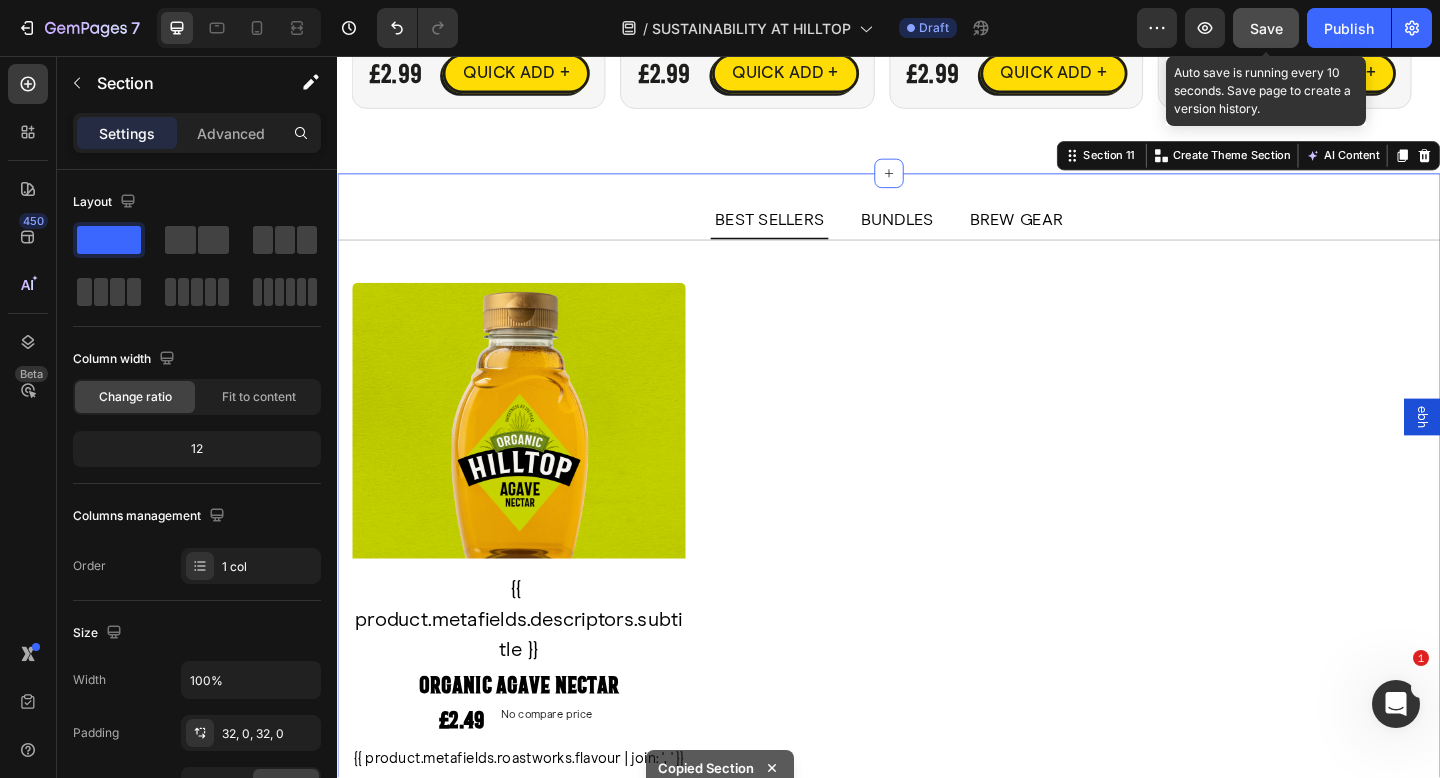 click on "Save" 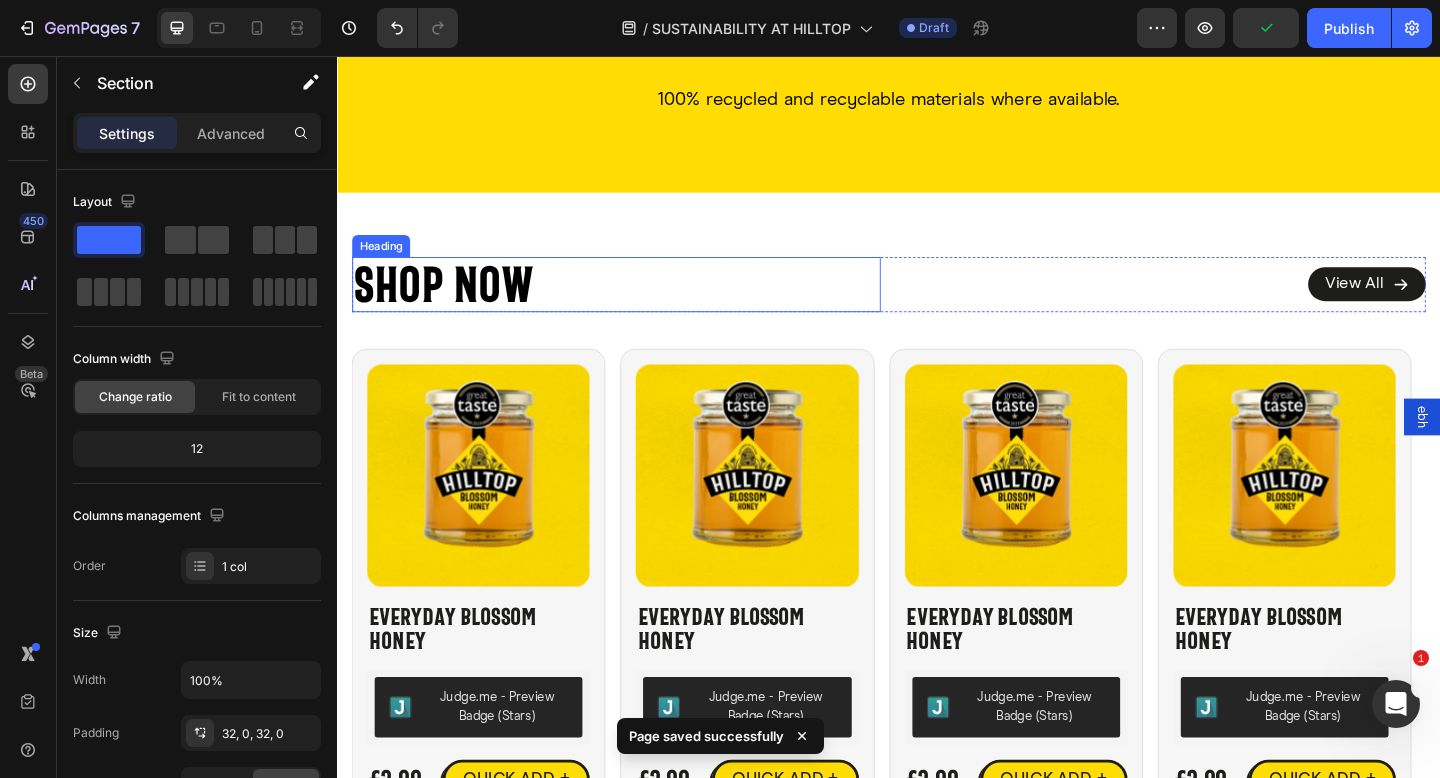 scroll, scrollTop: 3605, scrollLeft: 0, axis: vertical 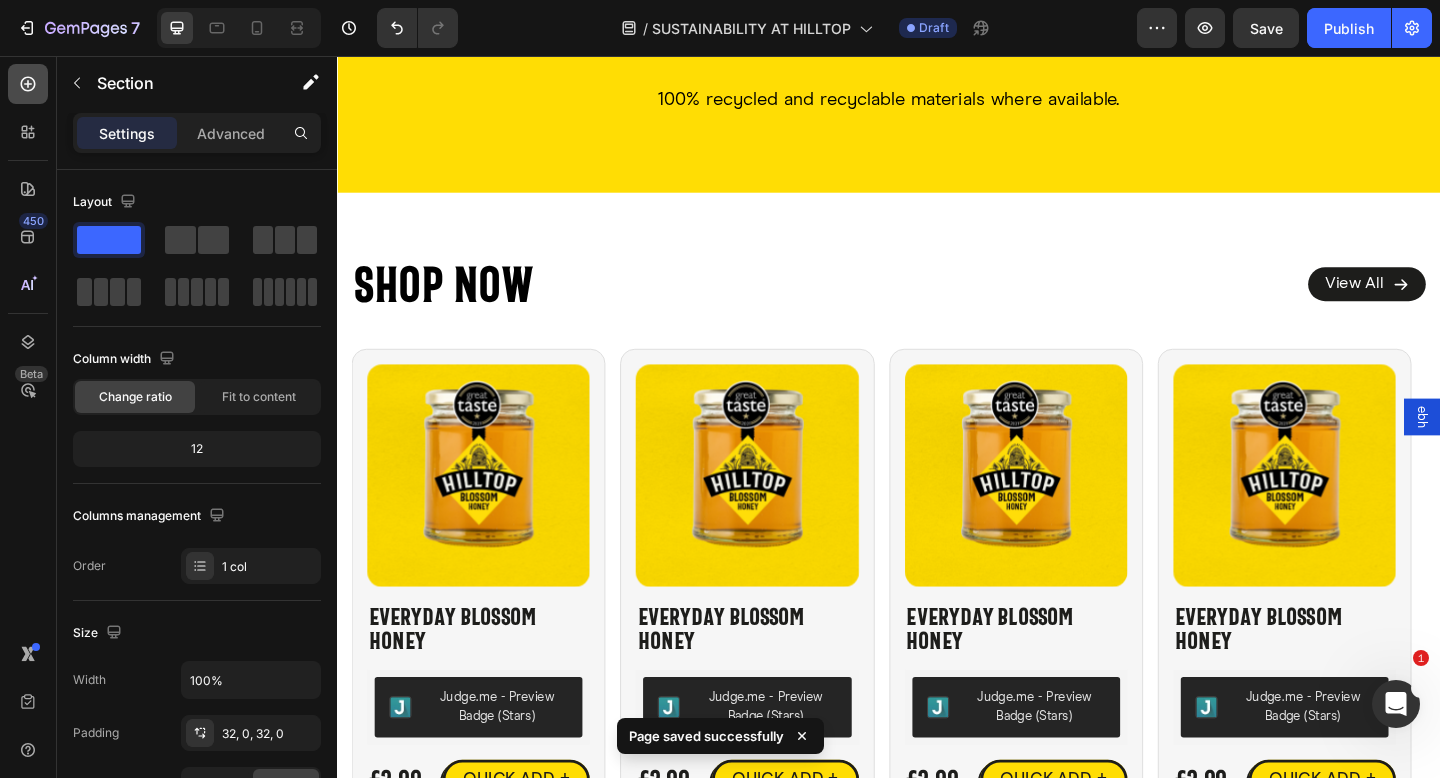 click 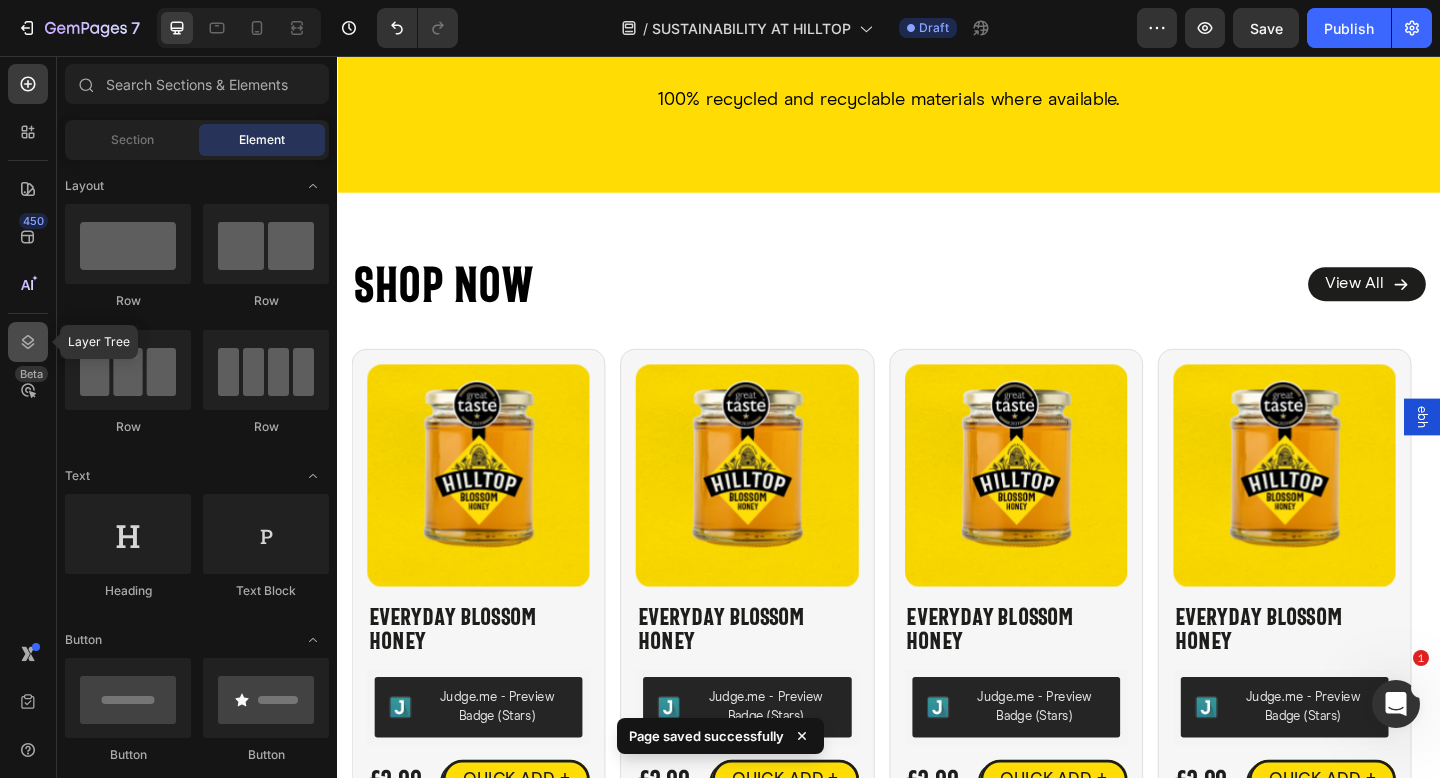 click 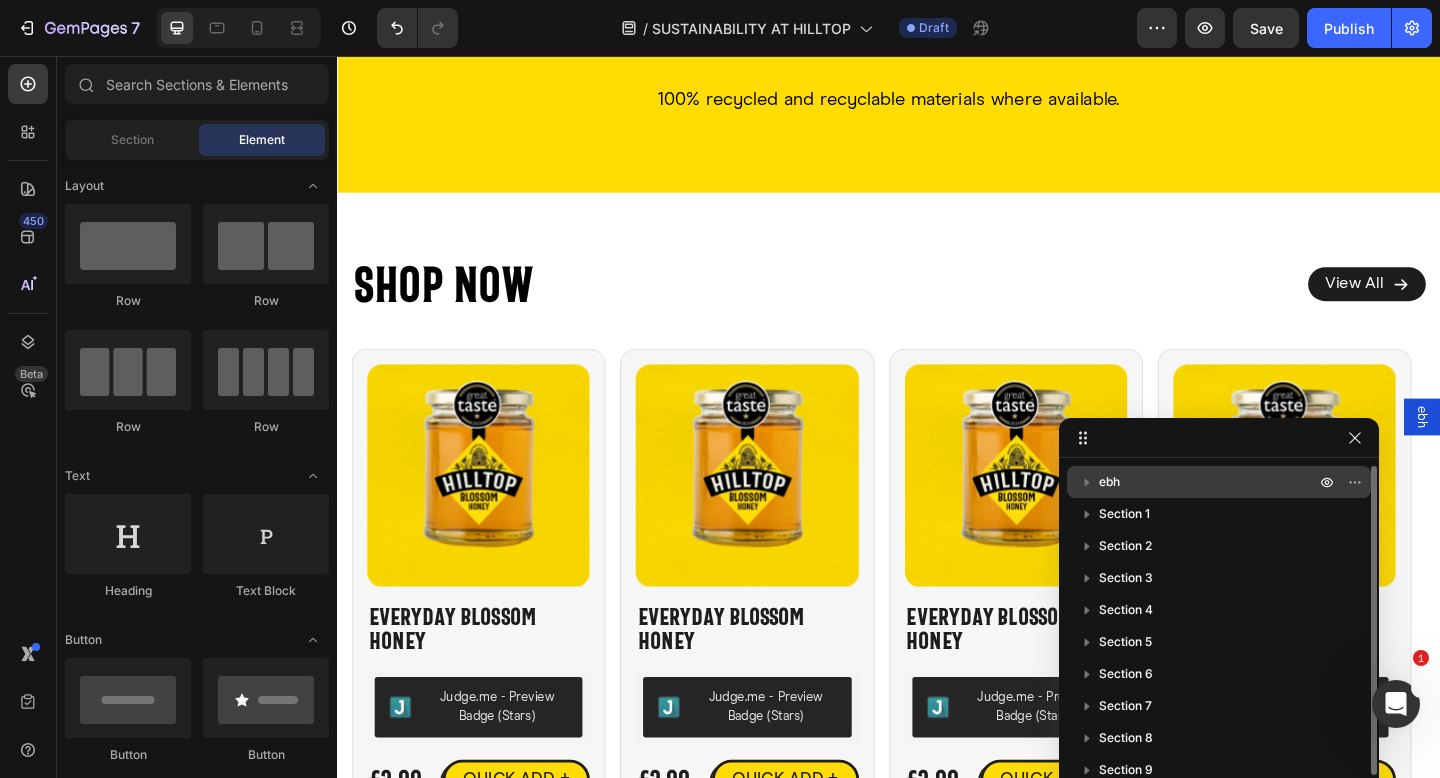 click on "ebh" at bounding box center [1219, 482] 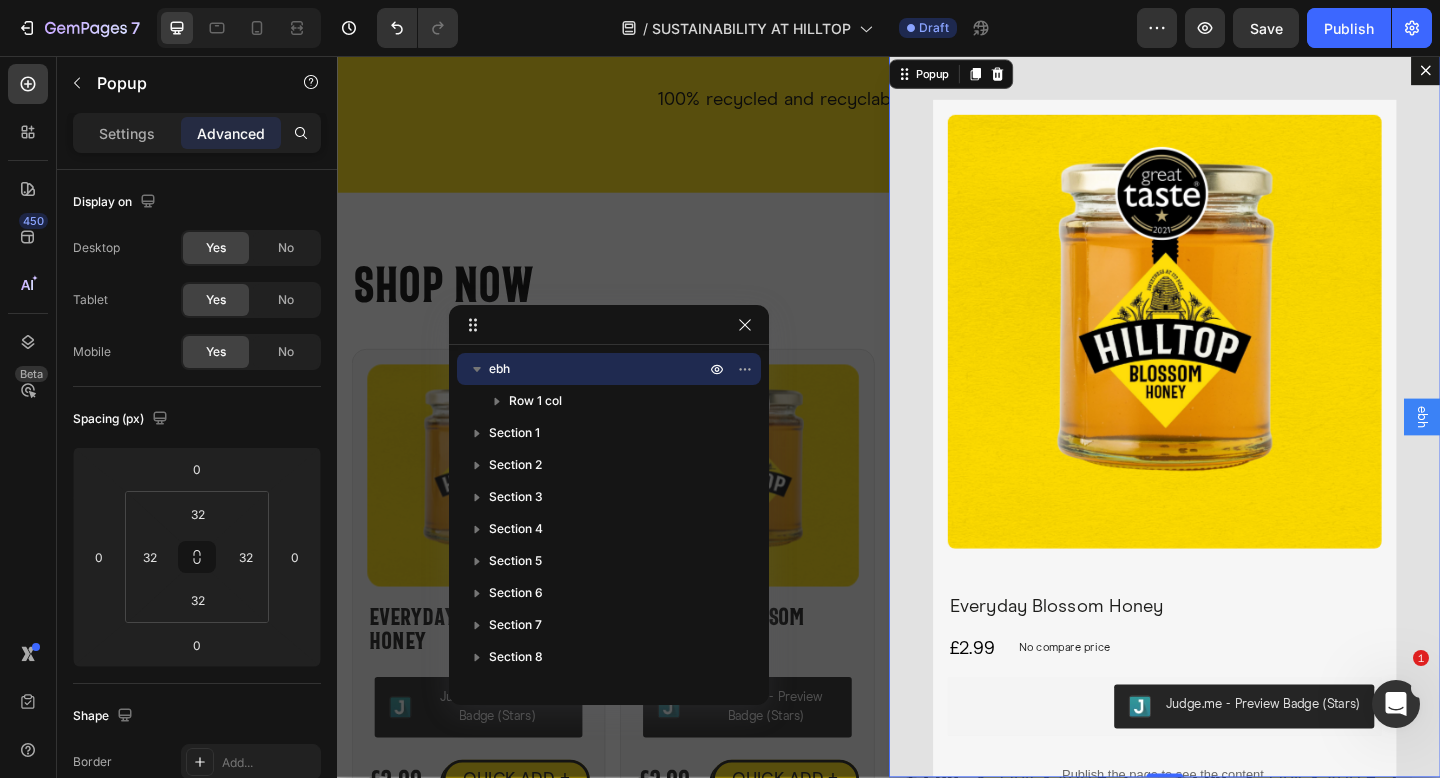 drag, startPoint x: 1247, startPoint y: 446, endPoint x: 627, endPoint y: 332, distance: 630.39355 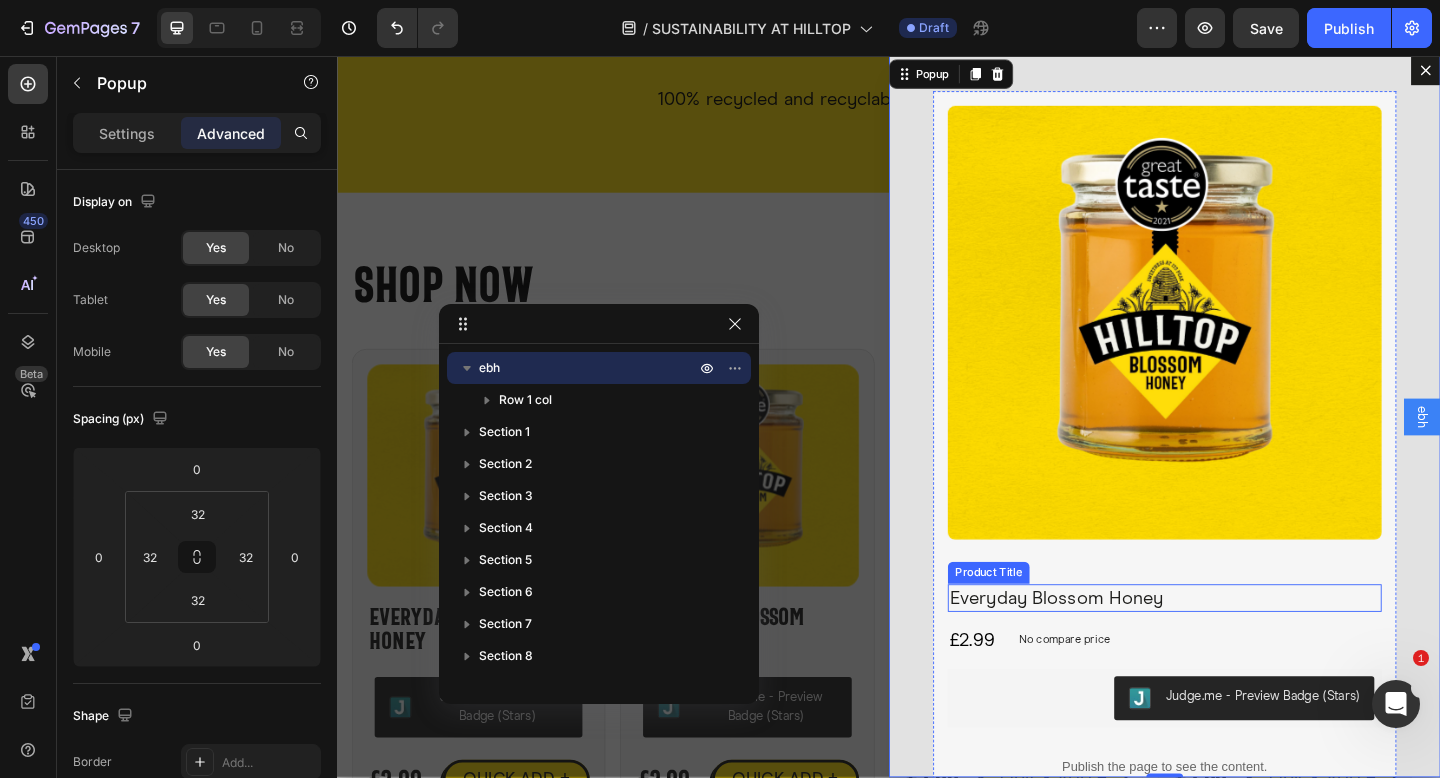 scroll, scrollTop: 0, scrollLeft: 0, axis: both 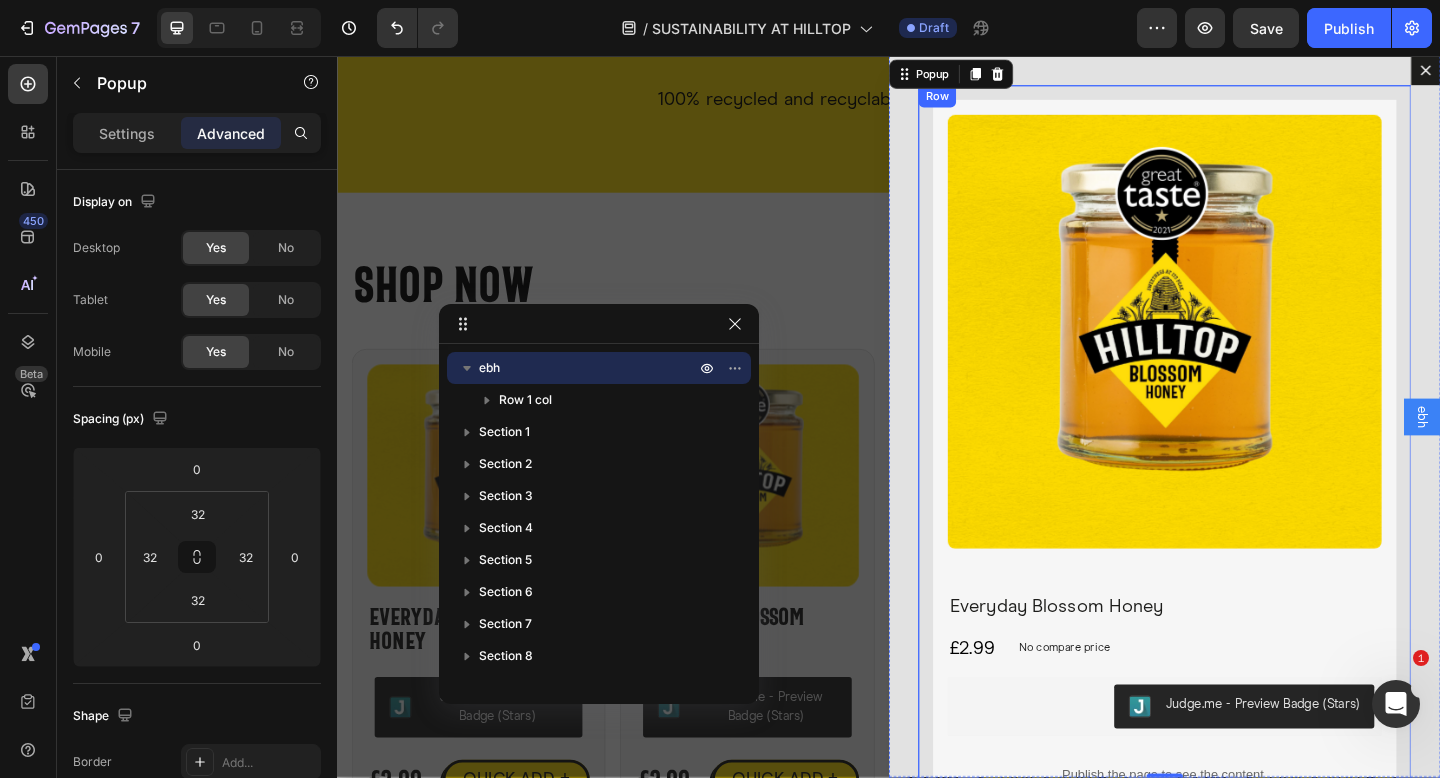 click on "Product Images Everyday Blossom Honey Product Title £2.99 Product Price Product Price No compare price Product Price Row Judge.me - Preview Badge (Stars) Judge.me
Publish the page to see the content.
Custom Code Size: Jar - 340g Squeezy - 250g Squeezy - 250g Squeezy - 250g Jar - 340g Jar - 340g Jar - 340g Squeezy - 340g Squeezy - 340g Squeezy - 340g Squeezy - 720g Squeezy - 720g Squeezy - 720g Big Squeezy - 1.36kg Big Squeezy - 1.36kg Big Squeezy - 1.36kg Product Variants & Swatches Quantity Text Block
1
Product Quantity
Add to cart Add to Cart Product Row" at bounding box center (1237, 656) 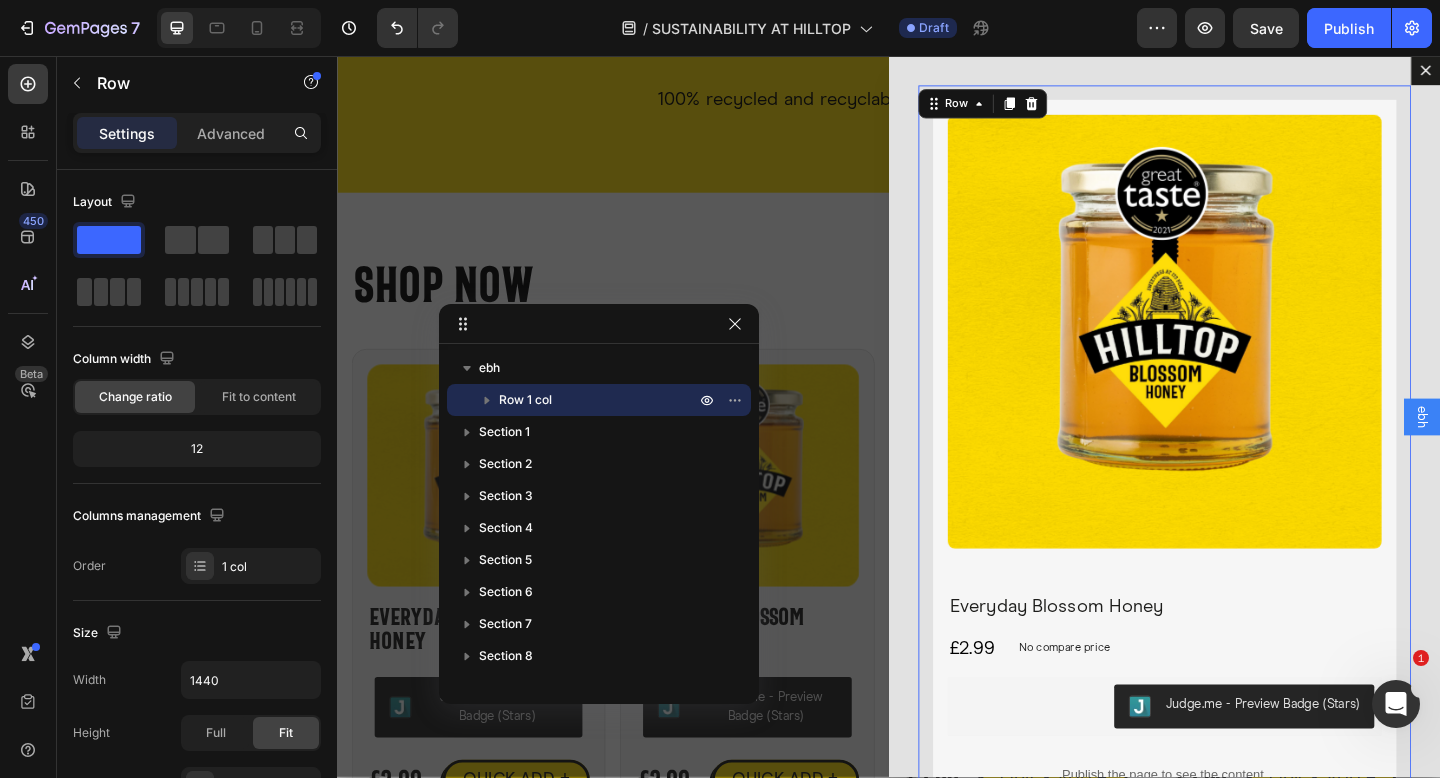 click on "Settings Advanced" at bounding box center [197, 133] 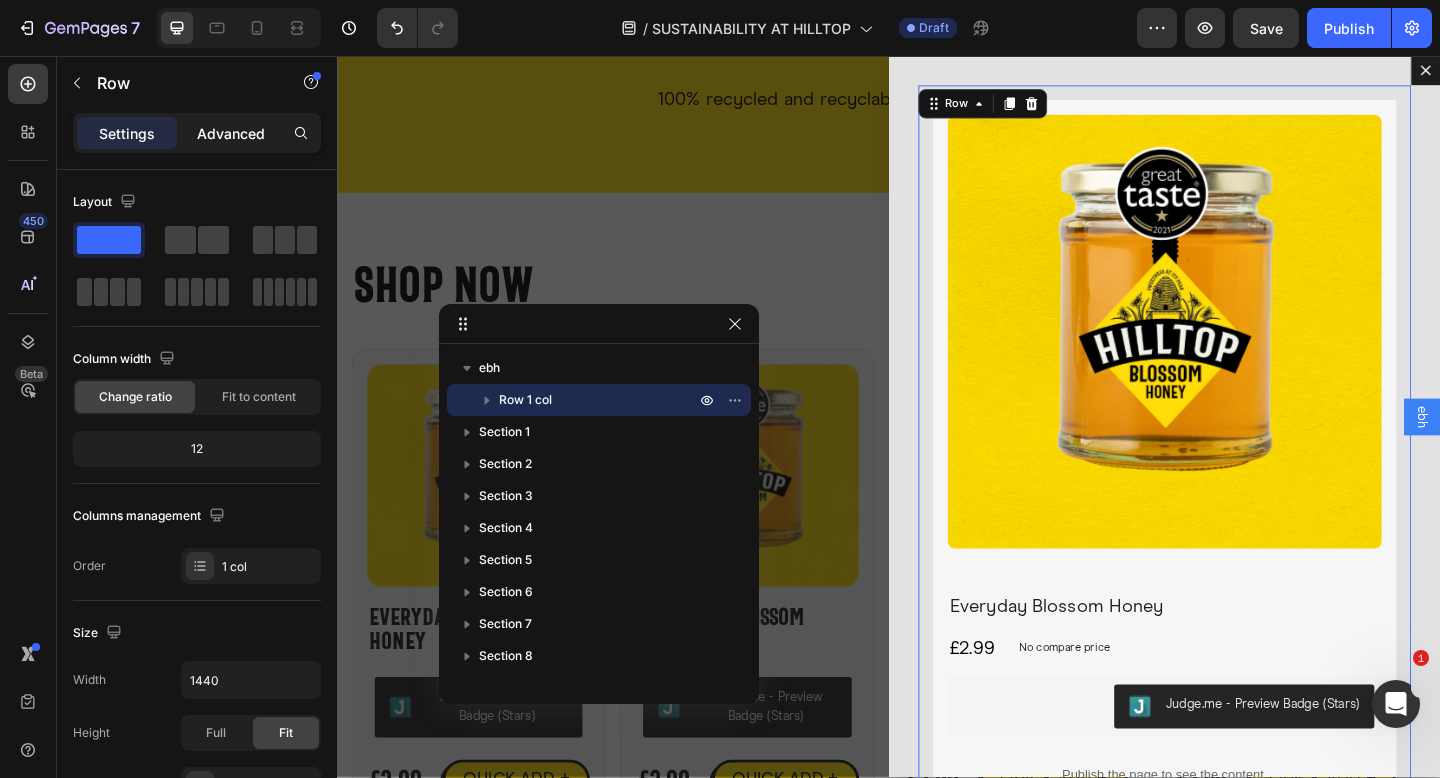 click on "Advanced" at bounding box center (231, 133) 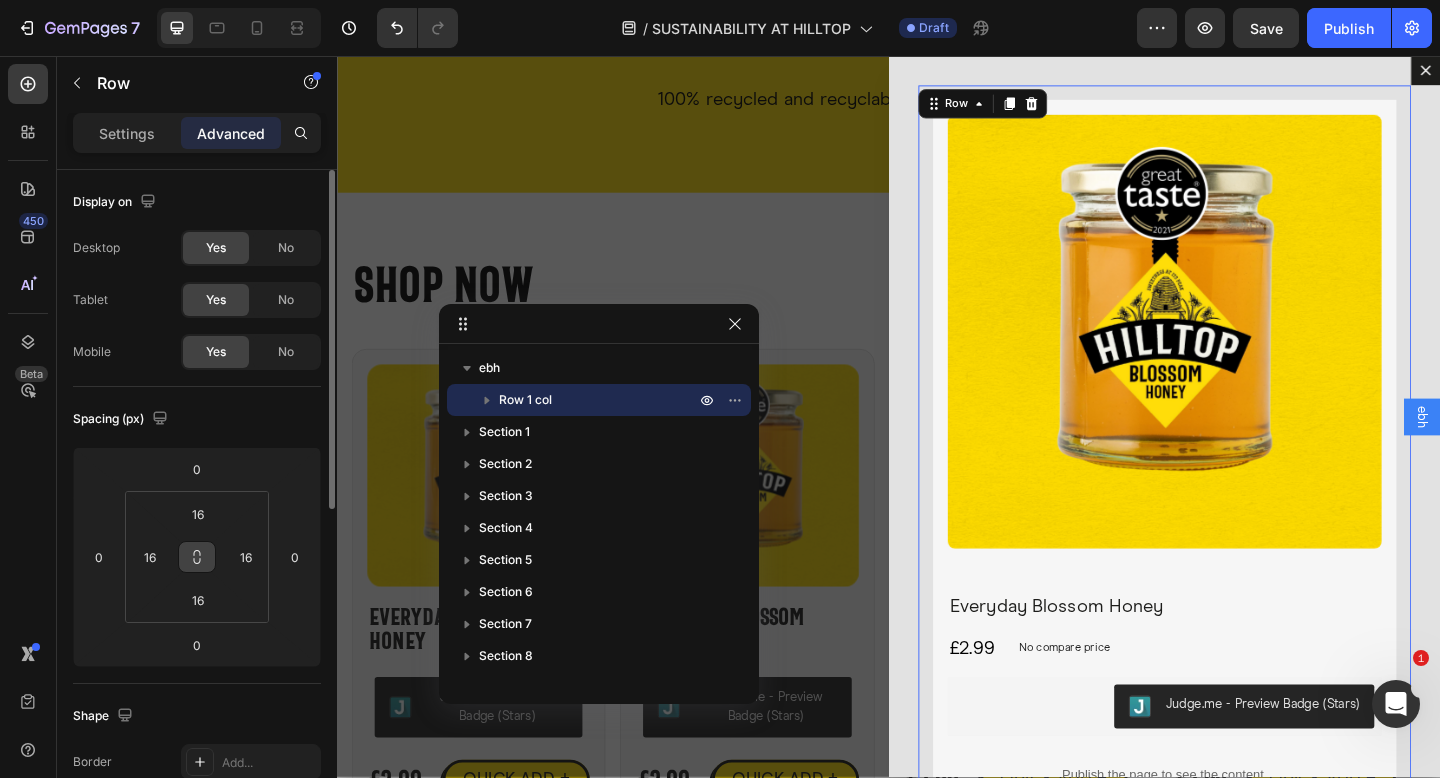 click at bounding box center [197, 557] 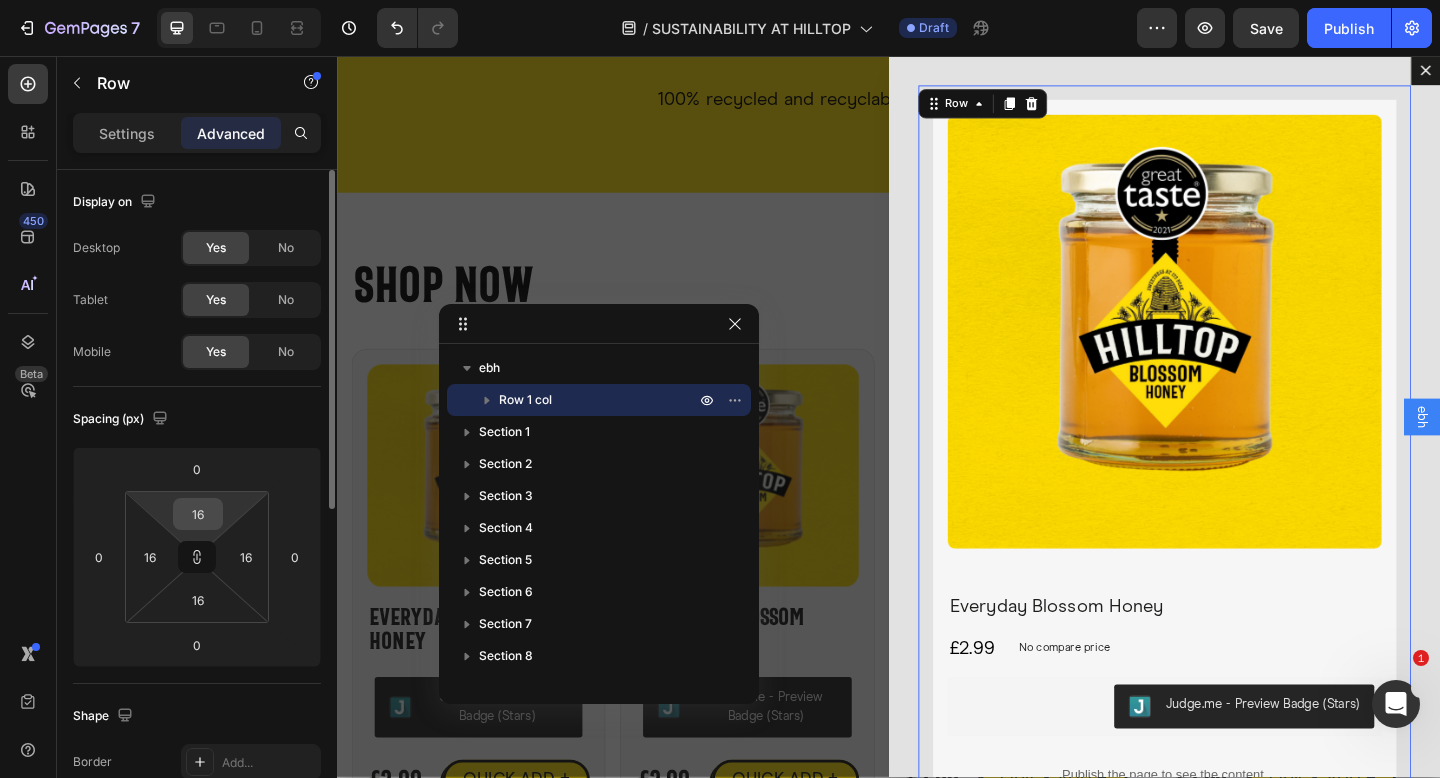 click on "16" at bounding box center (198, 514) 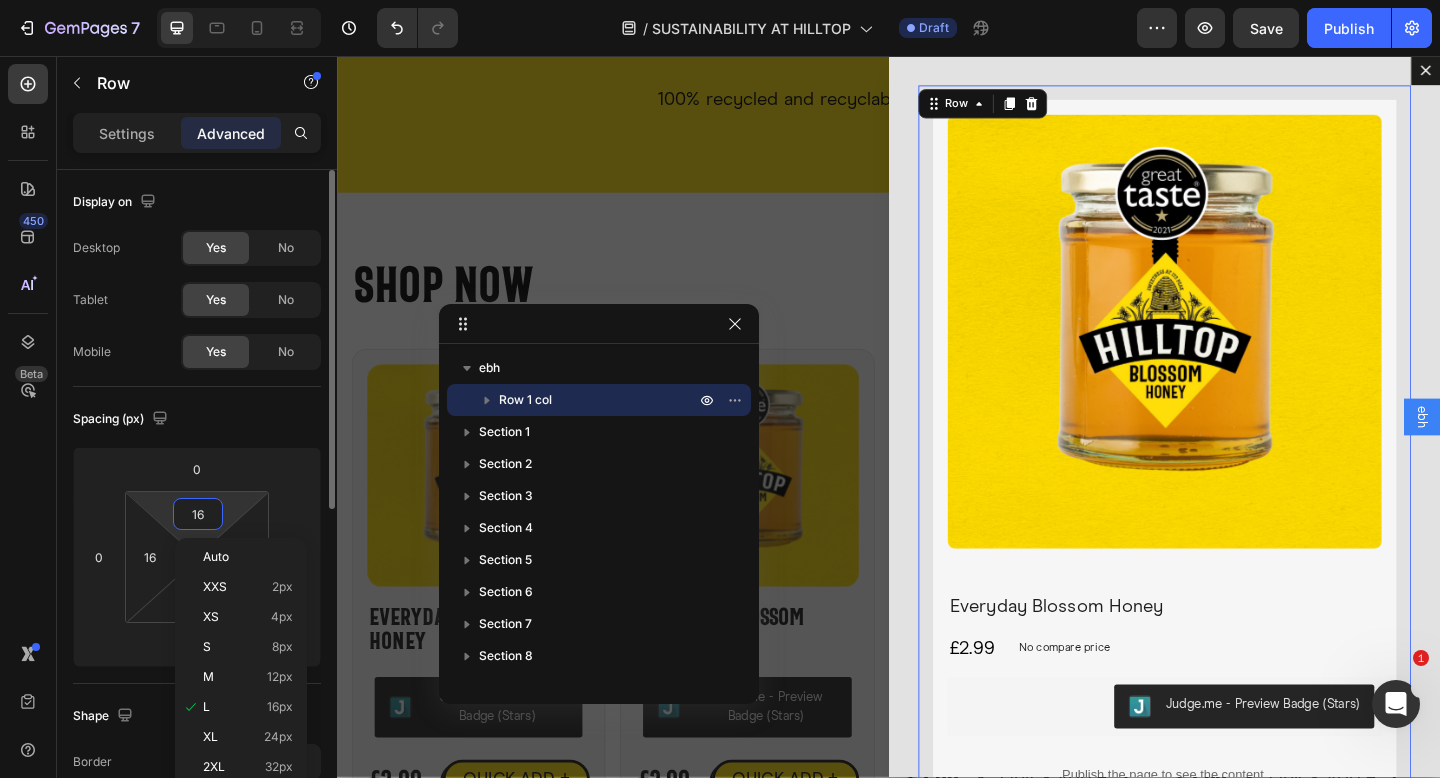 type on "0" 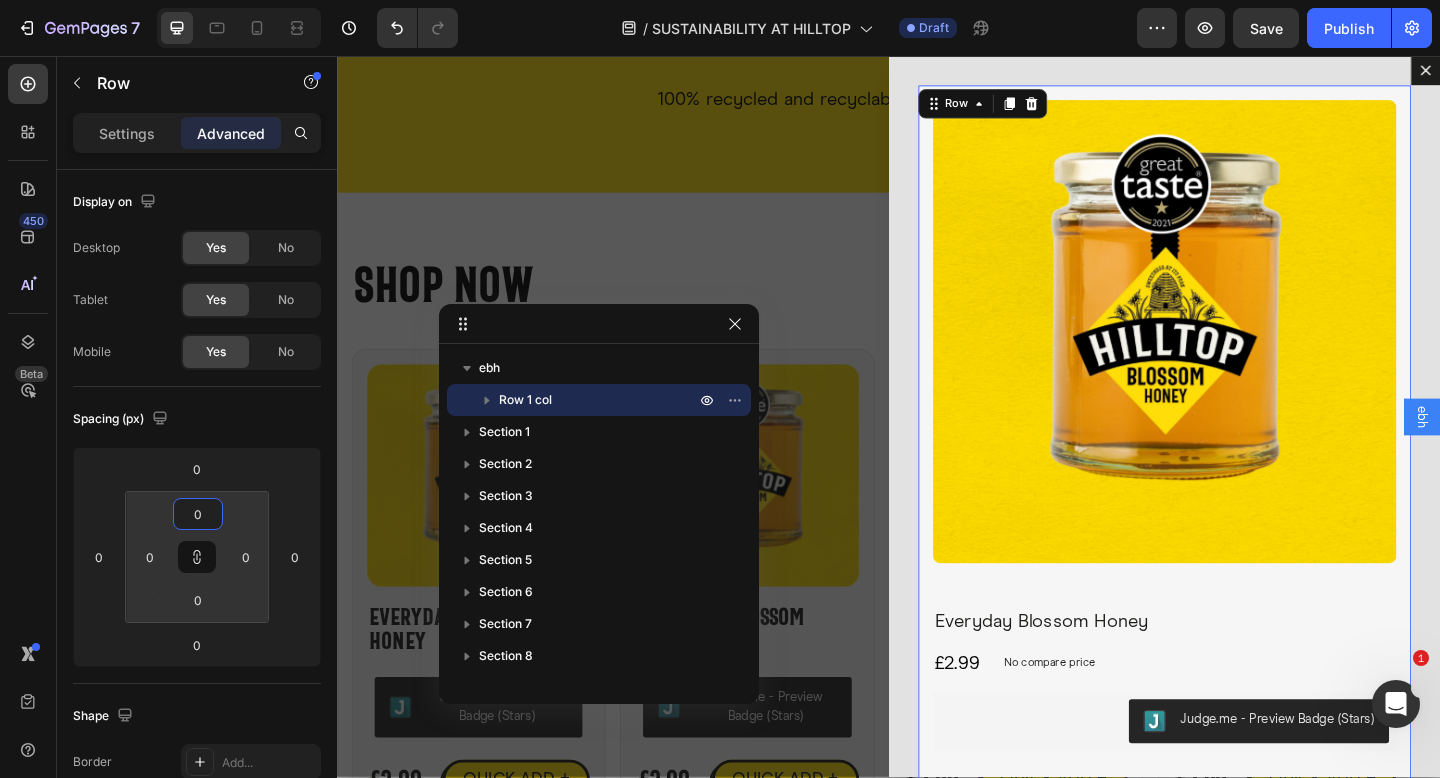 type on "0" 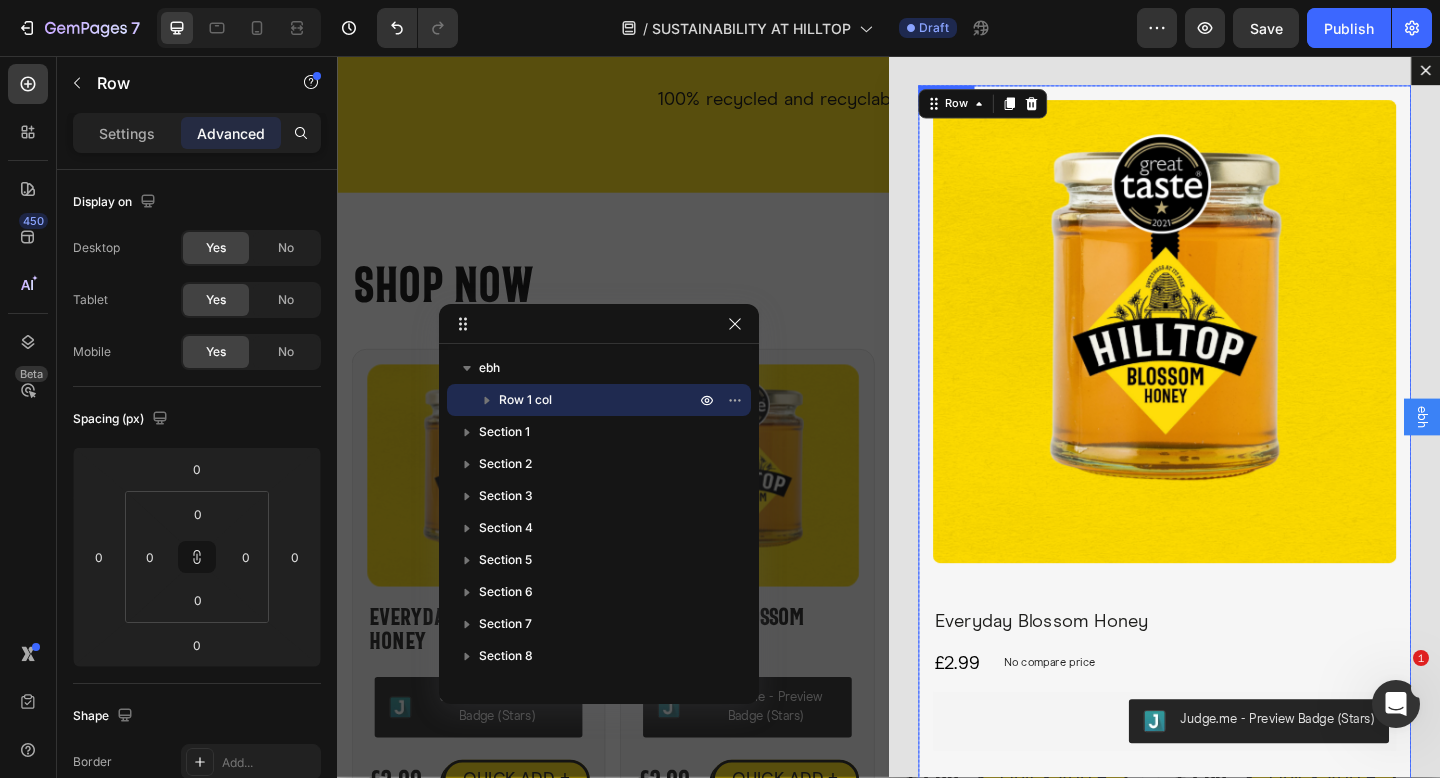click on "Product Images Everyday Blossom Honey Product Title £2.99 Product Price Product Price No compare price Product Price Row Judge.me - Preview Badge (Stars) Judge.me
Publish the page to see the content.
Custom Code Size: Jar - 340g Squeezy - 250g Squeezy - 250g Squeezy - 250g Jar - 340g Jar - 340g Jar - 340g Squeezy - 340g Squeezy - 340g Squeezy - 340g Squeezy - 720g Squeezy - 720g Squeezy - 720g Big Squeezy - 1.36kg Big Squeezy - 1.36kg Big Squeezy - 1.36kg Product Variants & Swatches Quantity Text Block
1
Product Quantity
Add to cart Add to Cart Product" at bounding box center [1237, 656] 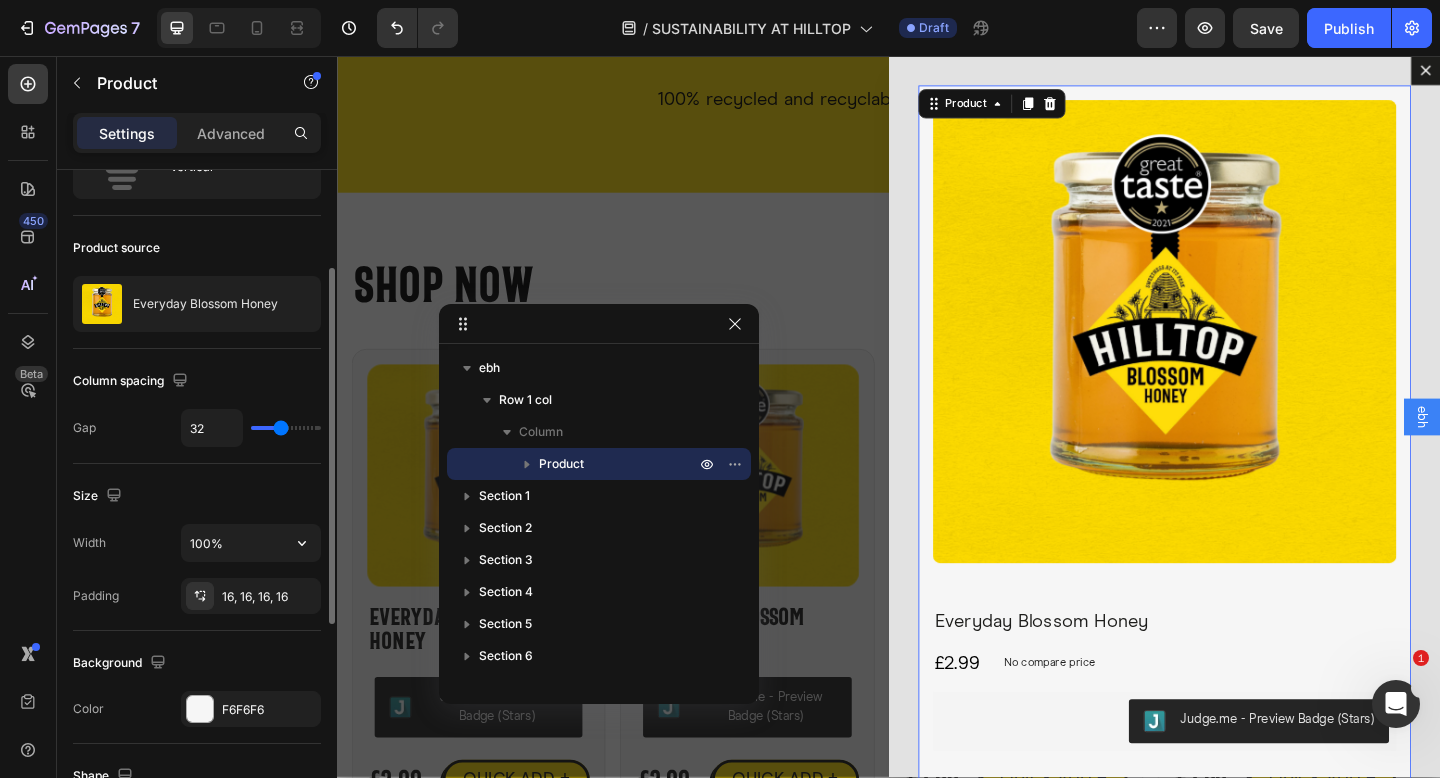 scroll, scrollTop: 126, scrollLeft: 0, axis: vertical 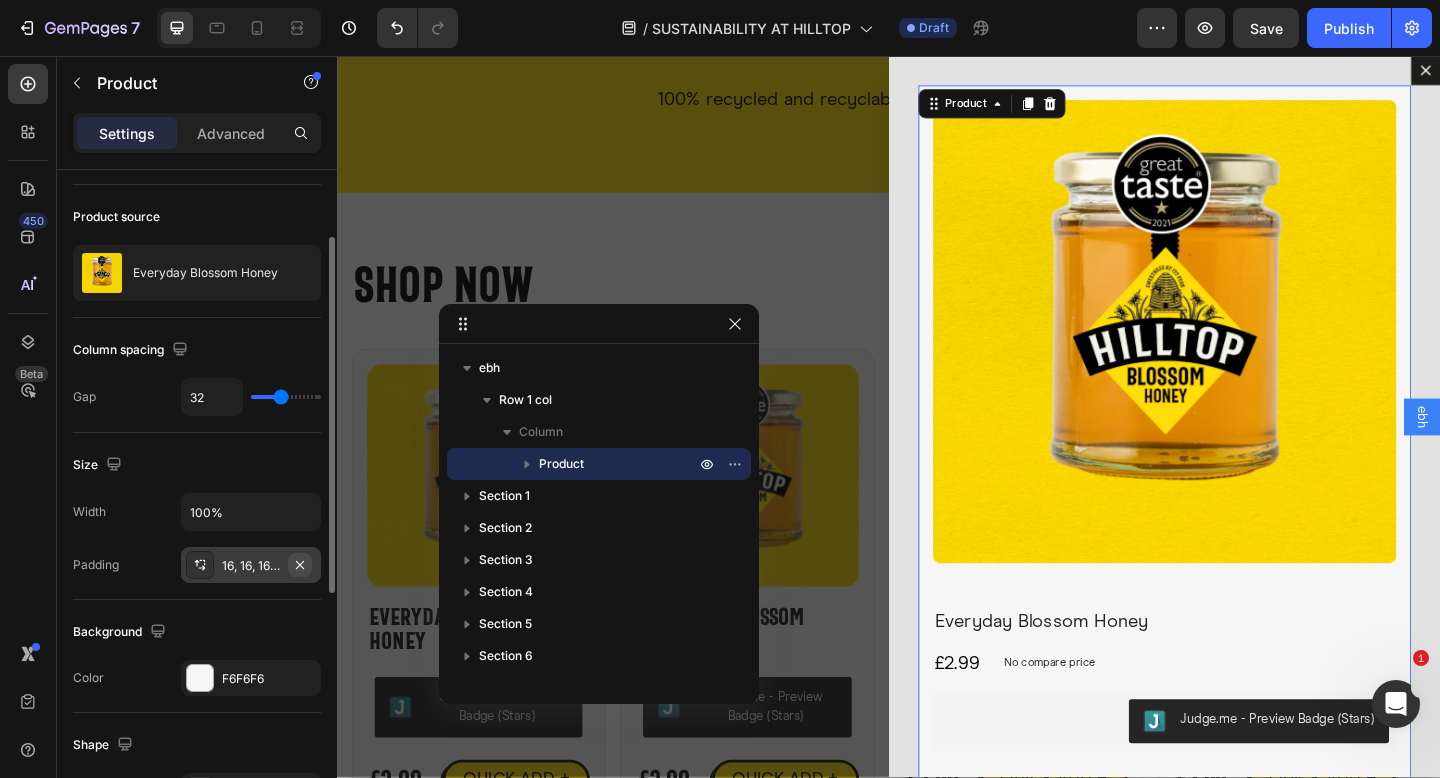 click 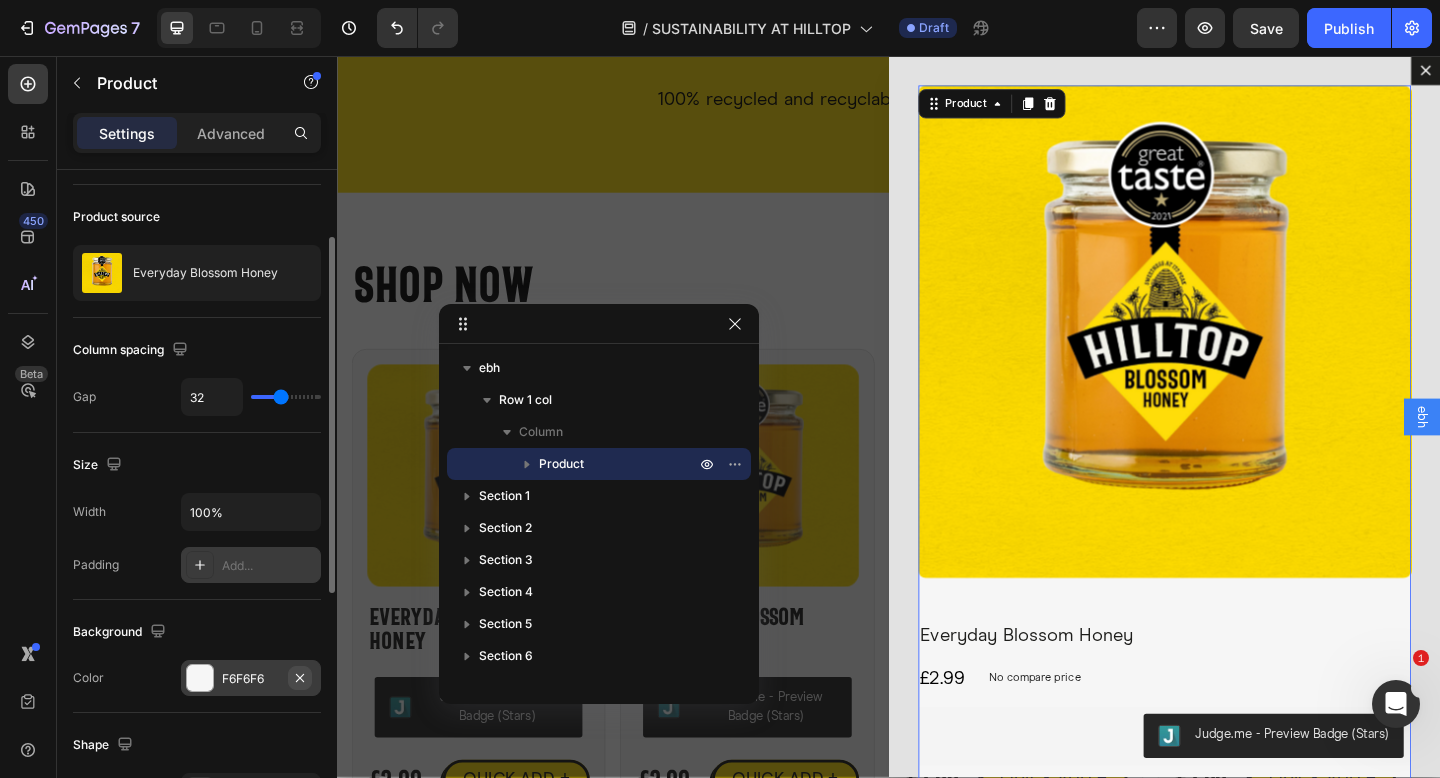 click 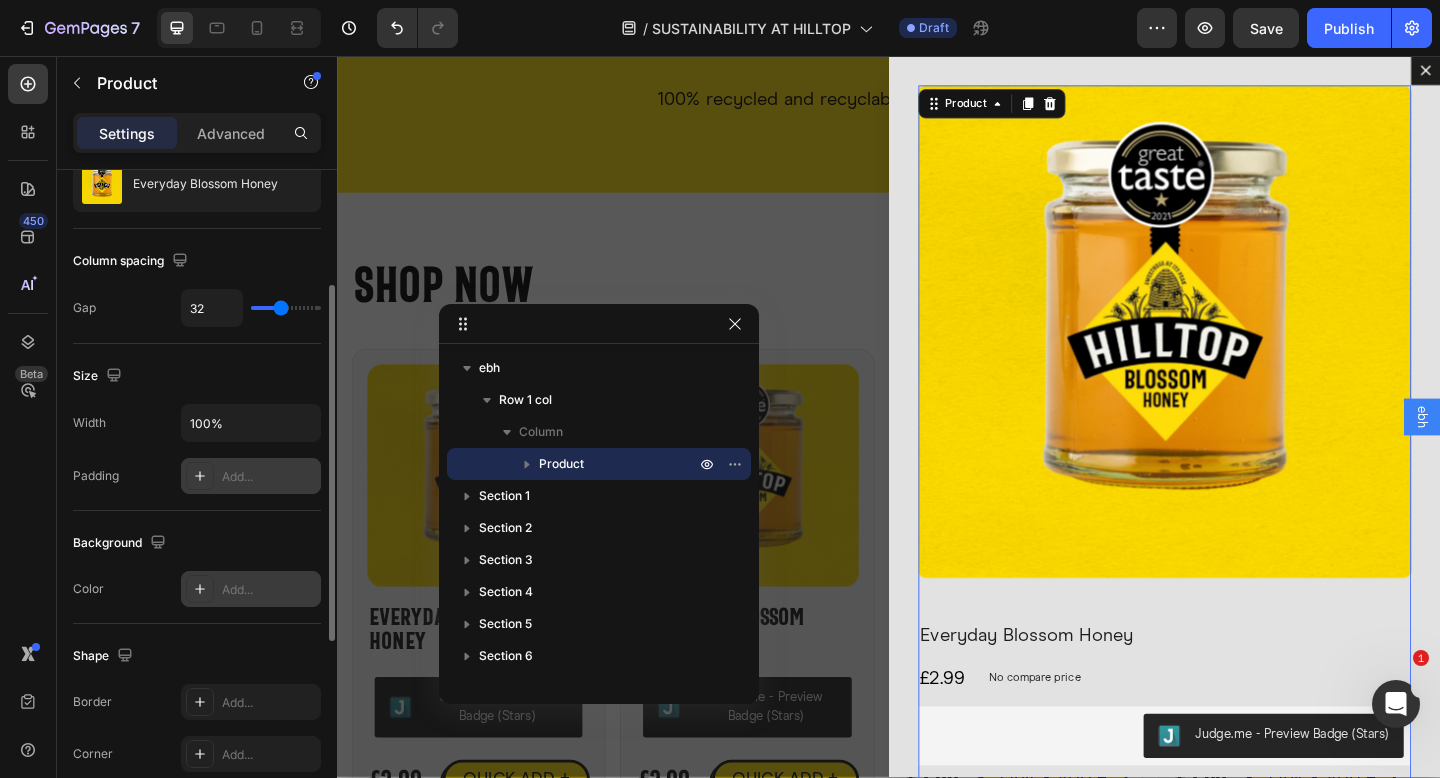 scroll, scrollTop: 300, scrollLeft: 0, axis: vertical 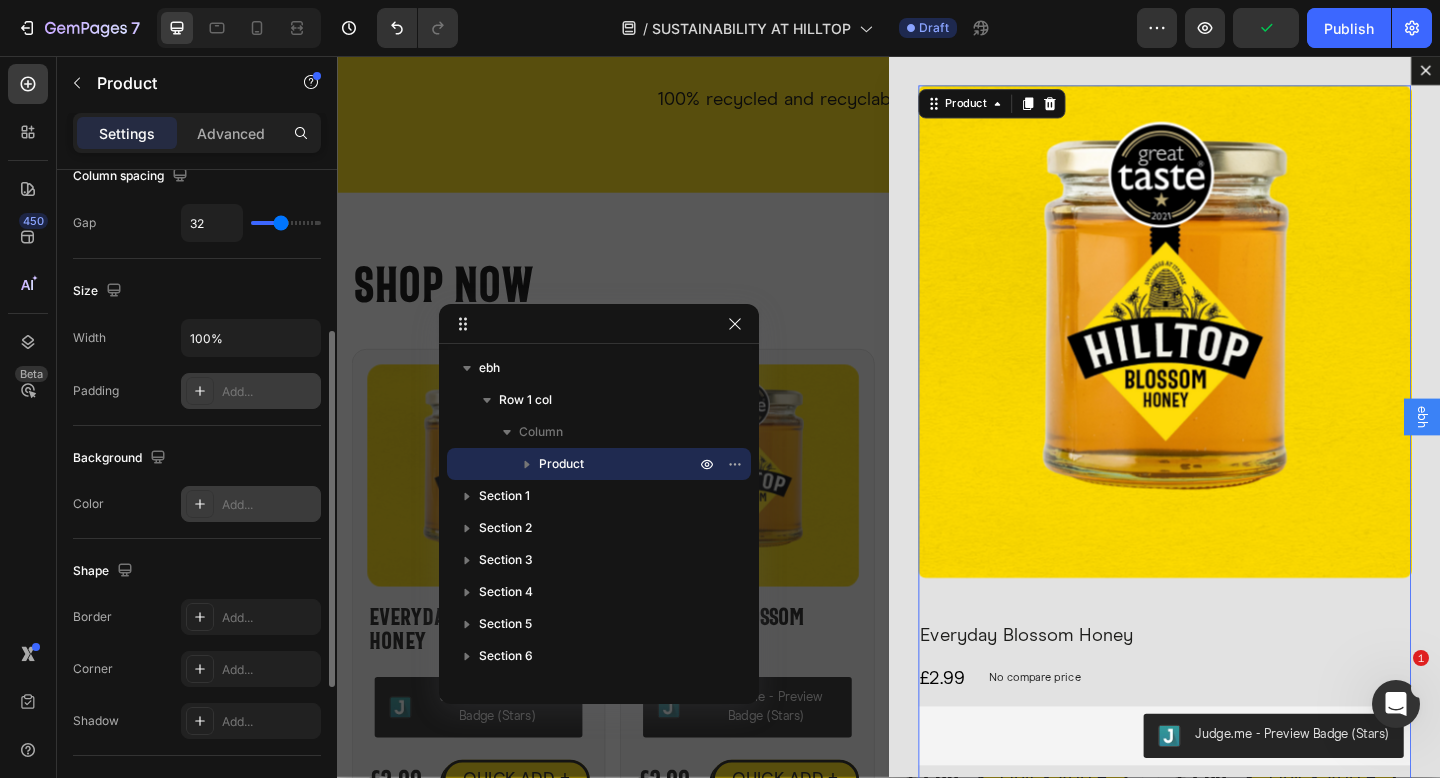 click at bounding box center (1237, 356) 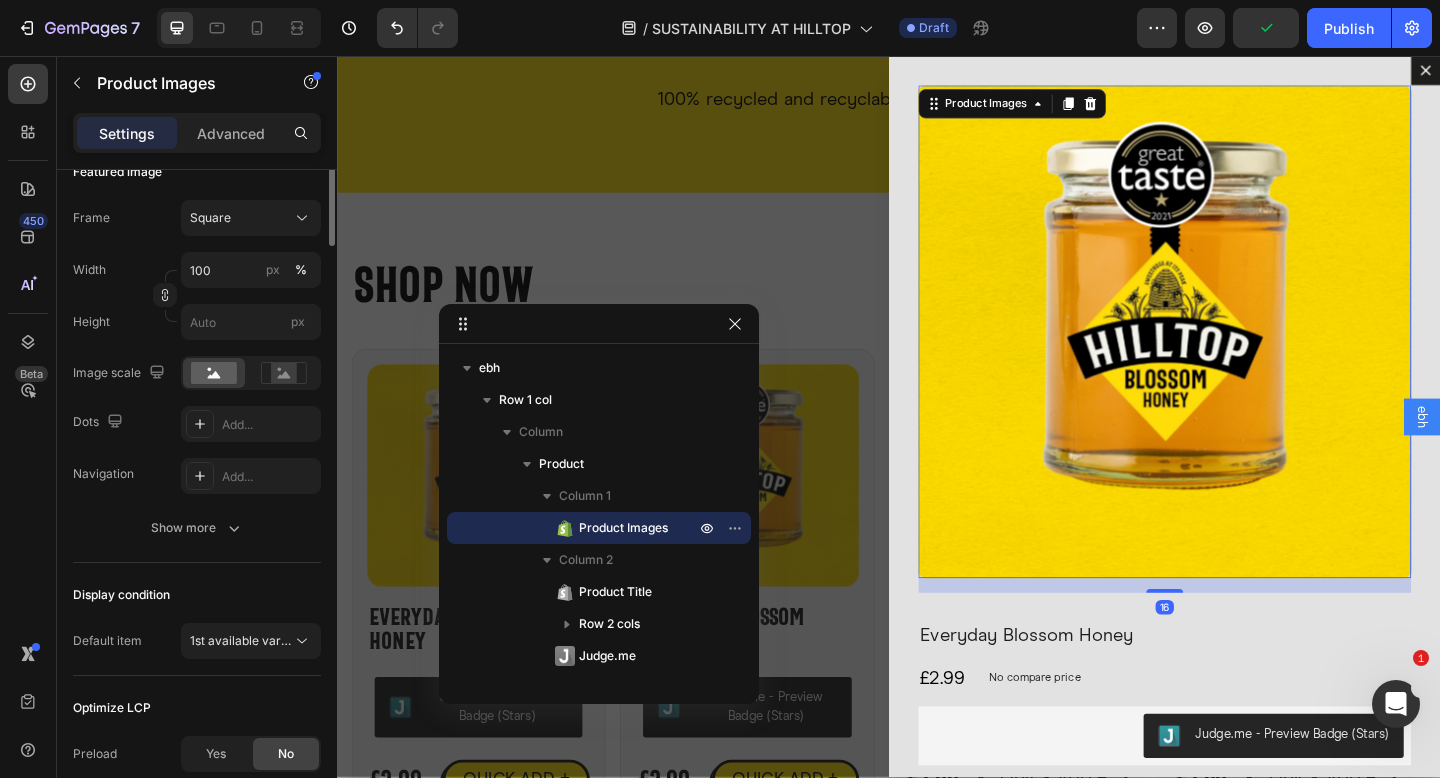 scroll, scrollTop: 0, scrollLeft: 0, axis: both 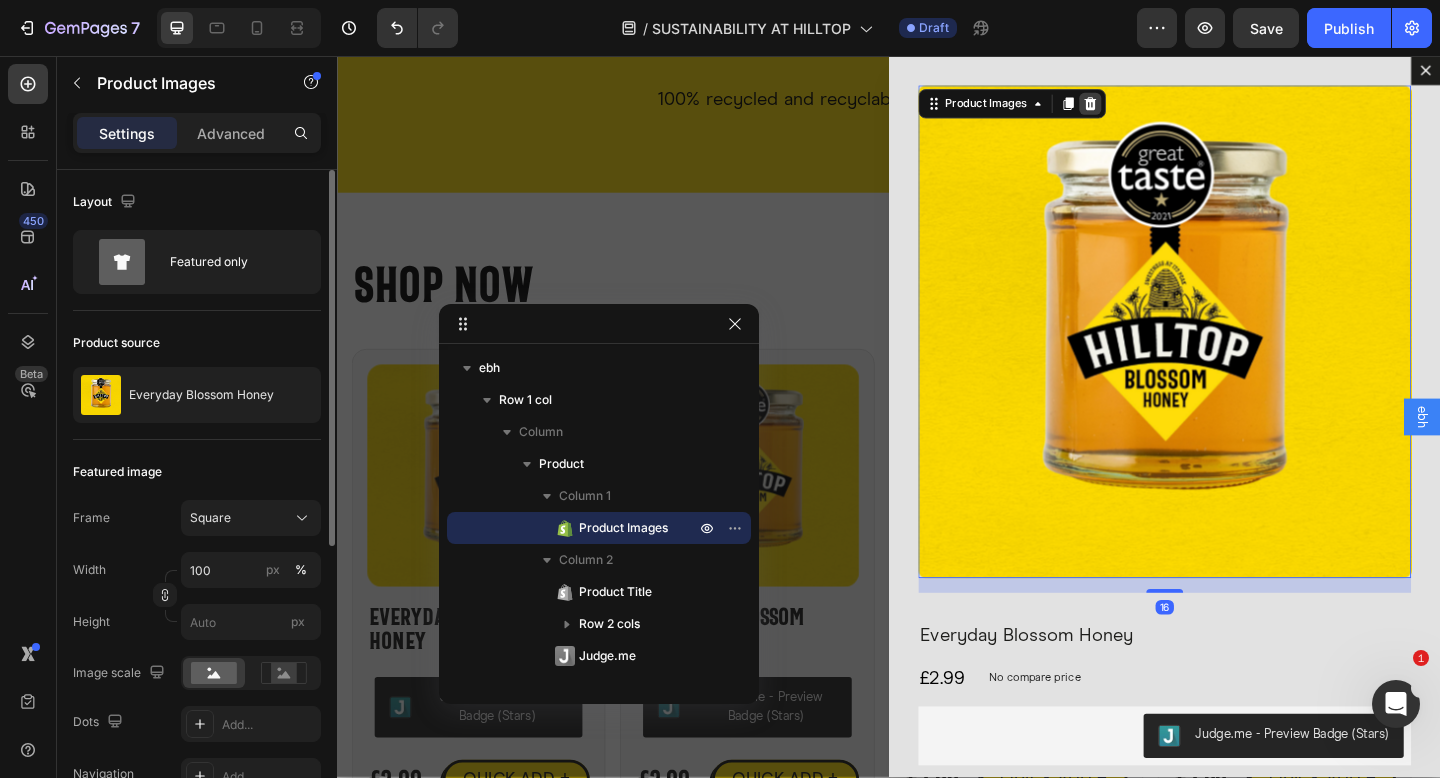 click 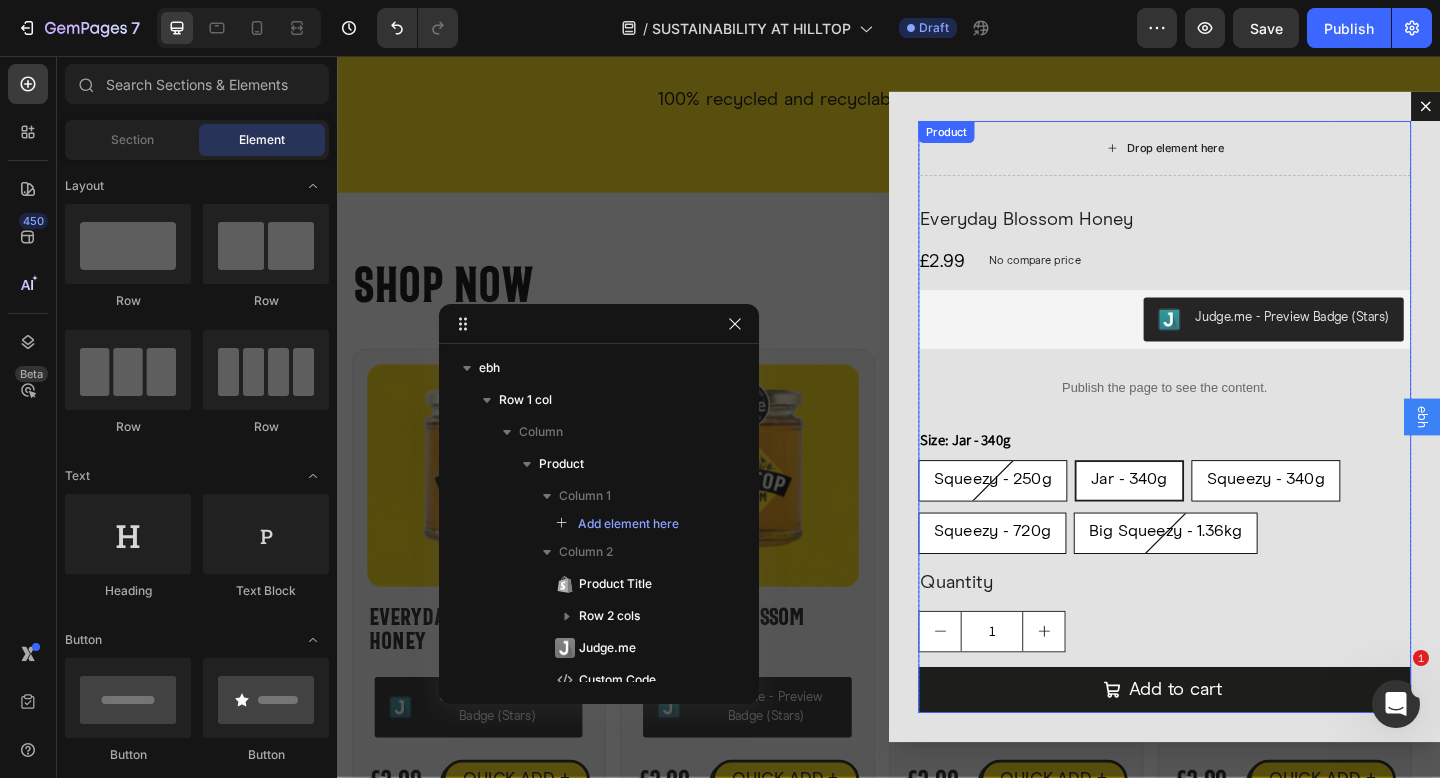 click on "Drop element here" at bounding box center [1237, 157] 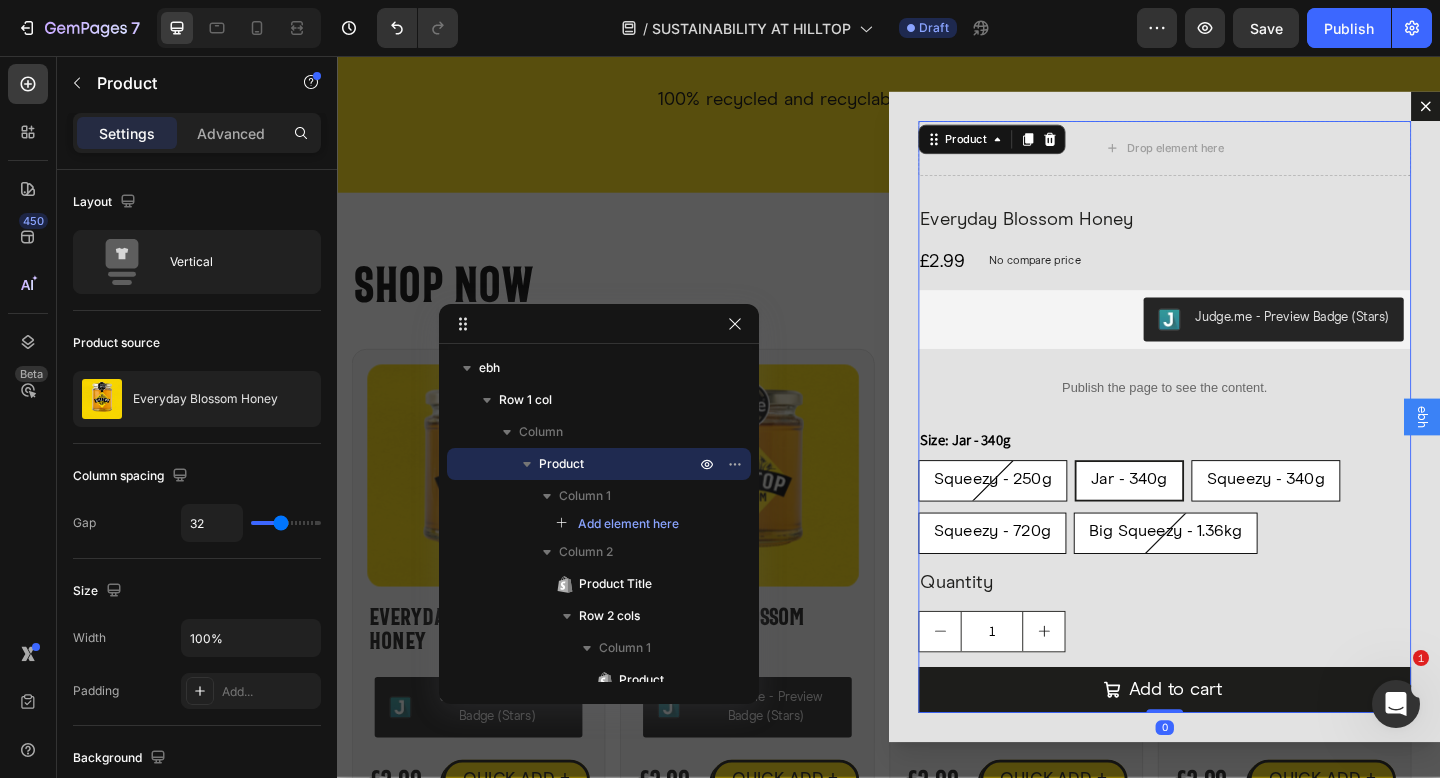 click on "Drop element here Everyday Blossom Honey Product Title £2.99 Product Price Product Price No compare price Product Price Row Judge.me - Preview Badge (Stars) Judge.me
Publish the page to see the content.
Custom Code Size: Jar - 340g Squeezy - 250g Squeezy - 250g Squeezy - 250g Jar - 340g Jar - 340g Jar - 340g Squeezy - 340g Squeezy - 340g Squeezy - 340g Squeezy - 720g Squeezy - 720g Squeezy - 720g Big Squeezy - 1.36kg Big Squeezy - 1.36kg Big Squeezy - 1.36kg Product Variants & Swatches Quantity Text Block
1
Product Quantity
Add to cart Add to Cart Product   0" at bounding box center [1237, 449] 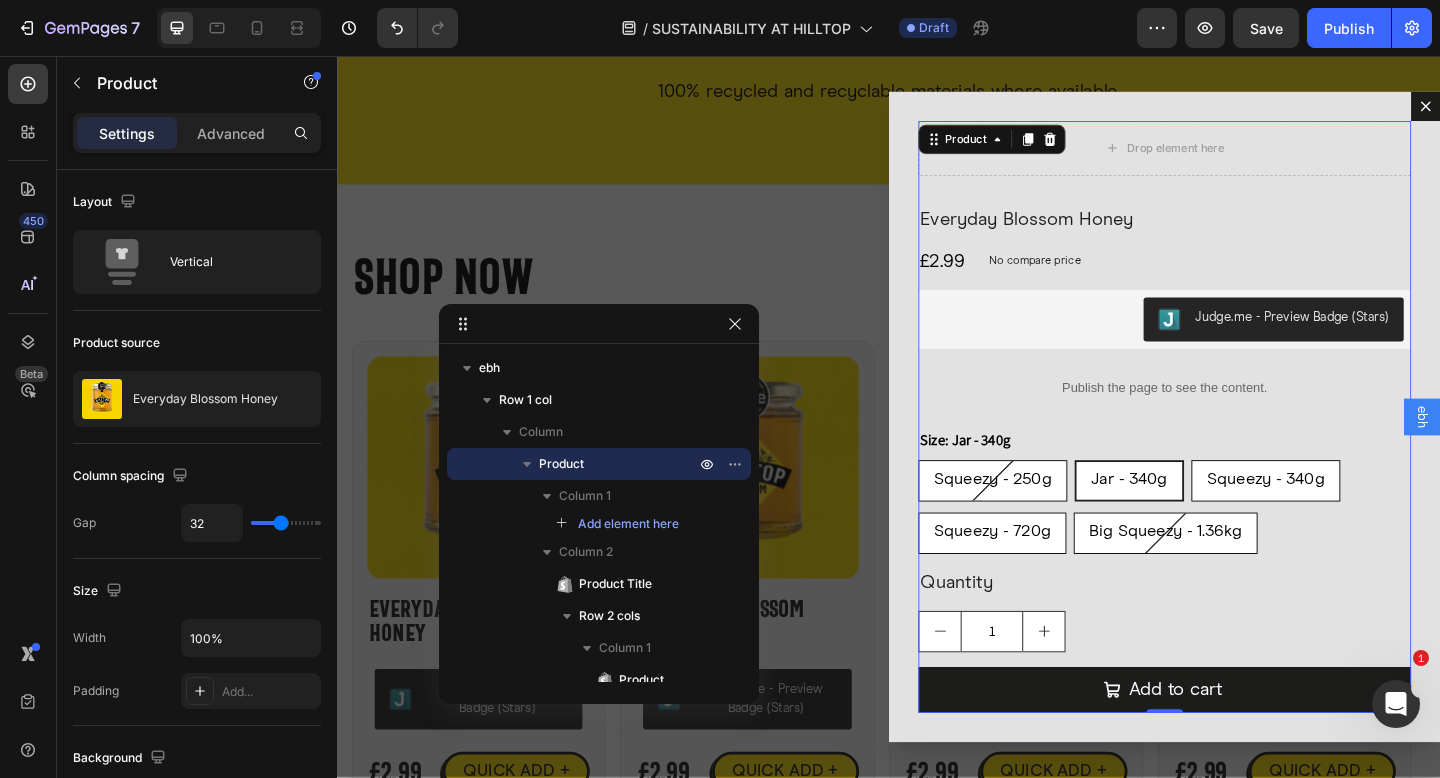 scroll, scrollTop: 3617, scrollLeft: 0, axis: vertical 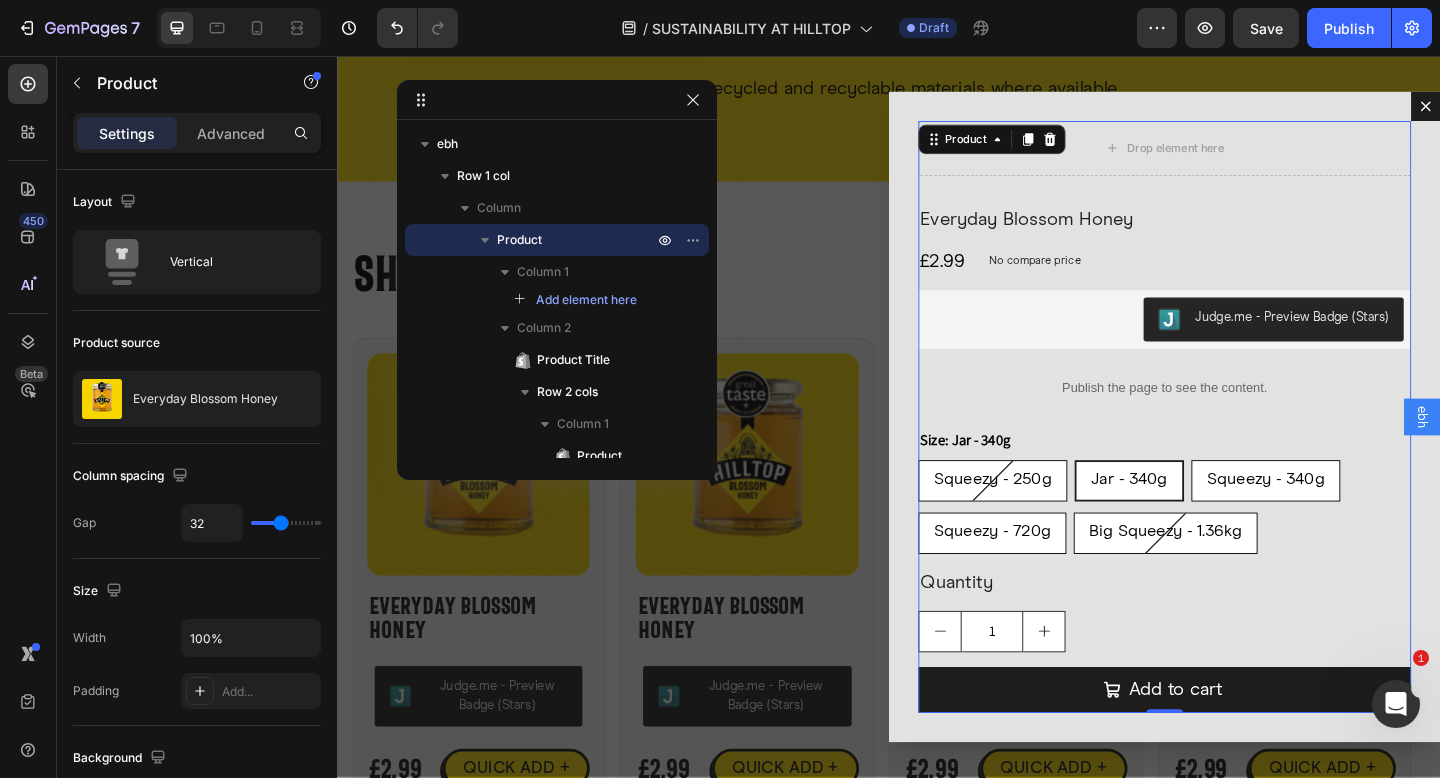 drag, startPoint x: 604, startPoint y: 331, endPoint x: 562, endPoint y: 107, distance: 227.90349 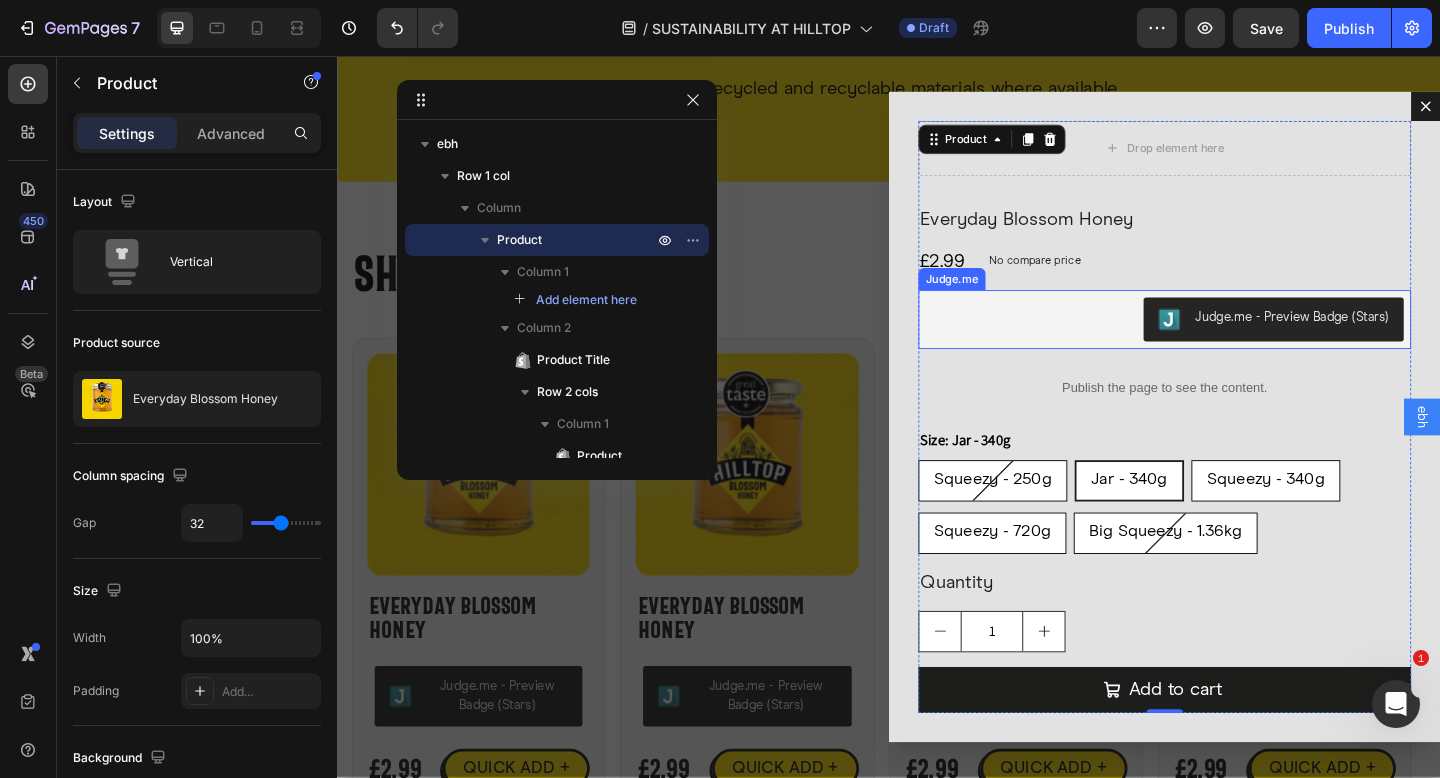 click on "Judge.me - Preview Badge (Stars)" at bounding box center (1237, 343) 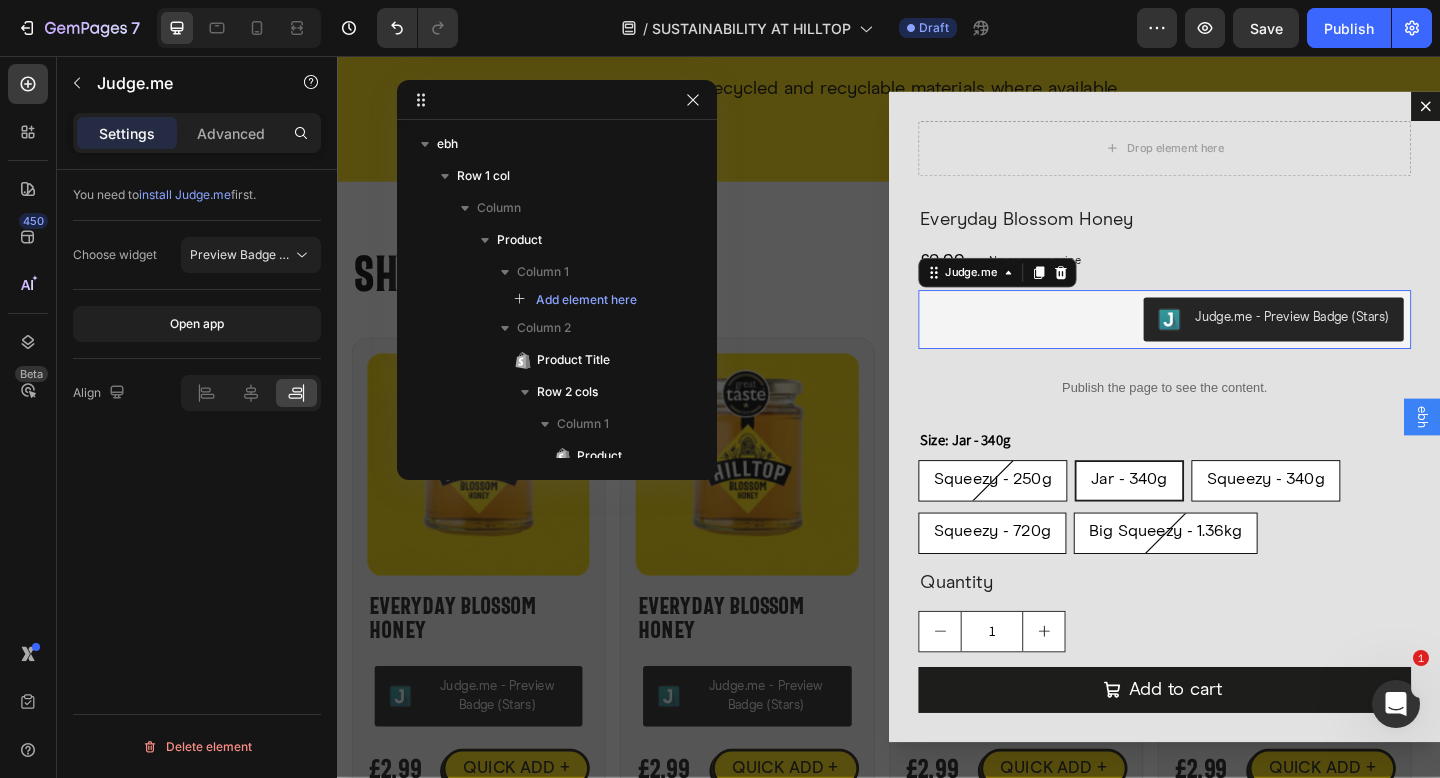 scroll, scrollTop: 274, scrollLeft: 0, axis: vertical 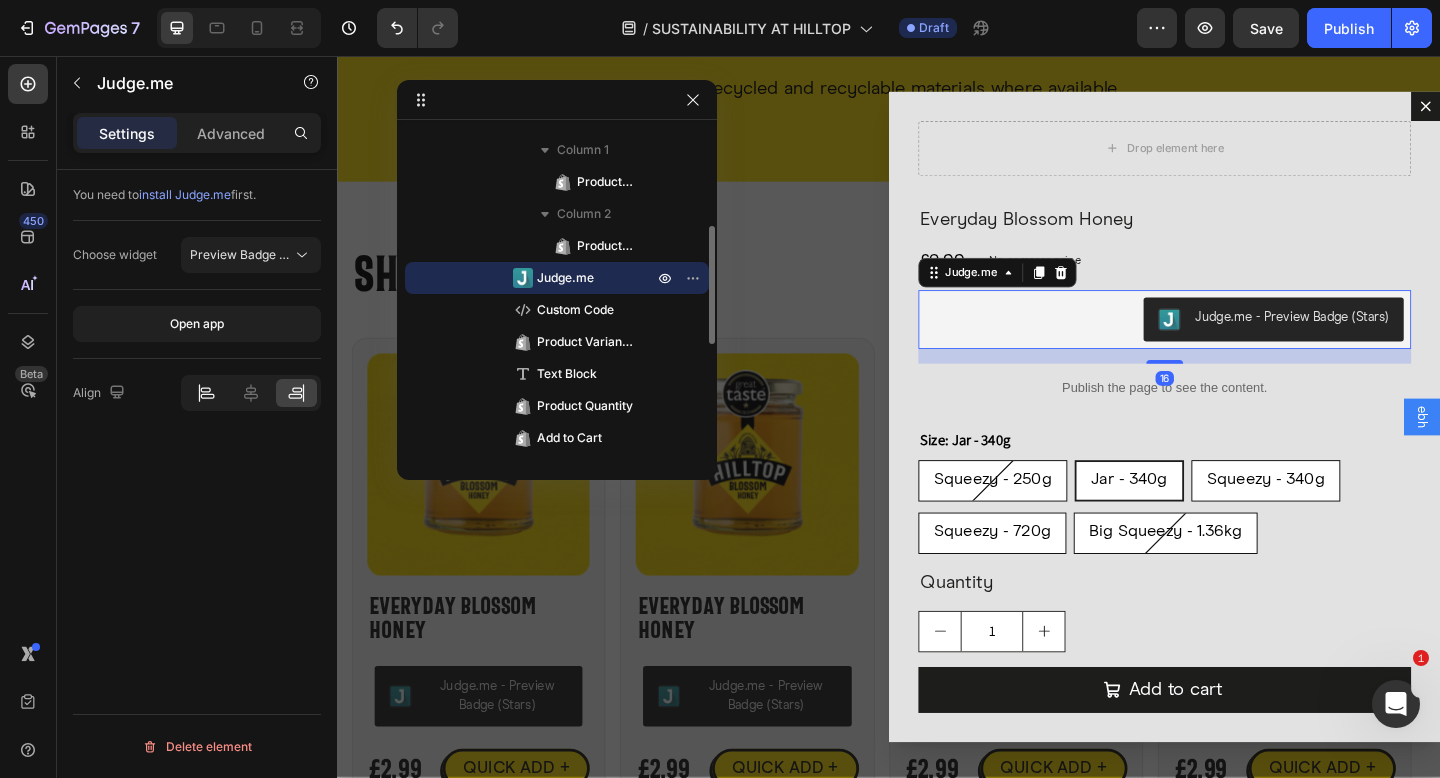 click 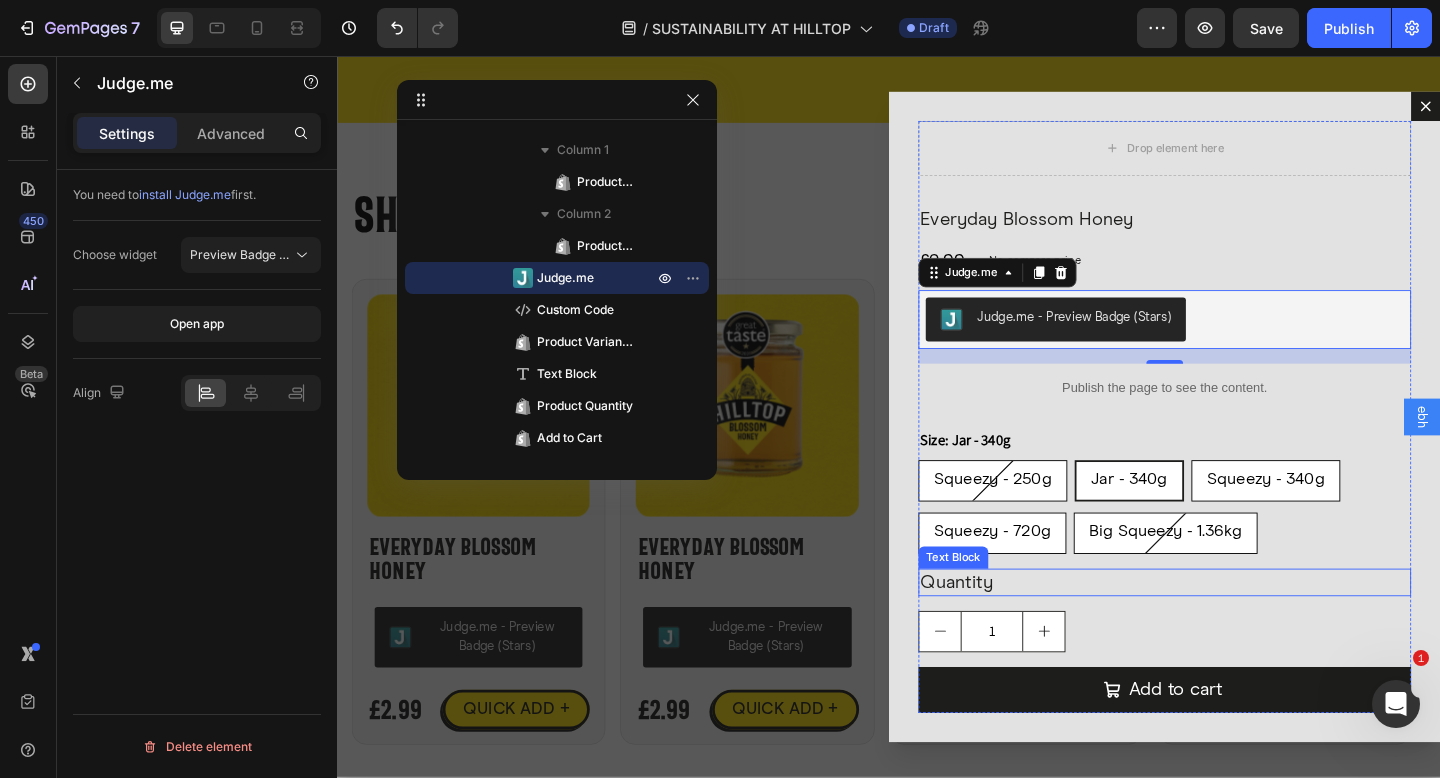 scroll, scrollTop: 3744, scrollLeft: 0, axis: vertical 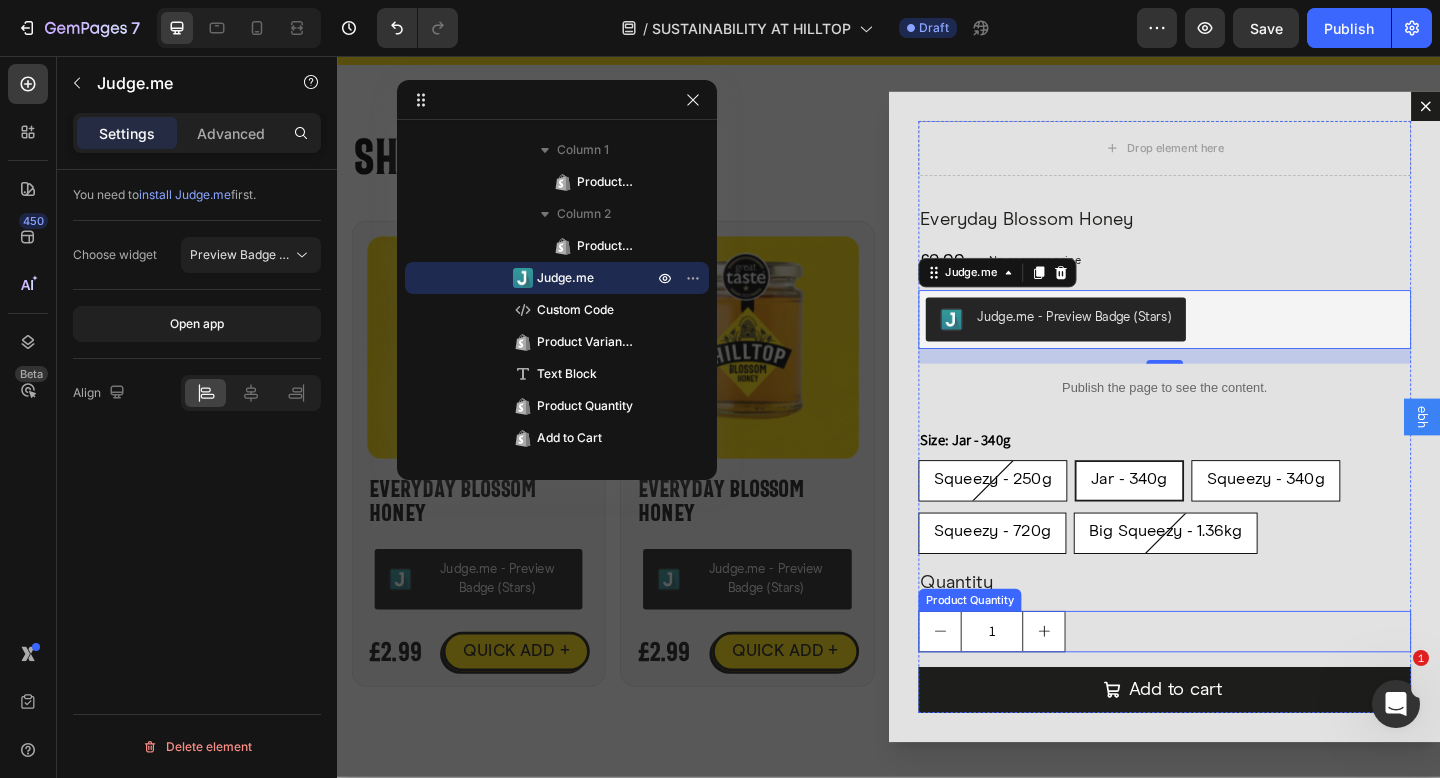 drag, startPoint x: 1106, startPoint y: 676, endPoint x: 1123, endPoint y: 674, distance: 17.117243 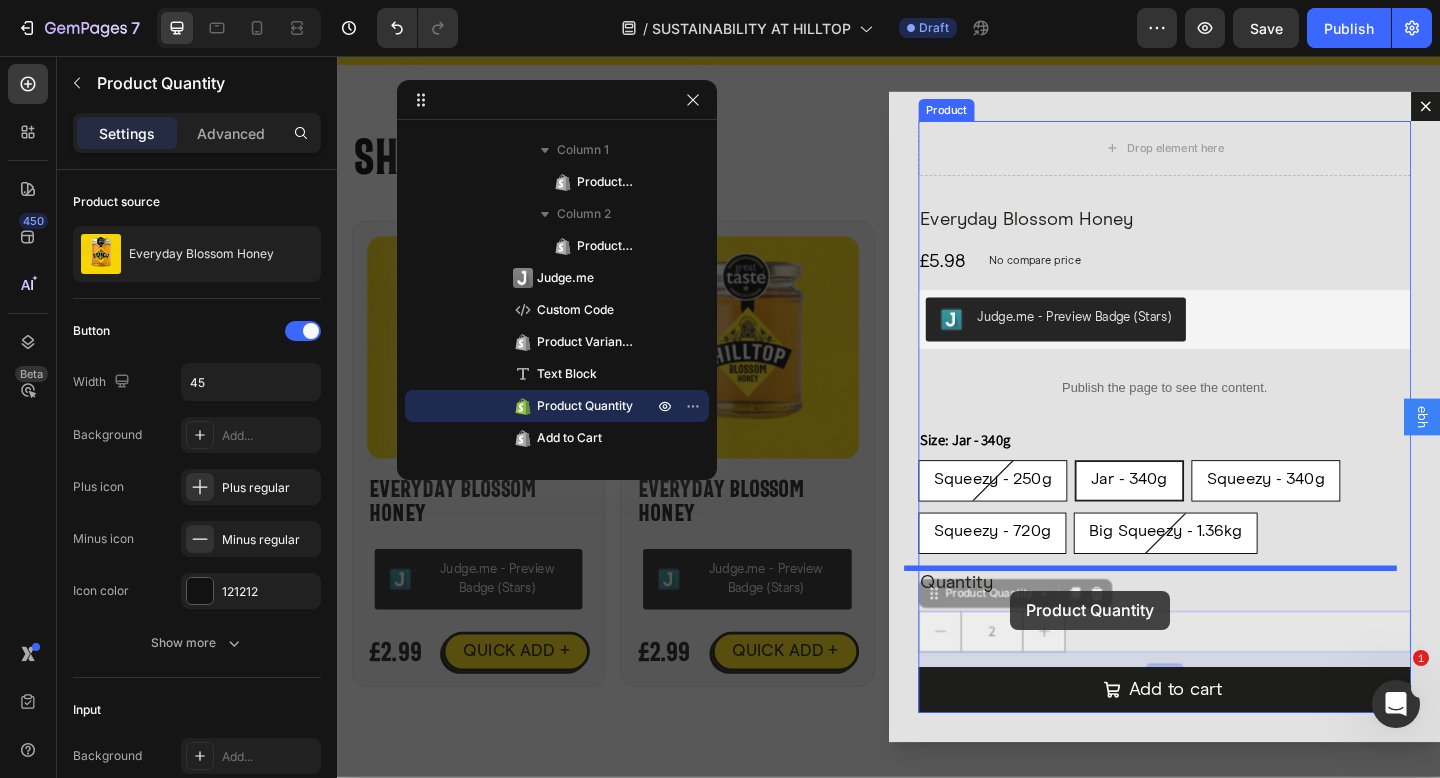 drag, startPoint x: 973, startPoint y: 649, endPoint x: 1069, endPoint y: 638, distance: 96.62815 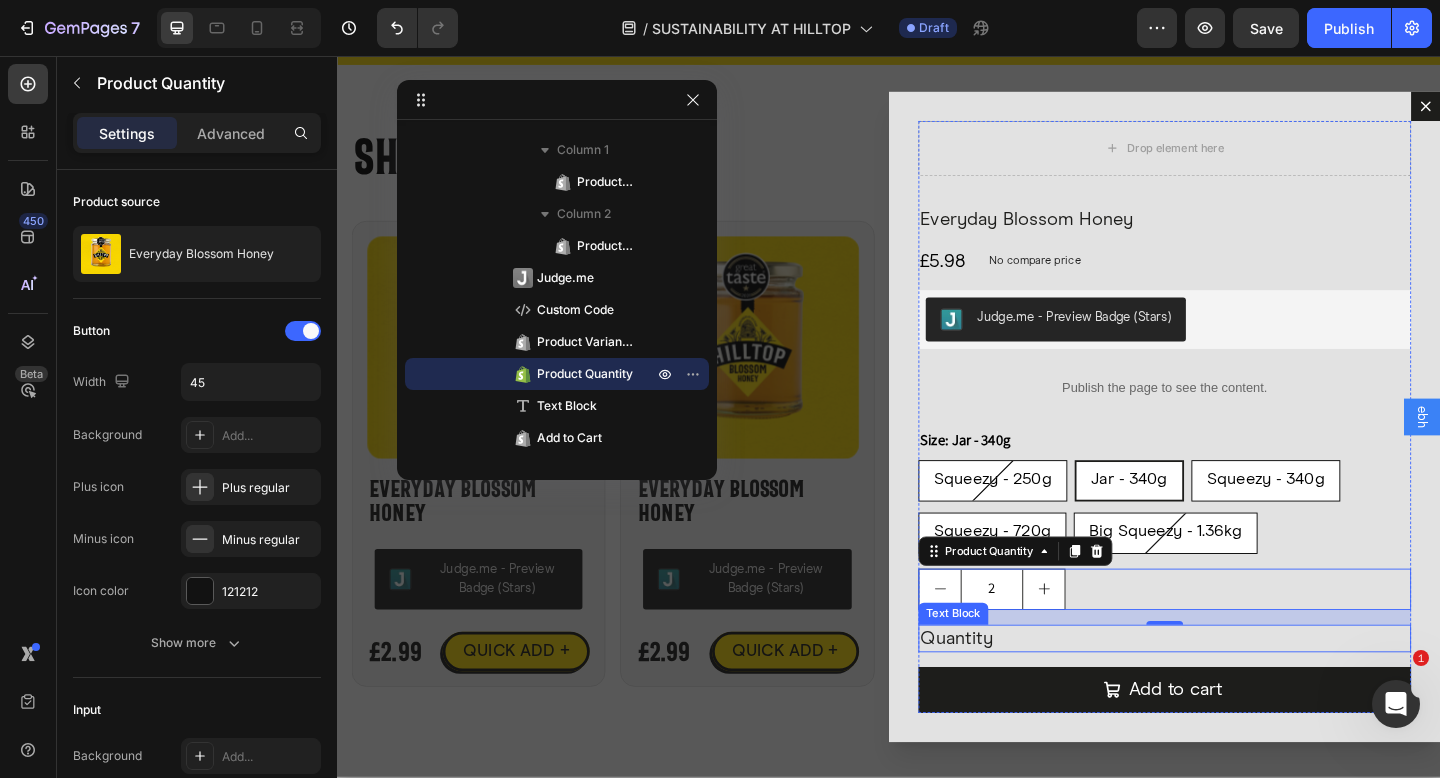 click on "Quantity" at bounding box center (1237, 690) 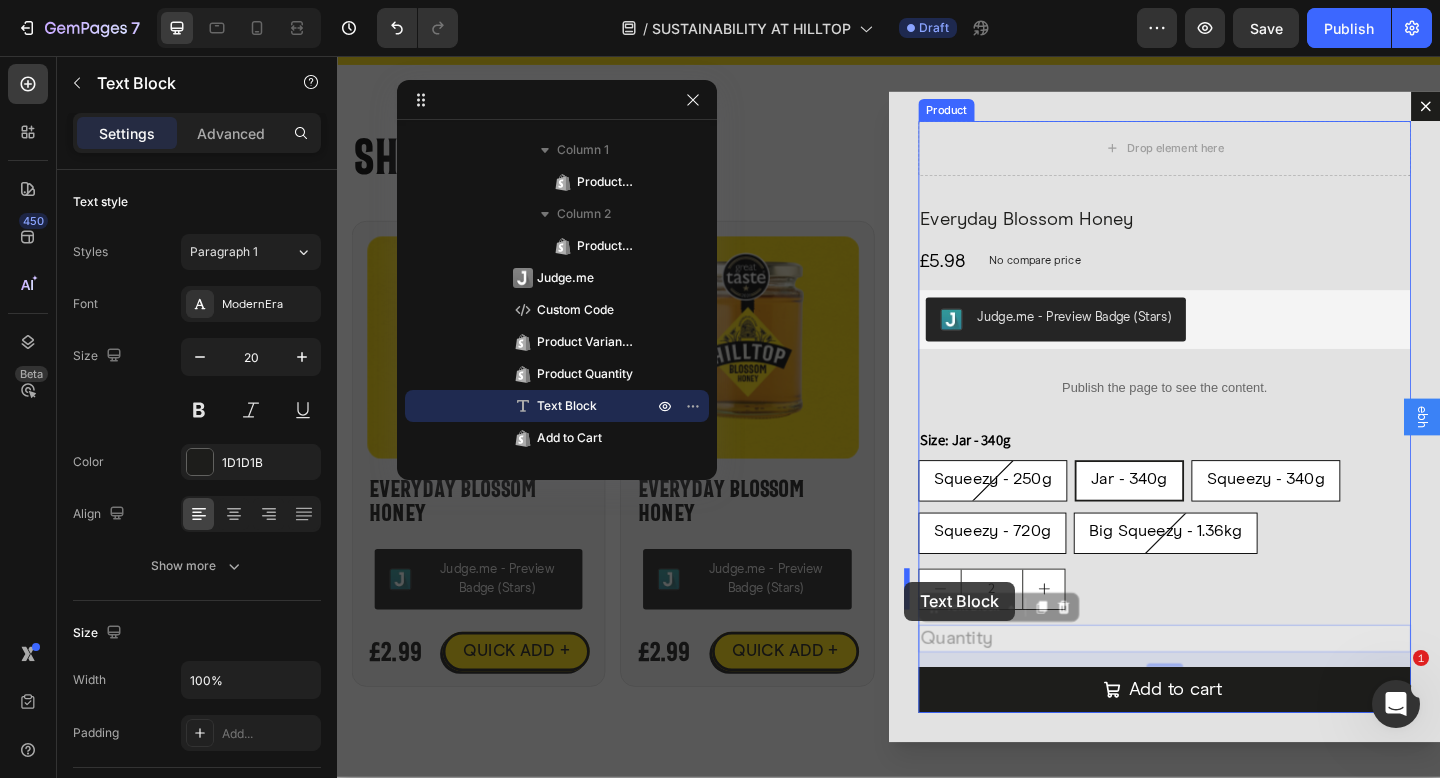 drag, startPoint x: 964, startPoint y: 654, endPoint x: 959, endPoint y: 633, distance: 21.587032 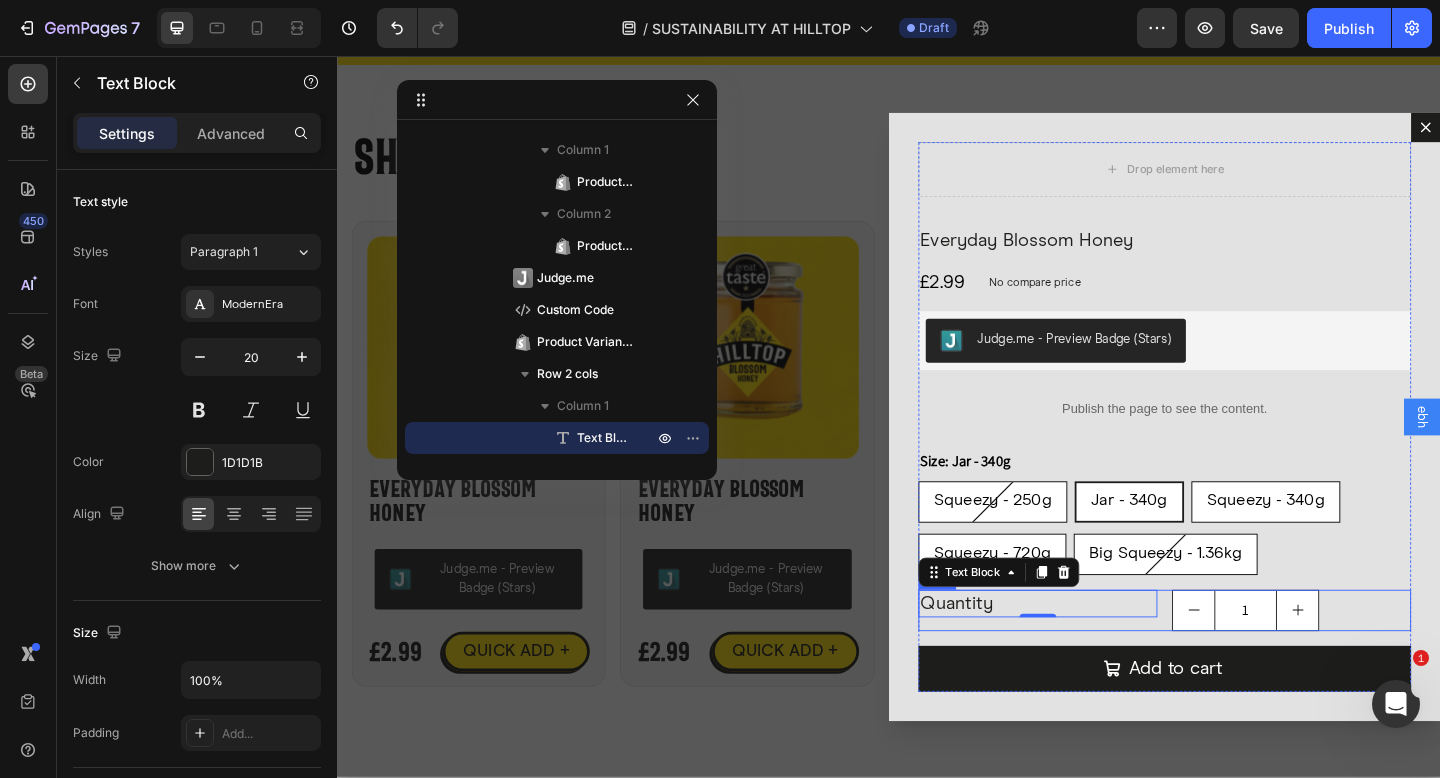 click on "Quantity Text Block   0" at bounding box center (1099, 659) 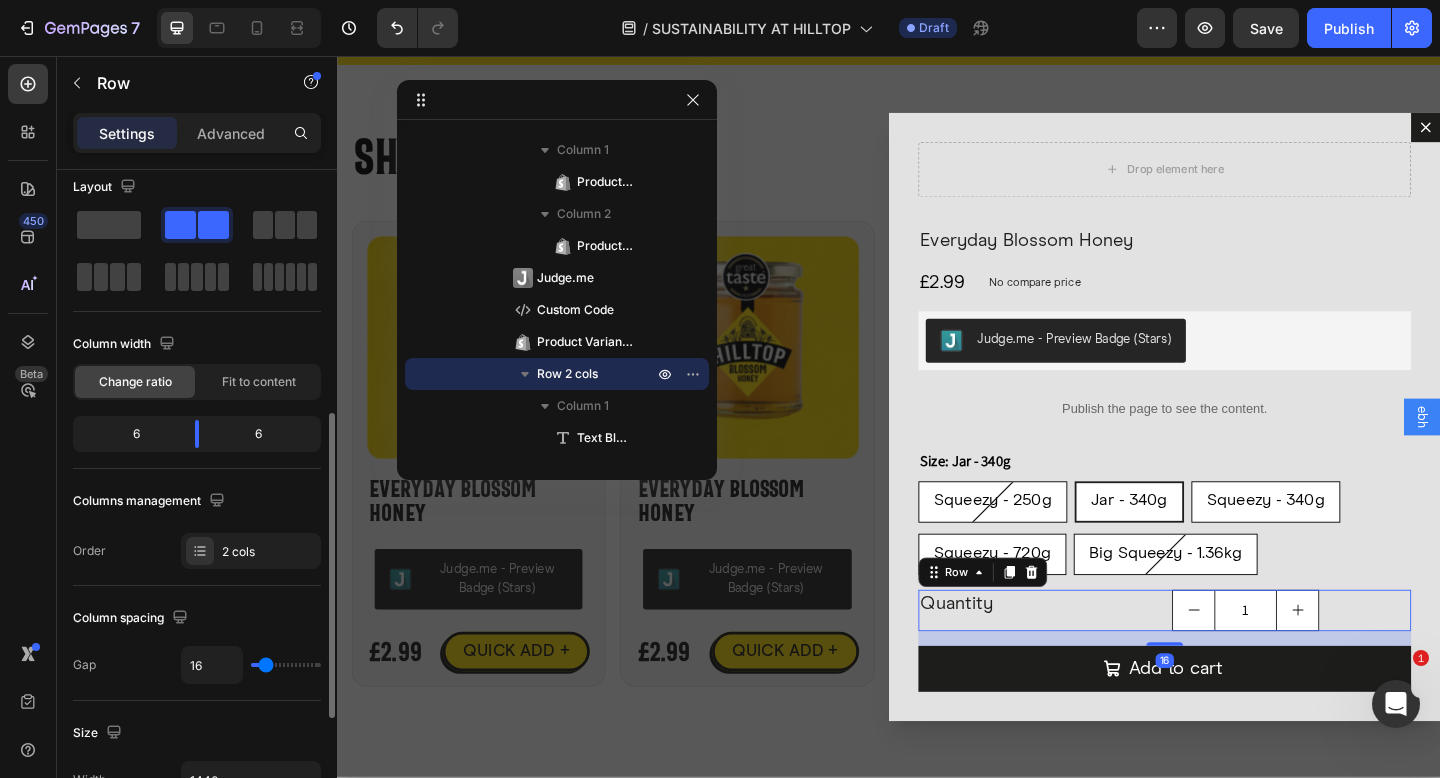 scroll, scrollTop: 177, scrollLeft: 0, axis: vertical 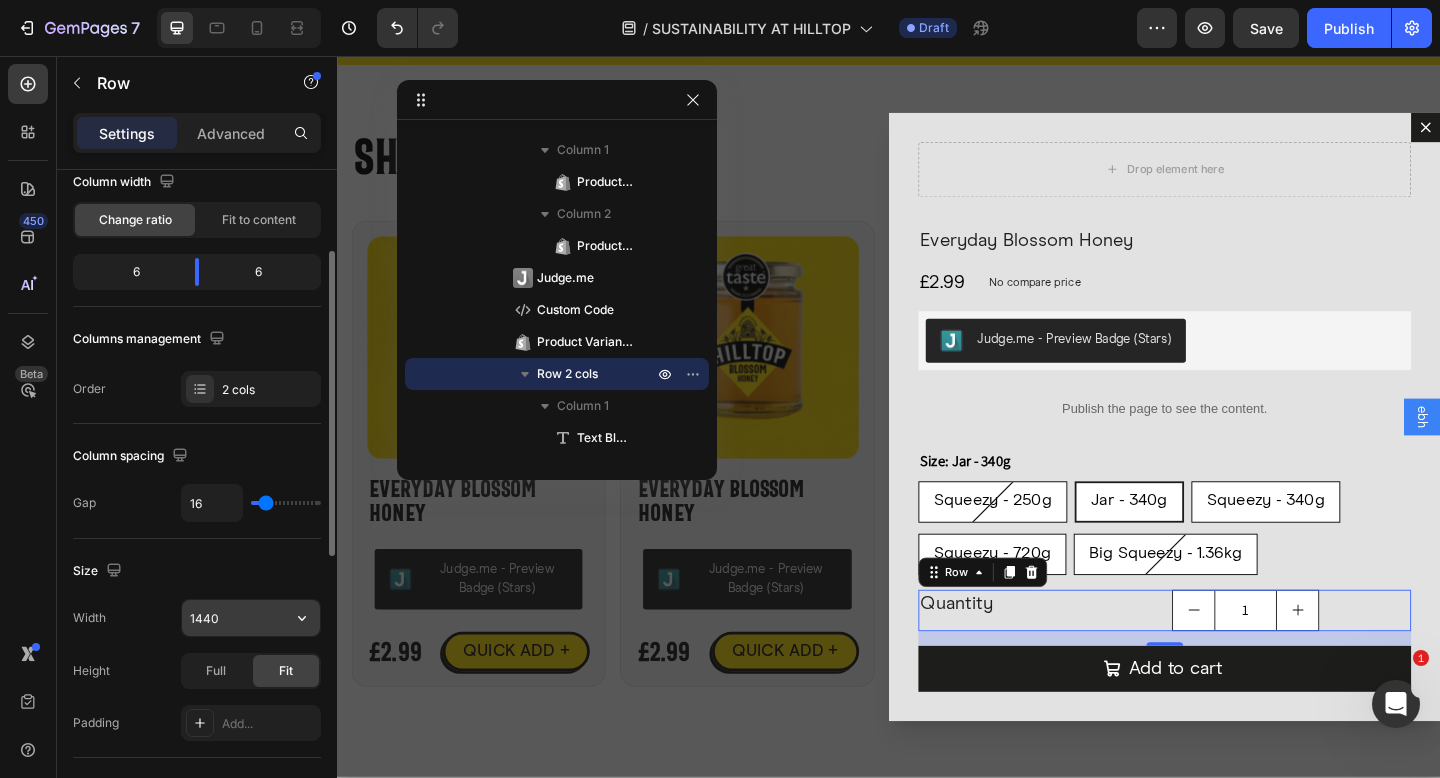 click on "1440" at bounding box center [251, 618] 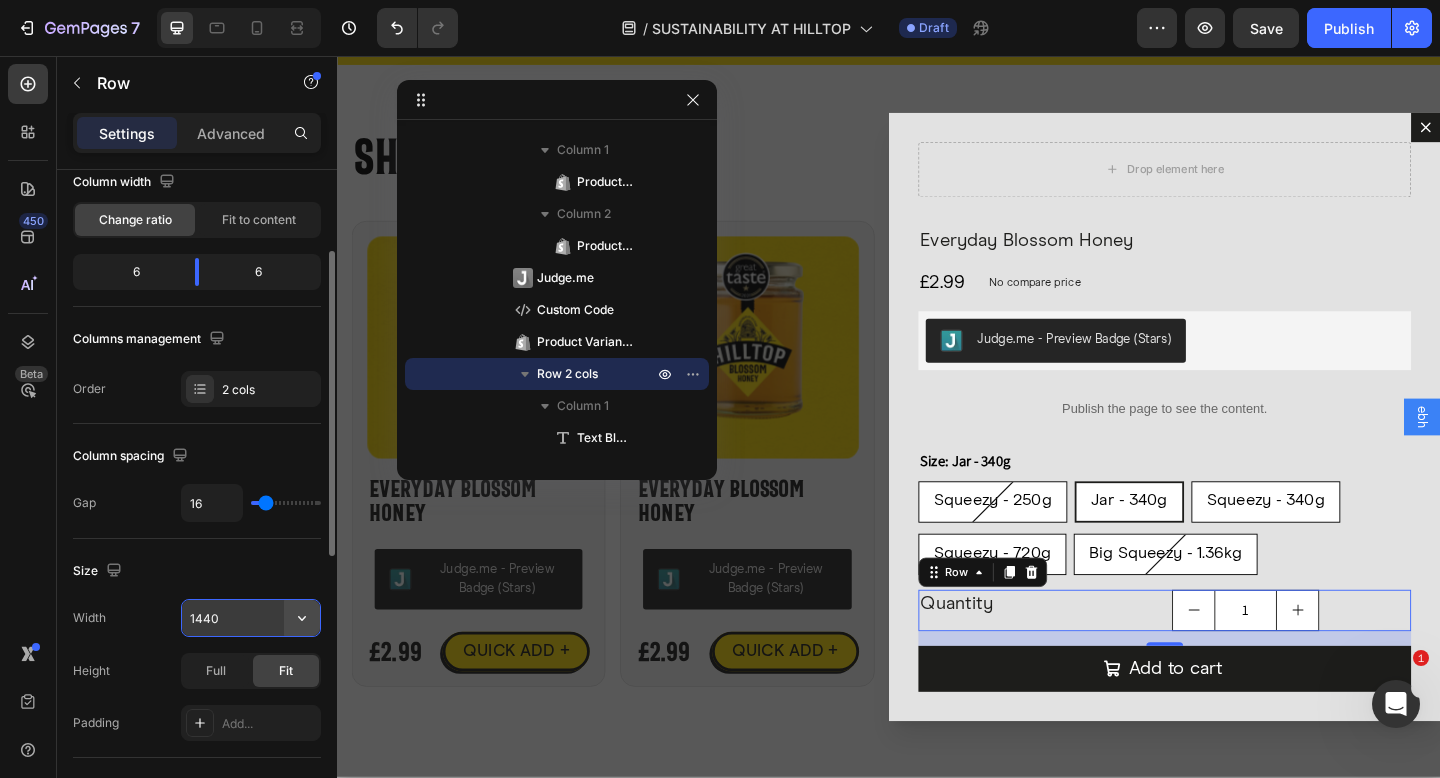 click 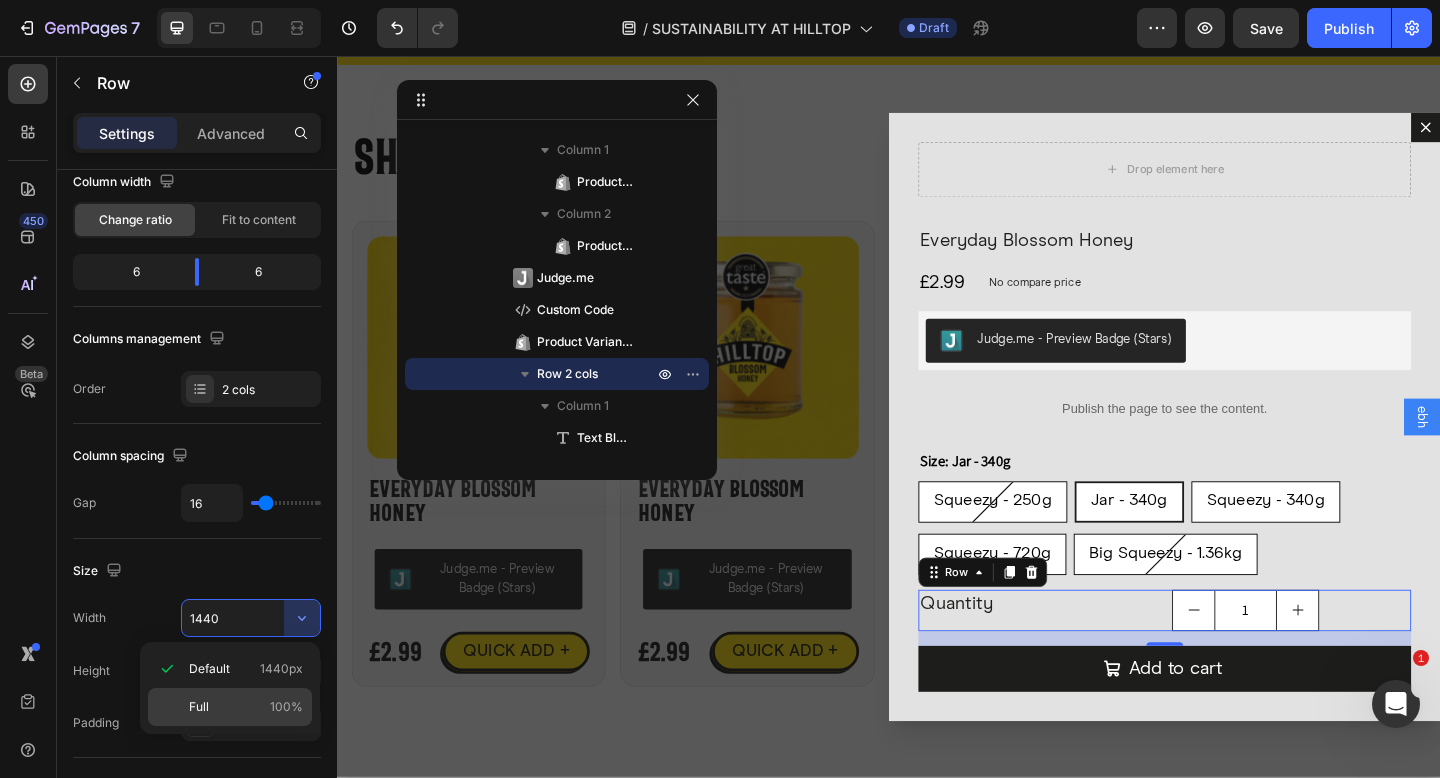 click on "Full 100%" at bounding box center (246, 707) 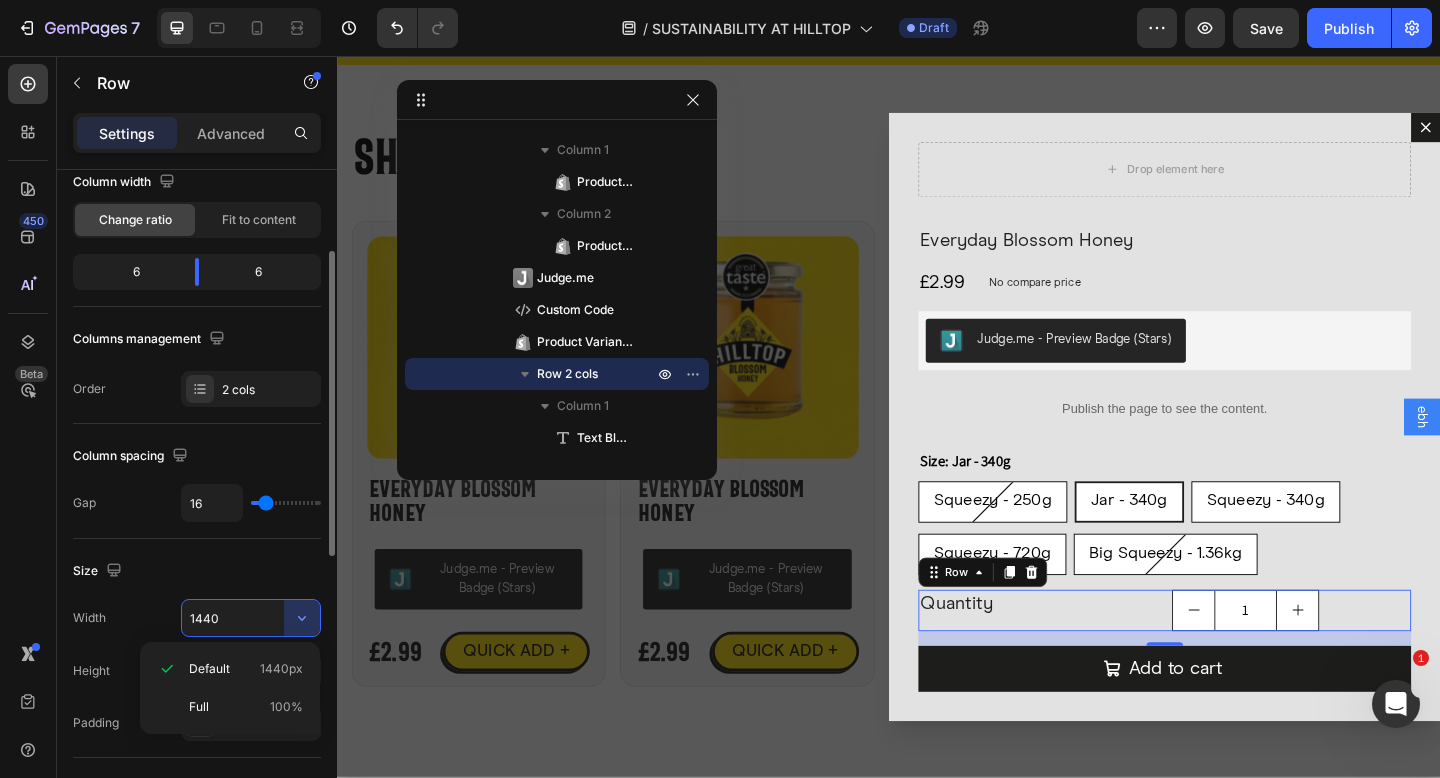 type on "100%" 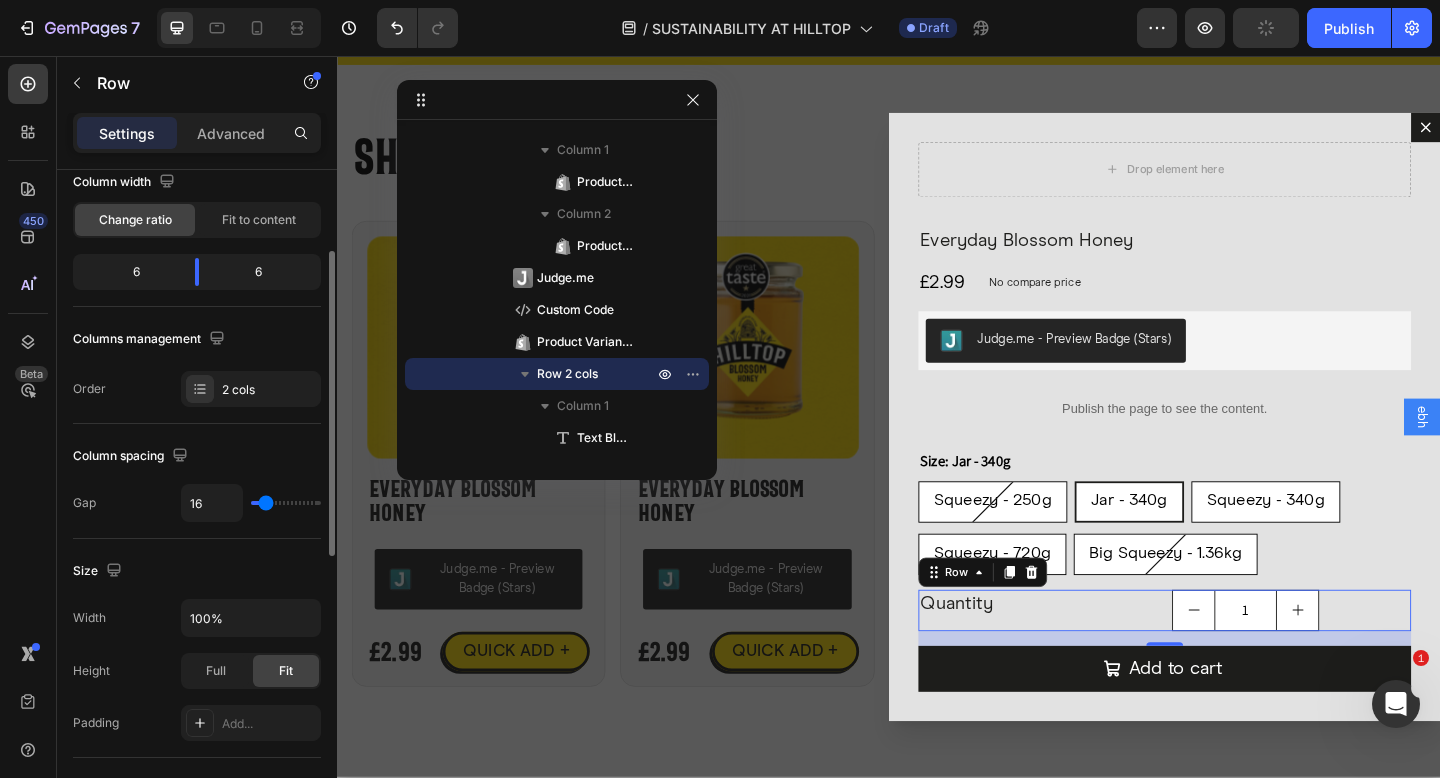 scroll, scrollTop: 783, scrollLeft: 0, axis: vertical 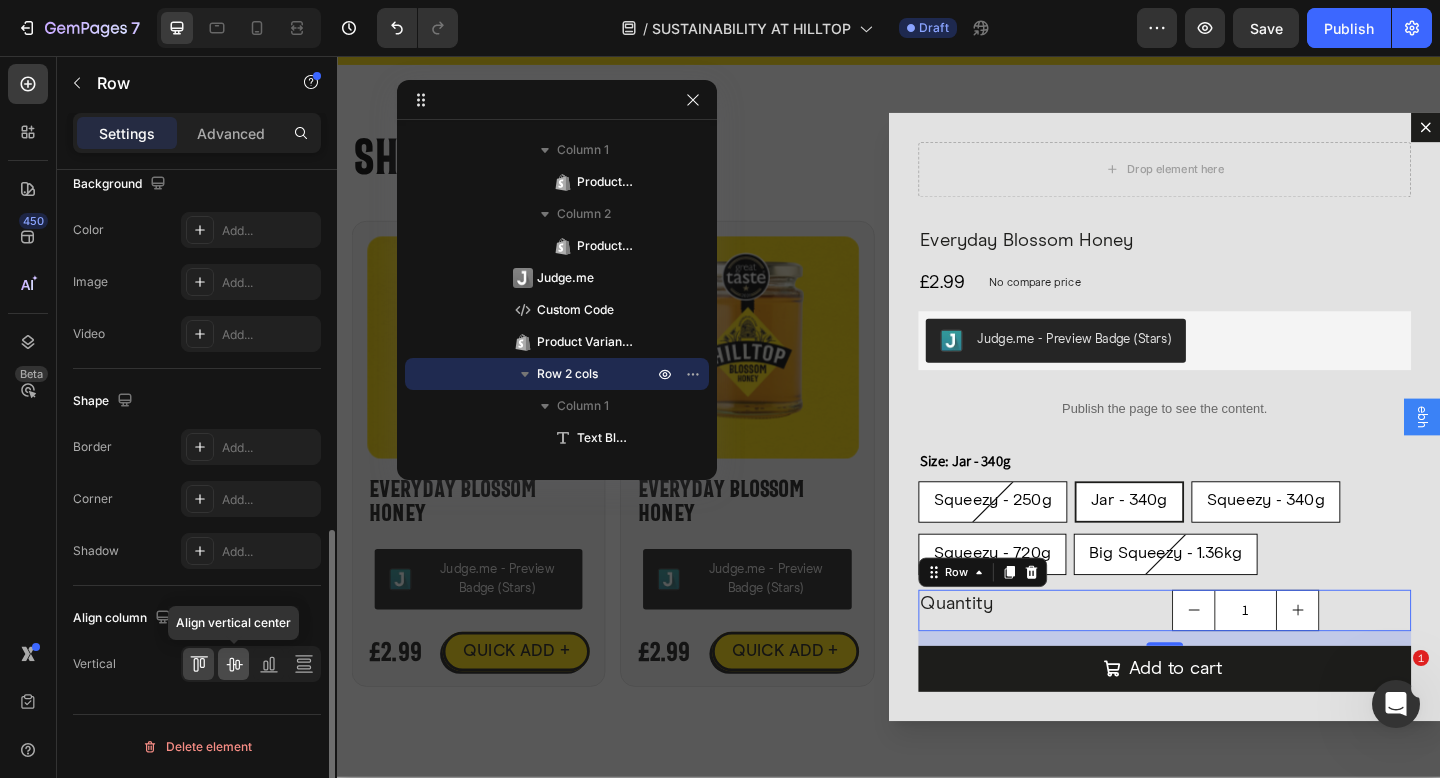 click 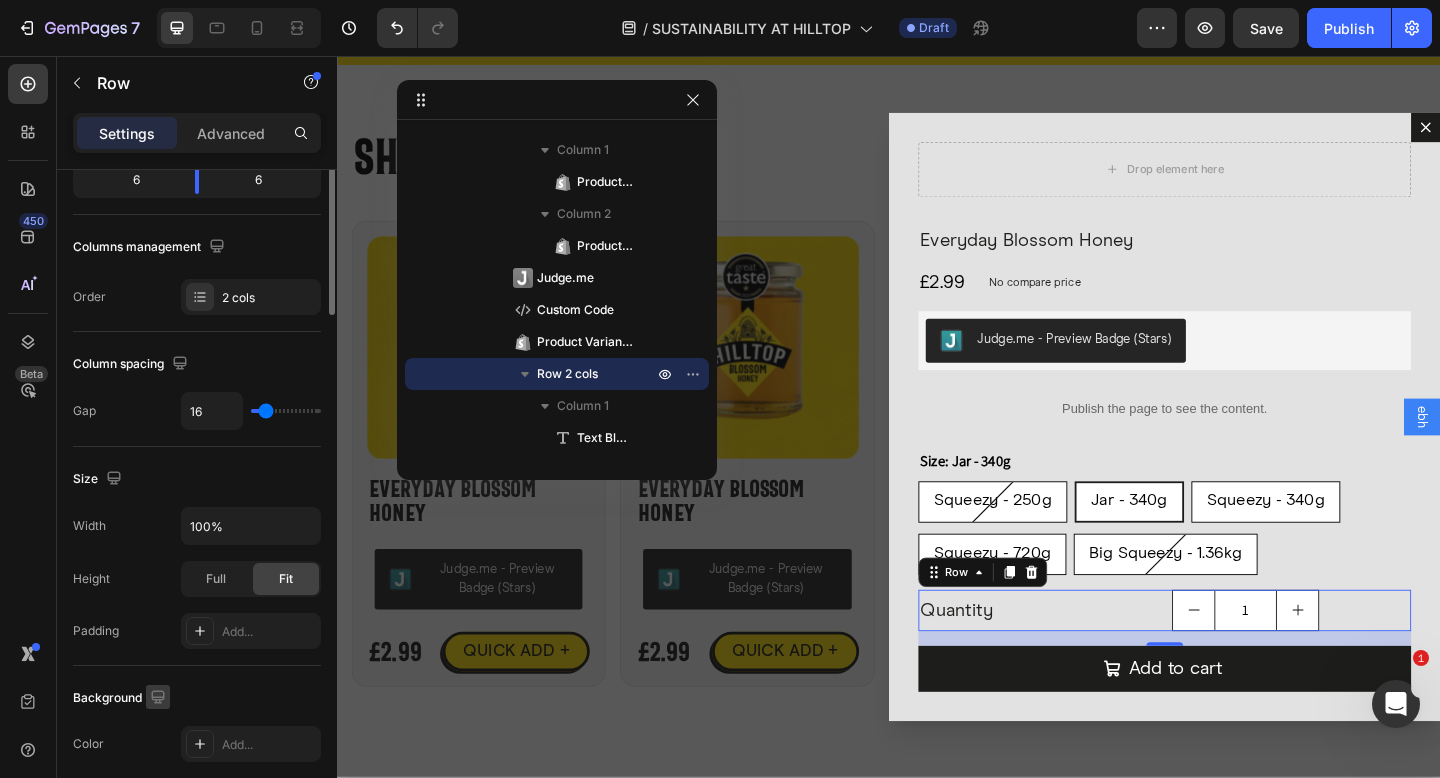 scroll, scrollTop: 0, scrollLeft: 0, axis: both 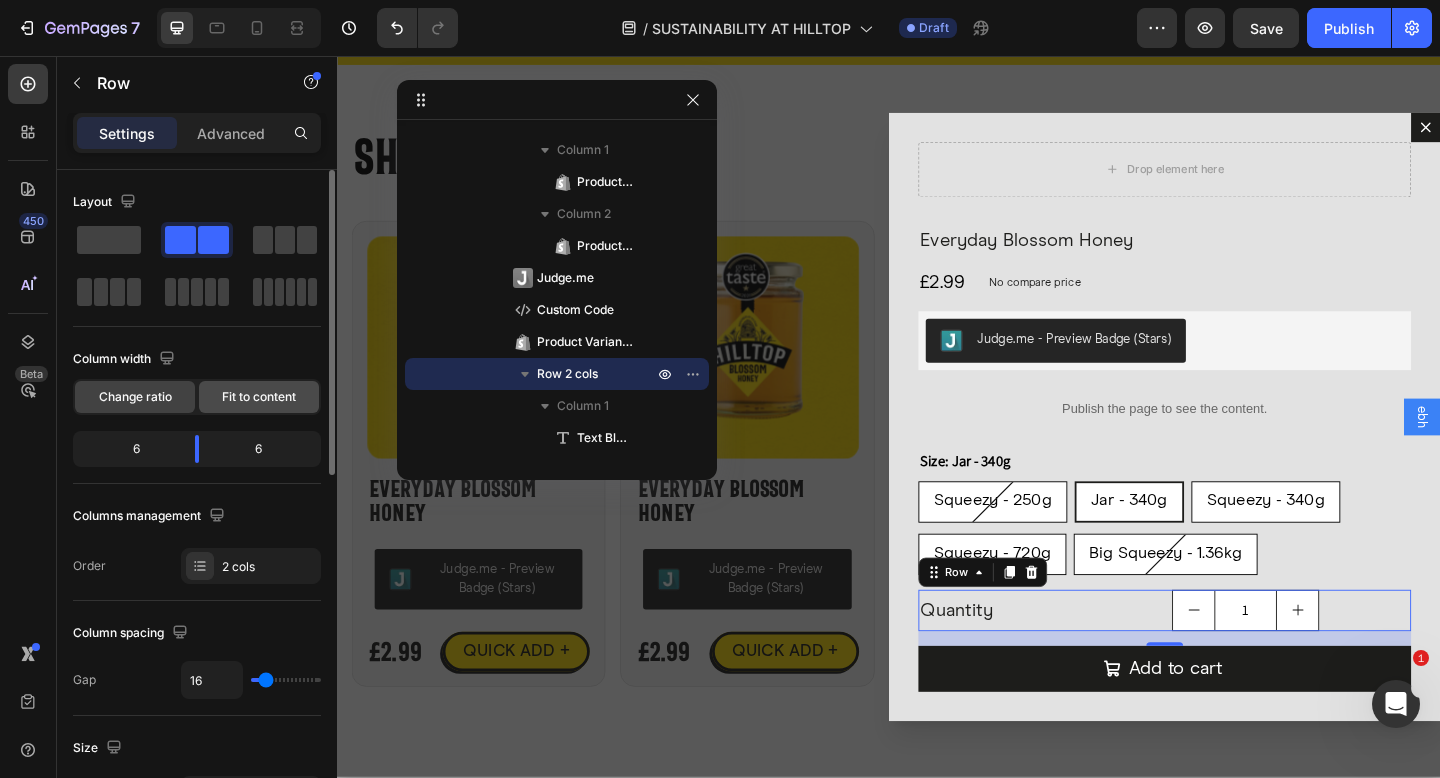 click on "Fit to content" 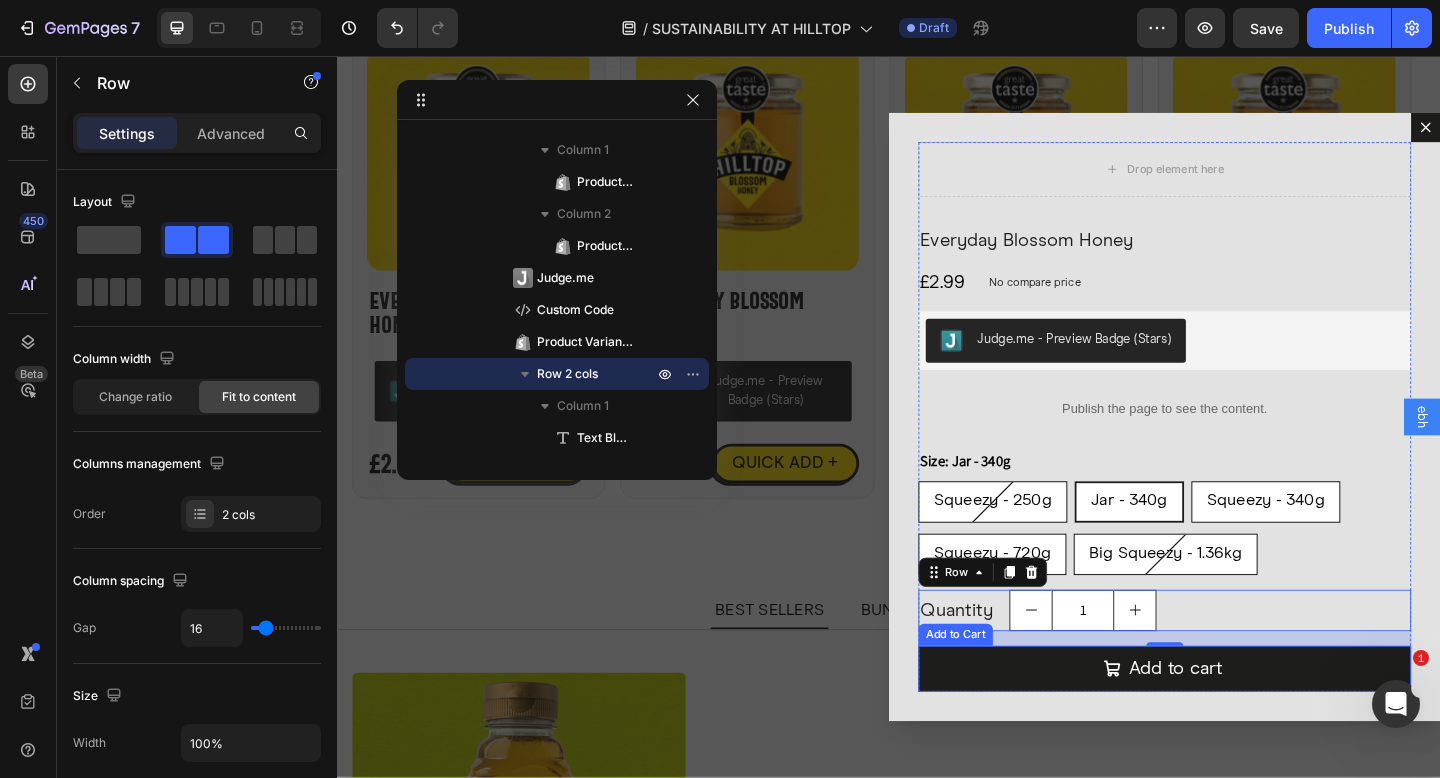 scroll, scrollTop: 3951, scrollLeft: 0, axis: vertical 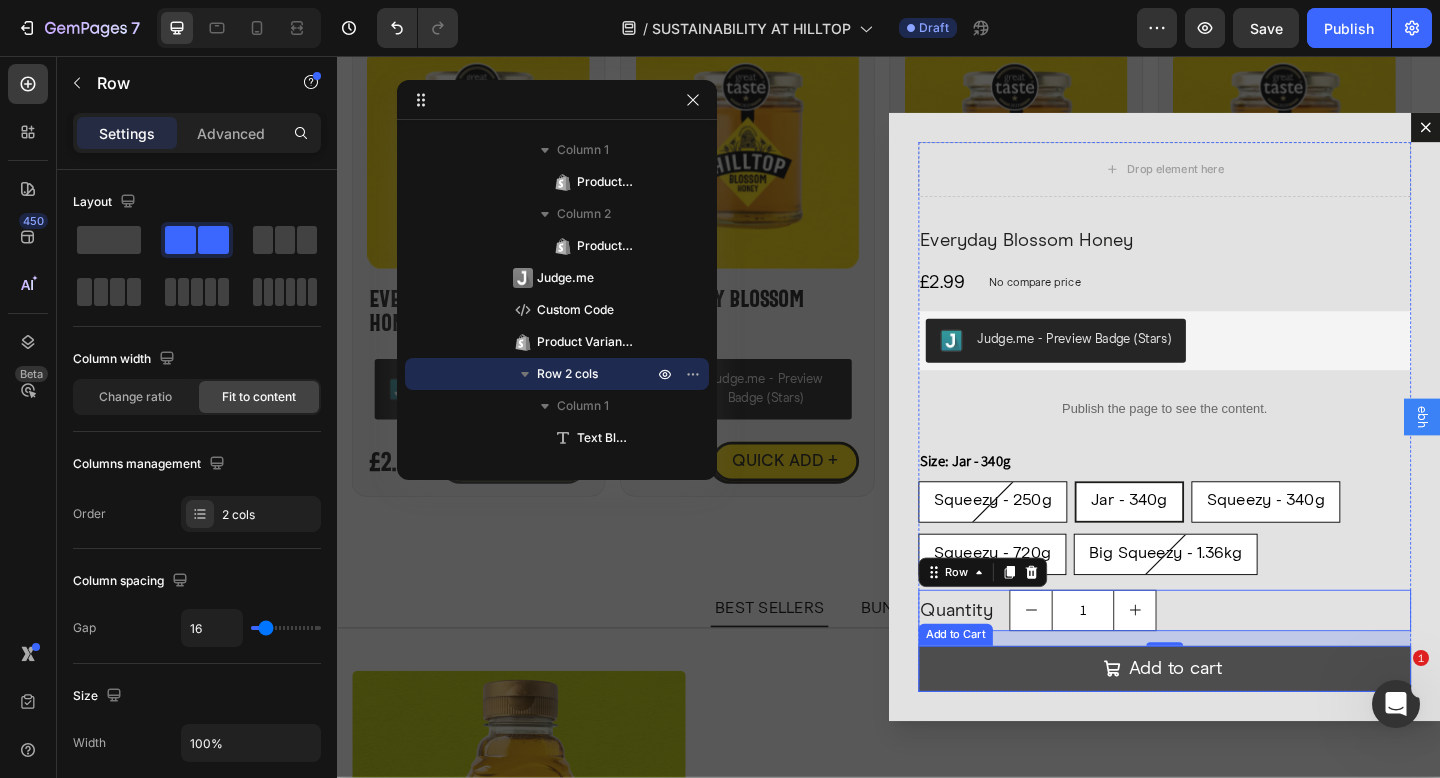 click on "Add to cart" at bounding box center [1237, 723] 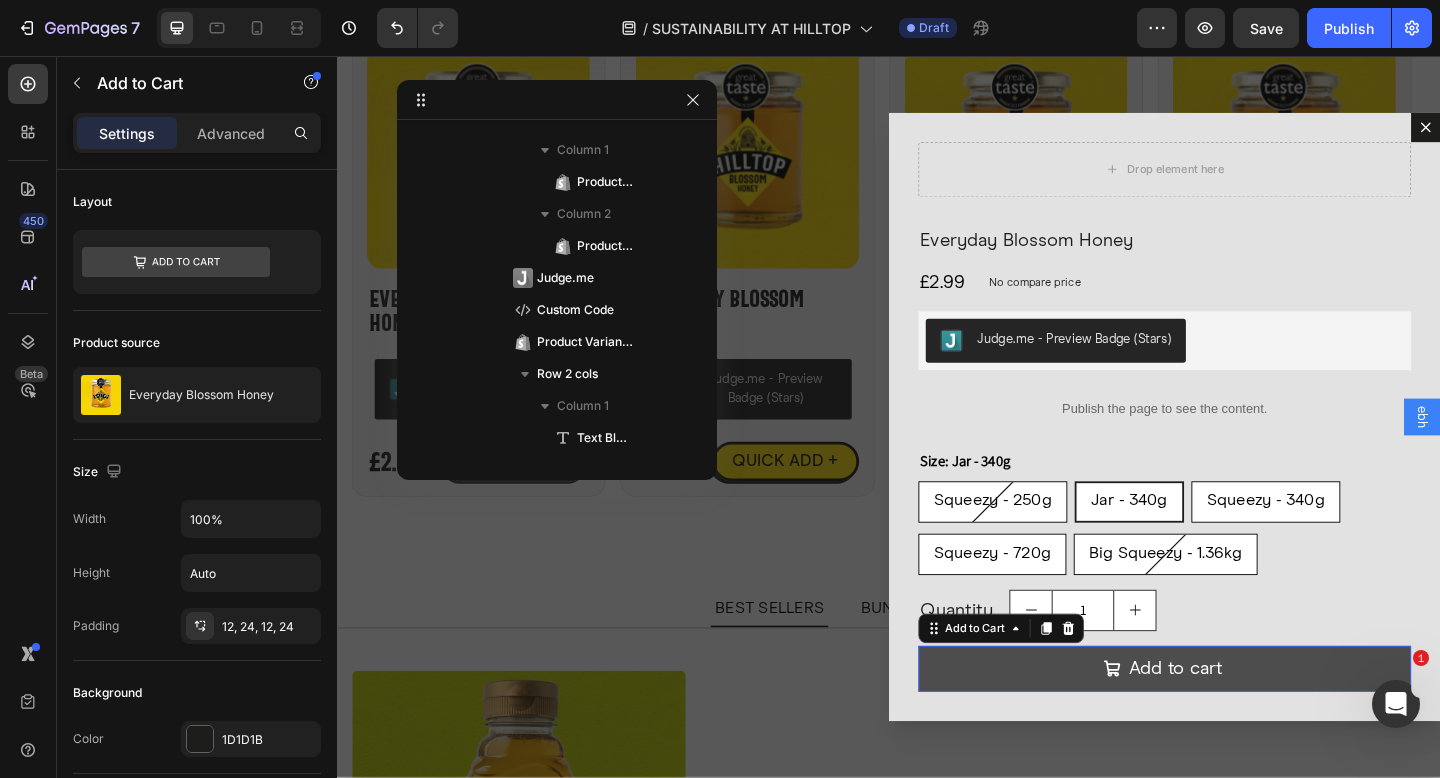 scroll, scrollTop: 530, scrollLeft: 0, axis: vertical 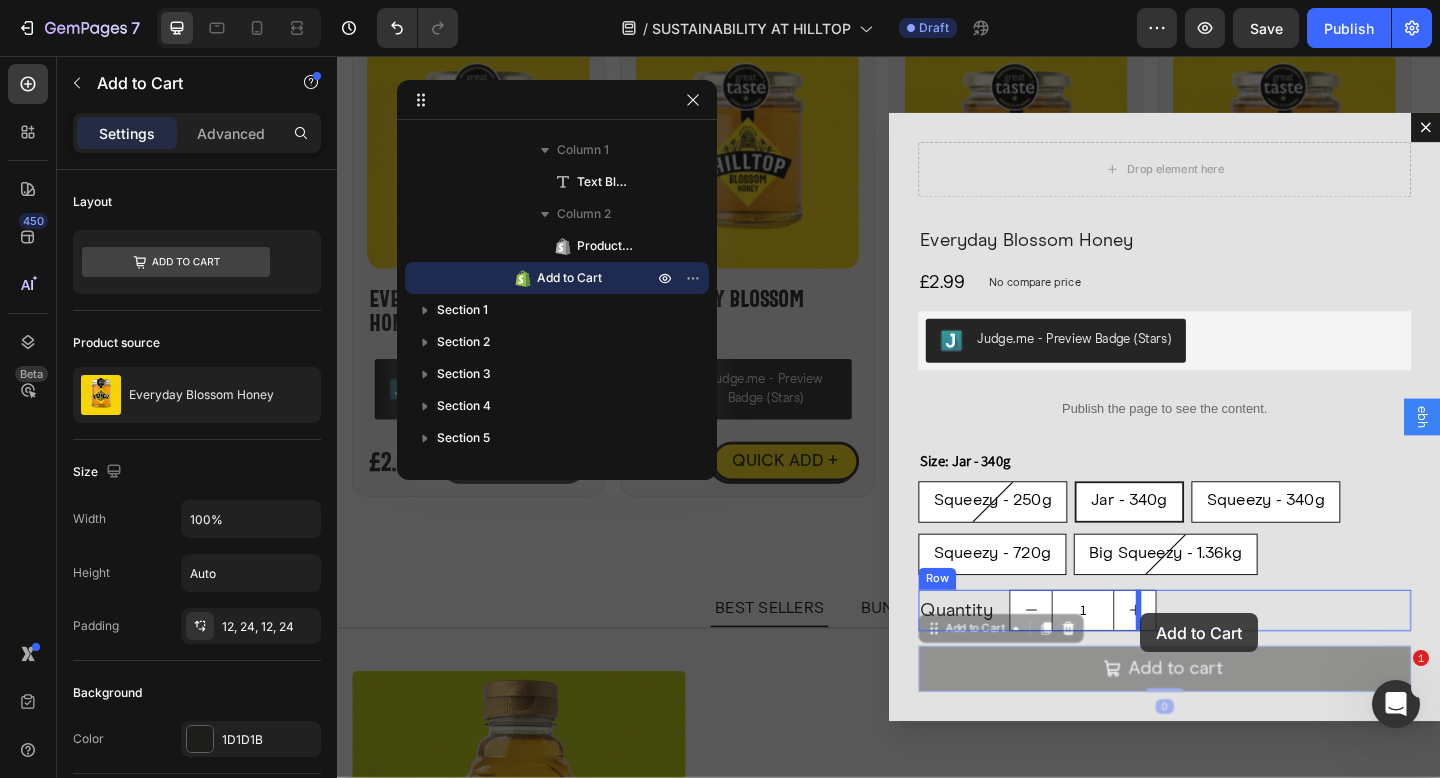drag, startPoint x: 966, startPoint y: 680, endPoint x: 1211, endPoint y: 662, distance: 245.66034 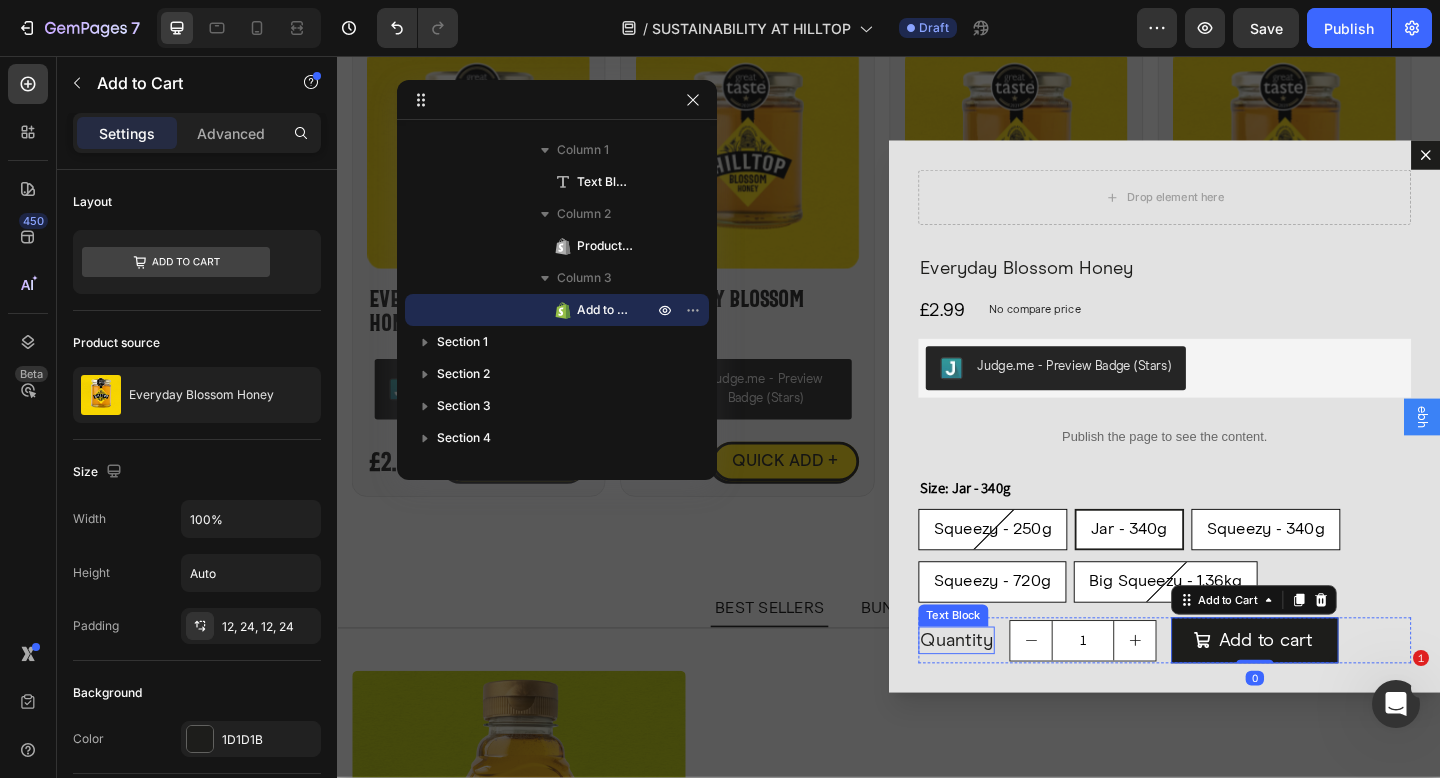 click on "Quantity" at bounding box center (1010, 692) 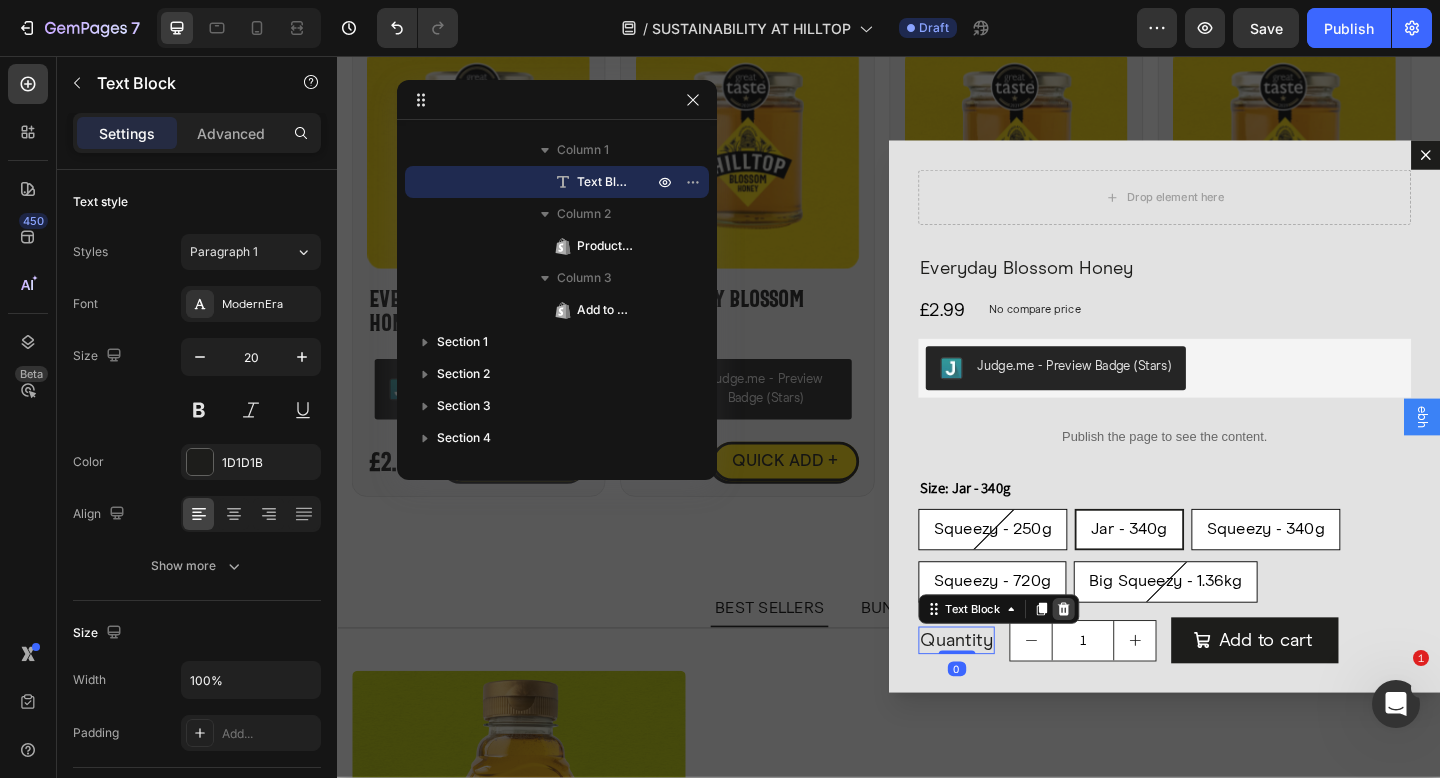 click 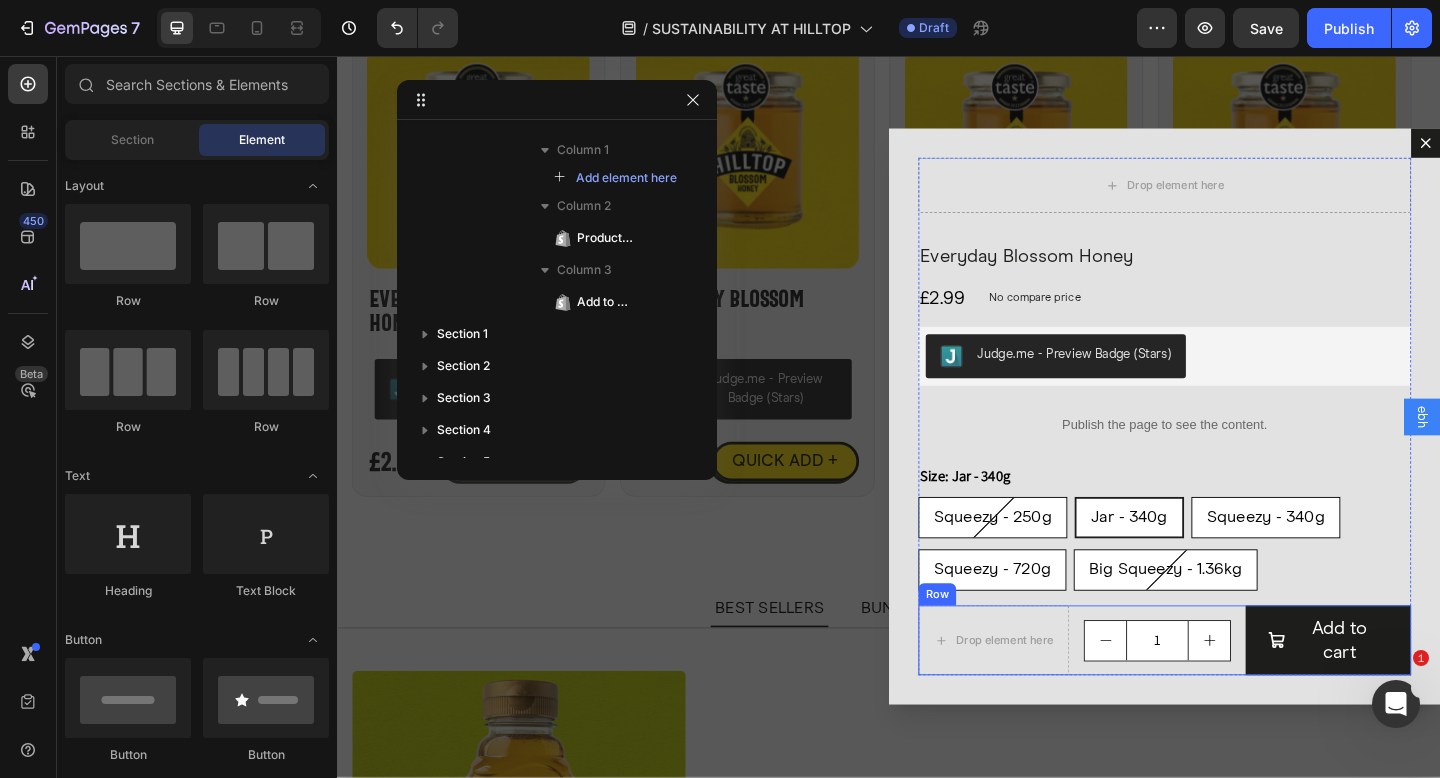 click on "1
Product Quantity" at bounding box center (1229, 692) 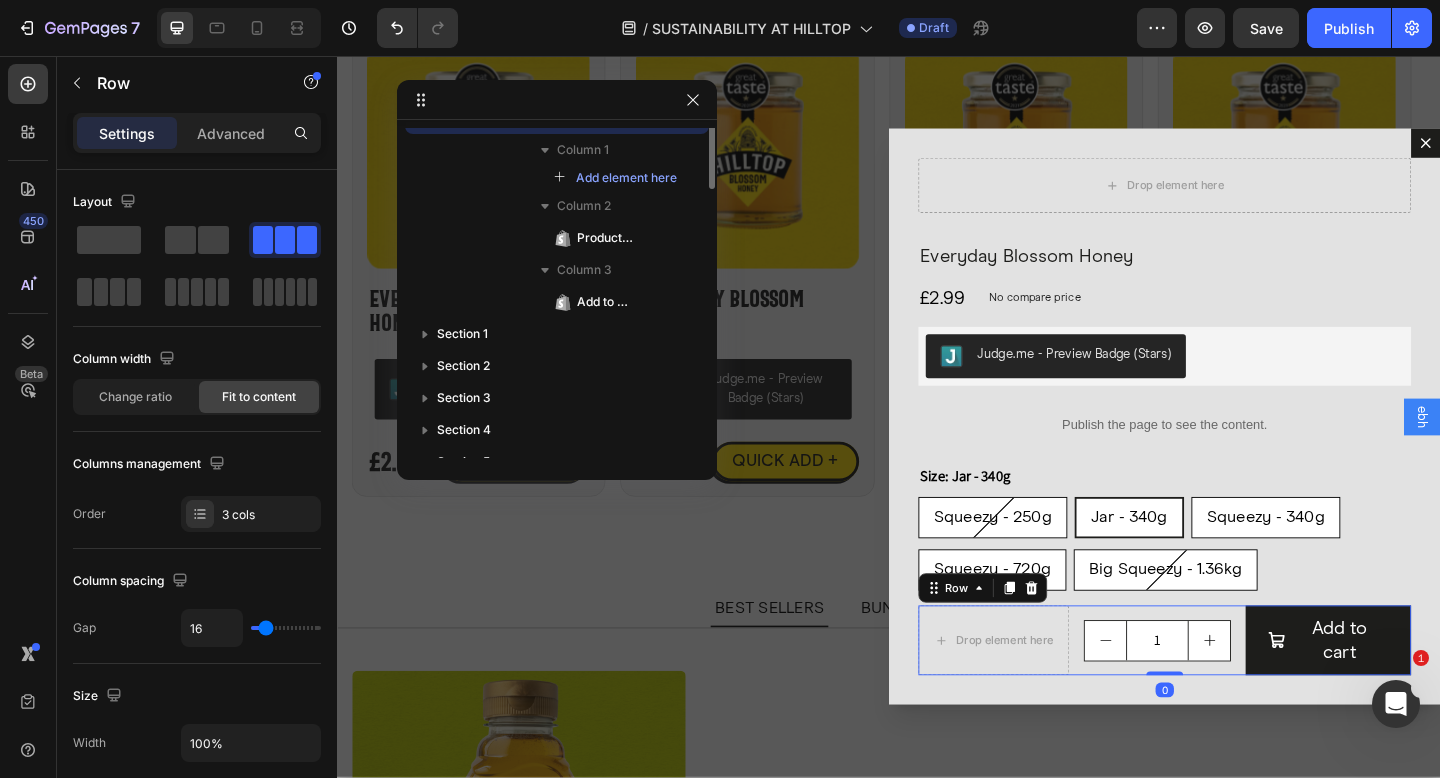 scroll, scrollTop: 370, scrollLeft: 0, axis: vertical 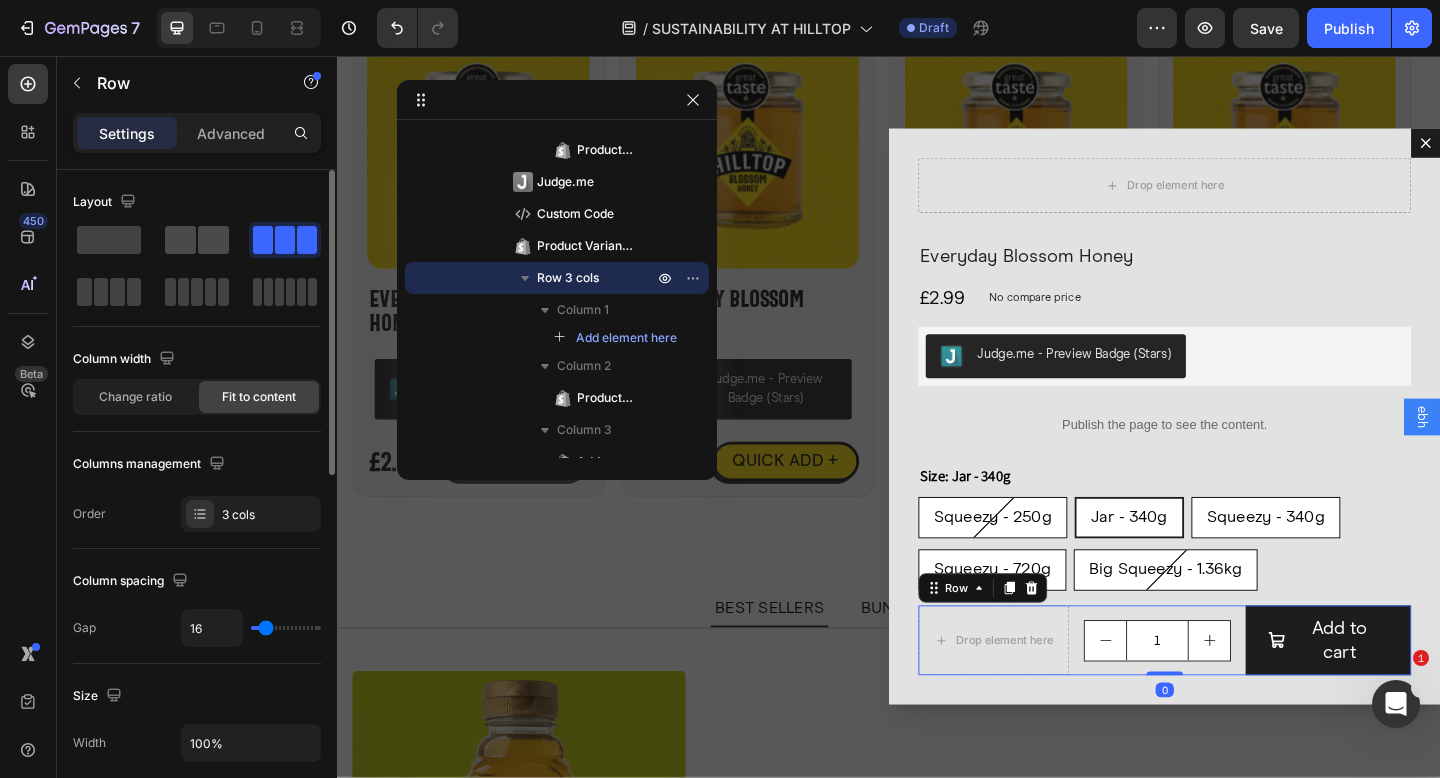 click 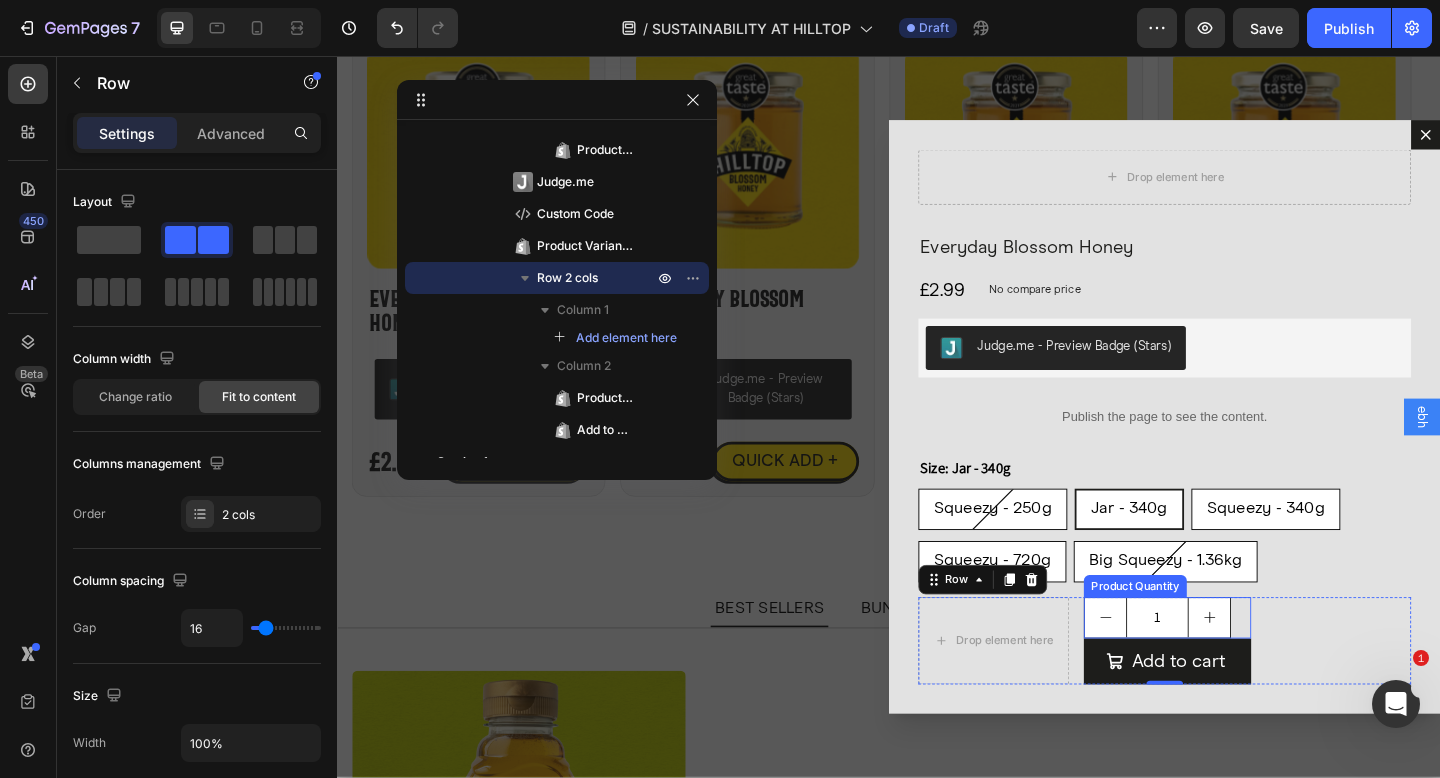 click on "1" at bounding box center (1229, 667) 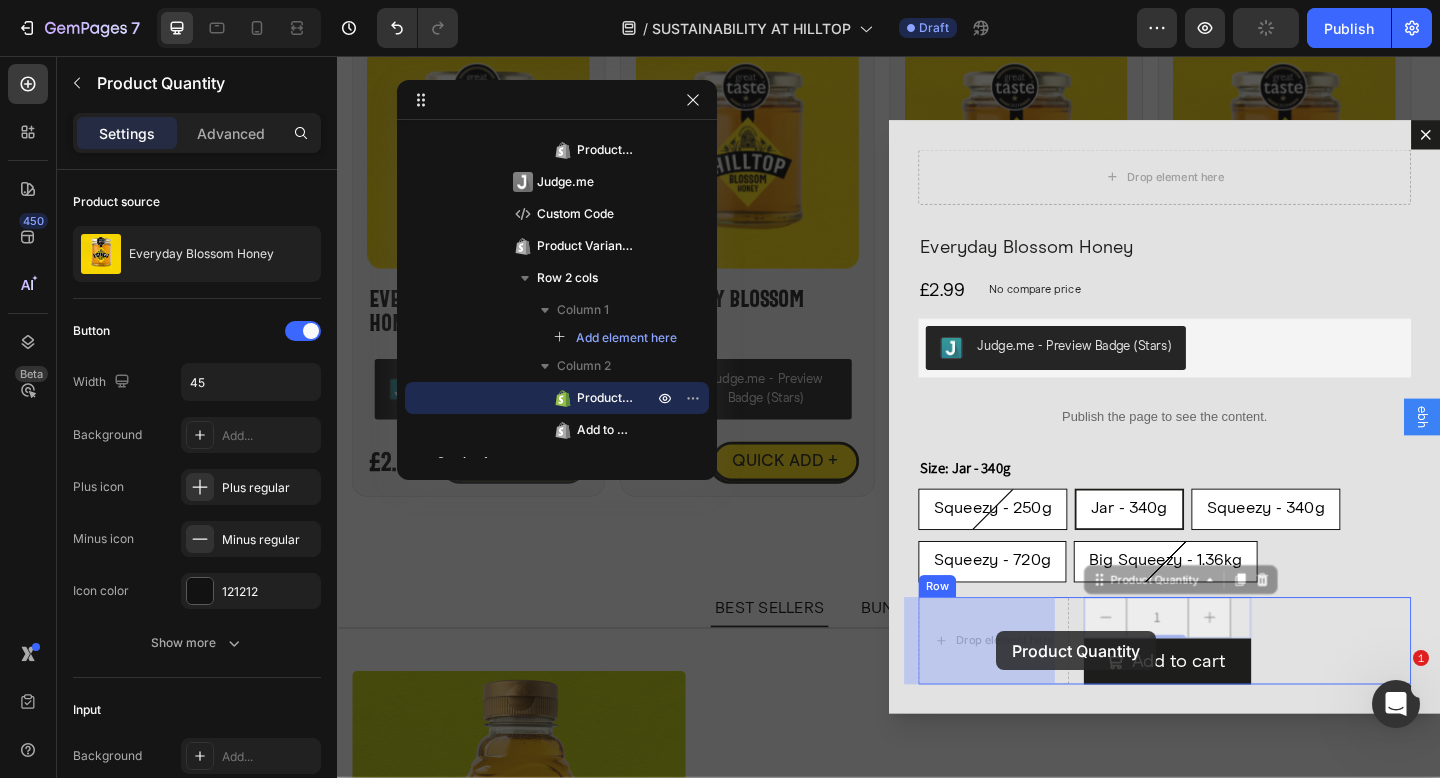 drag, startPoint x: 1145, startPoint y: 625, endPoint x: 1056, endPoint y: 680, distance: 104.62313 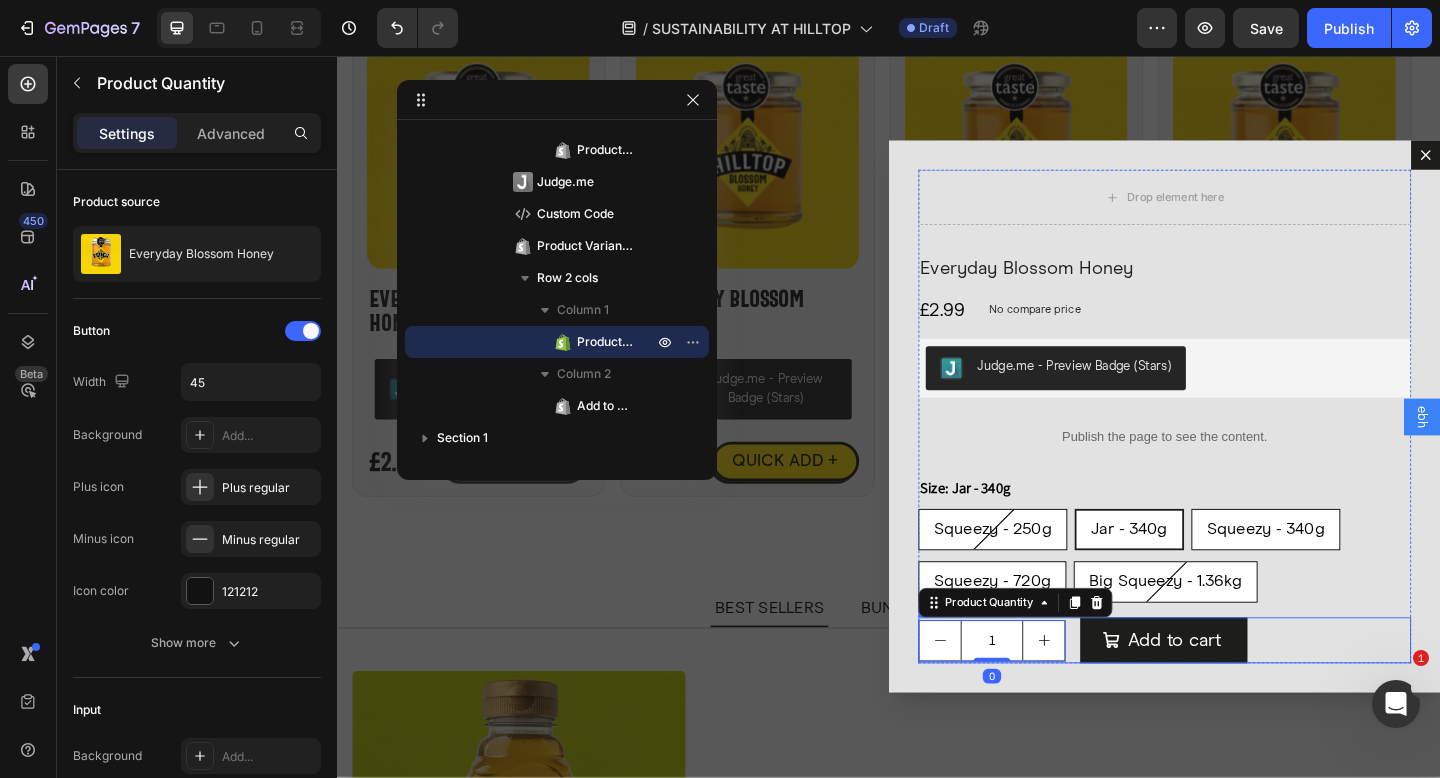 click on "1
Product Quantity   0
Add to cart Add to Cart Row" at bounding box center [1237, 692] 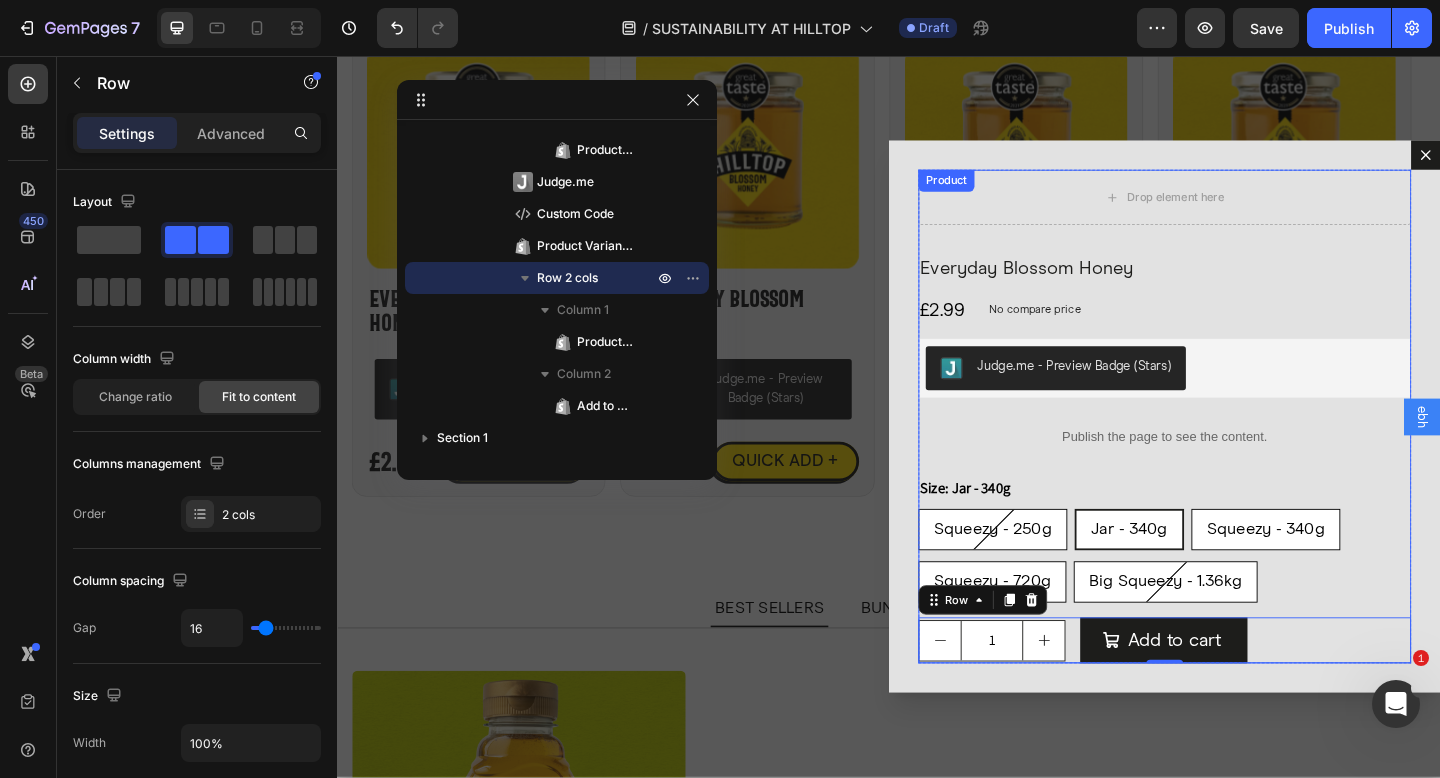click on "Our Community Fund" at bounding box center [1237, 448] 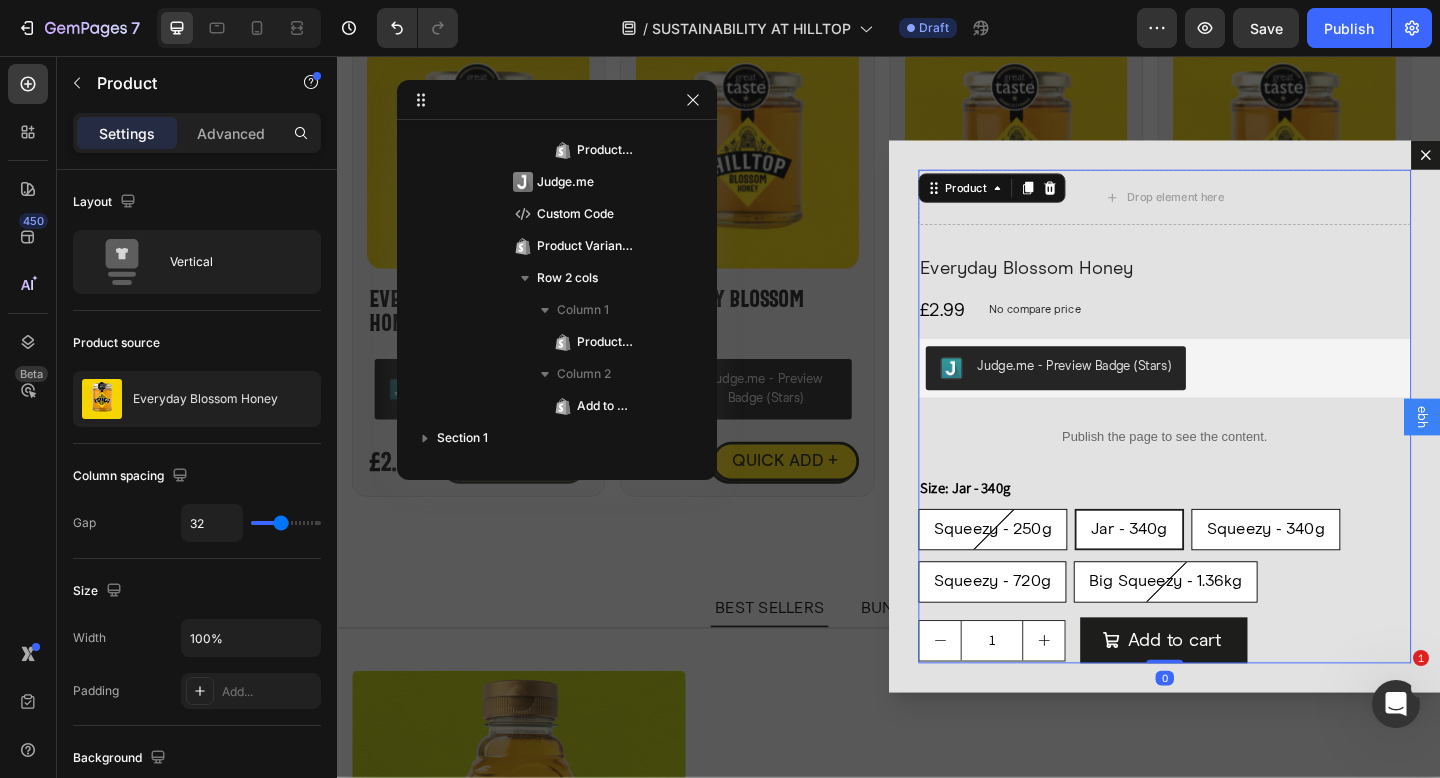 scroll, scrollTop: 0, scrollLeft: 0, axis: both 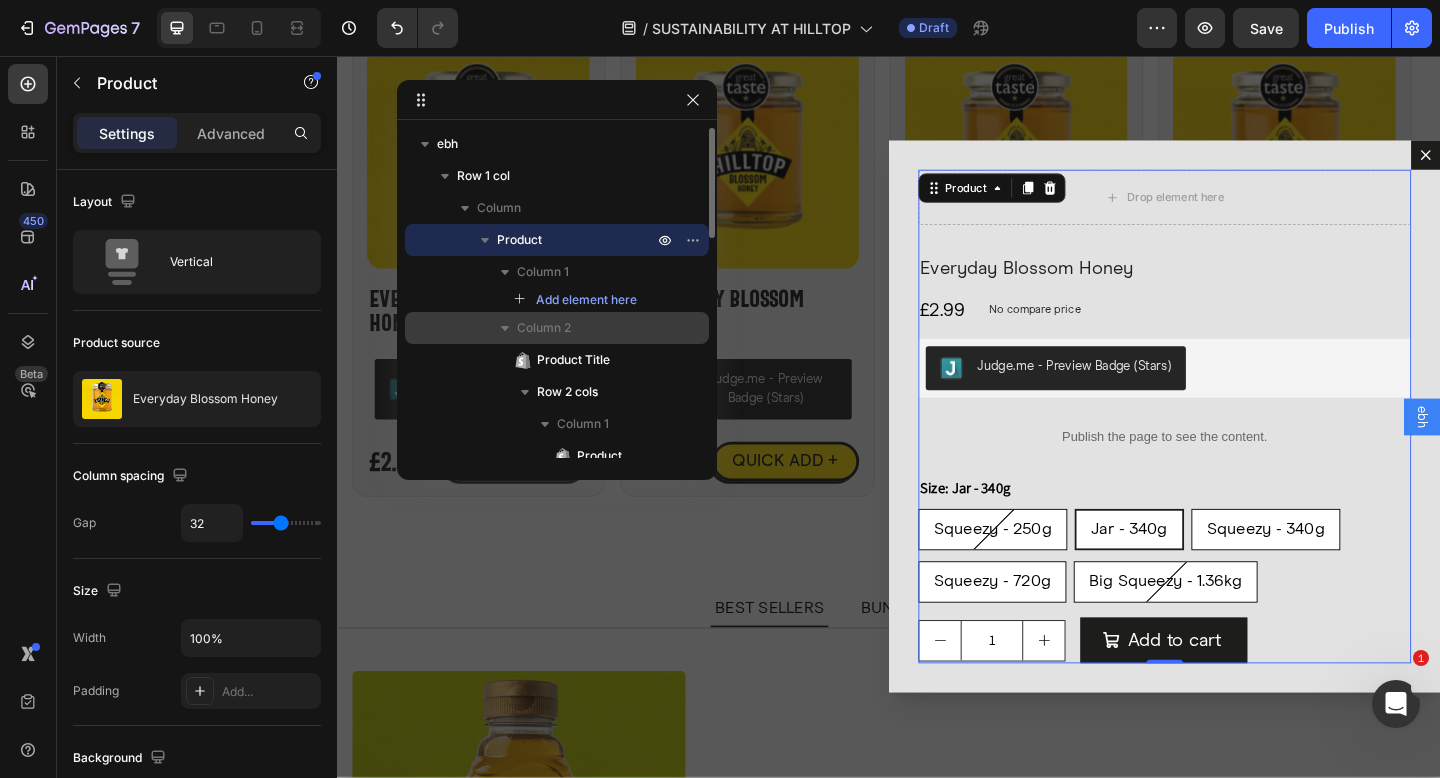 click 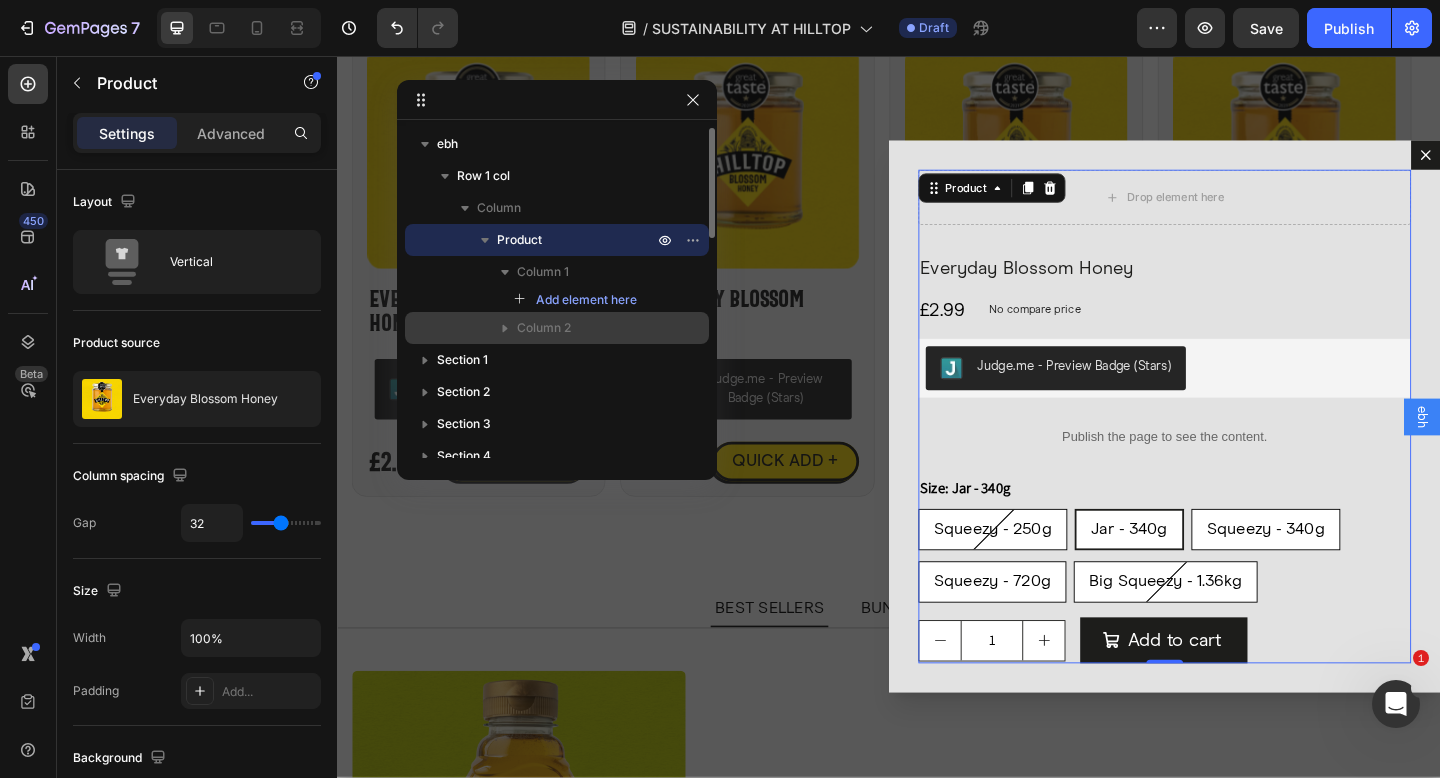 click on "Product" at bounding box center (577, 240) 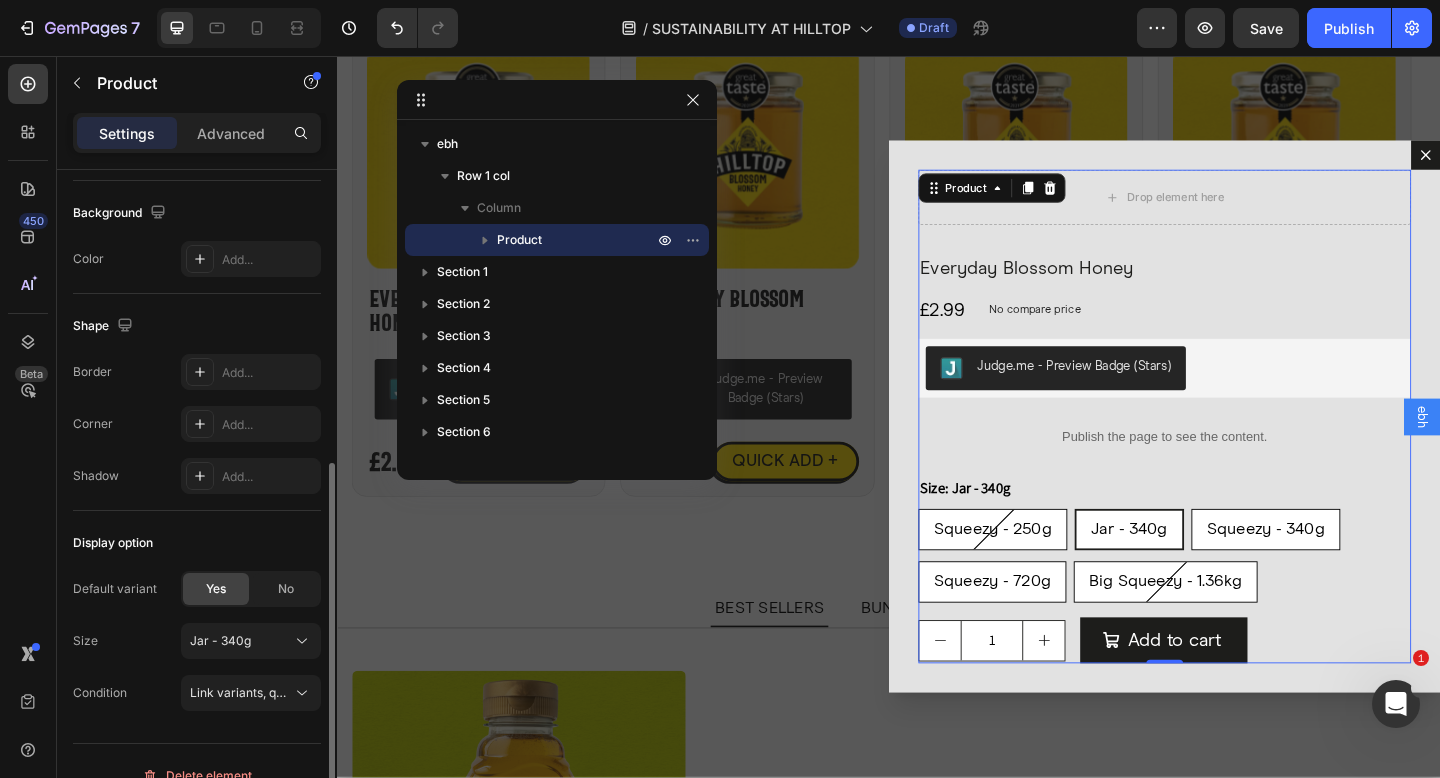 scroll, scrollTop: 574, scrollLeft: 0, axis: vertical 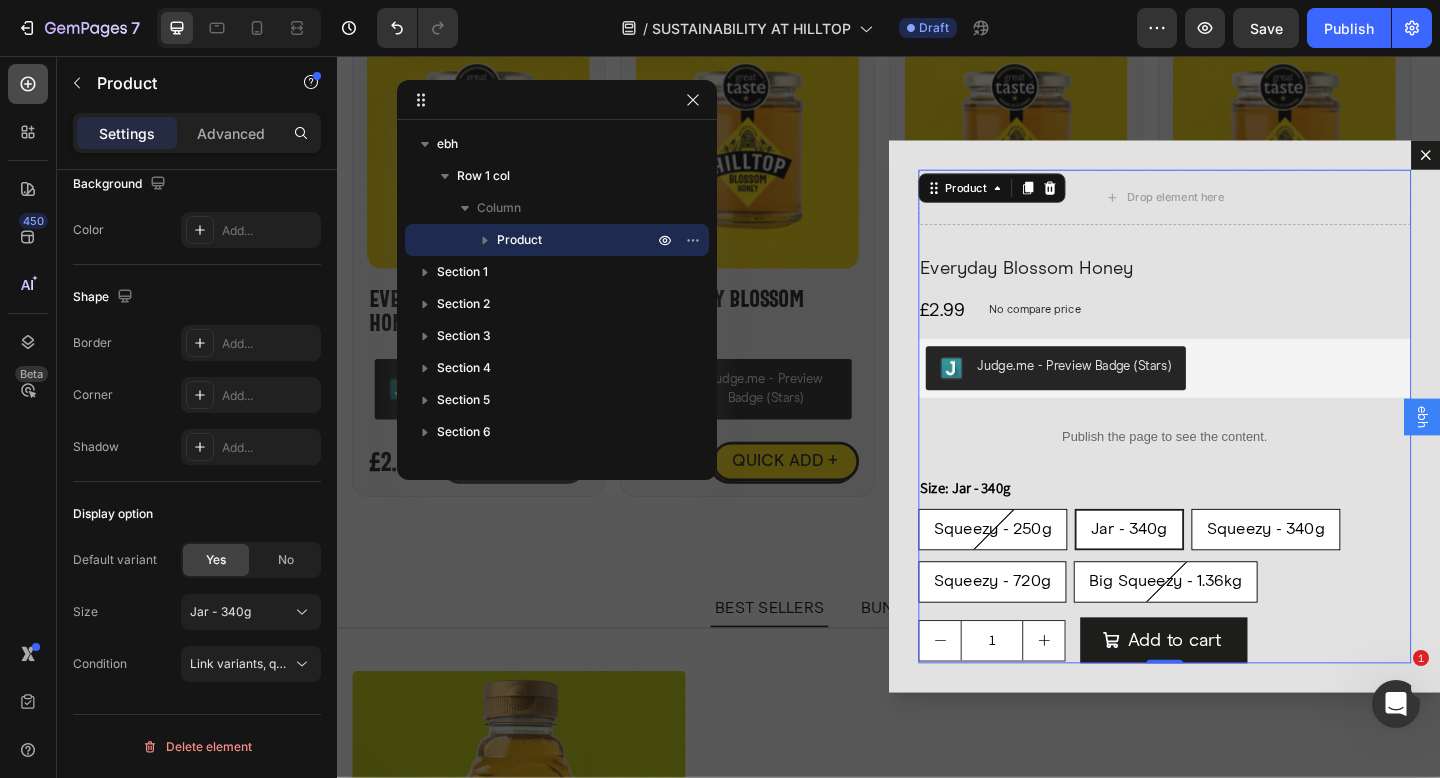 click 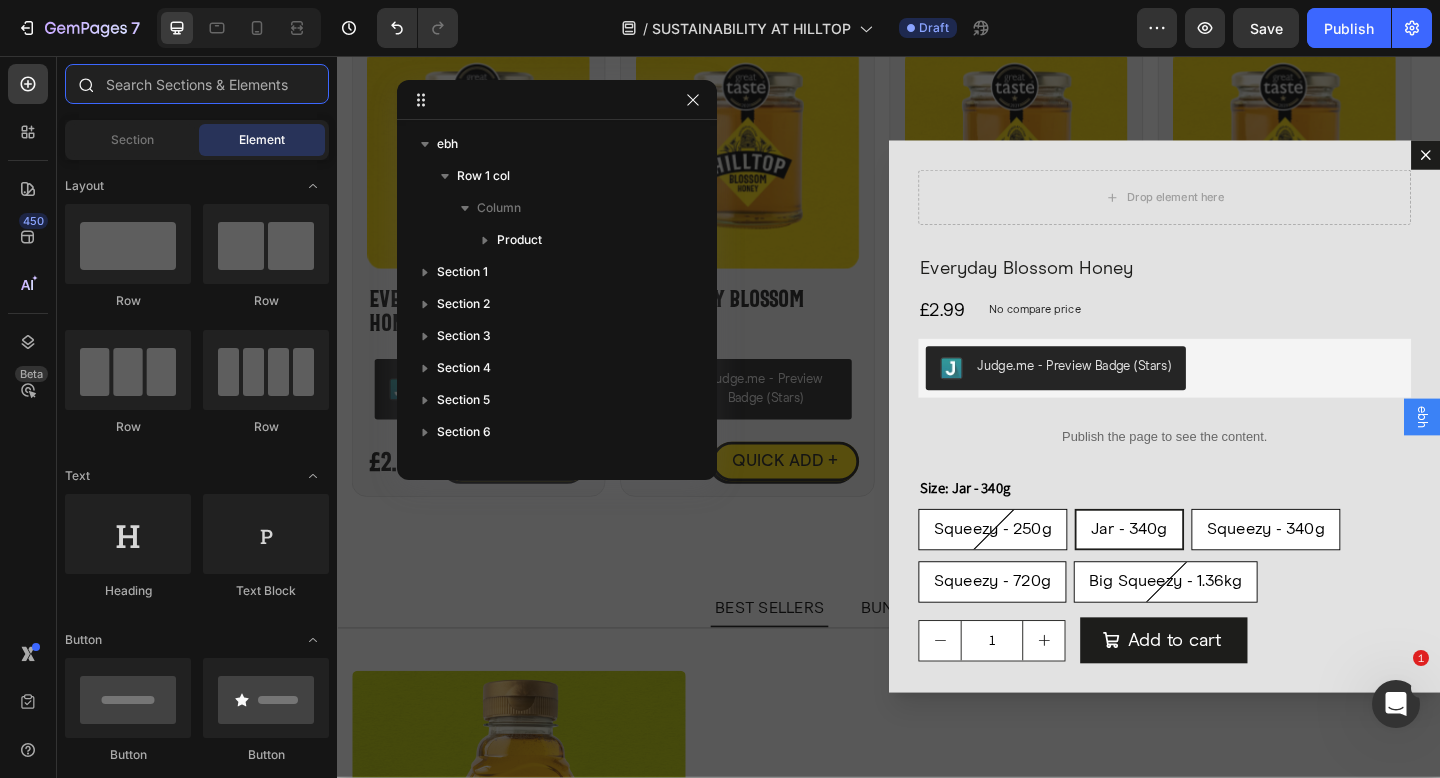 click at bounding box center [197, 84] 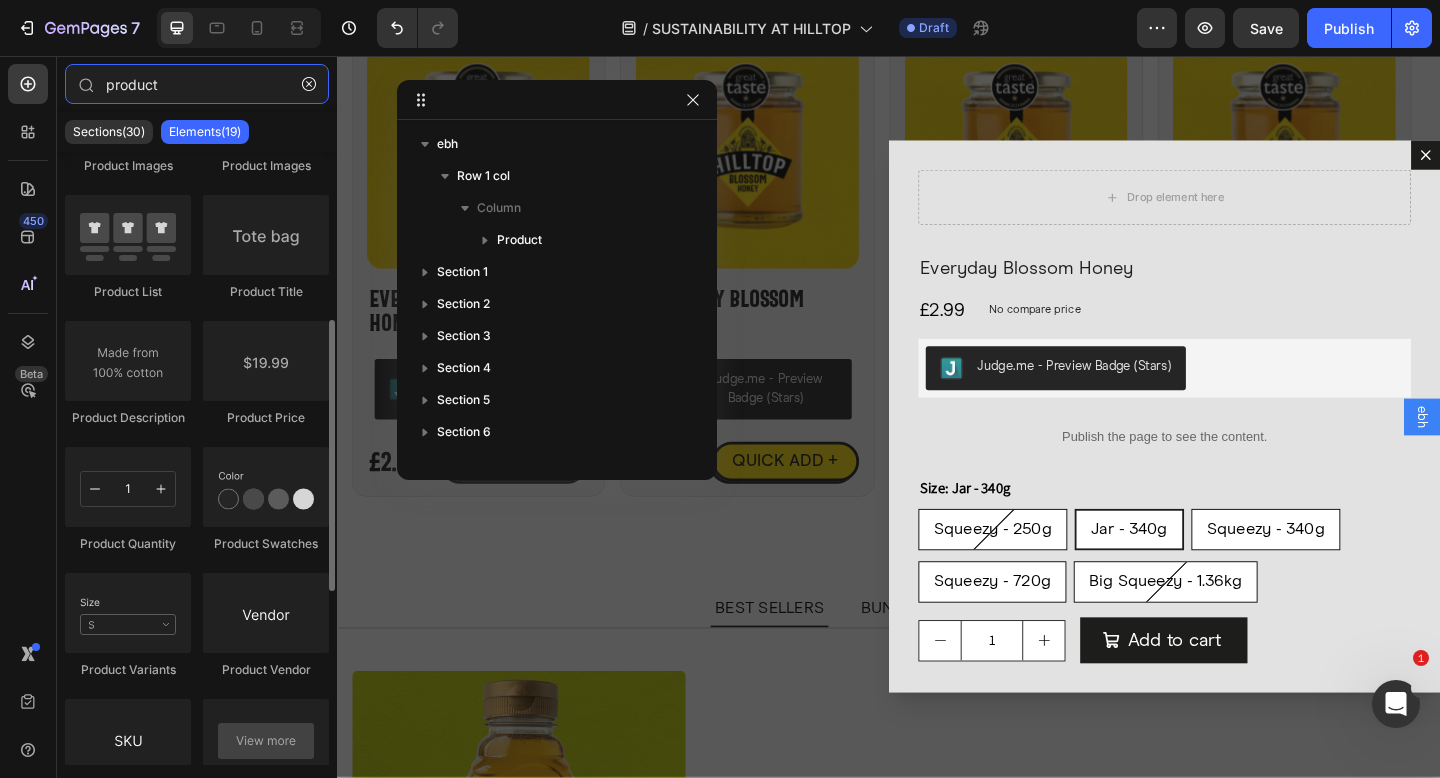 scroll, scrollTop: 567, scrollLeft: 0, axis: vertical 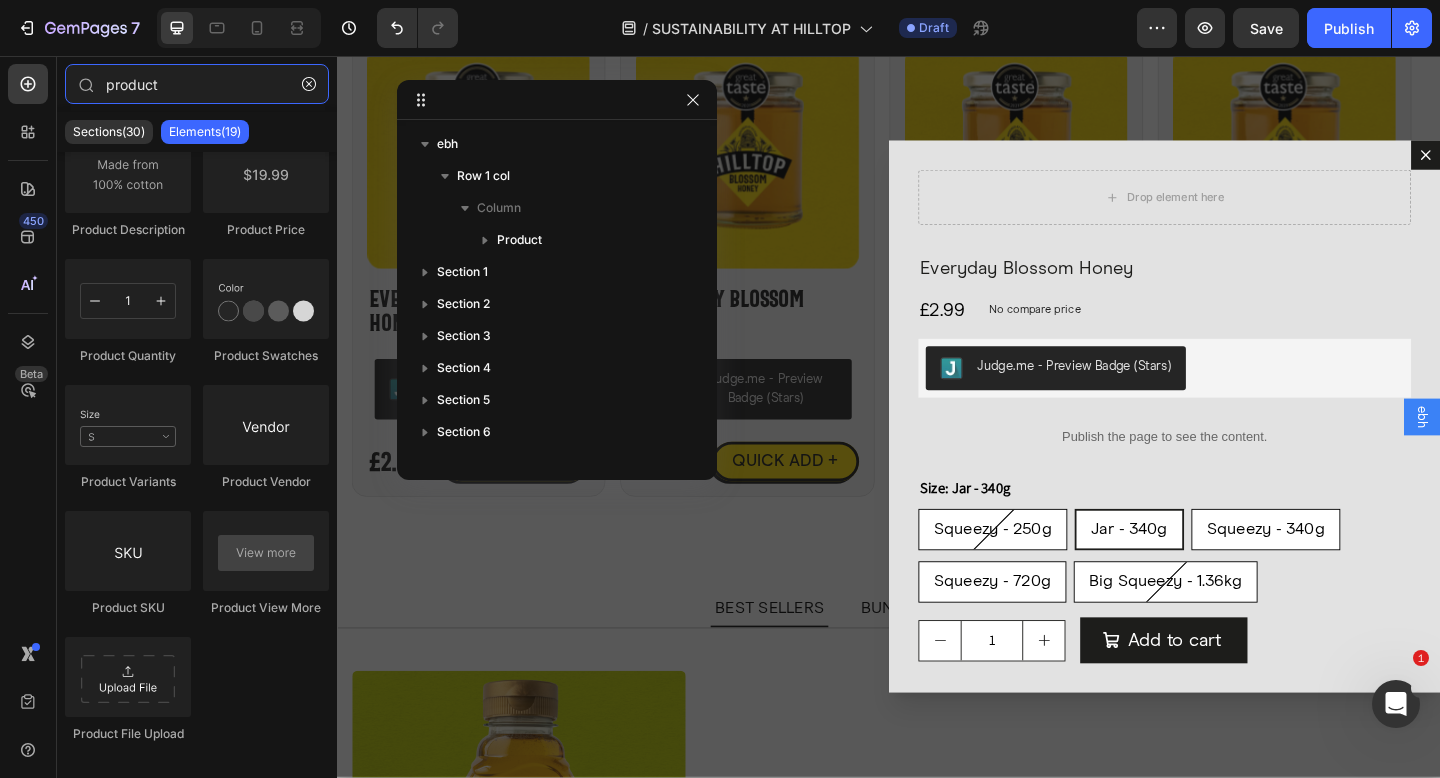 type on "product" 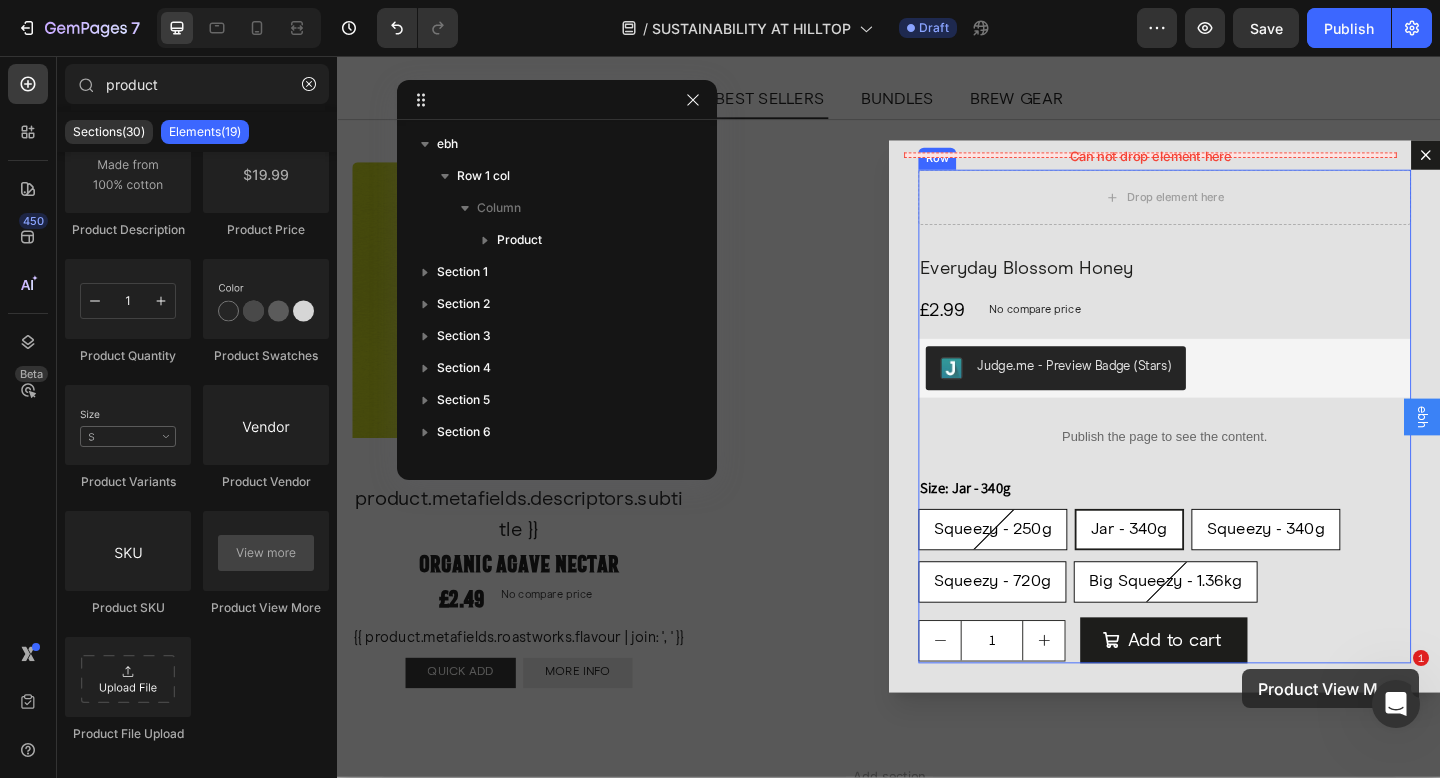 scroll, scrollTop: 4603, scrollLeft: 0, axis: vertical 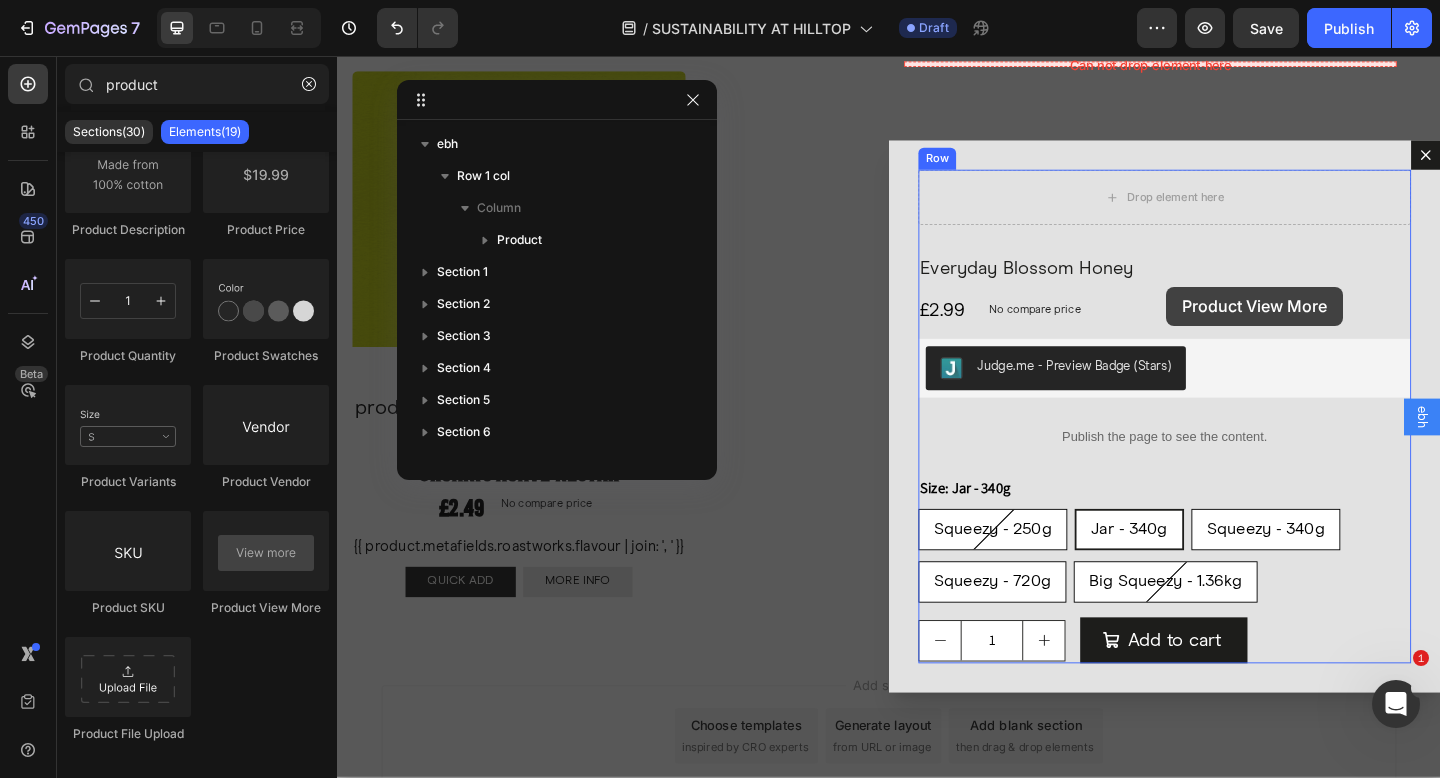 drag, startPoint x: 752, startPoint y: 625, endPoint x: 1206, endPoint y: 232, distance: 600.47064 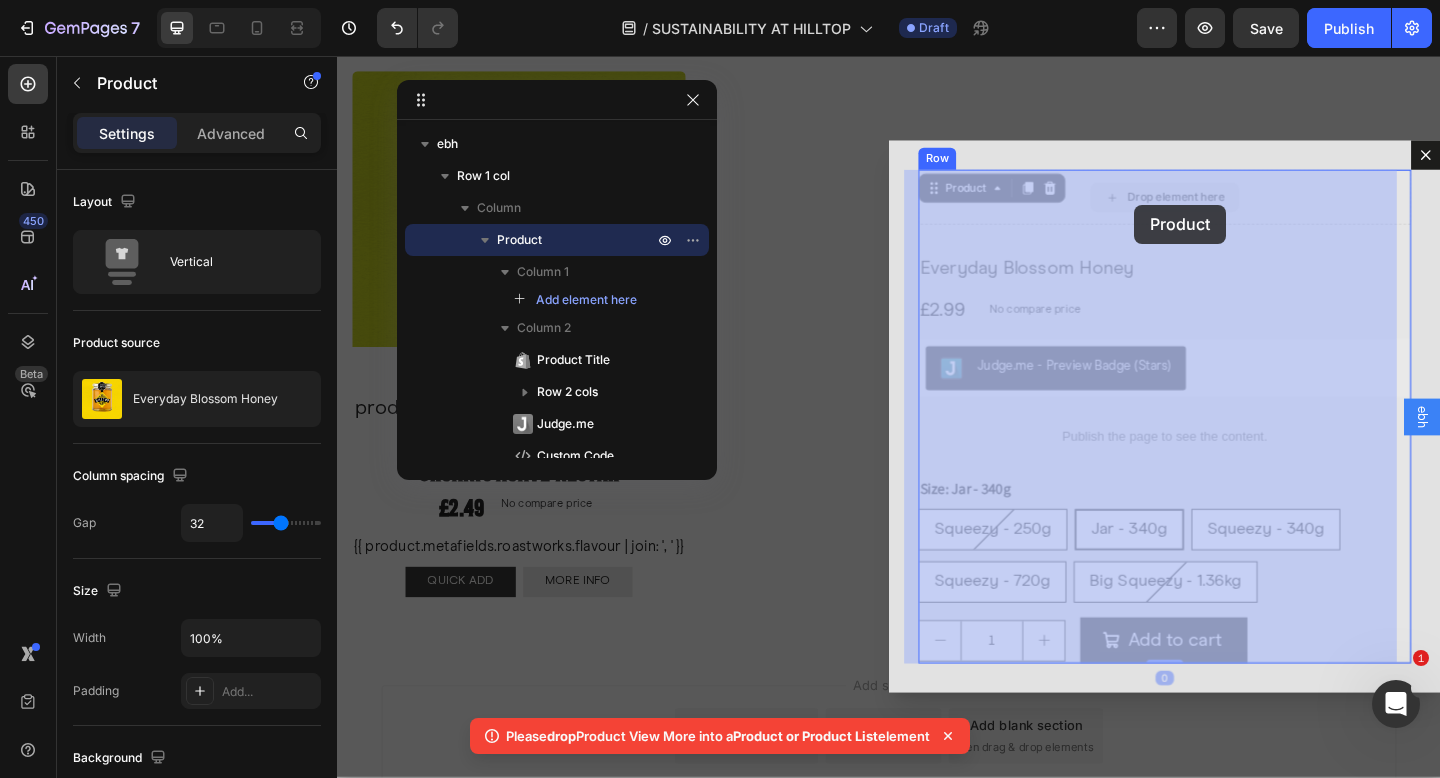 drag, startPoint x: 1206, startPoint y: 232, endPoint x: 1204, endPoint y: 219, distance: 13.152946 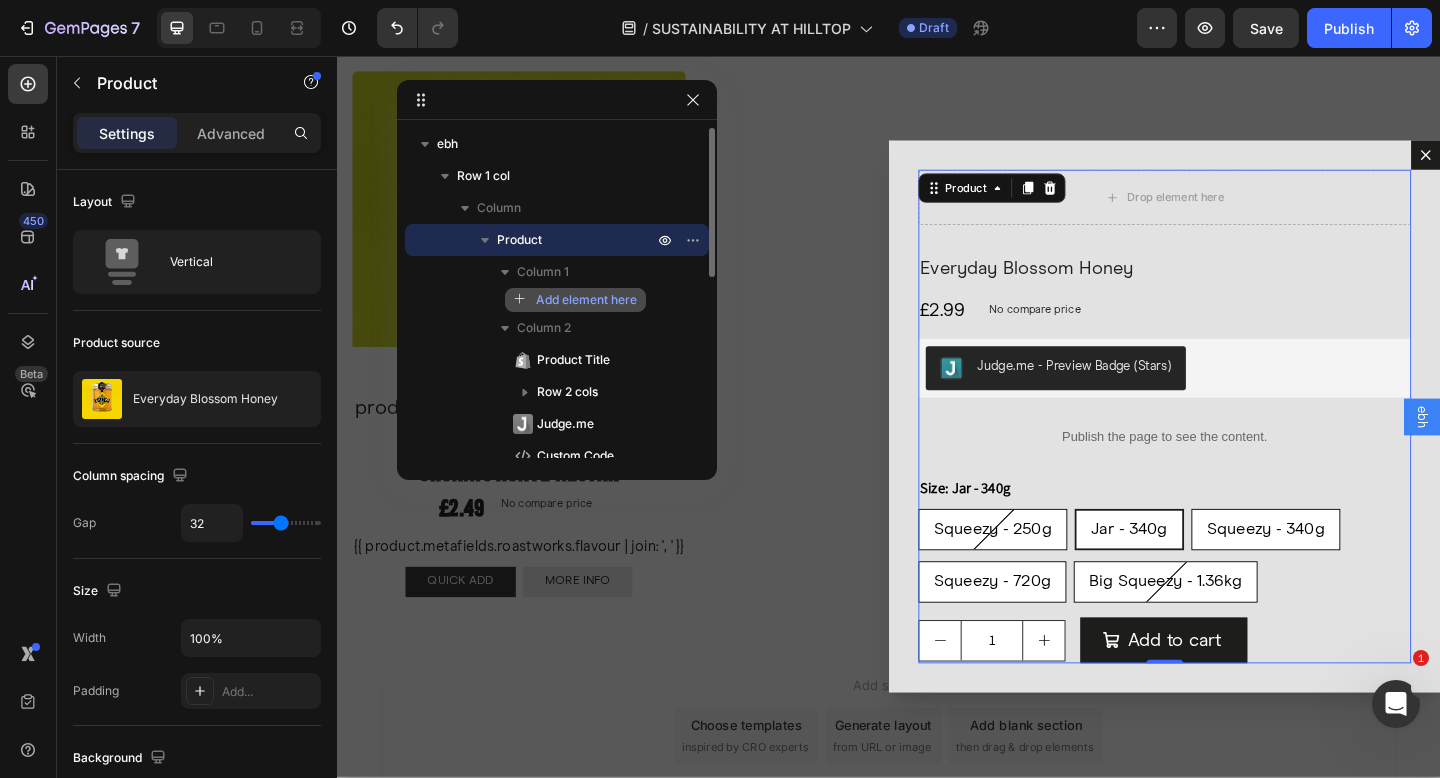 click on "Add element here" 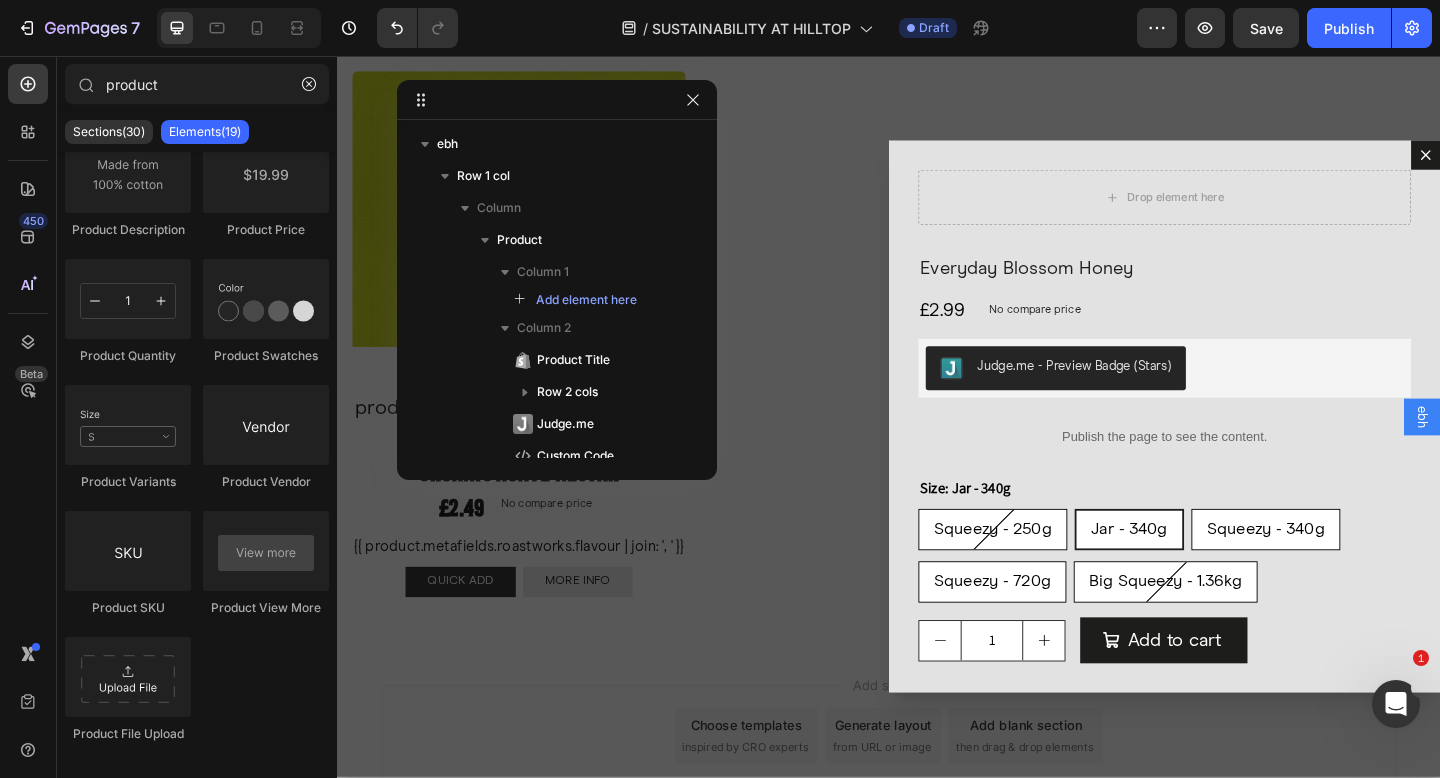 scroll, scrollTop: 571, scrollLeft: 0, axis: vertical 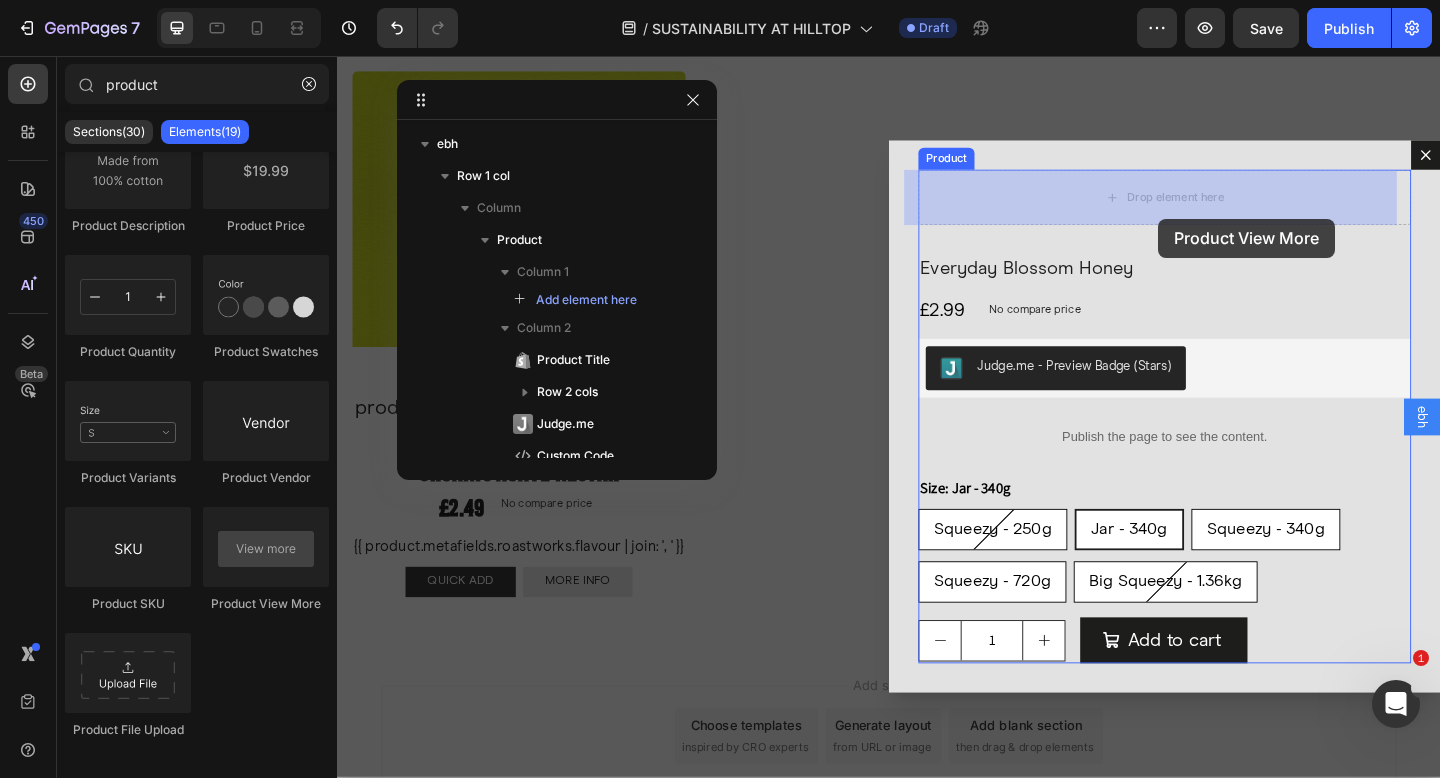 drag, startPoint x: 601, startPoint y: 622, endPoint x: 1230, endPoint y: 233, distance: 739.5688 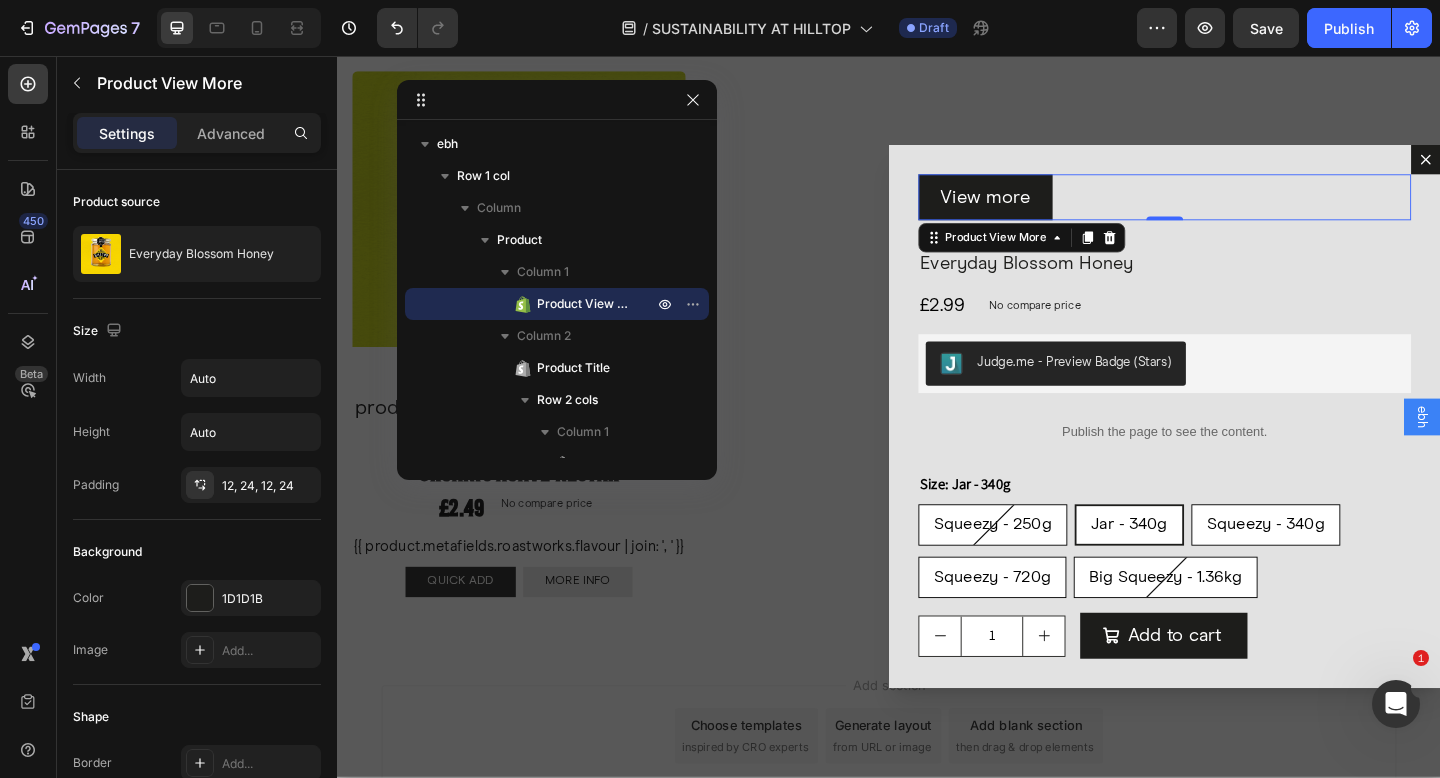 click on "View more" at bounding box center (1237, 210) 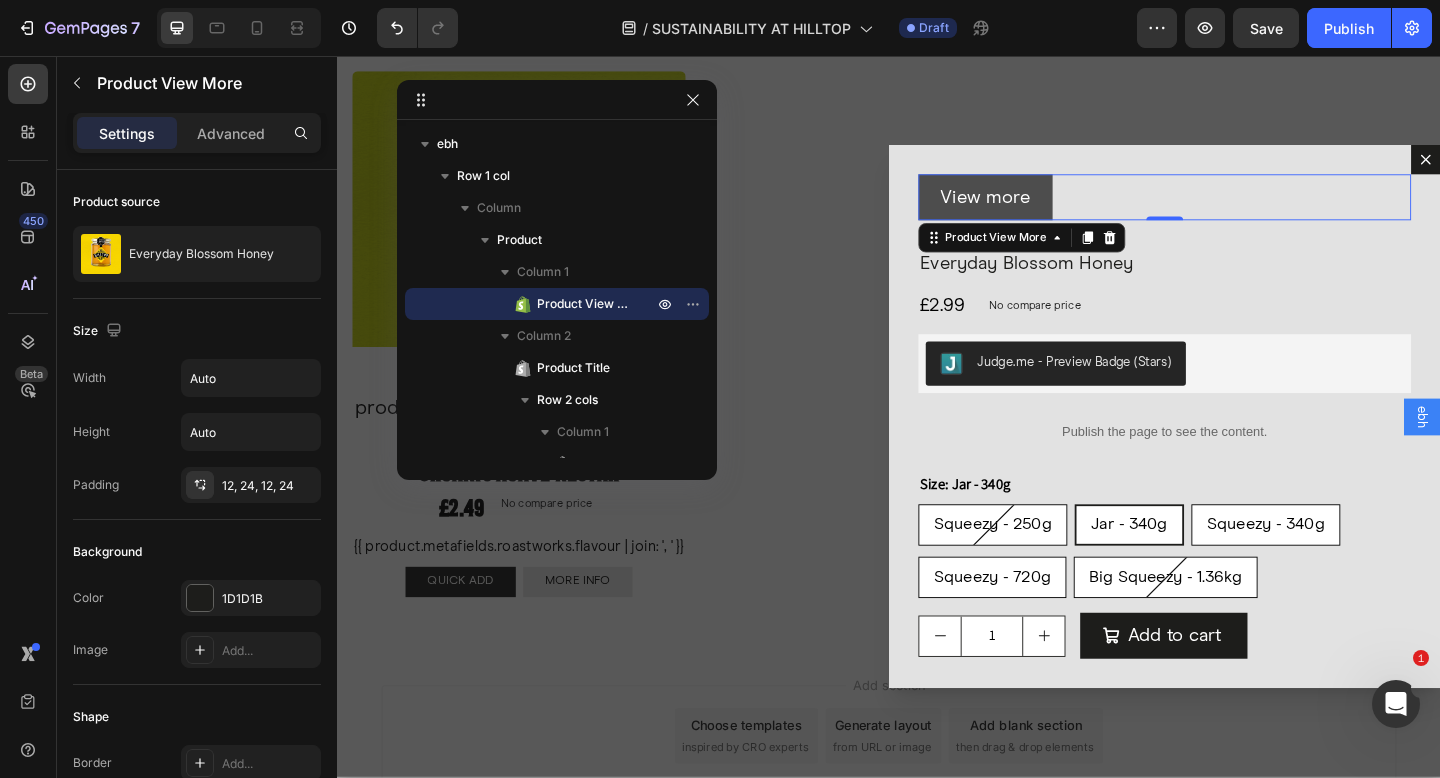 click on "View more" at bounding box center [1042, 210] 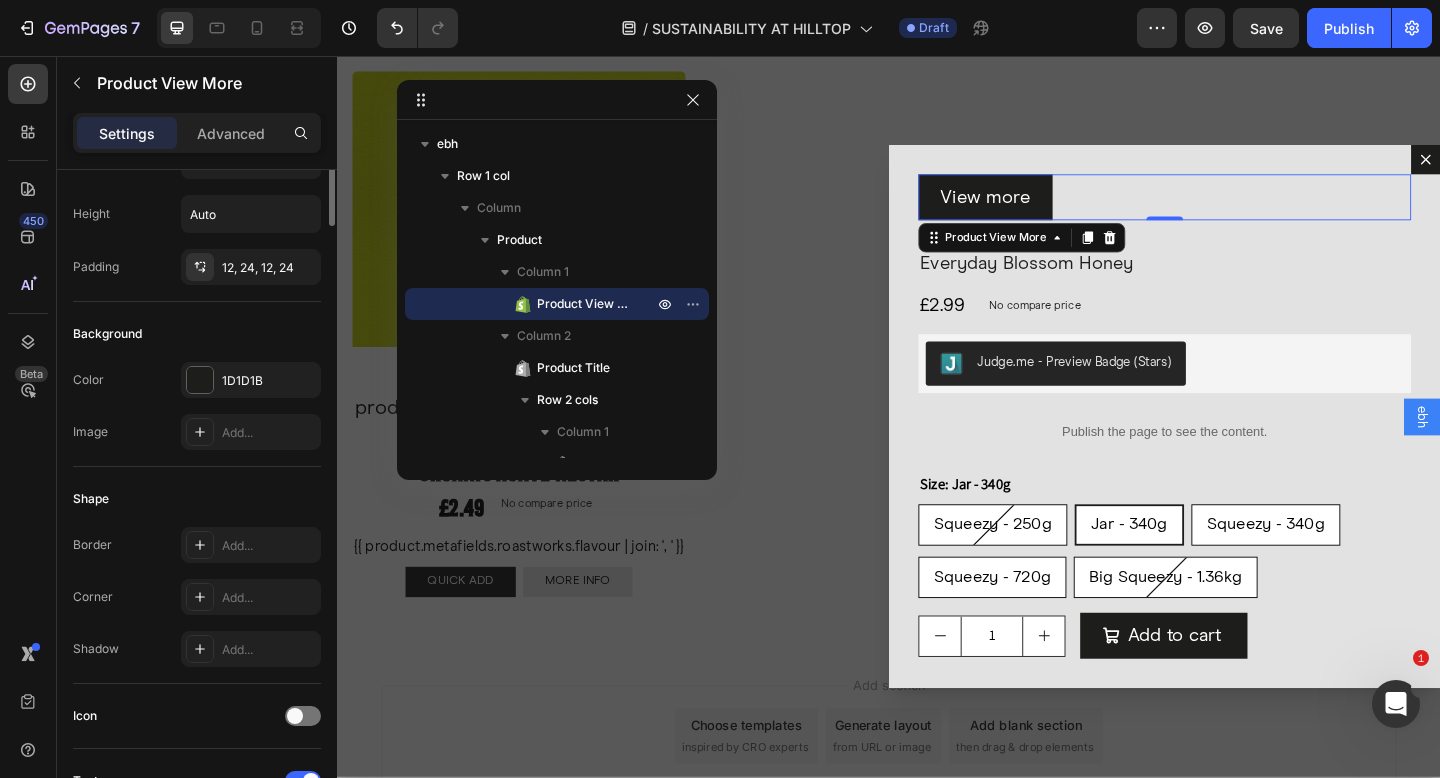 scroll, scrollTop: 0, scrollLeft: 0, axis: both 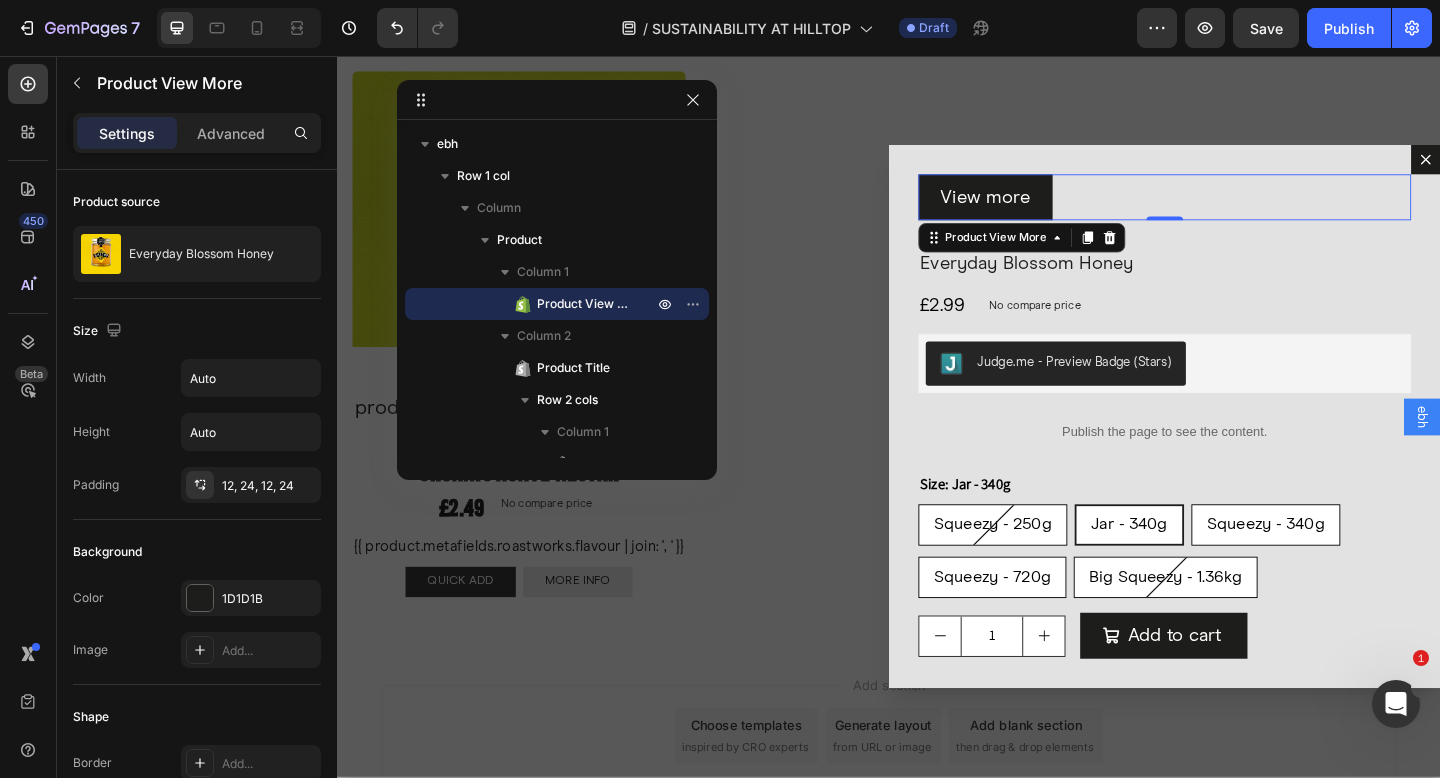 click on "View more" at bounding box center (1237, 210) 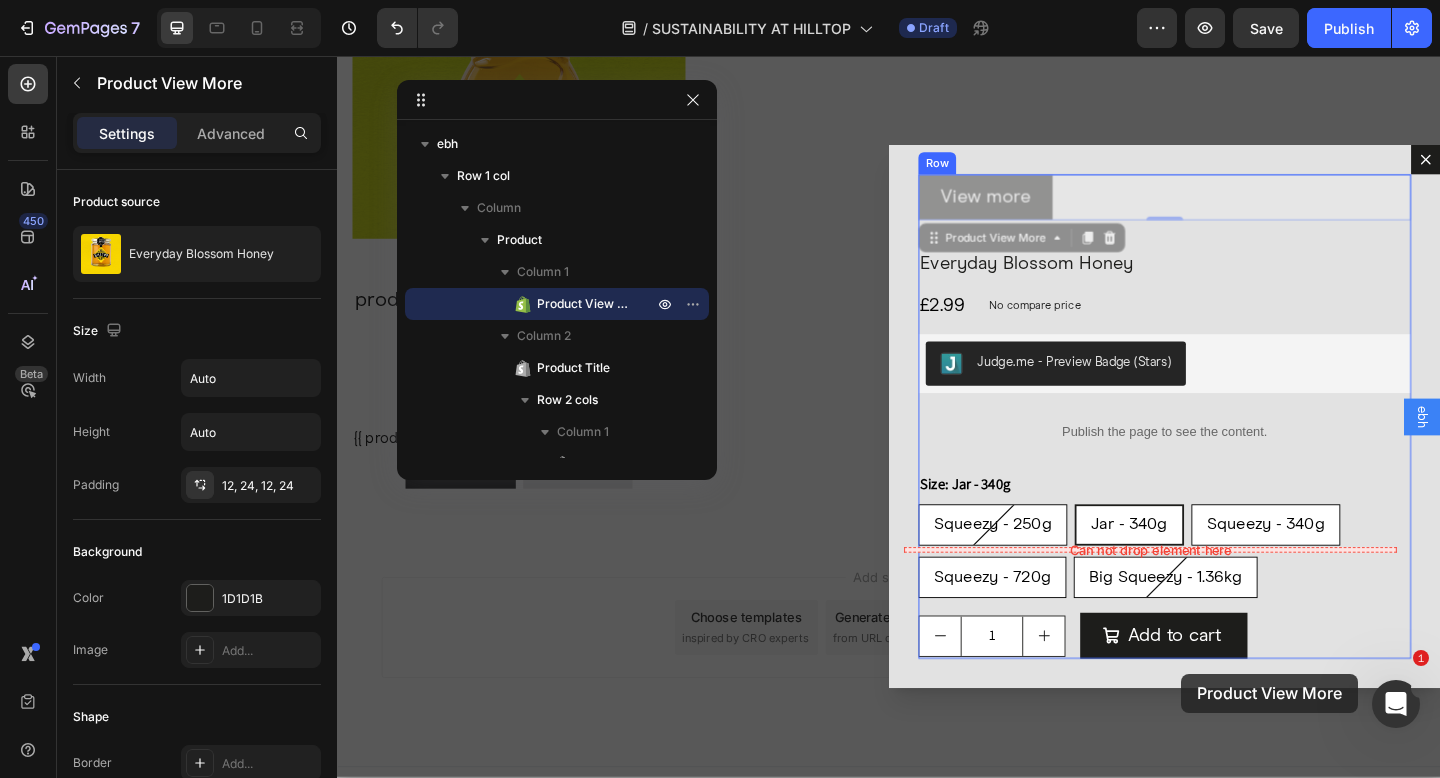 scroll, scrollTop: 4750, scrollLeft: 0, axis: vertical 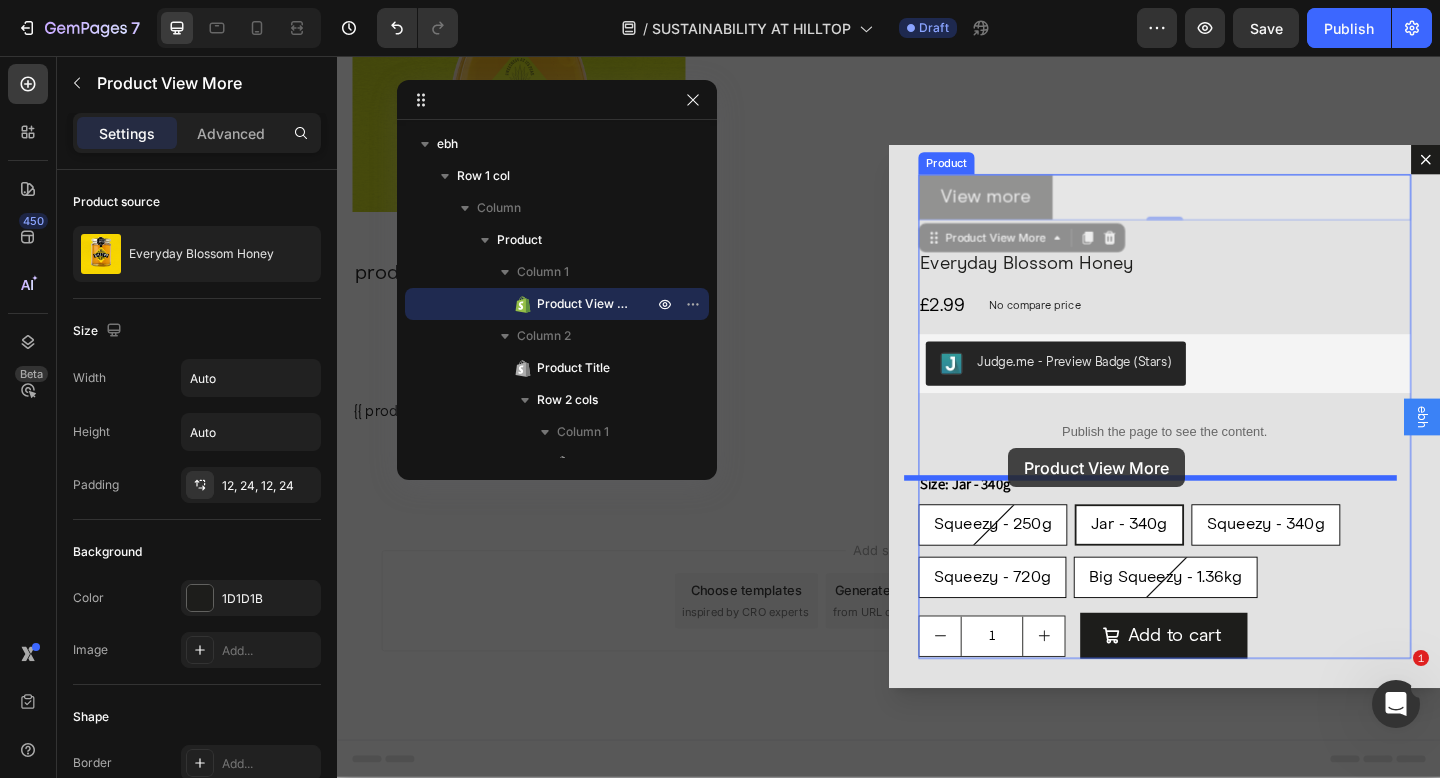 drag, startPoint x: 971, startPoint y: 251, endPoint x: 1067, endPoint y: 483, distance: 251.07768 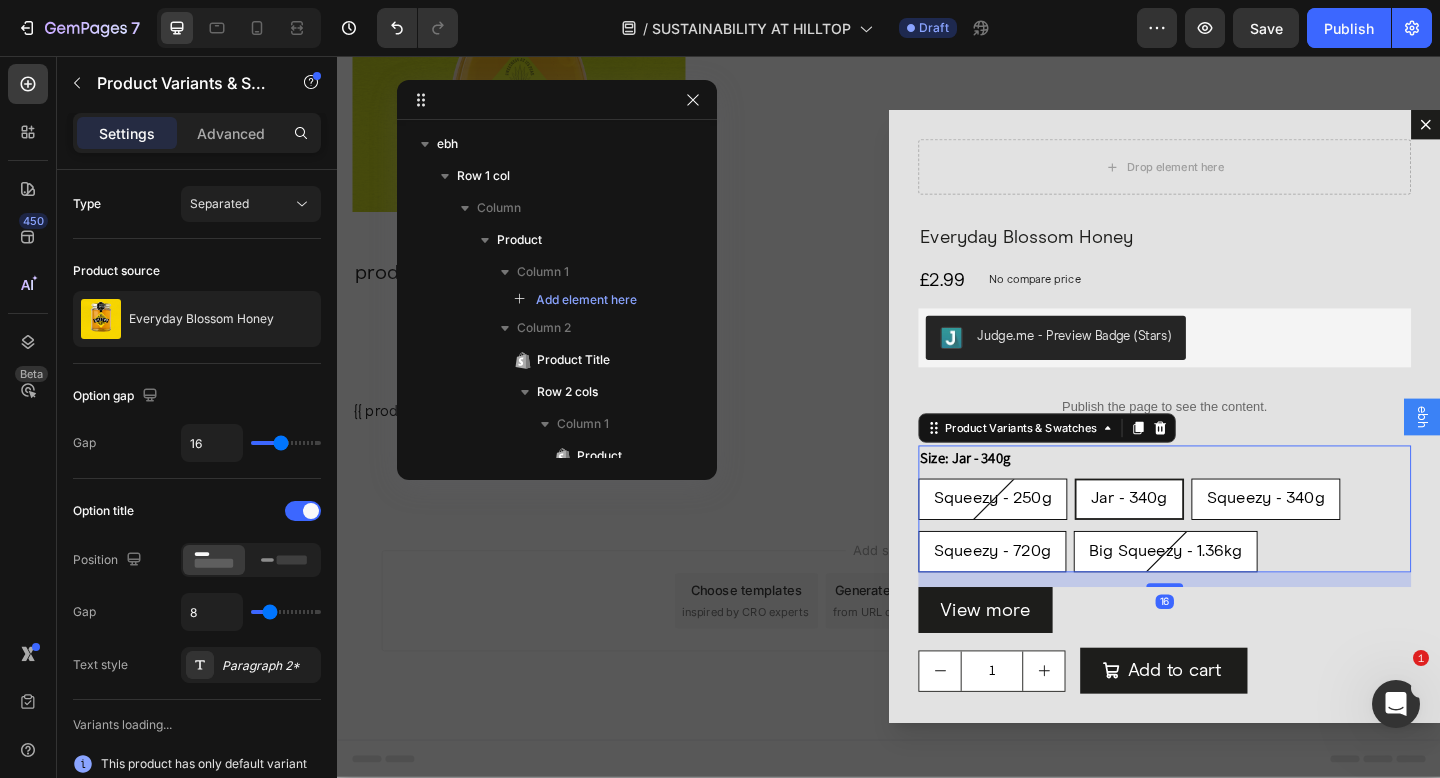 scroll, scrollTop: 338, scrollLeft: 0, axis: vertical 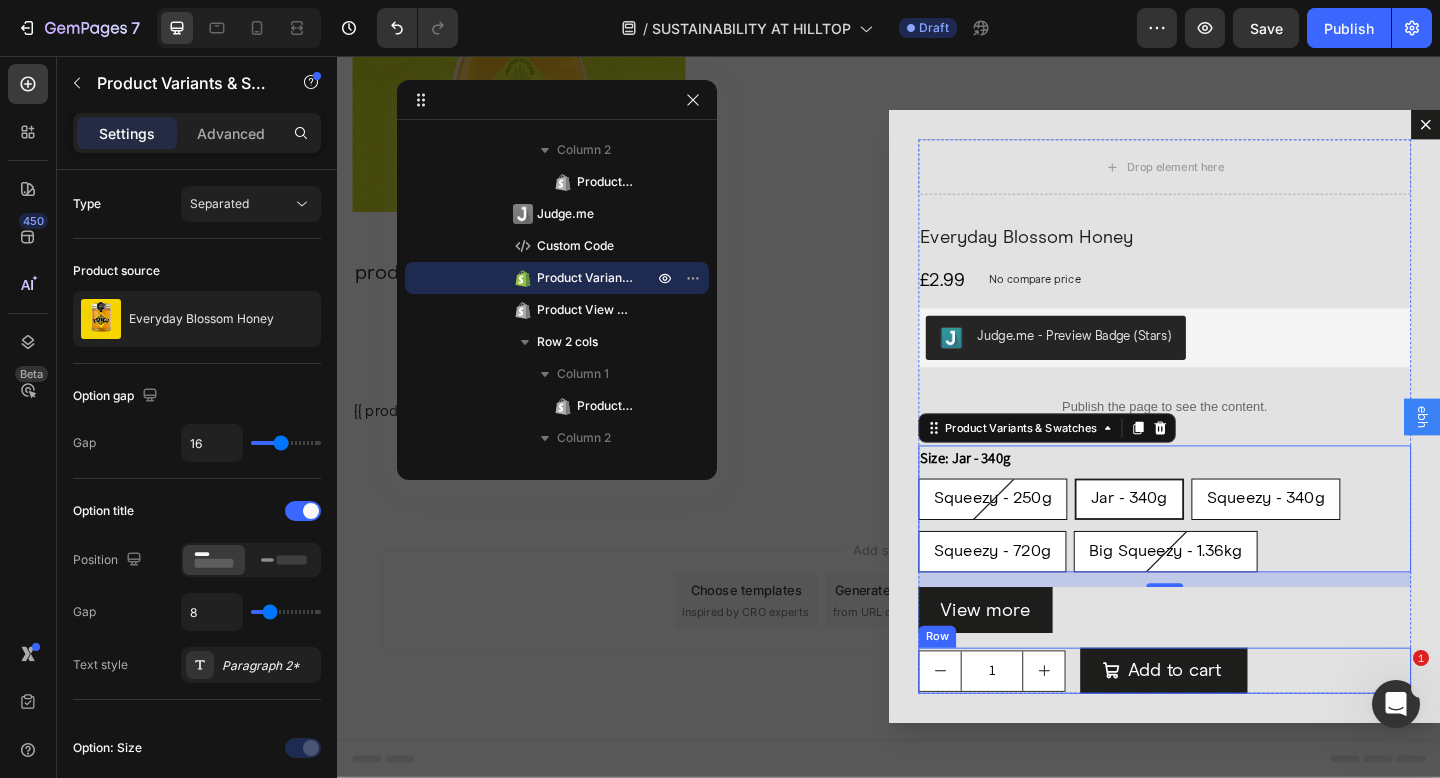click on "1
Product Quantity
Add to cart Add to Cart Row" at bounding box center (1237, 725) 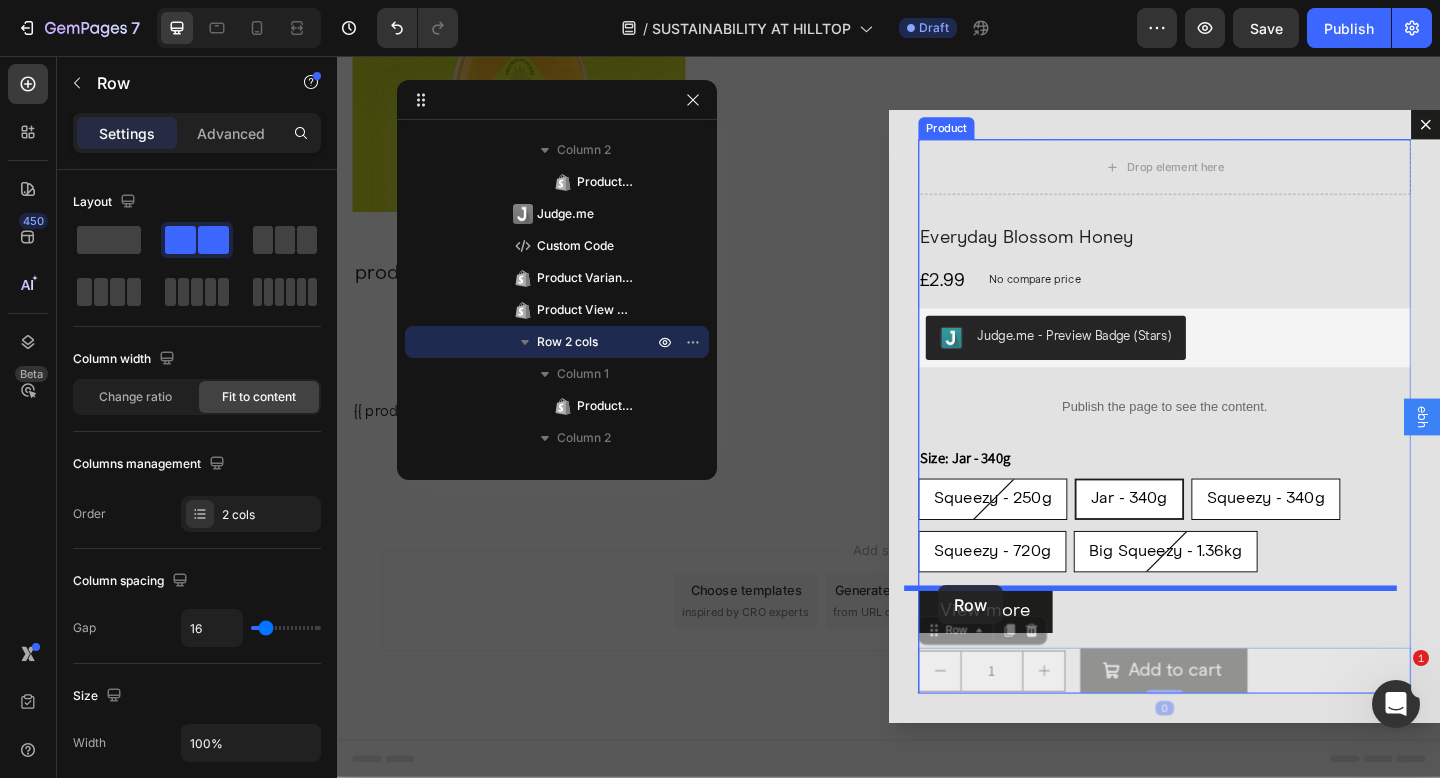 drag, startPoint x: 972, startPoint y: 680, endPoint x: 991, endPoint y: 632, distance: 51.62364 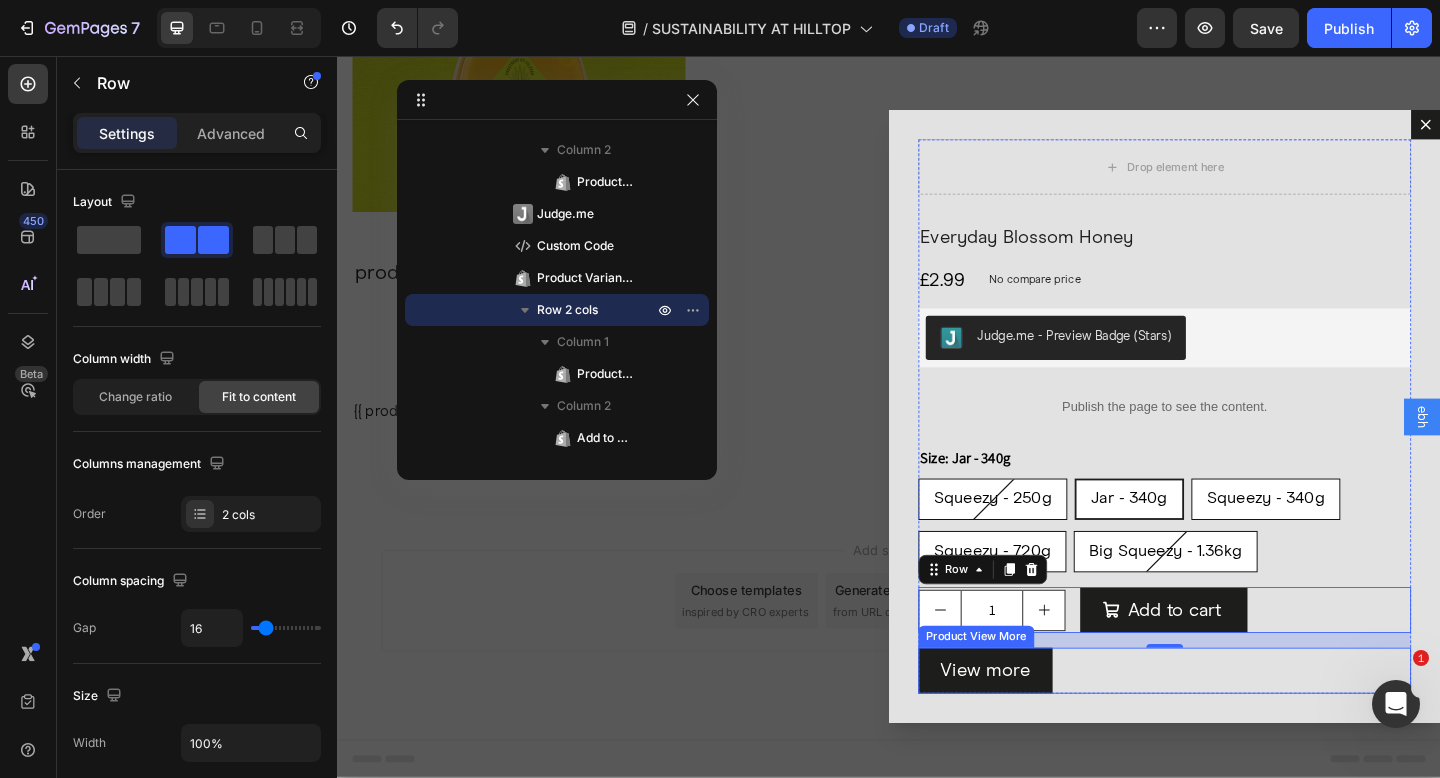 click on "View more" at bounding box center (1237, 725) 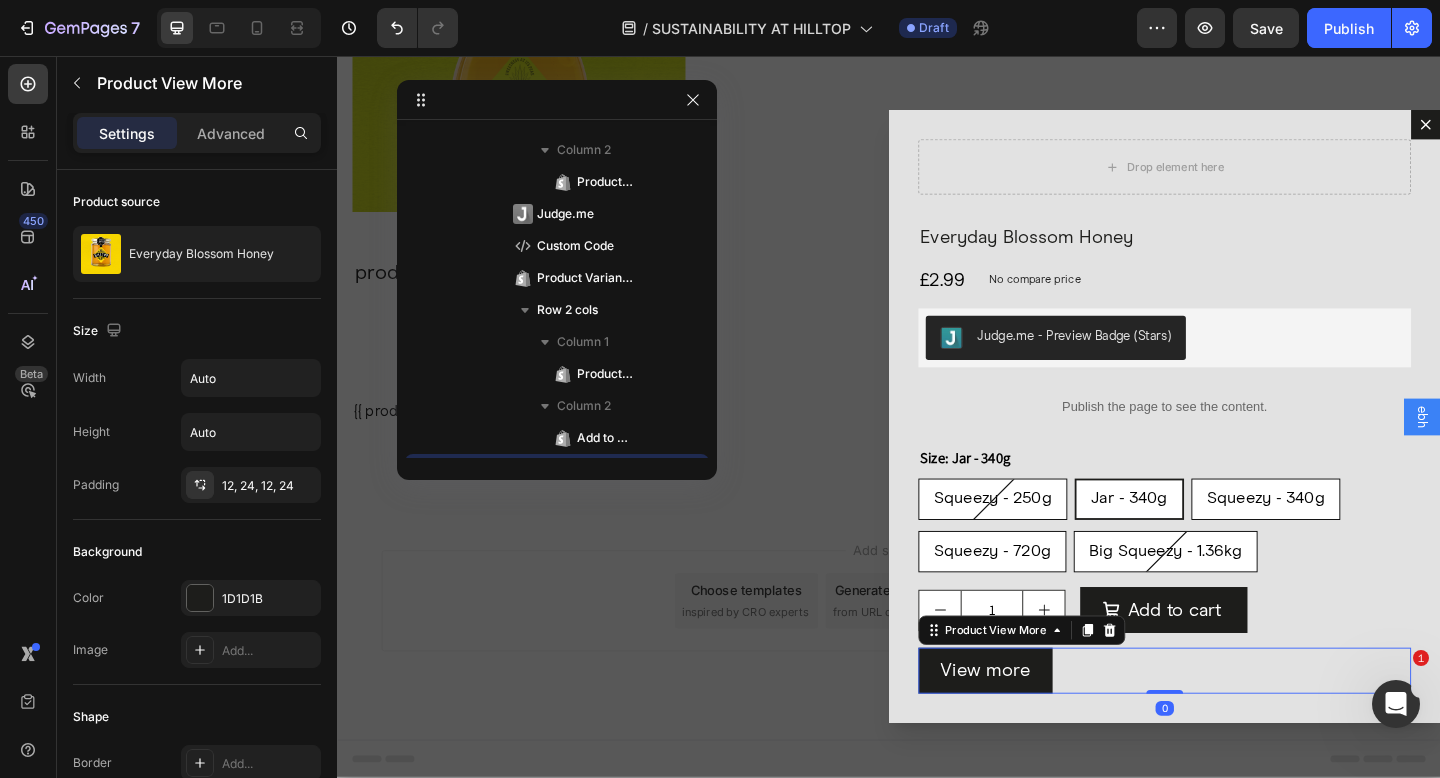 scroll, scrollTop: 530, scrollLeft: 0, axis: vertical 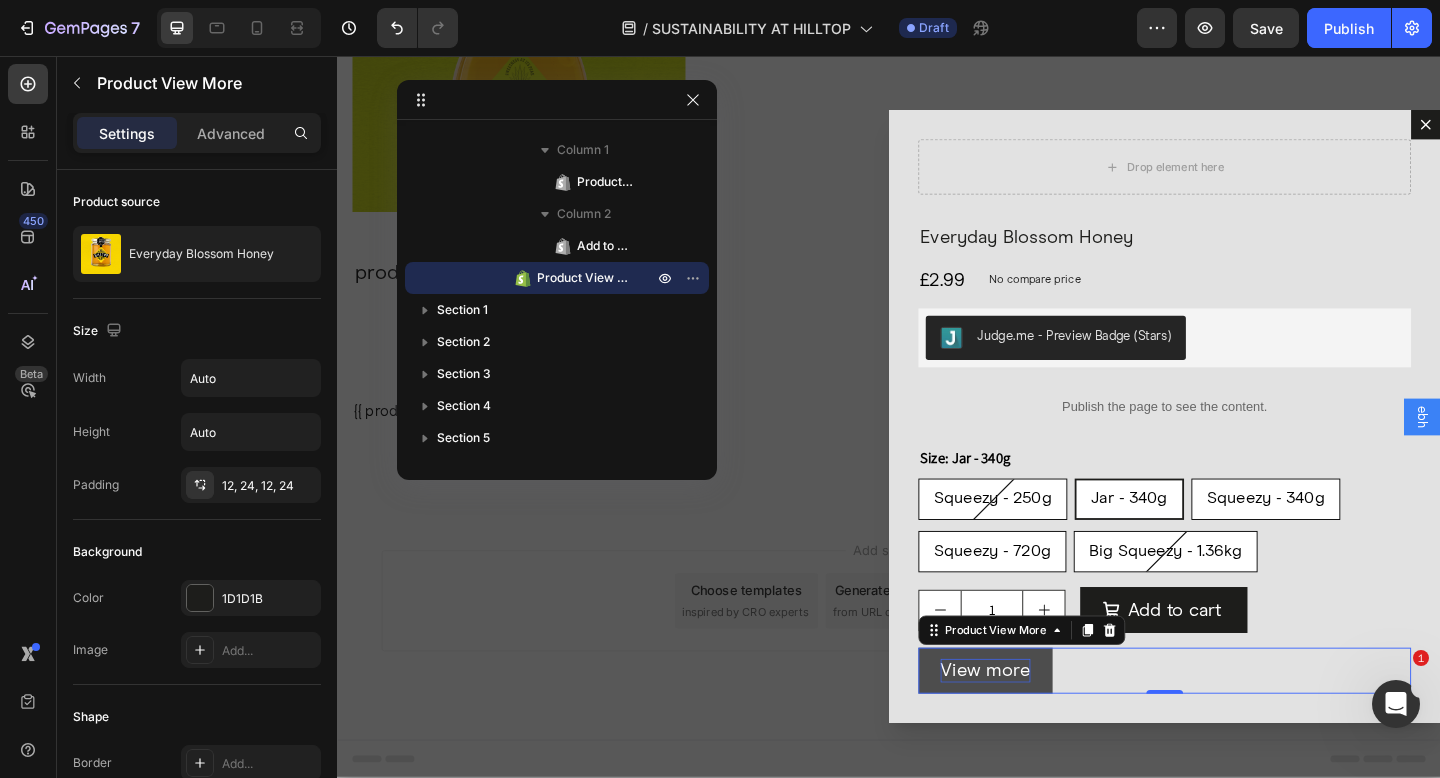 click on "View more" at bounding box center (1042, 725) 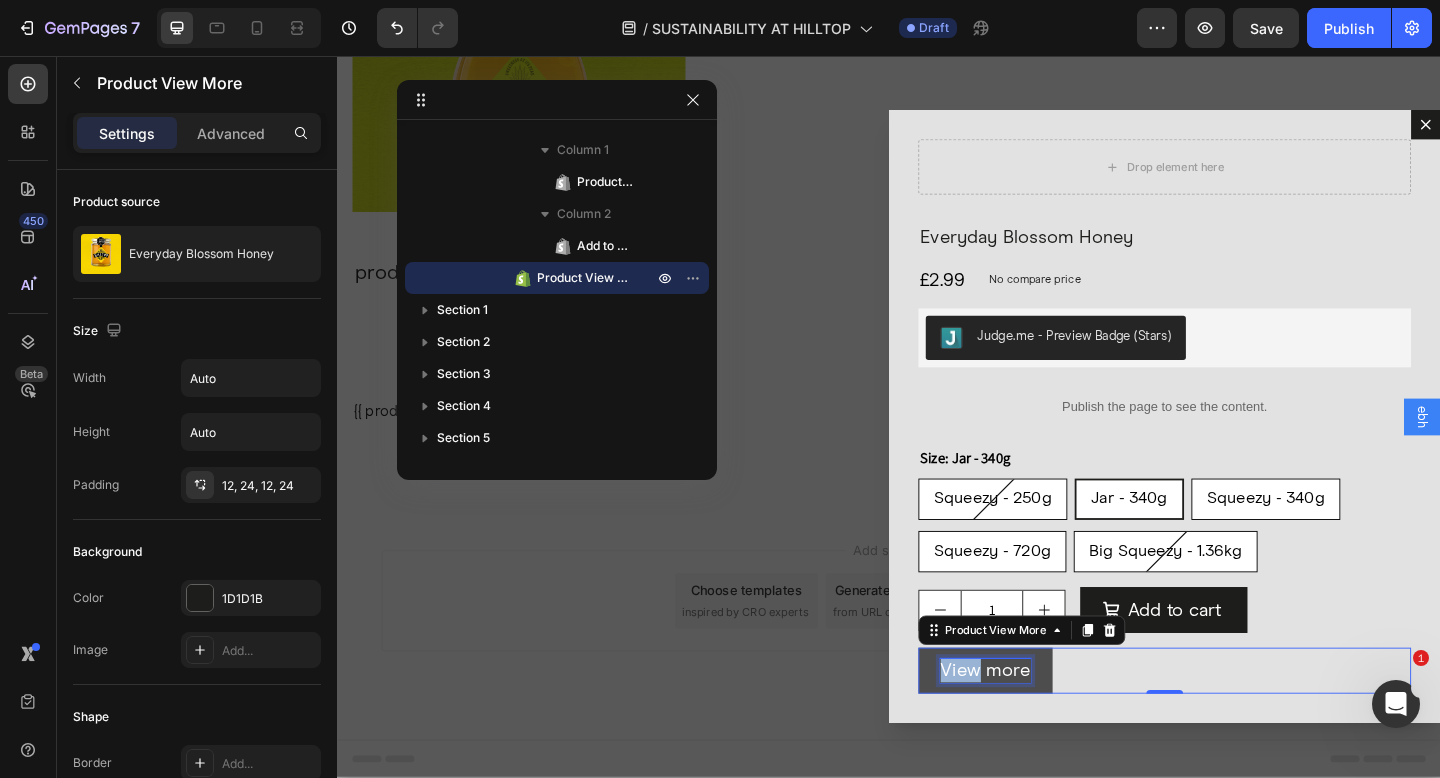 click on "View more" at bounding box center [1042, 725] 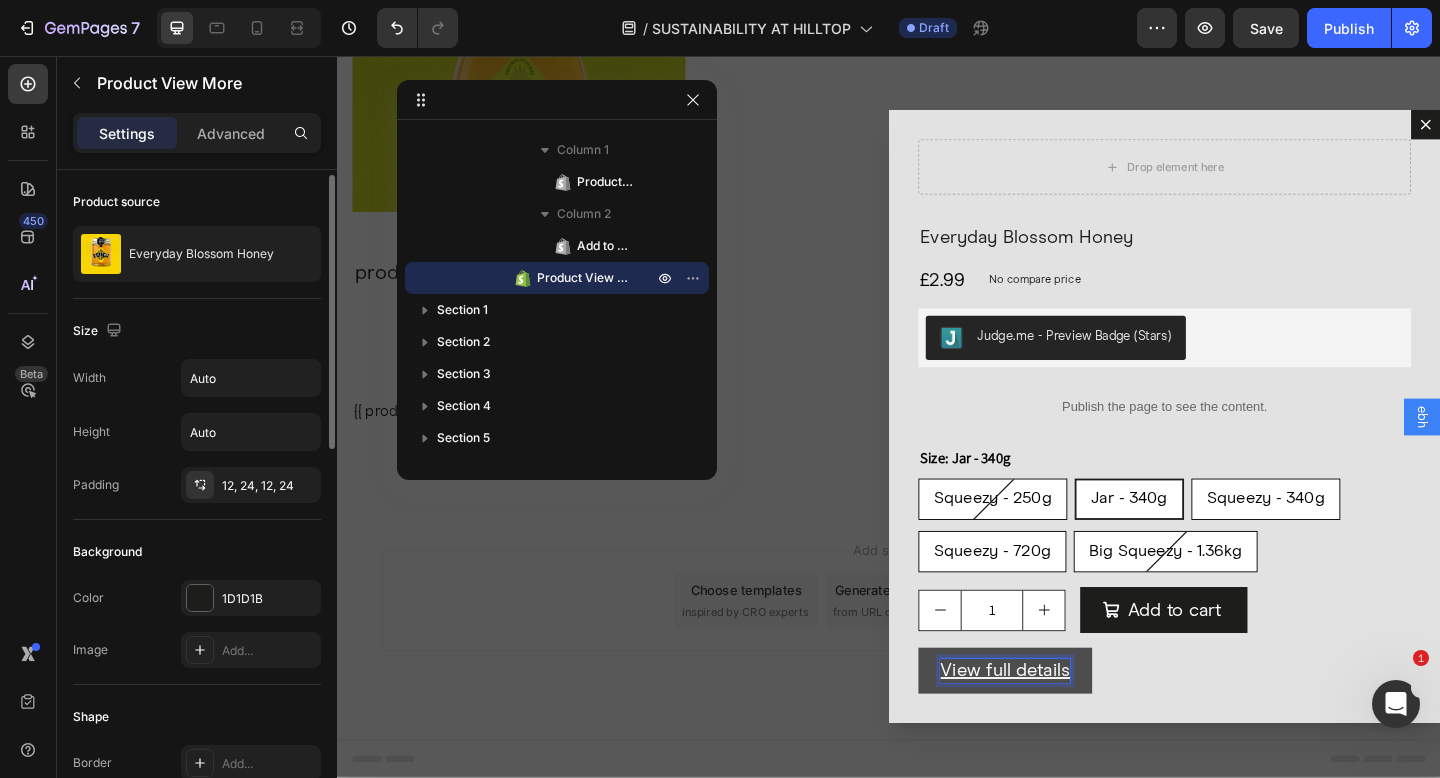 scroll, scrollTop: 0, scrollLeft: 0, axis: both 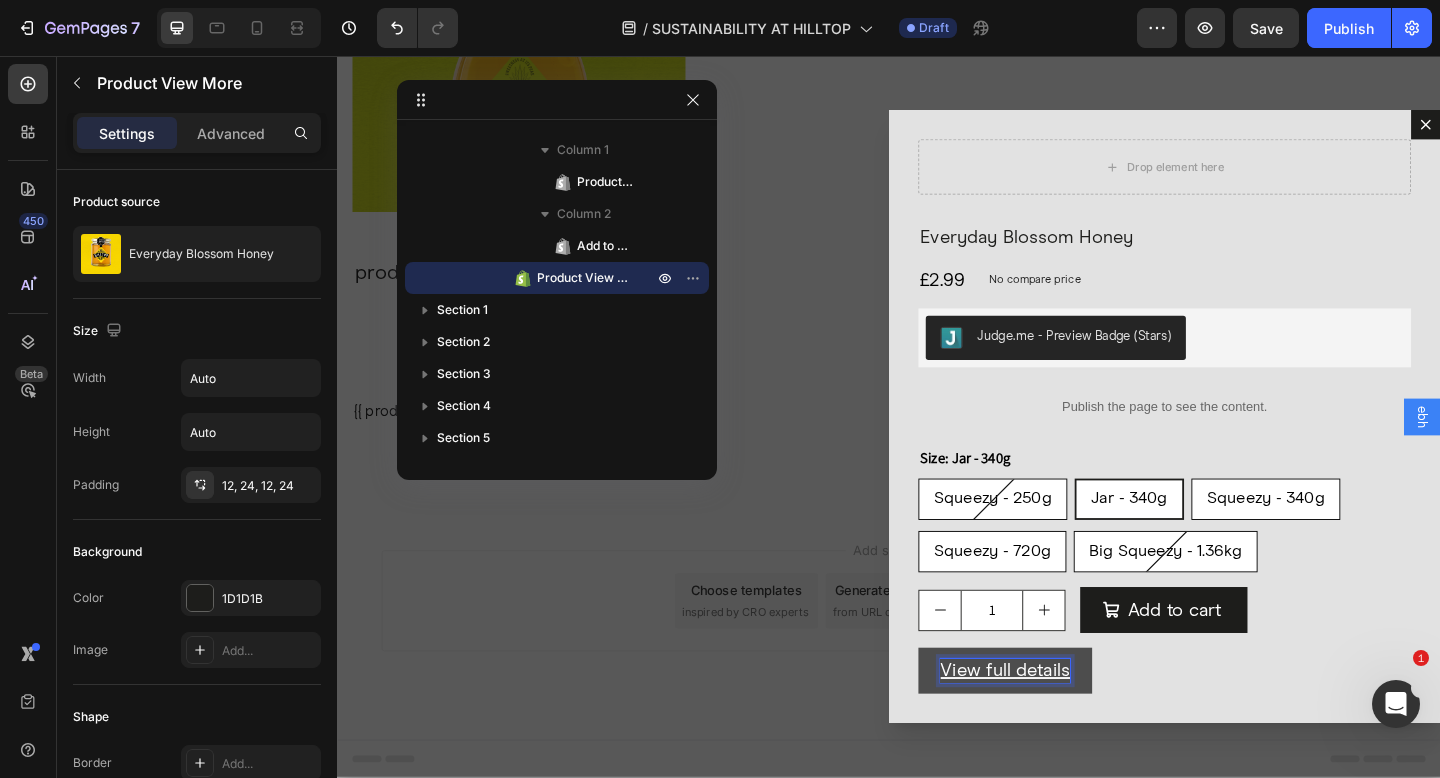 click on "Drop element here Everyday Blossom Honey Product Title £2.99 Product Price Product Price No compare price Product Price Row Judge.me - Preview Badge (Stars) Judge.me
Publish the page to see the content.
Custom Code Size: Jar - 340g Squeezy - 250g Squeezy - 250g Squeezy - 250g Jar - 340g Jar - 340g Jar - 340g Squeezy - 340g Squeezy - 340g Squeezy - 340g Squeezy - 720g Squeezy - 720g Squeezy - 720g Big Squeezy - 1.36kg Big Squeezy - 1.36kg Big Squeezy - 1.36kg Product Variants & Swatches
1
Product Quantity
Add to cart Add to Cart Row View full details Product View More   0 Product Row" at bounding box center [1237, 448] 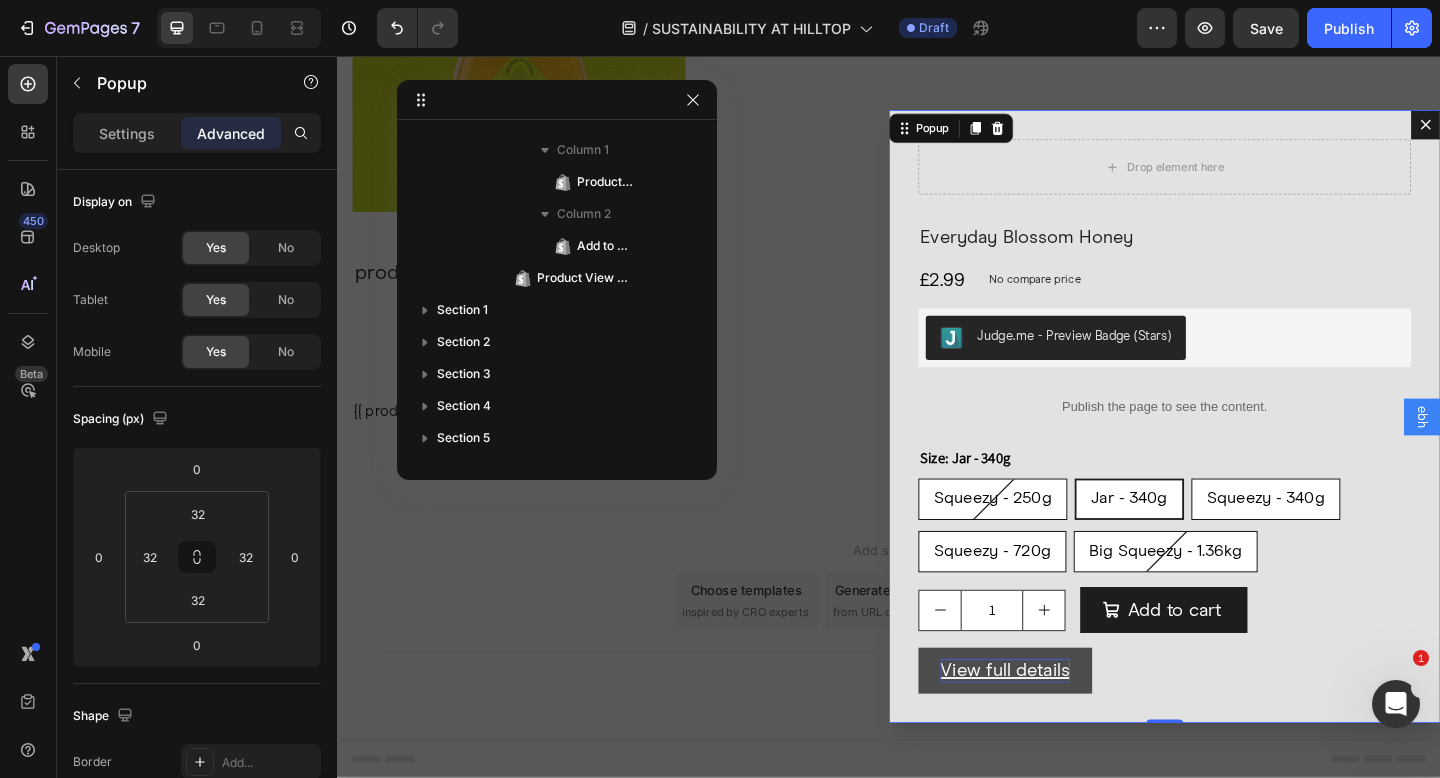 scroll, scrollTop: 0, scrollLeft: 0, axis: both 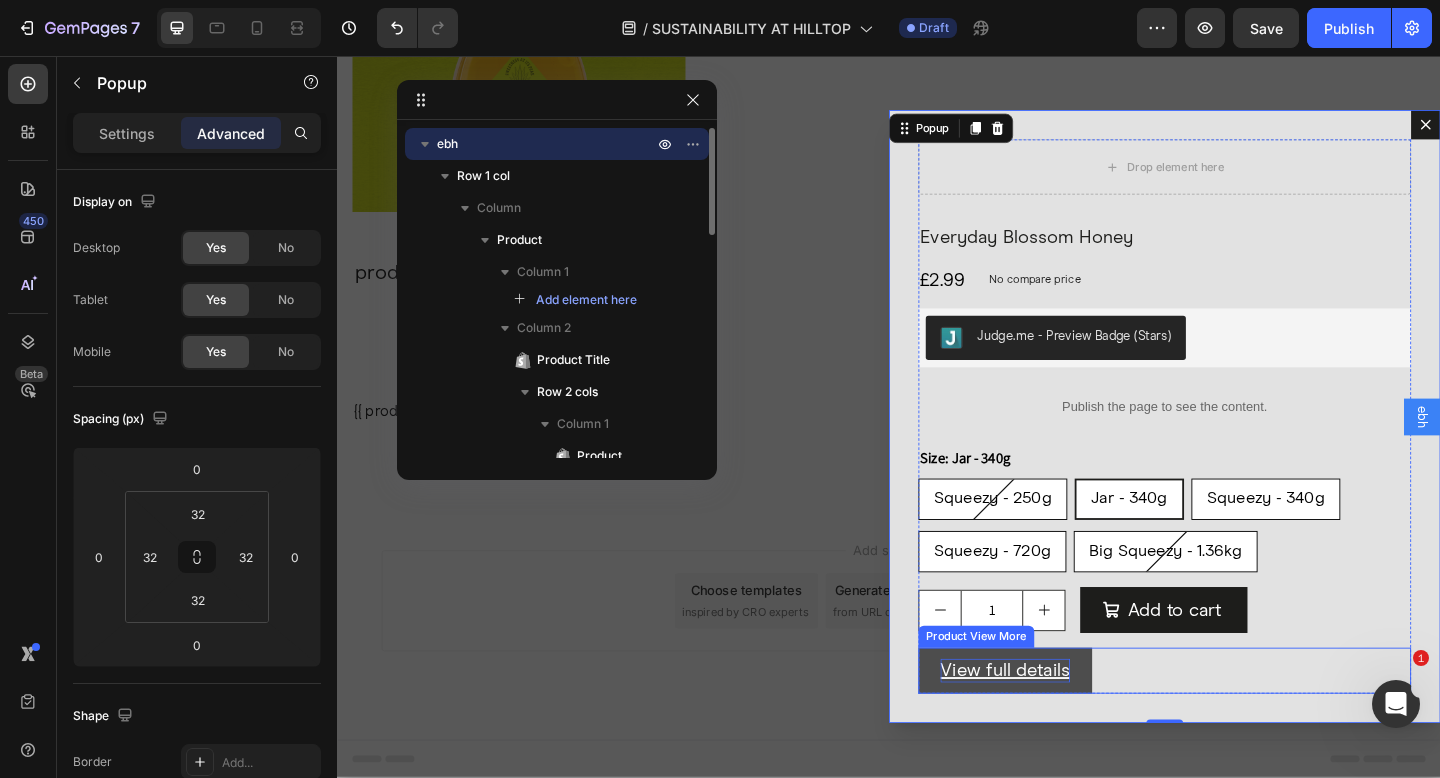 click on "View full details" at bounding box center [1237, 725] 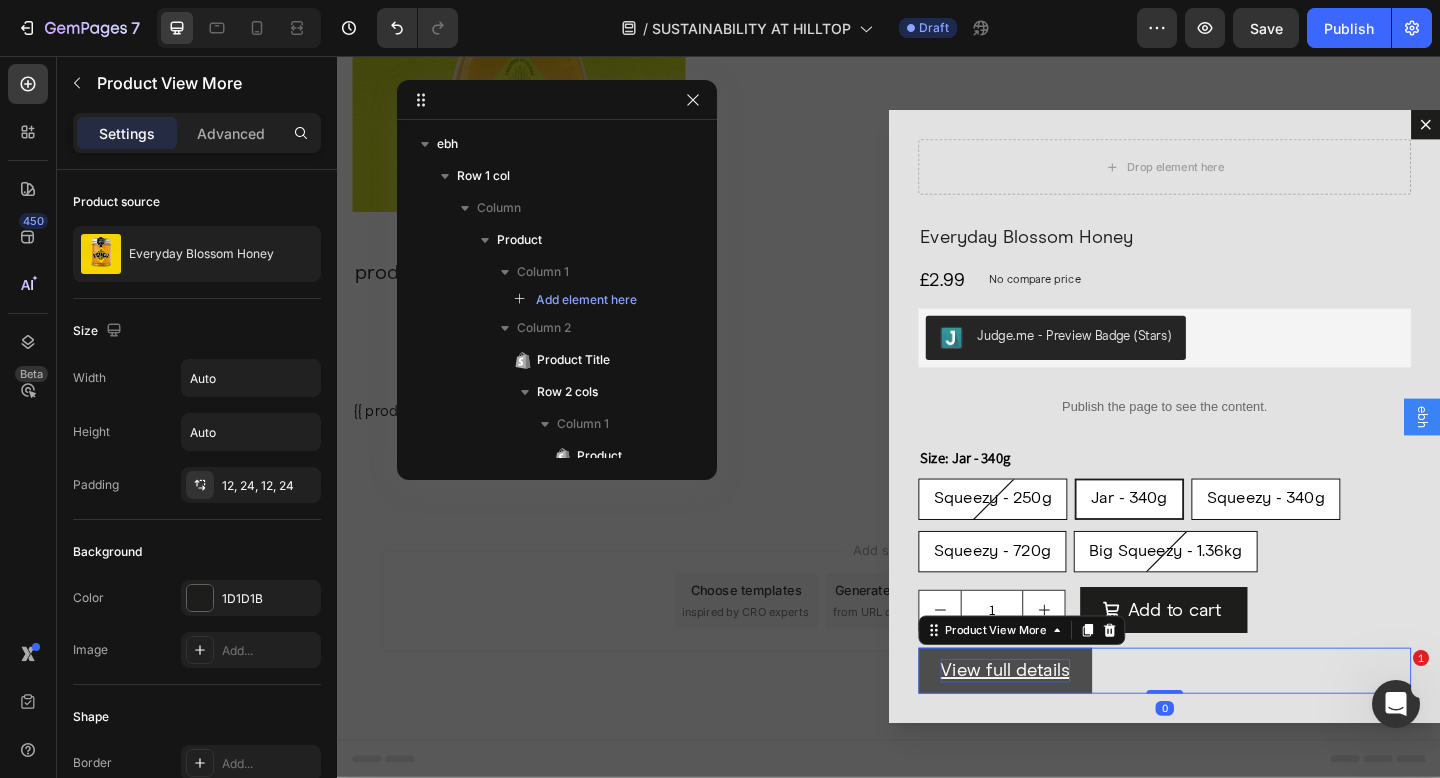 scroll, scrollTop: 530, scrollLeft: 0, axis: vertical 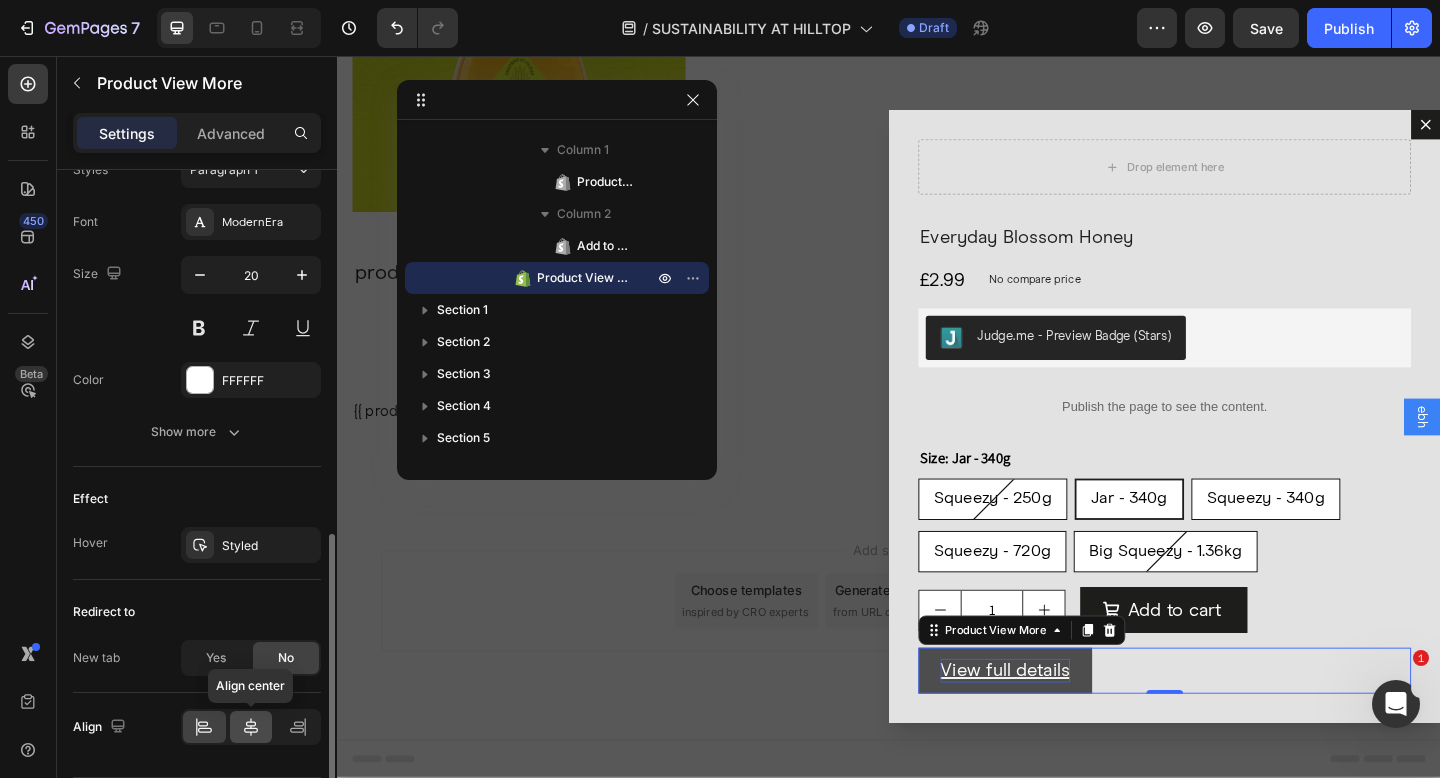 click 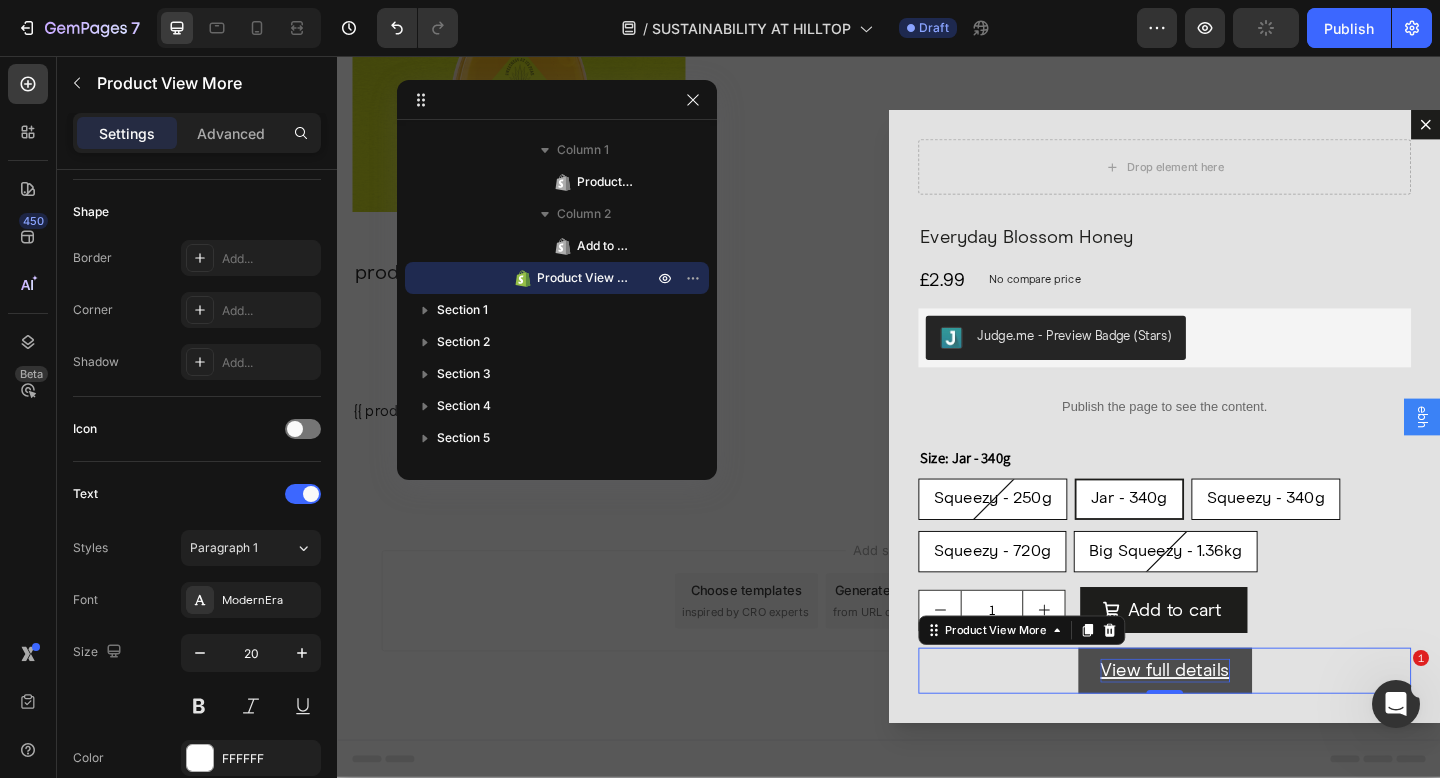 scroll, scrollTop: 0, scrollLeft: 0, axis: both 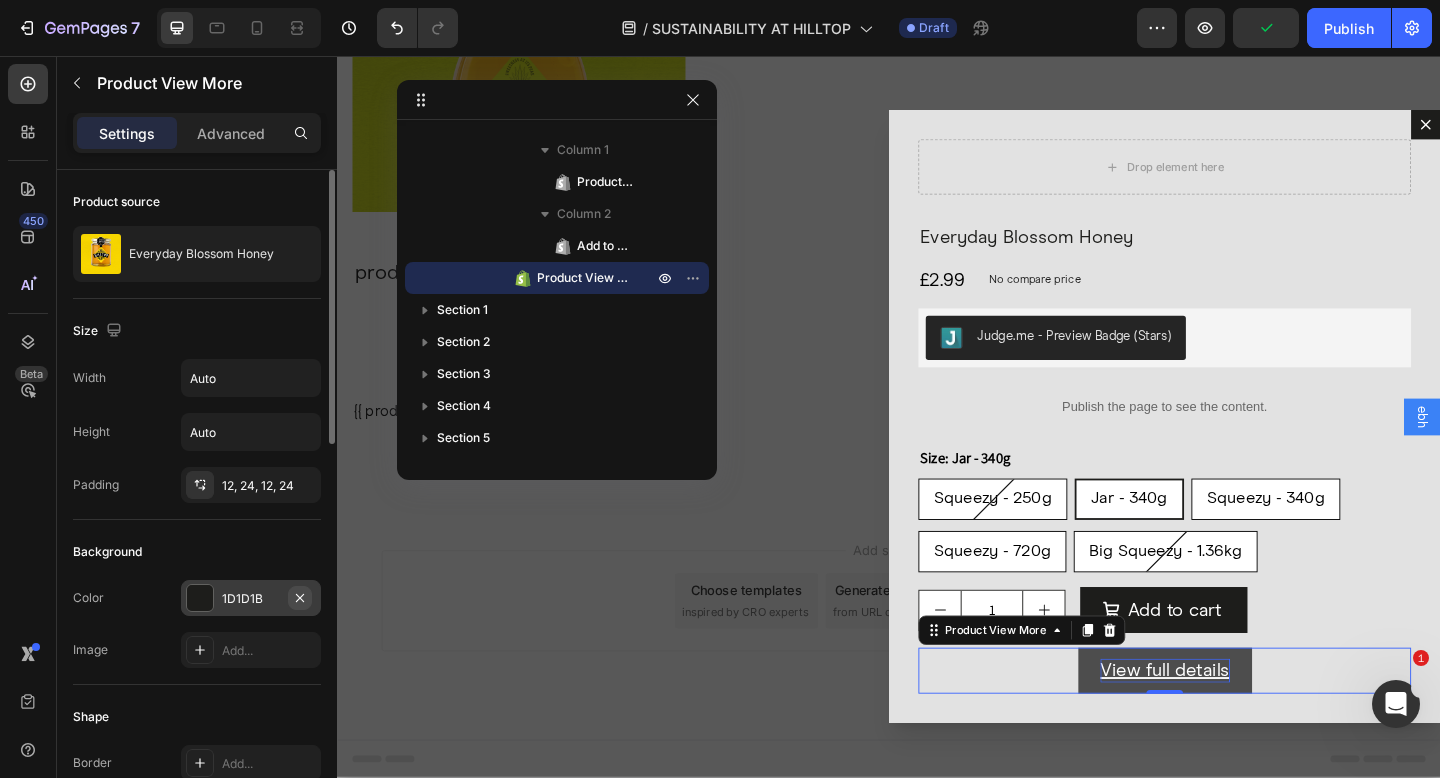 click 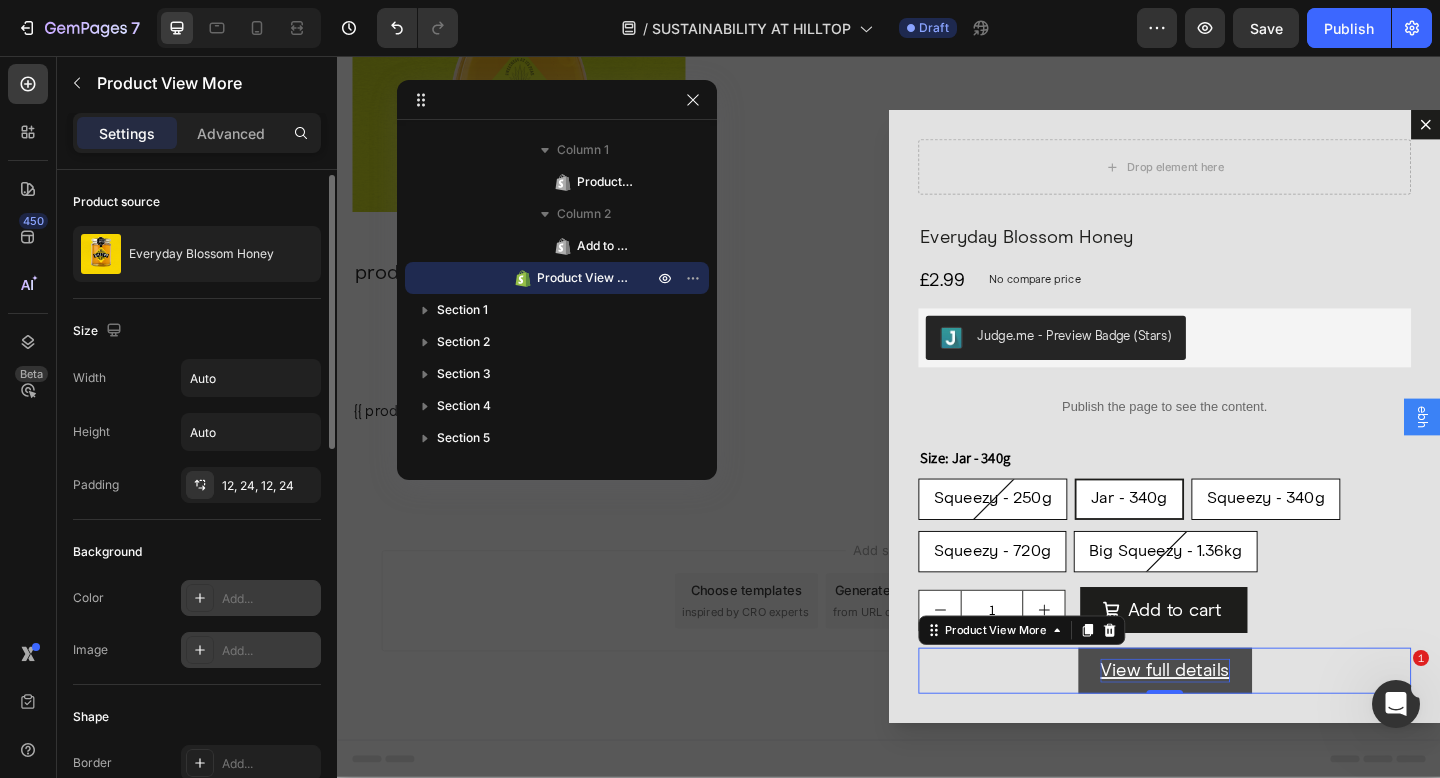 scroll, scrollTop: 29, scrollLeft: 0, axis: vertical 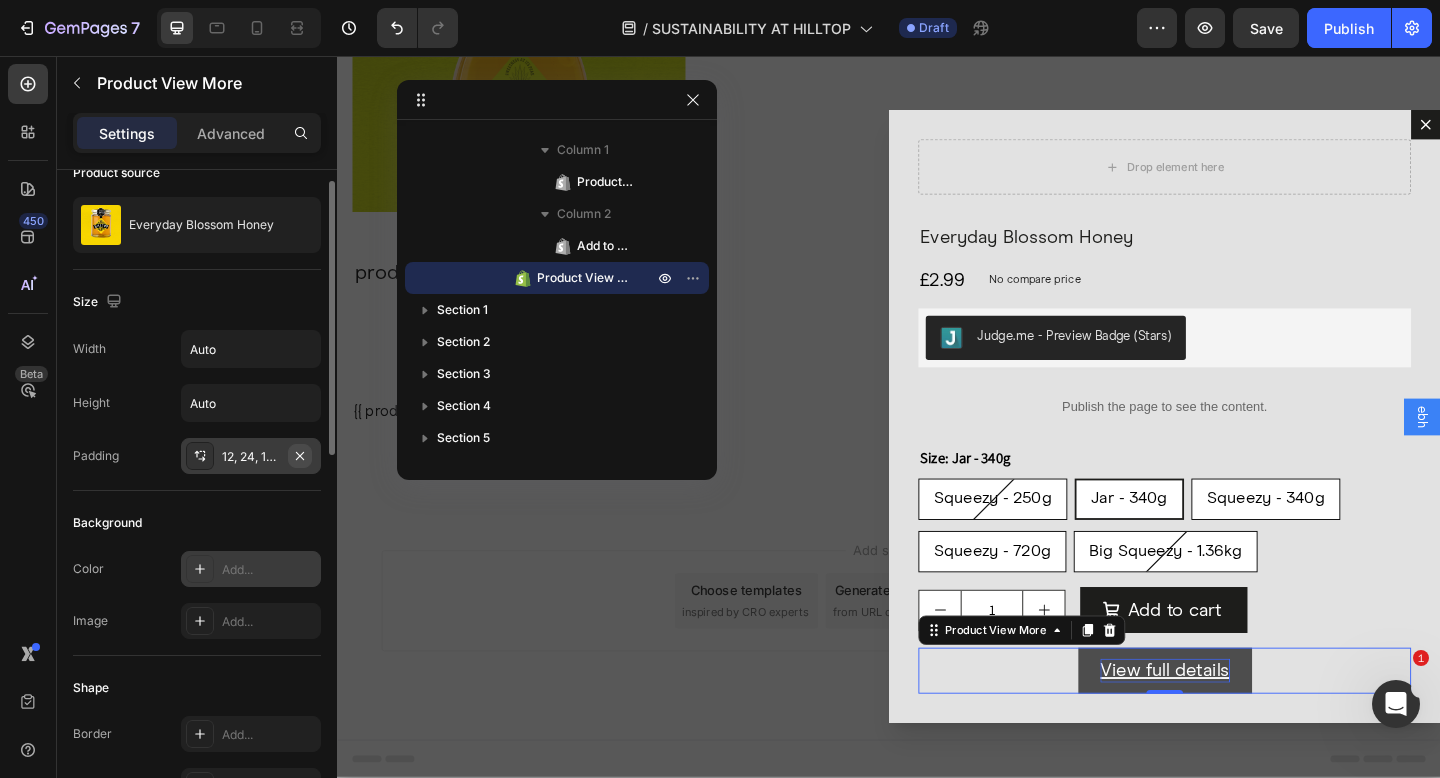 click 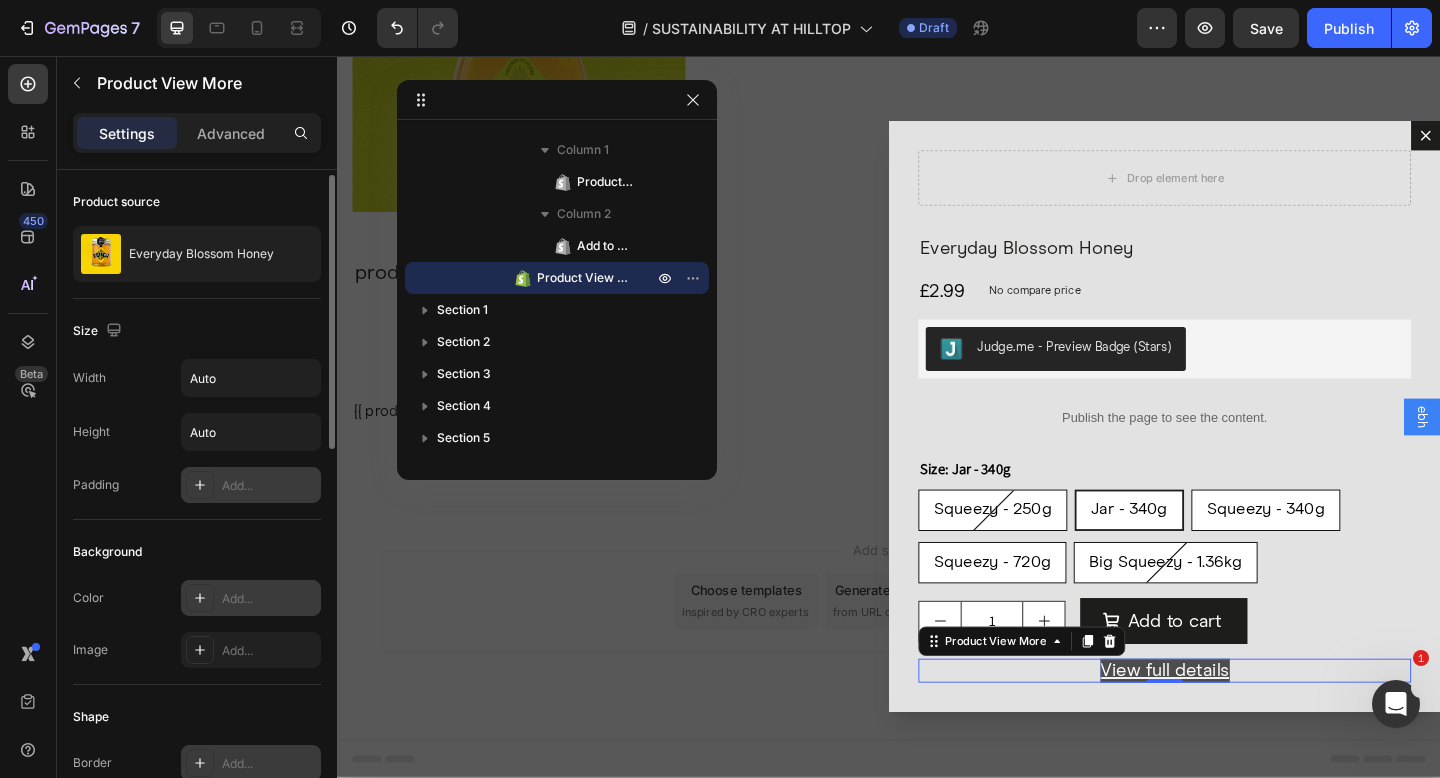 scroll, scrollTop: 559, scrollLeft: 0, axis: vertical 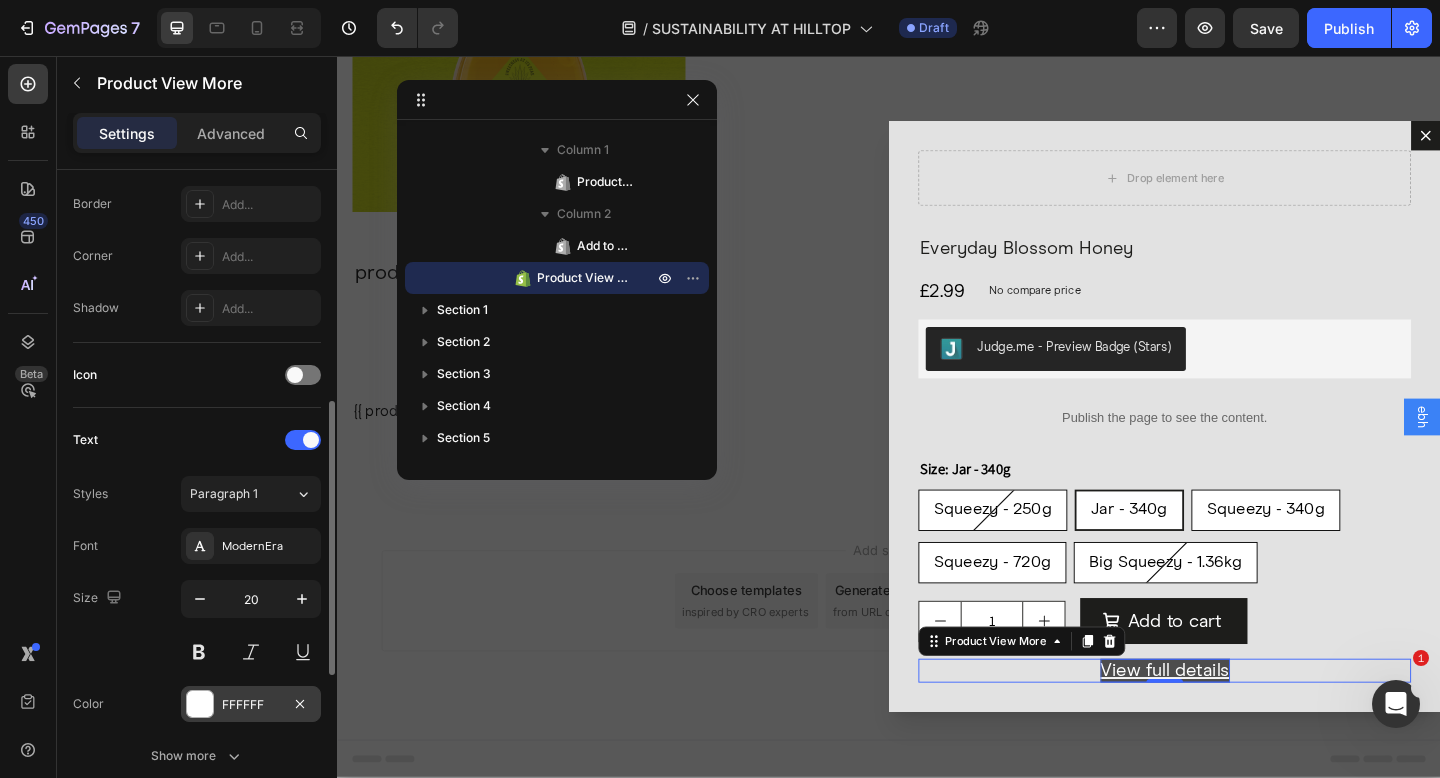 click at bounding box center [200, 704] 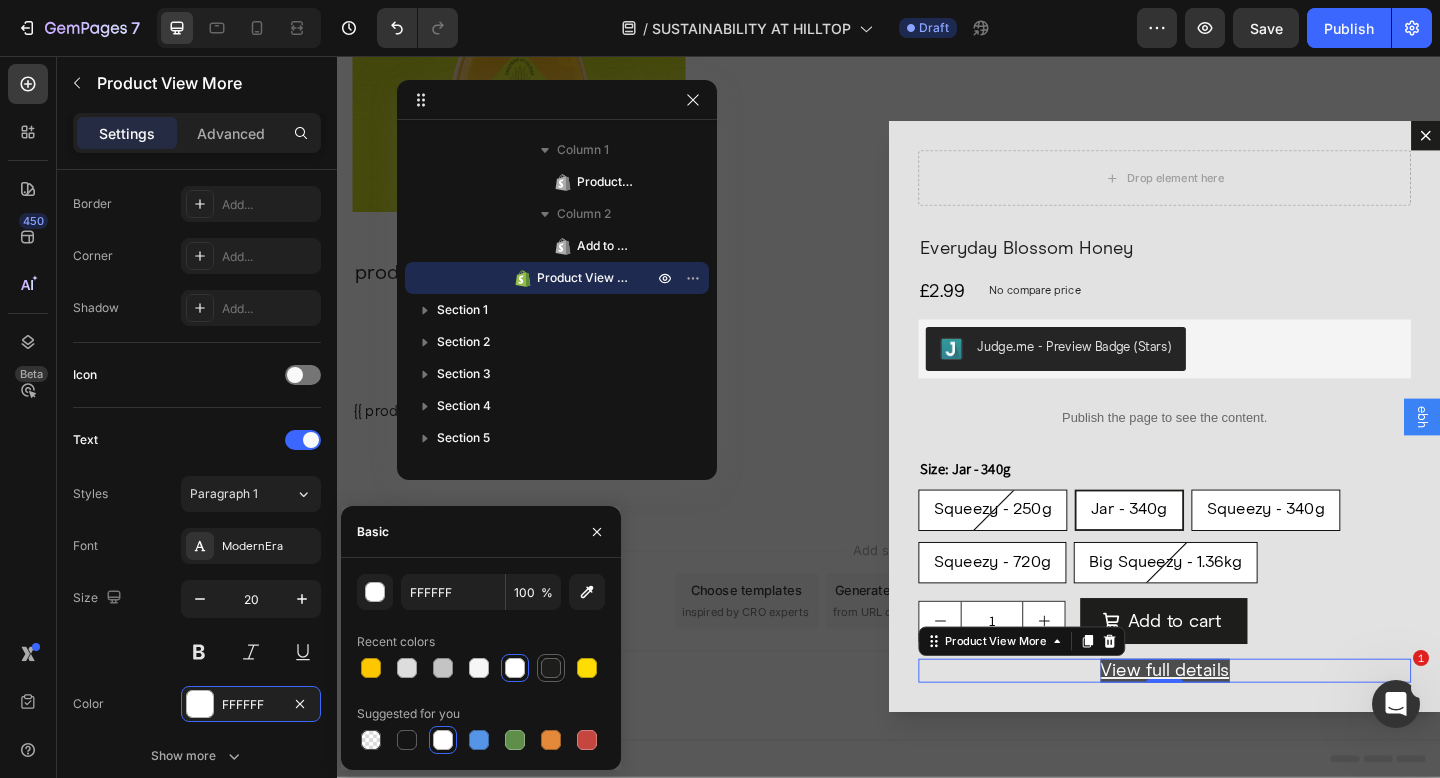 click 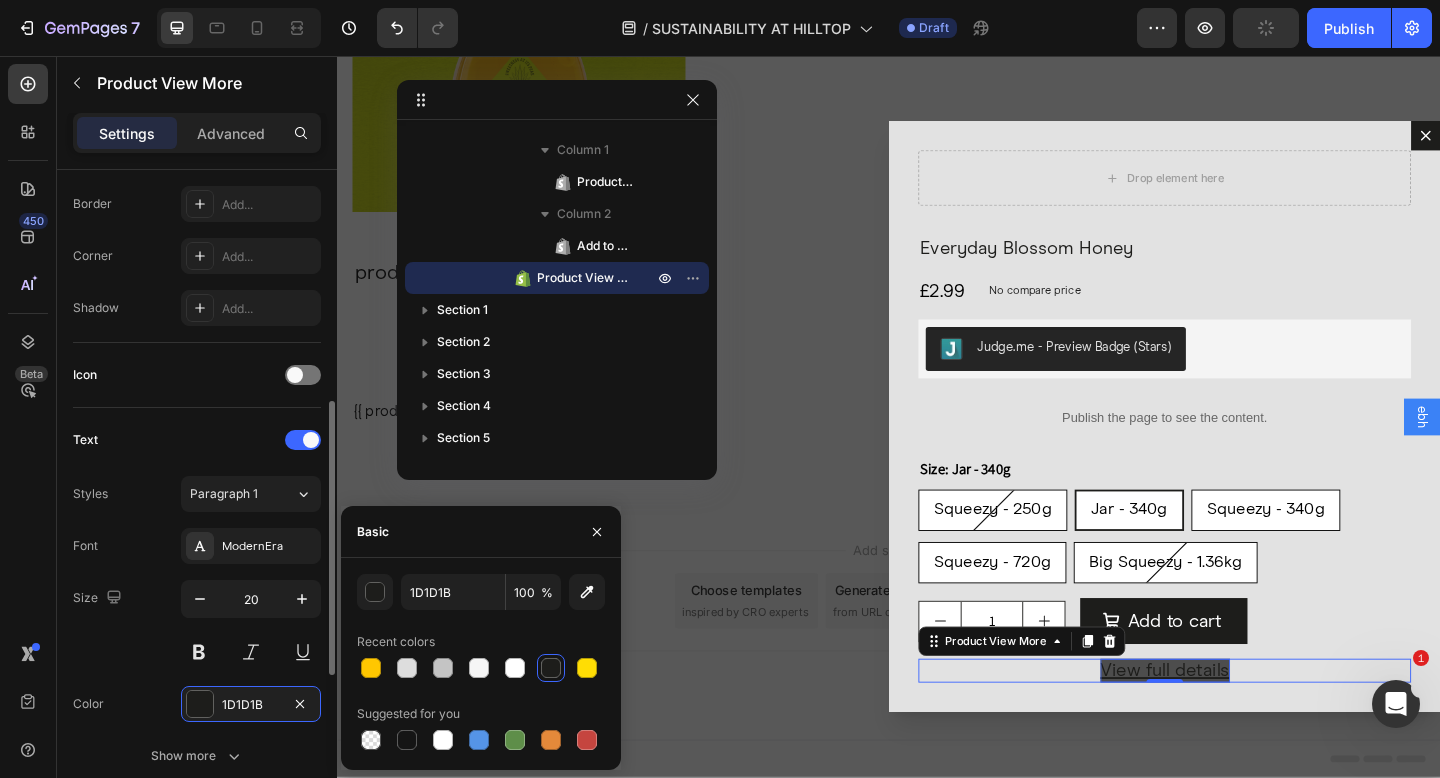 click on "Size 20" at bounding box center (197, 625) 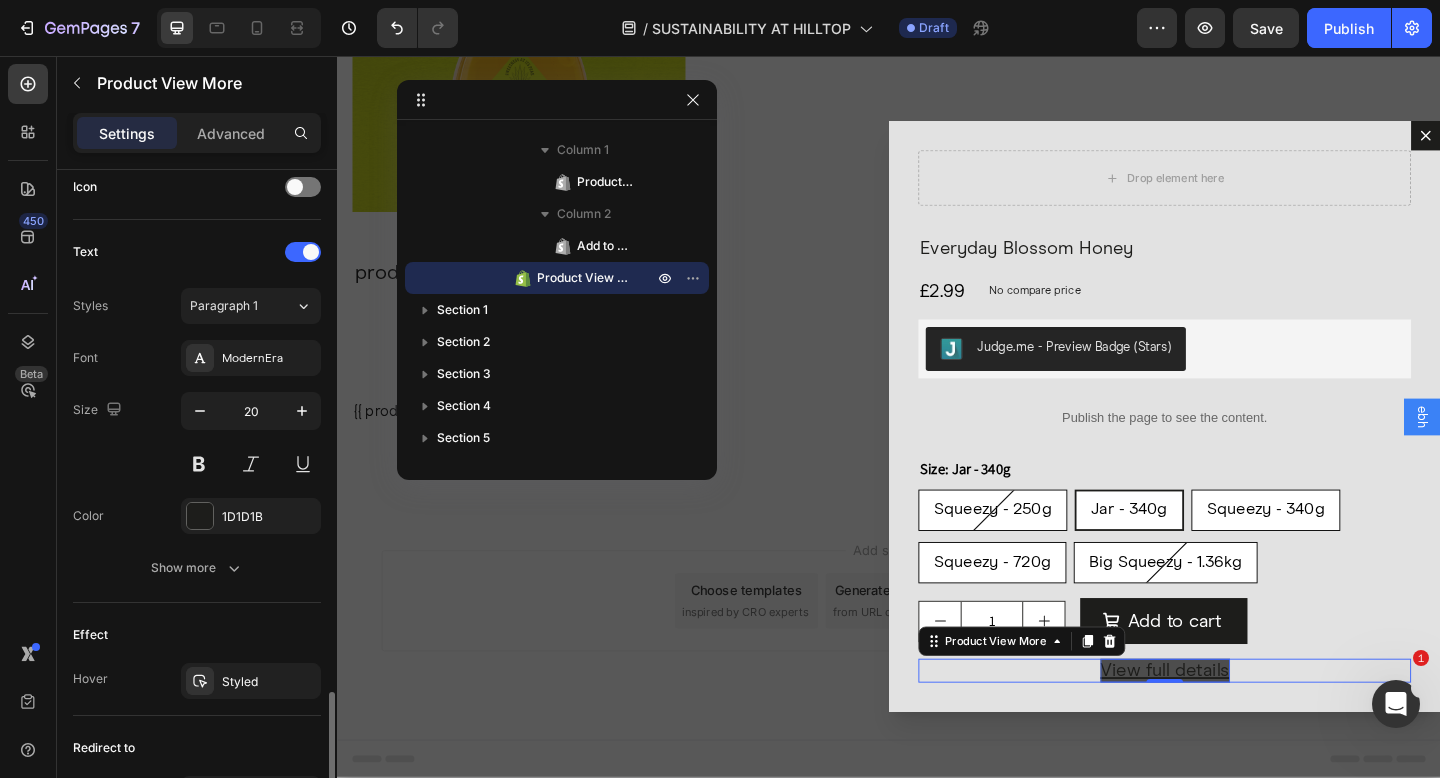 scroll, scrollTop: 946, scrollLeft: 0, axis: vertical 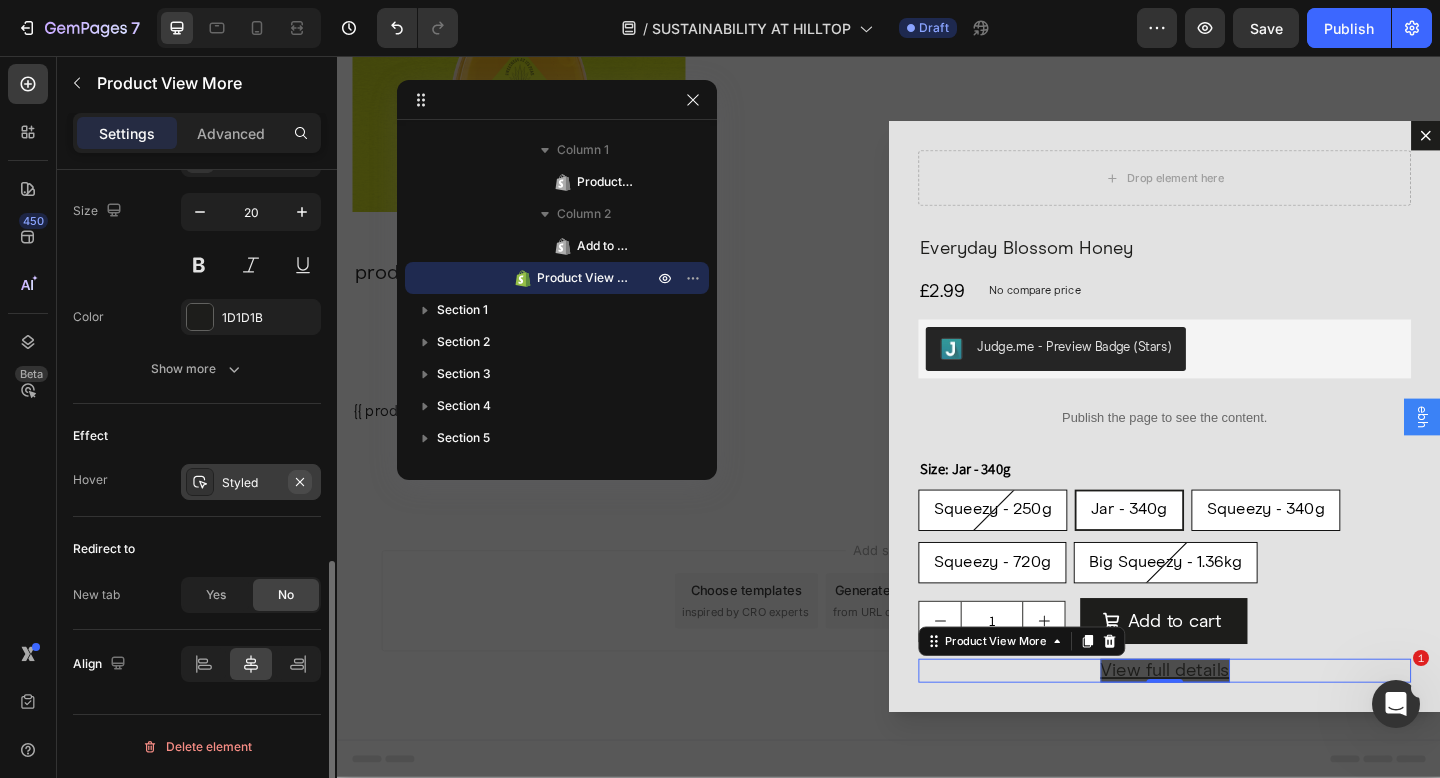 click 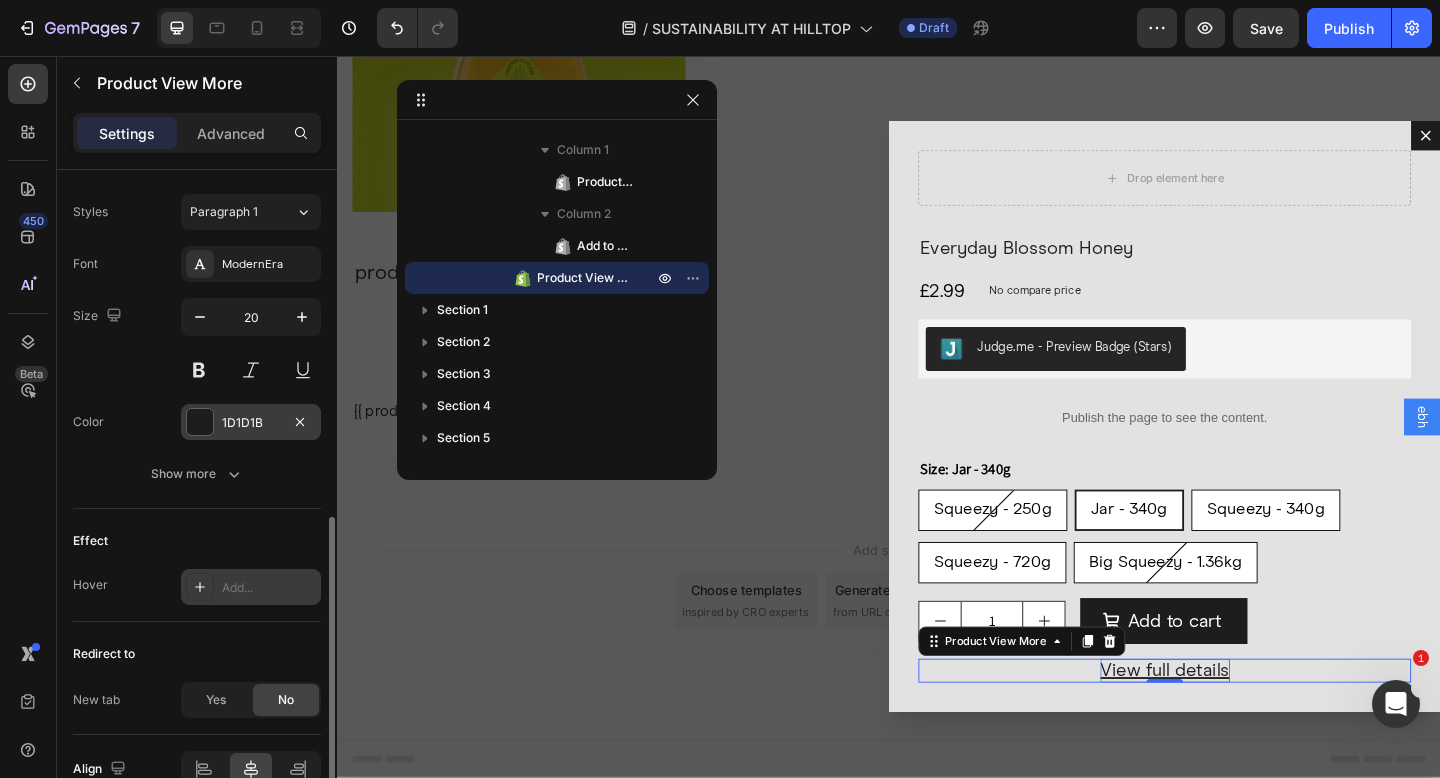 scroll, scrollTop: 679, scrollLeft: 0, axis: vertical 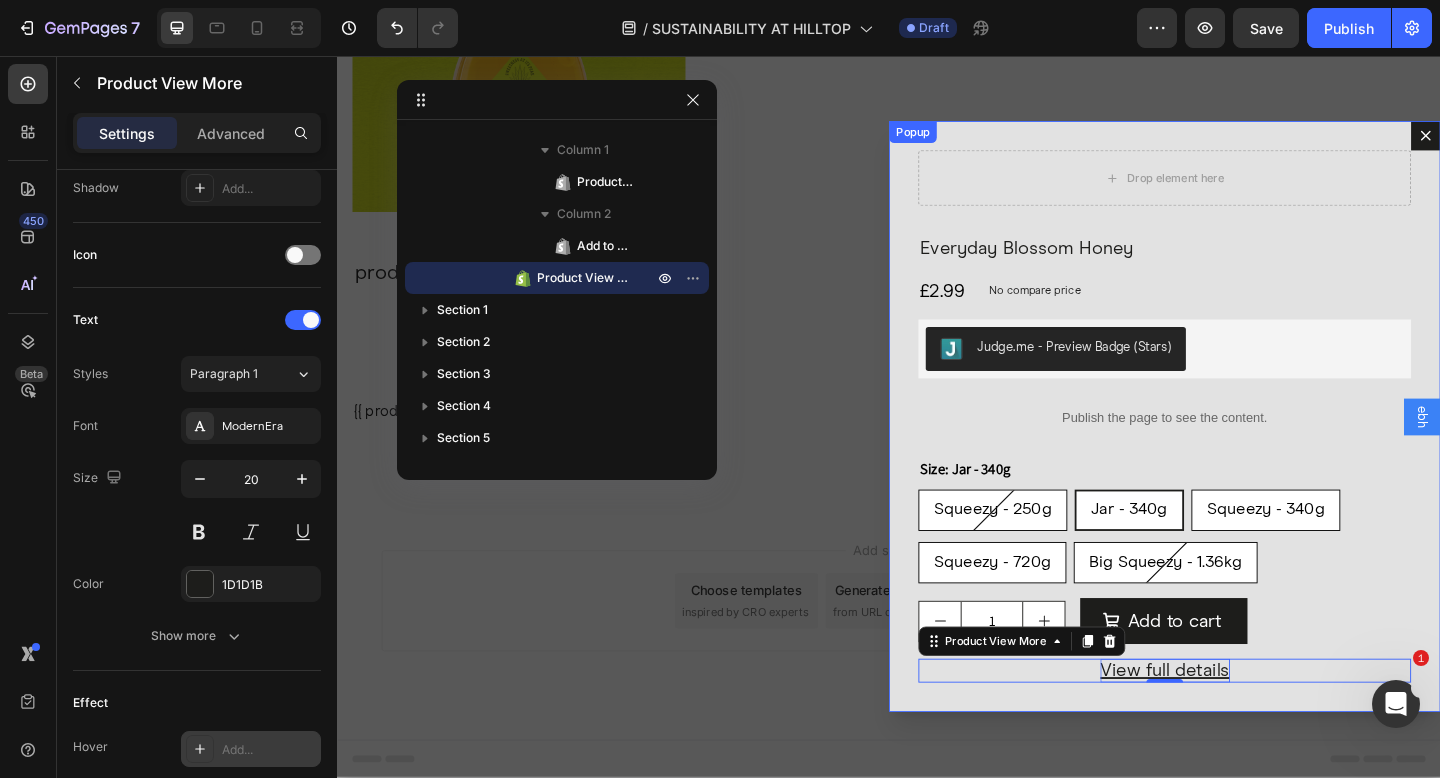 click on "Drop element here Everyday Blossom Honey Product Title £2.99 Product Price Product Price No compare price Product Price Row Judge.me - Preview Badge (Stars) Judge.me
Publish the page to see the content.
Custom Code Size: Jar - 340g Squeezy - 250g Squeezy - 250g Squeezy - 250g Jar - 340g Jar - 340g Jar - 340g Squeezy - 340g Squeezy - 340g Squeezy - 340g Squeezy - 720g Squeezy - 720g Squeezy - 720g Big Squeezy - 1.36kg Big Squeezy - 1.36kg Big Squeezy - 1.36kg Product Variants & Swatches
1
Product Quantity
Add to cart Add to Cart Row View full details Product View More   0 Product Row" at bounding box center (1237, 448) 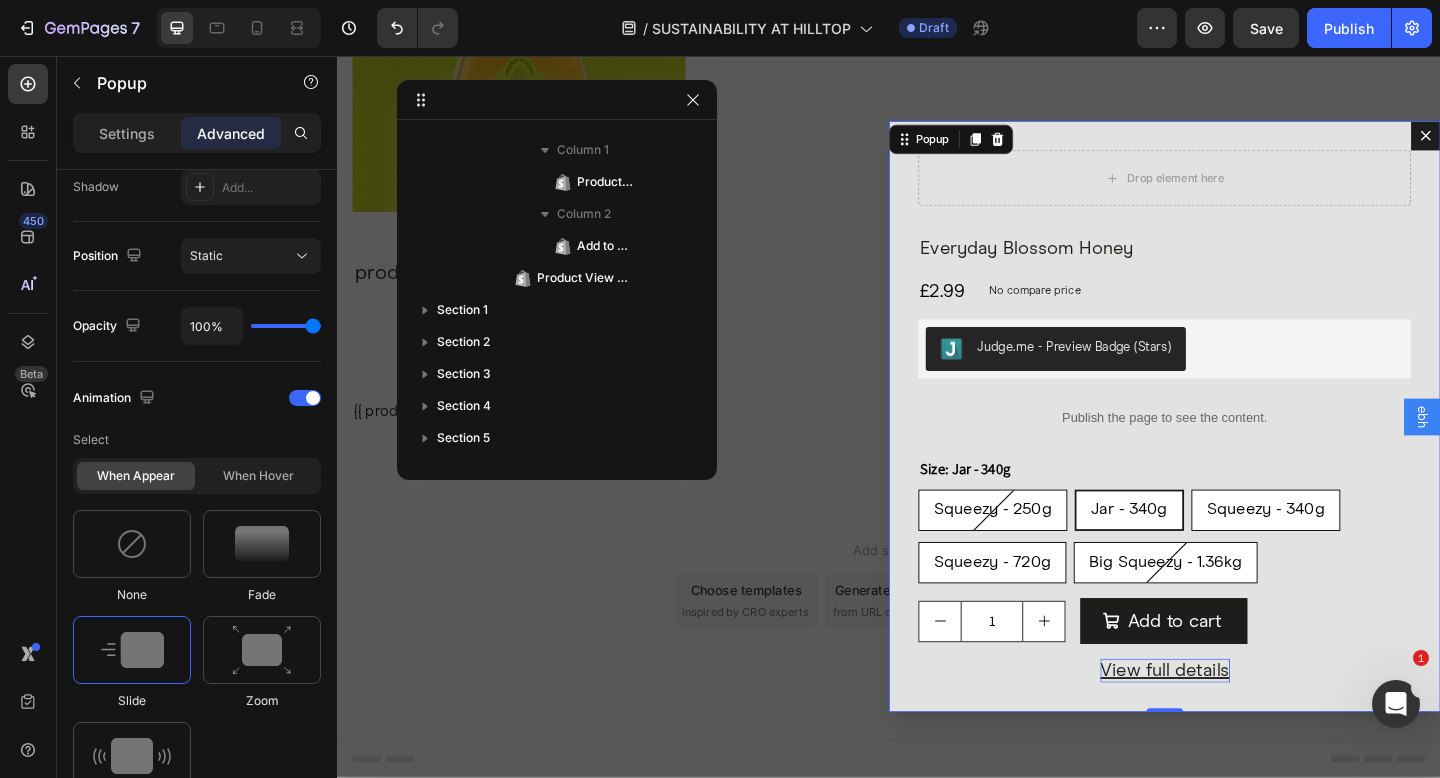 scroll, scrollTop: 0, scrollLeft: 0, axis: both 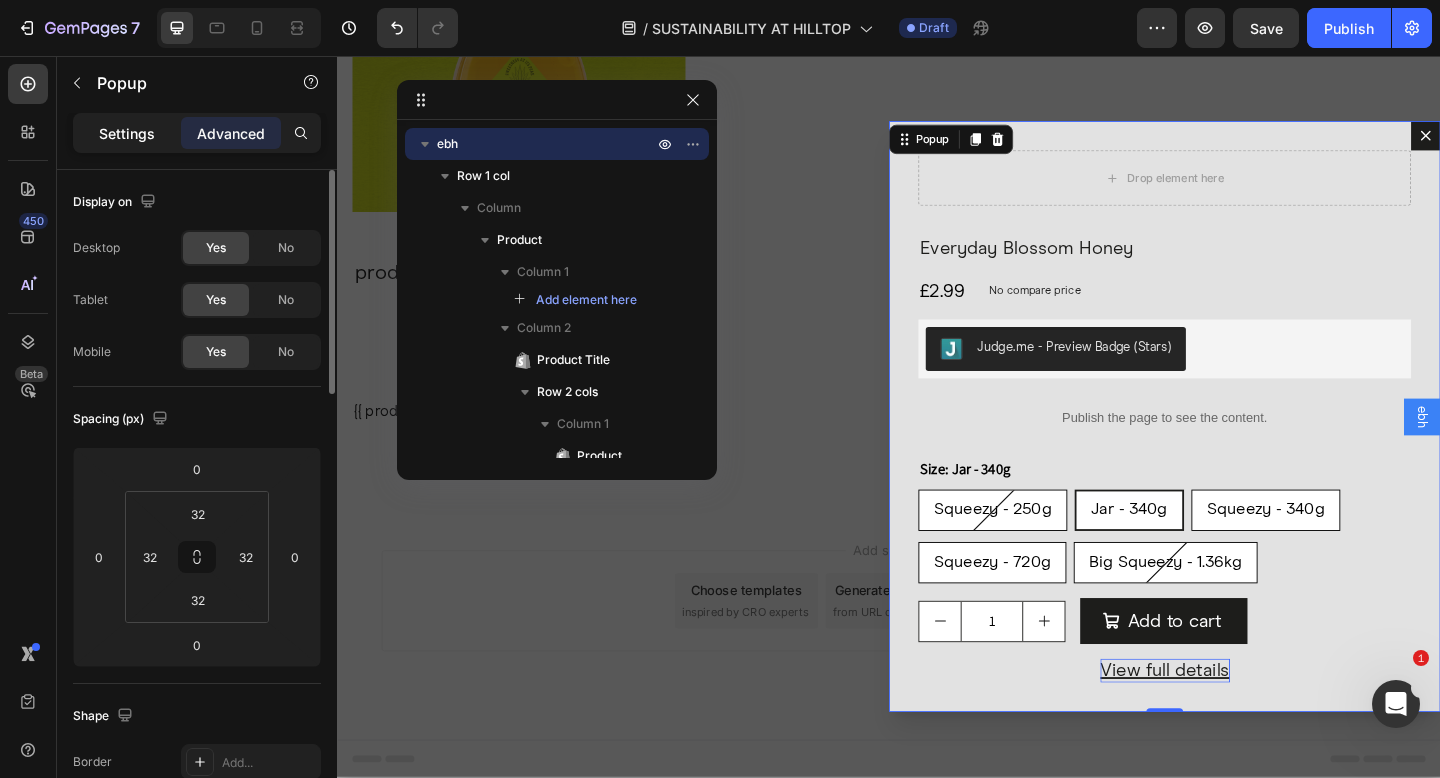 click on "Settings" 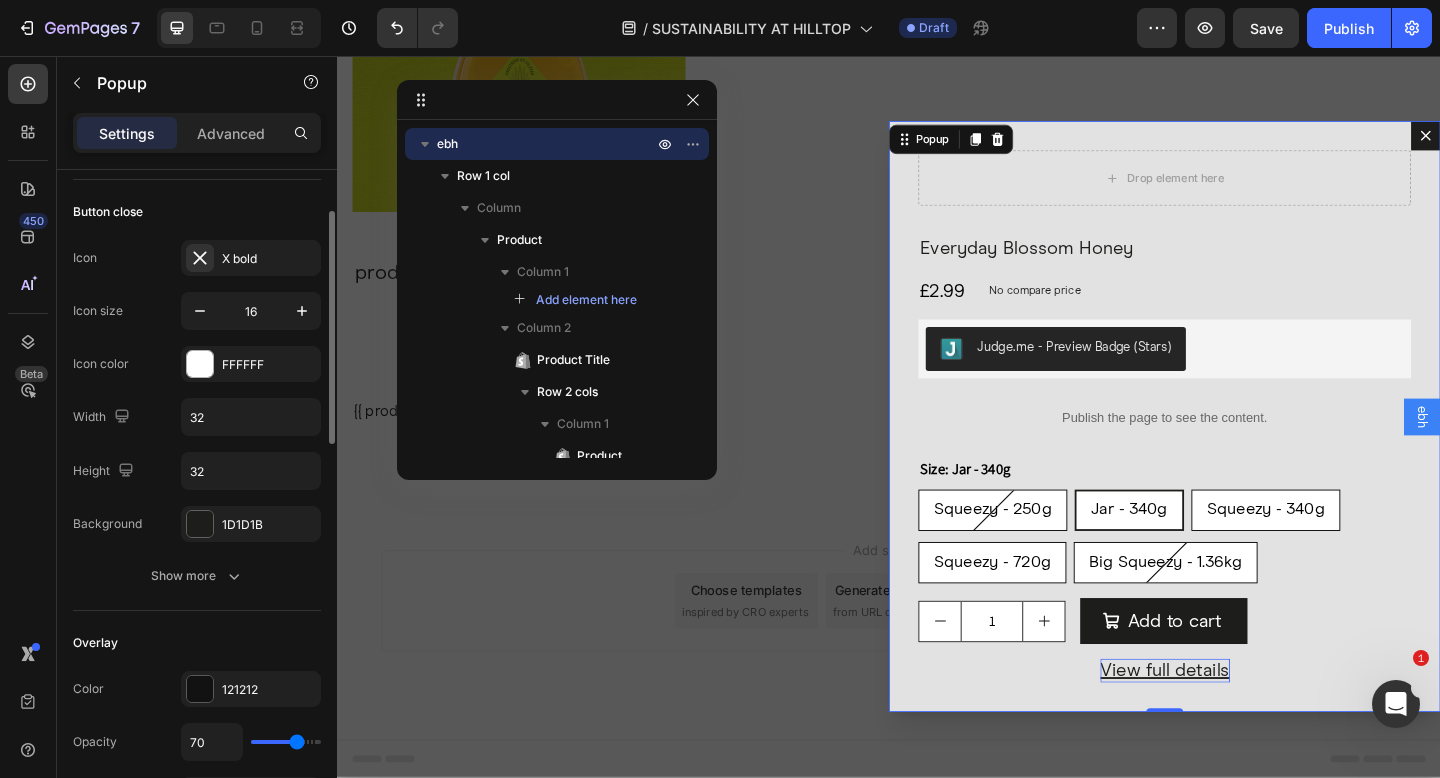 scroll, scrollTop: 107, scrollLeft: 0, axis: vertical 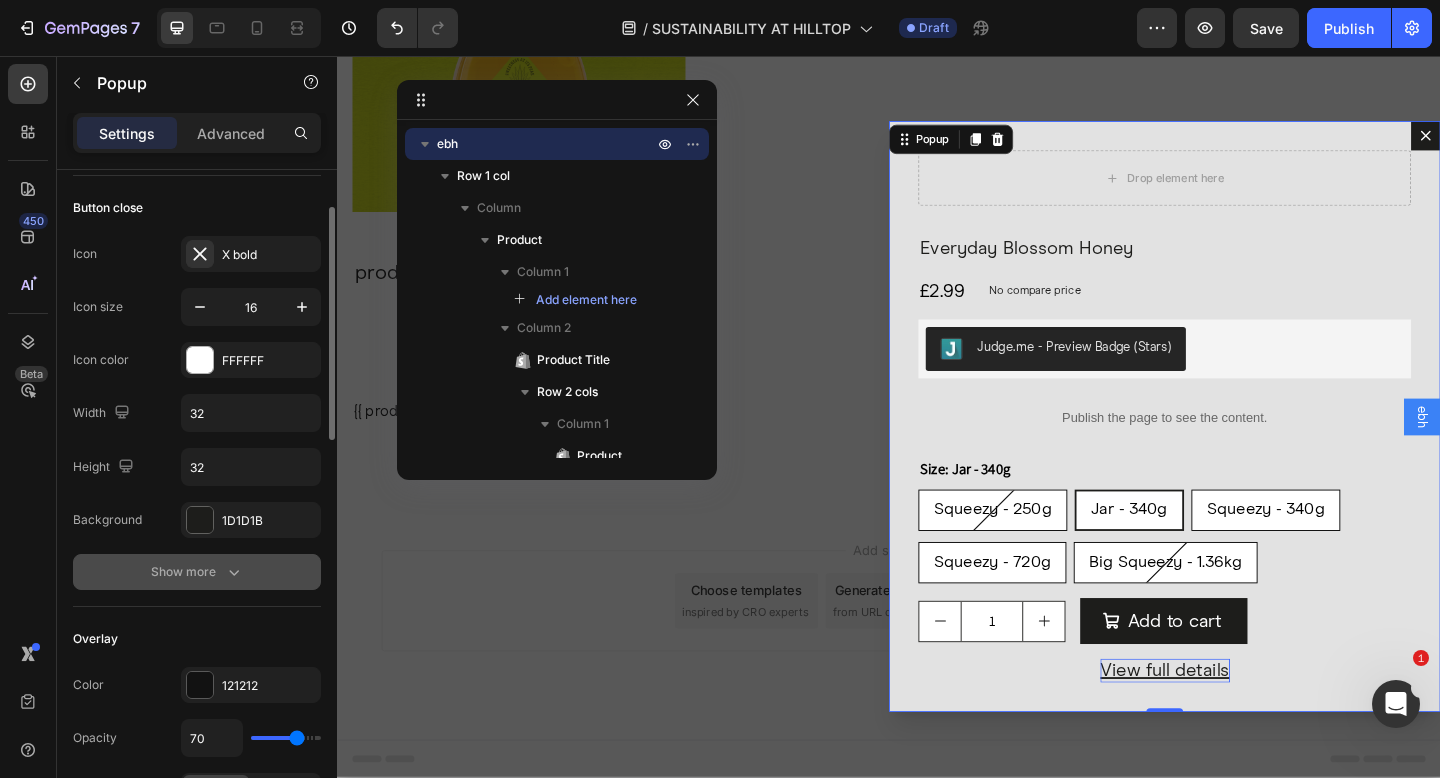 click 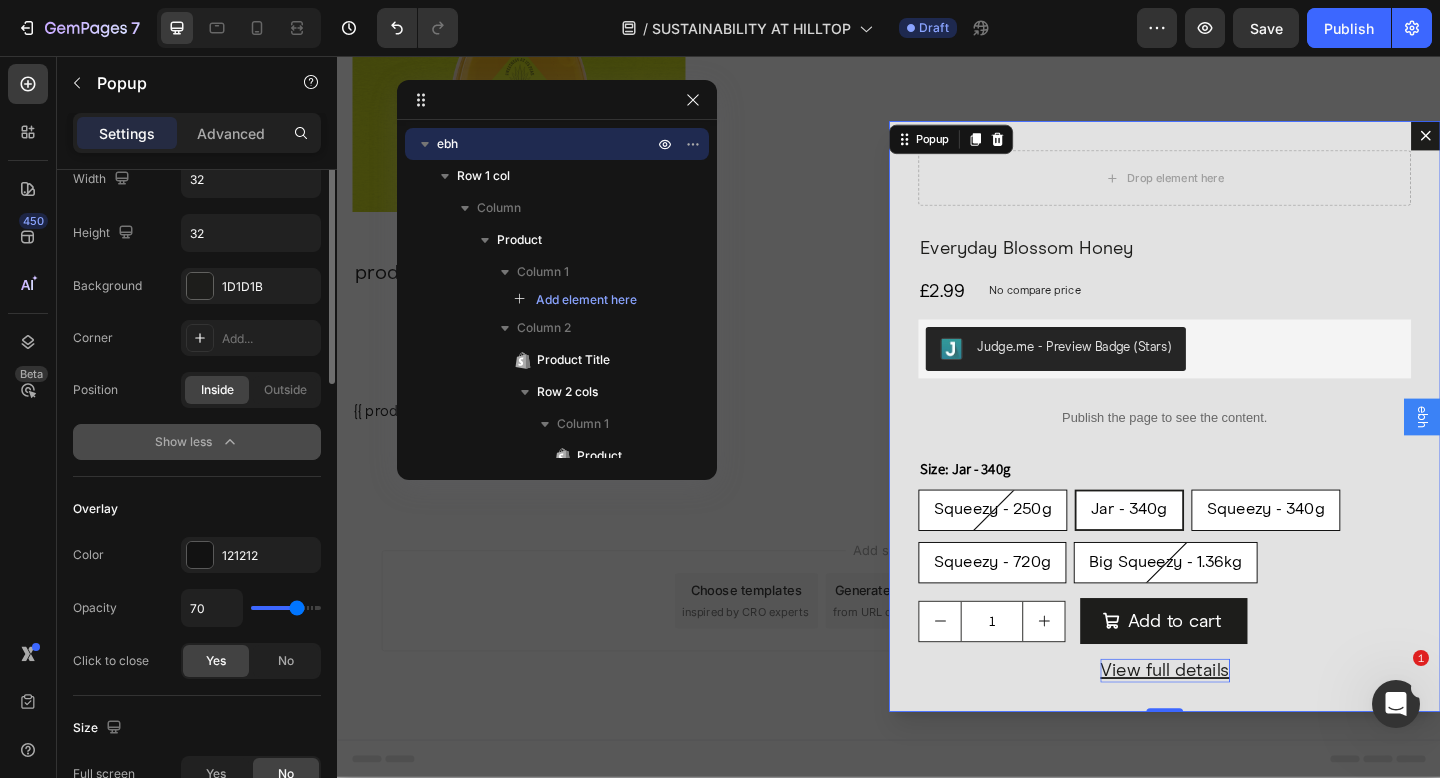 scroll, scrollTop: 462, scrollLeft: 0, axis: vertical 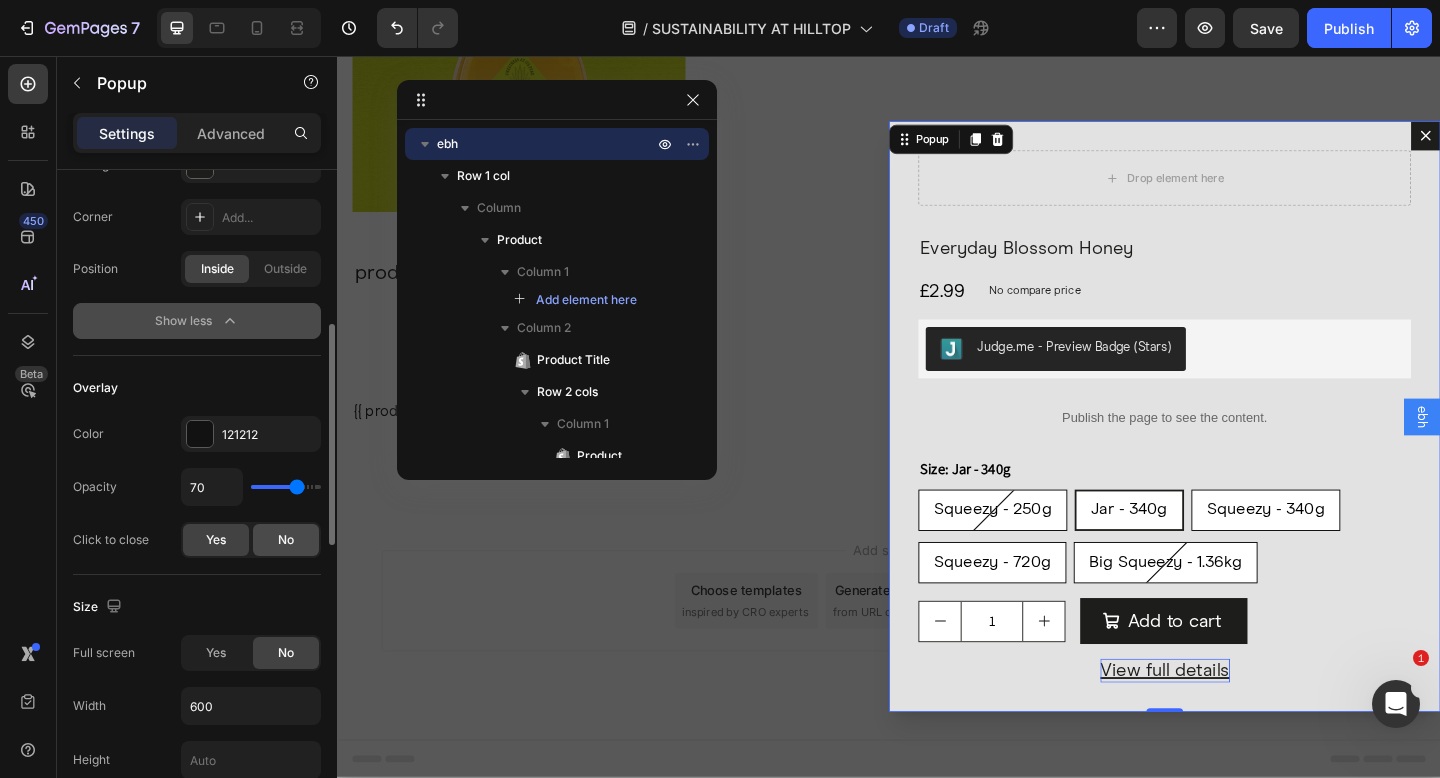 click on "No" 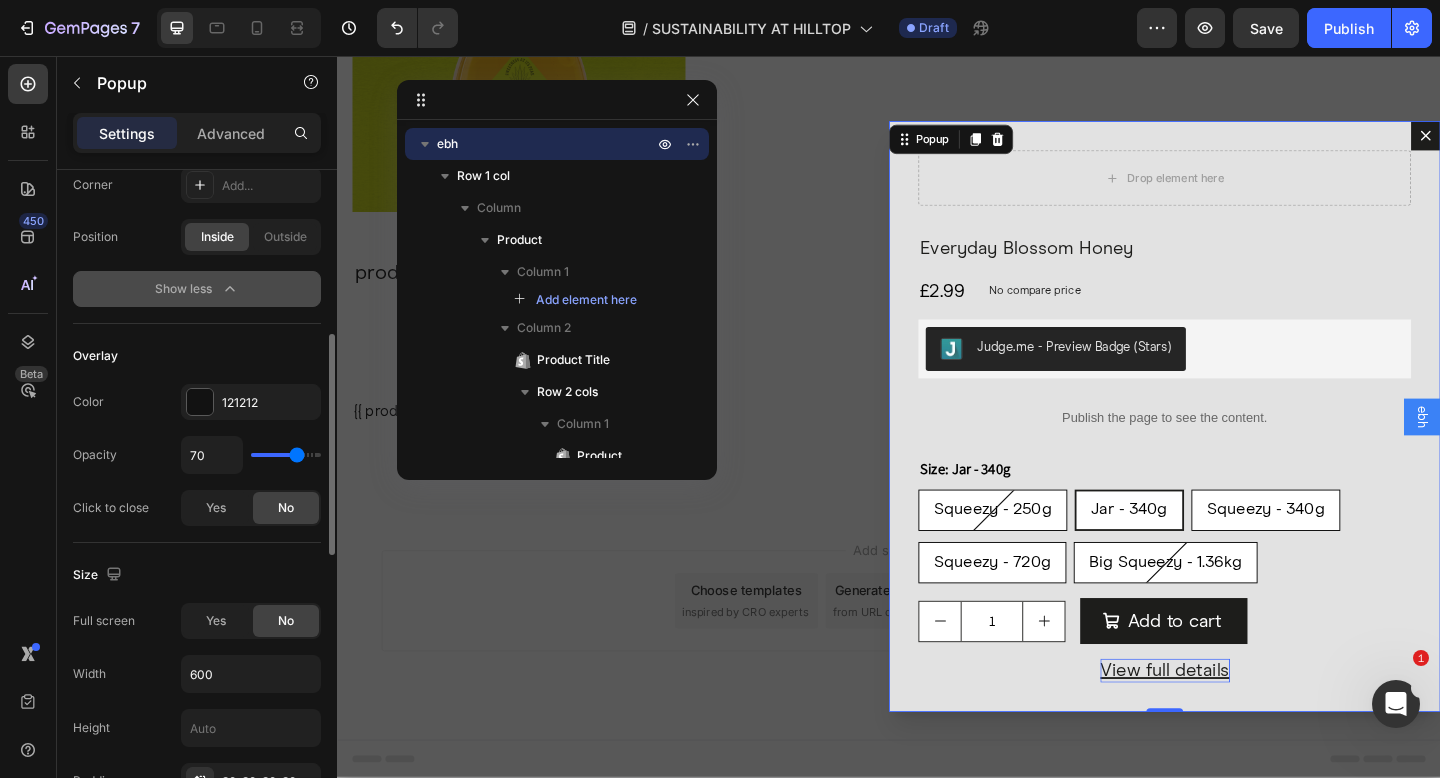 scroll, scrollTop: 528, scrollLeft: 0, axis: vertical 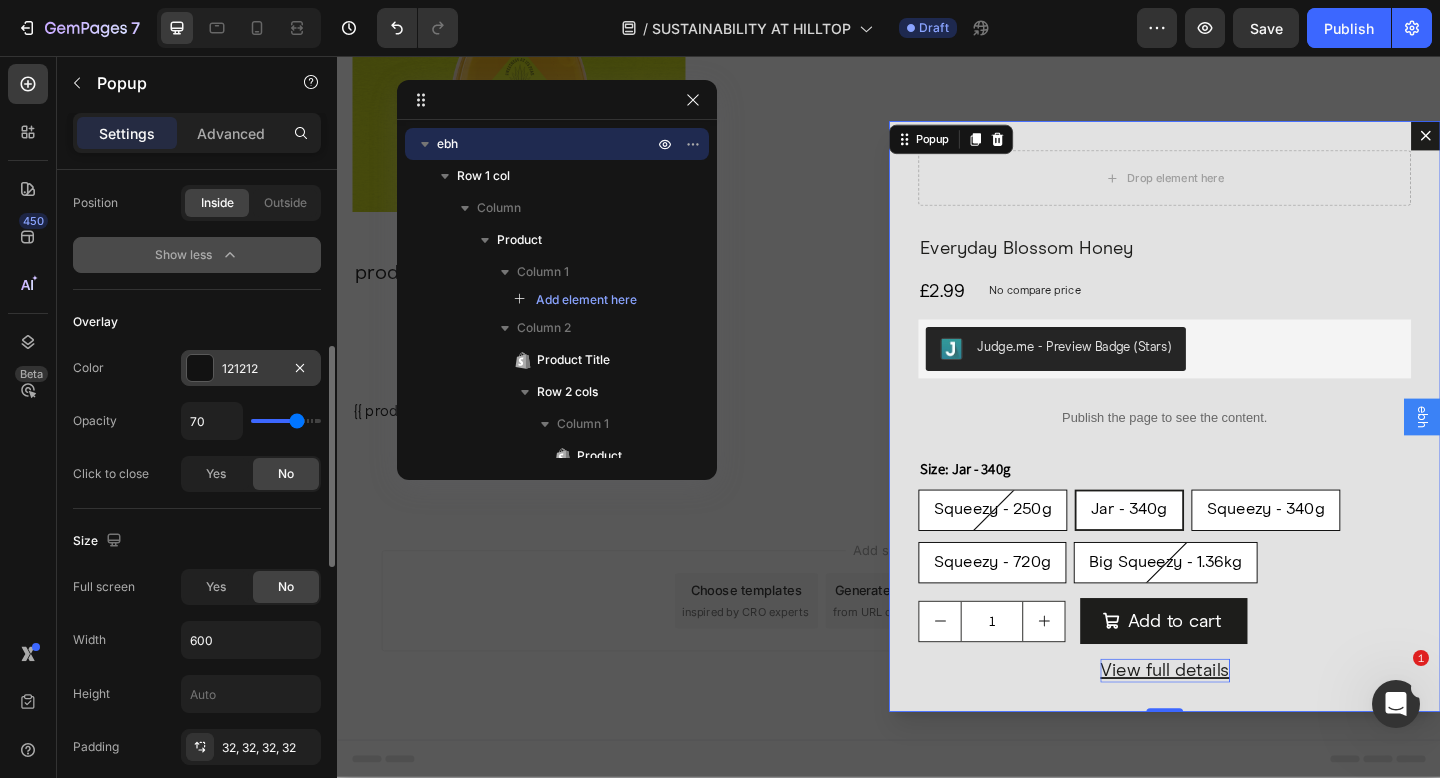 click at bounding box center [200, 368] 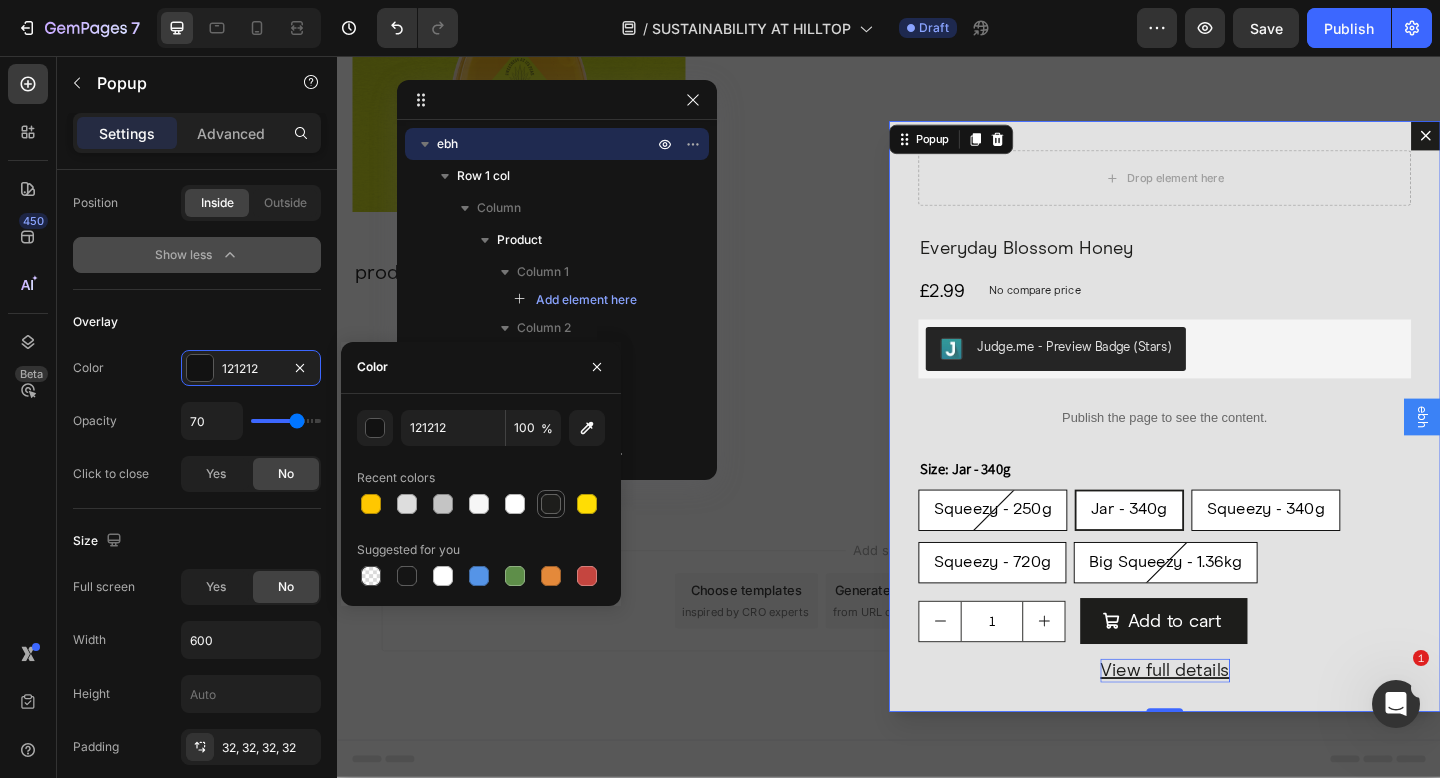 click at bounding box center (551, 504) 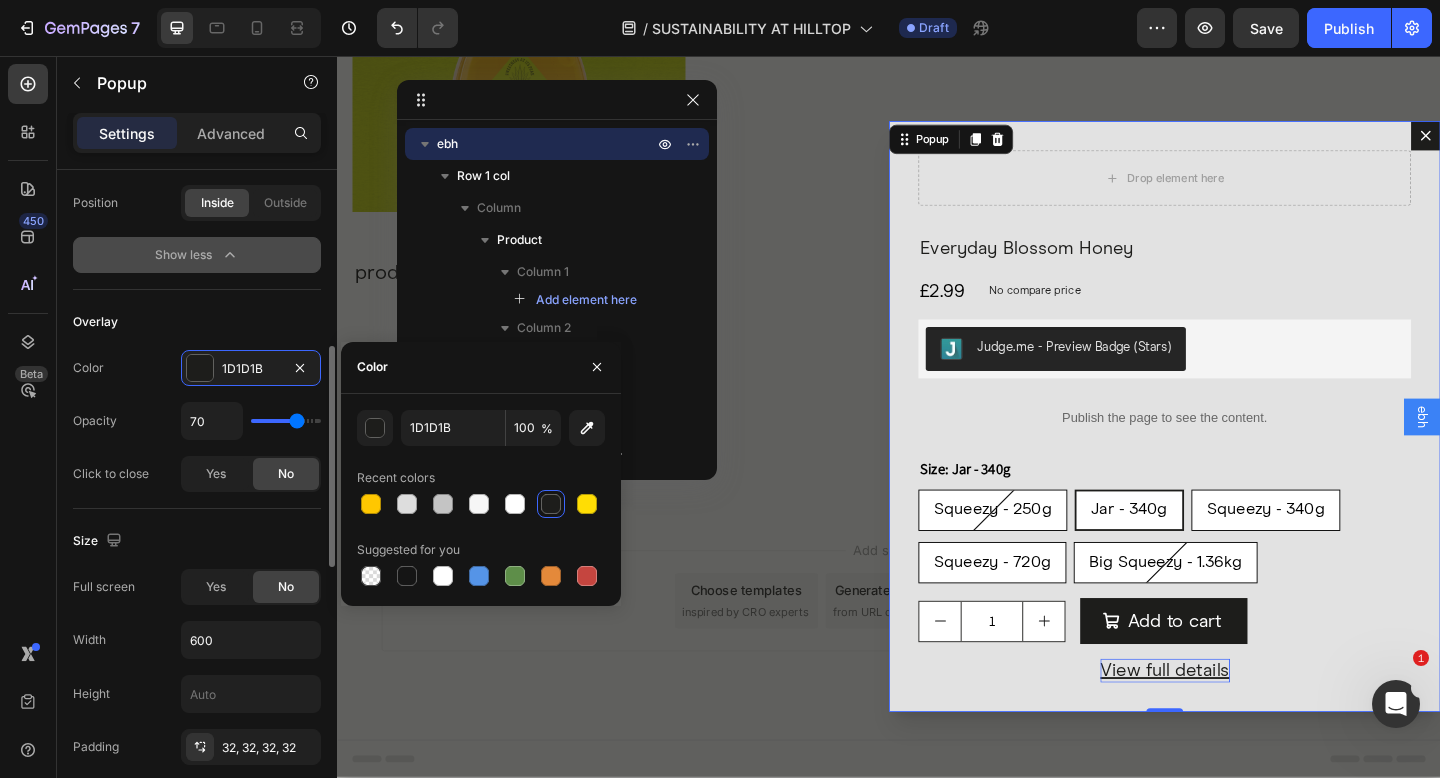 click on "Overlay Color 1D1D1B Opacity 70 Click to close Yes No" 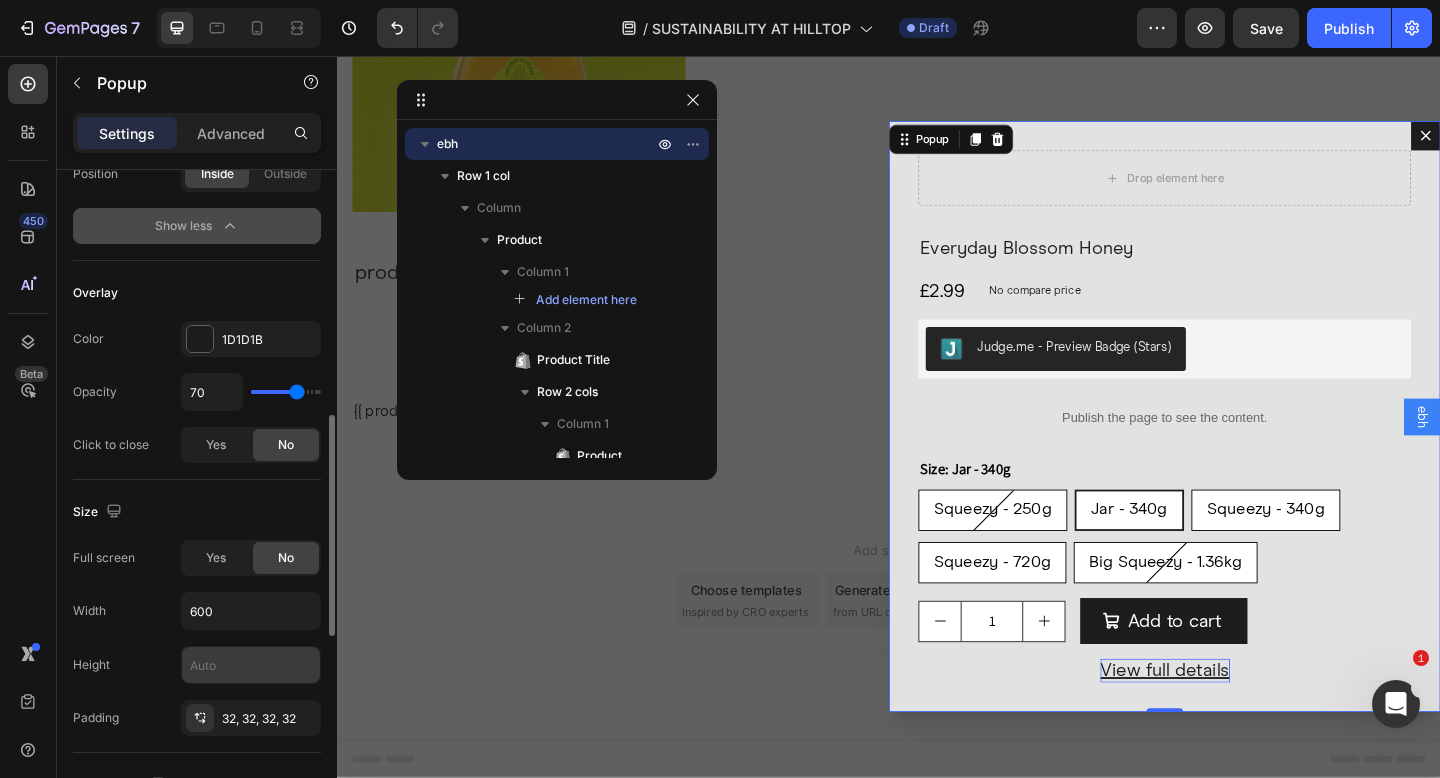 scroll, scrollTop: 681, scrollLeft: 0, axis: vertical 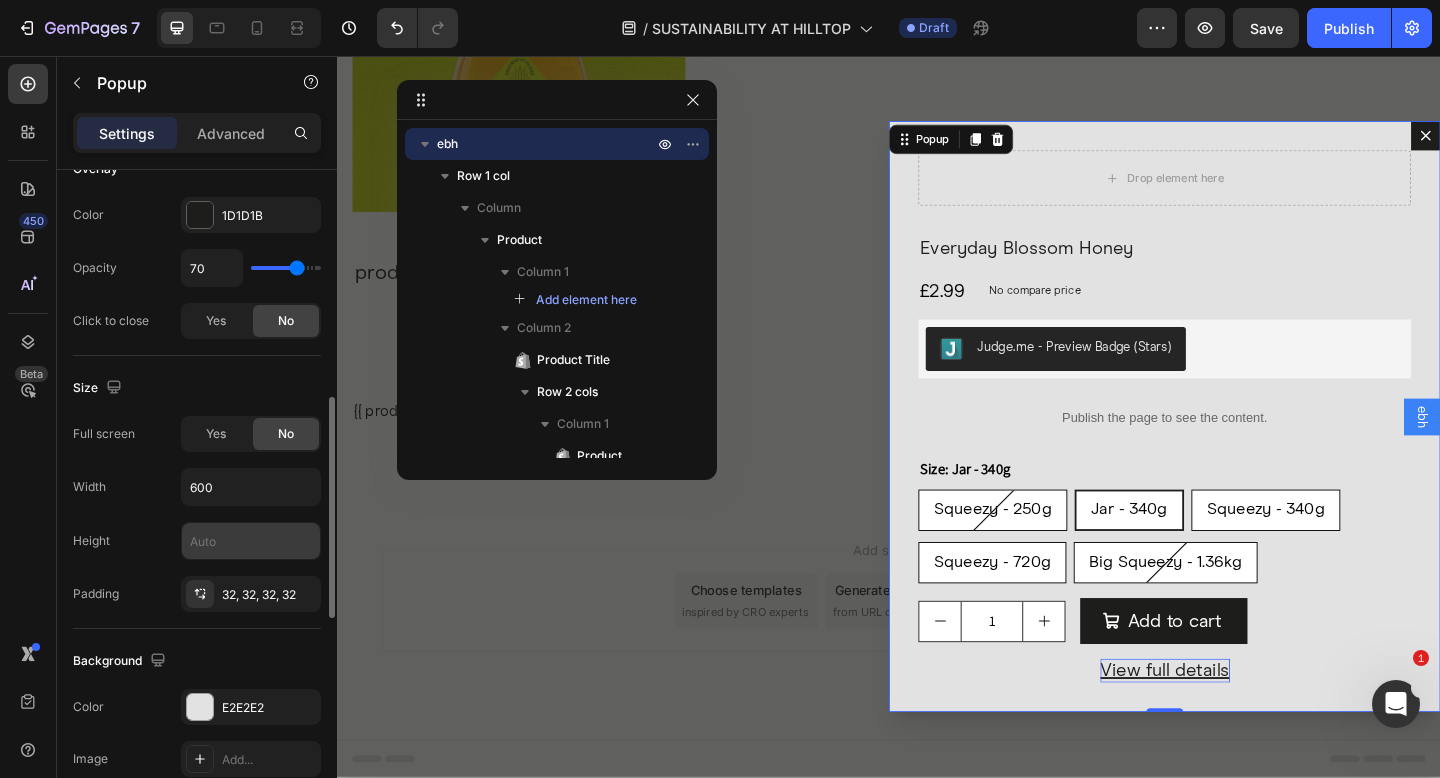 click at bounding box center (251, 541) 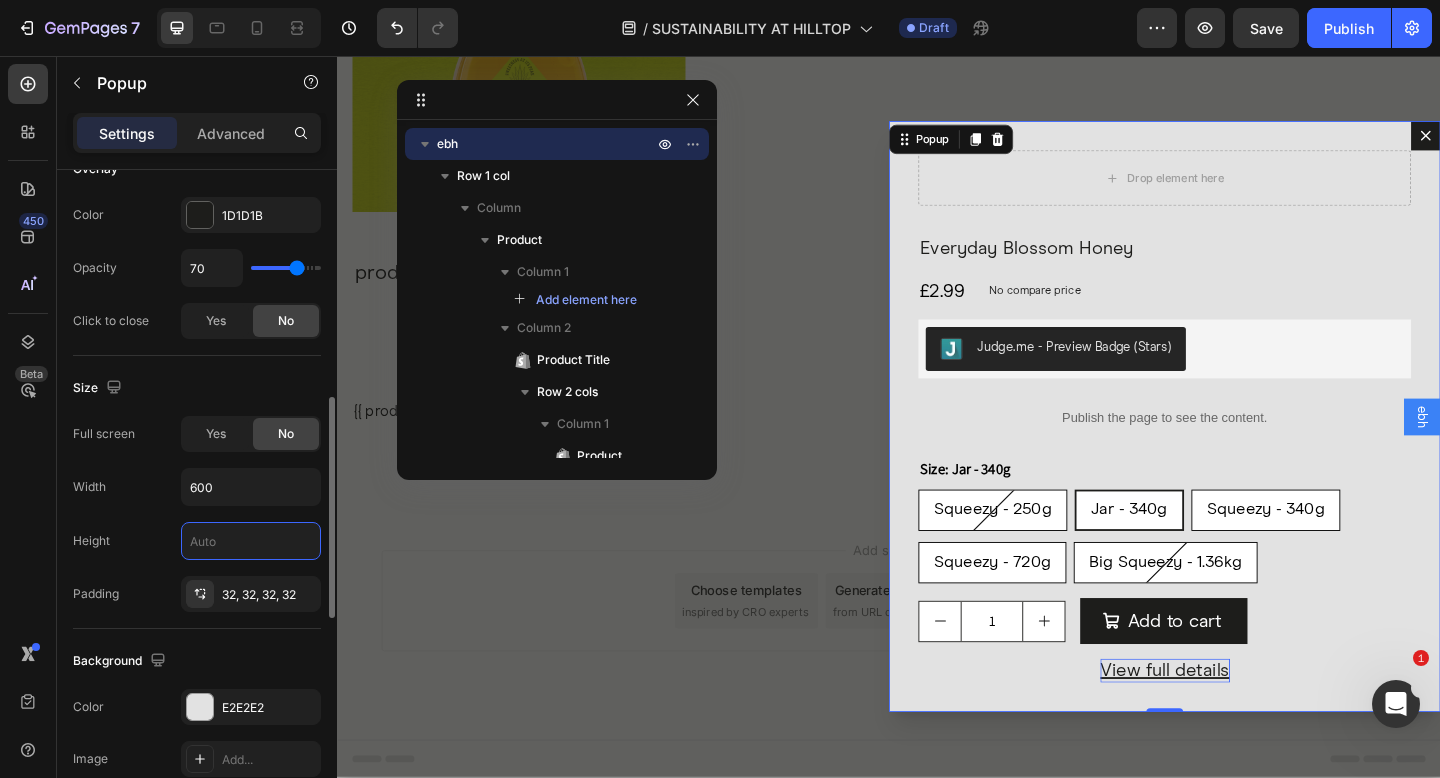 click at bounding box center (251, 541) 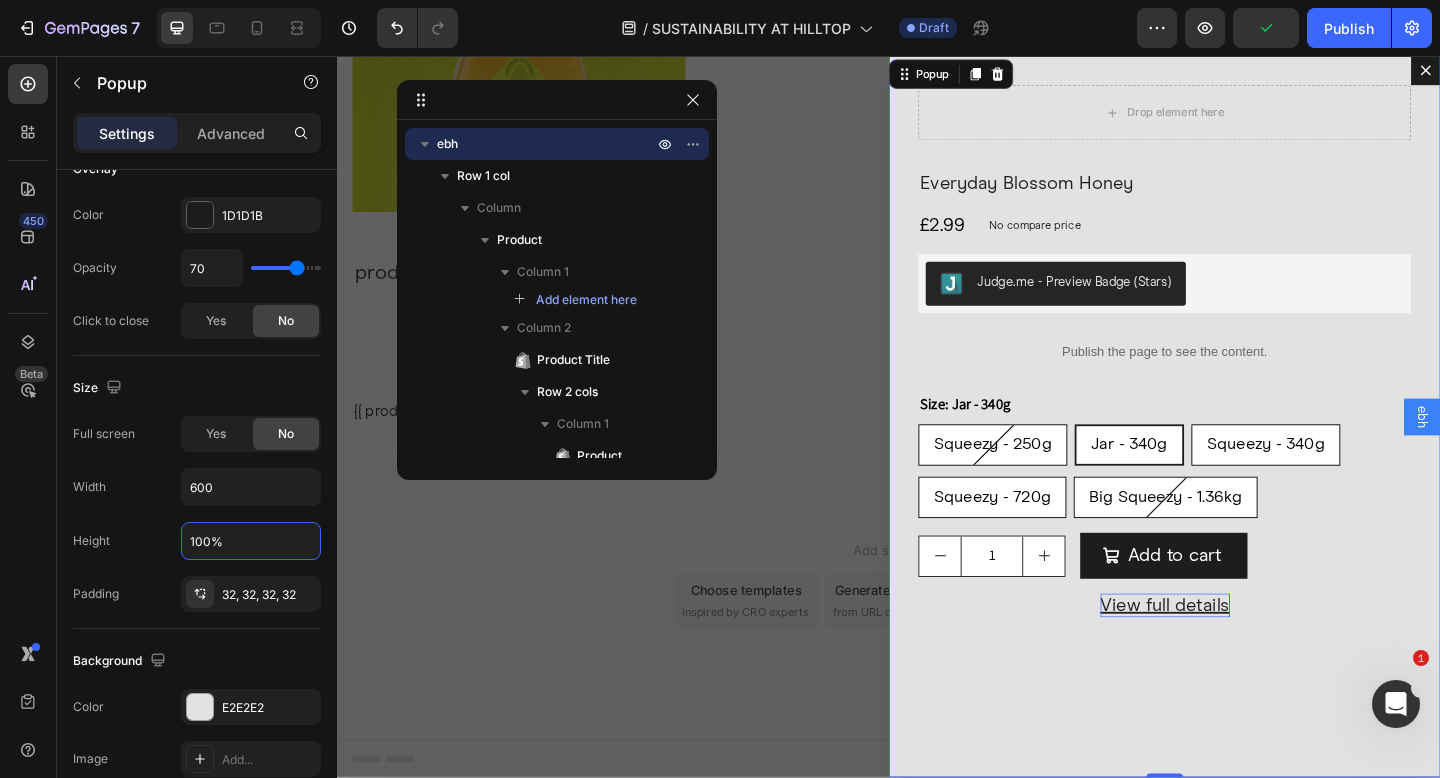 type on "100%" 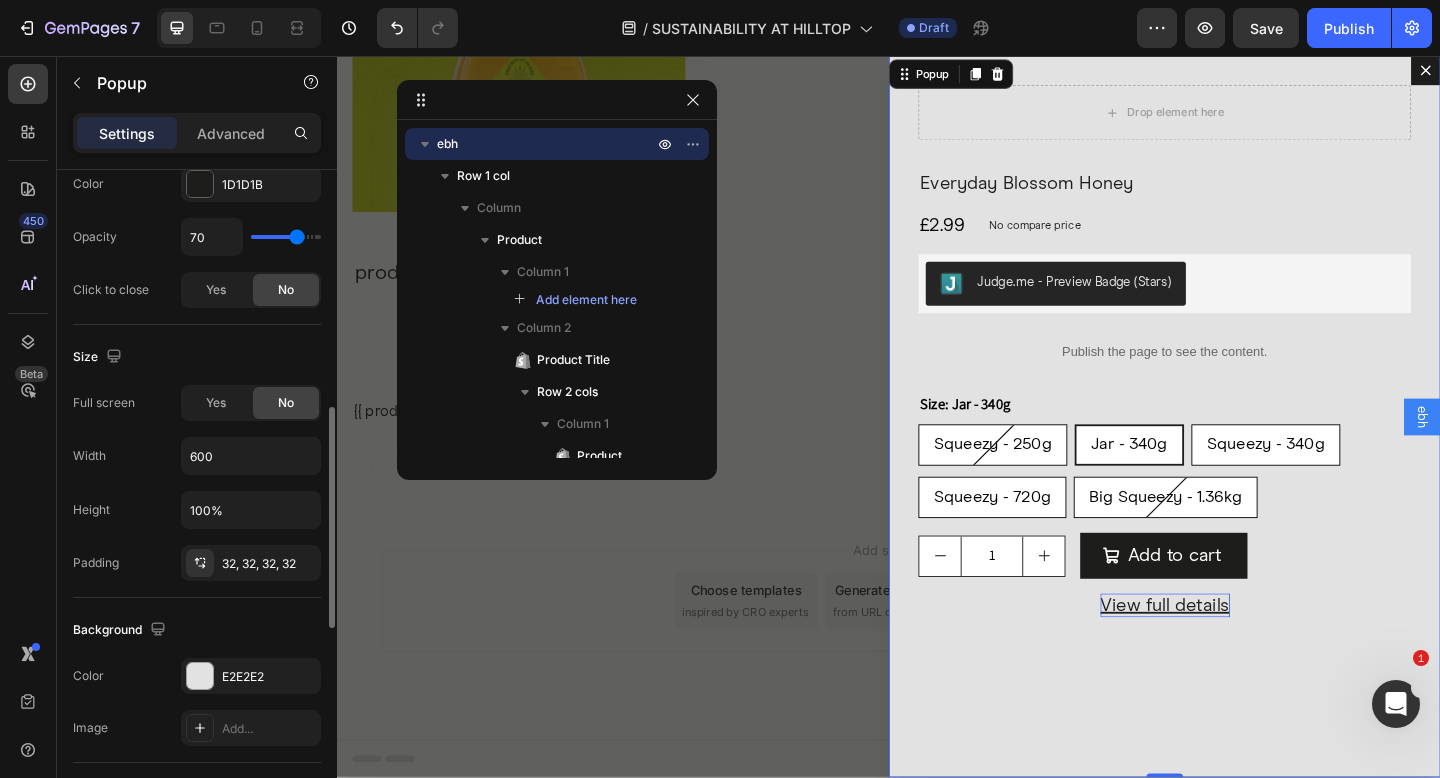 scroll, scrollTop: 943, scrollLeft: 0, axis: vertical 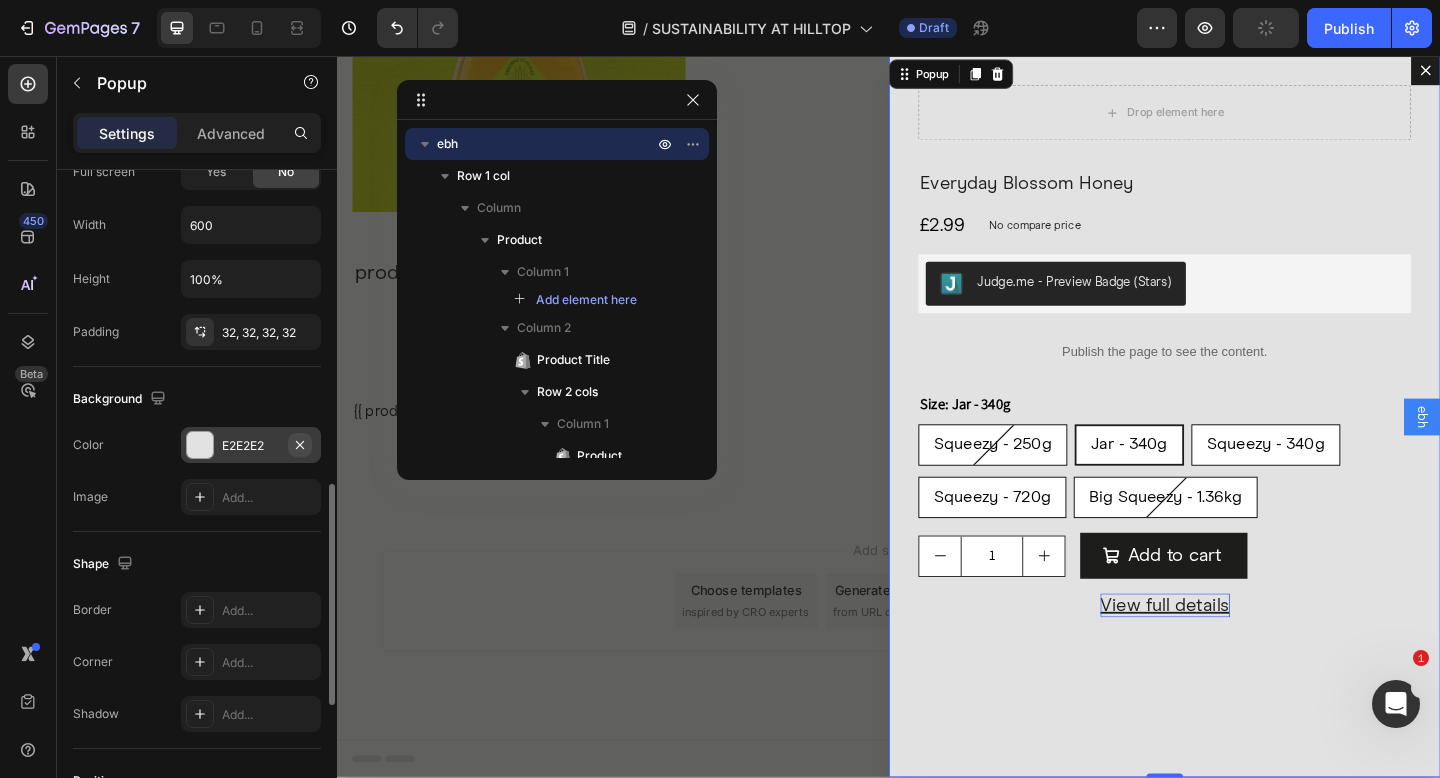 click 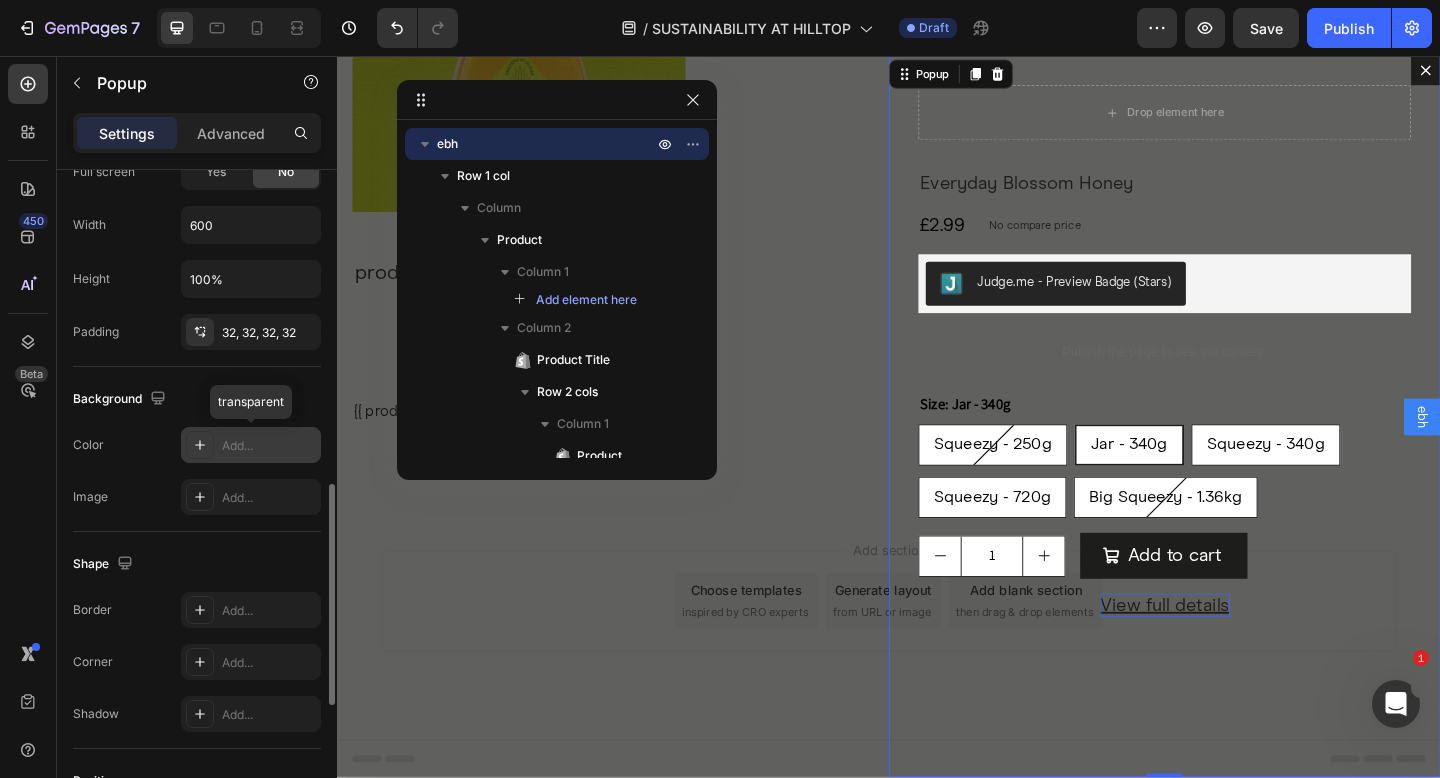click on "Add..." at bounding box center [251, 445] 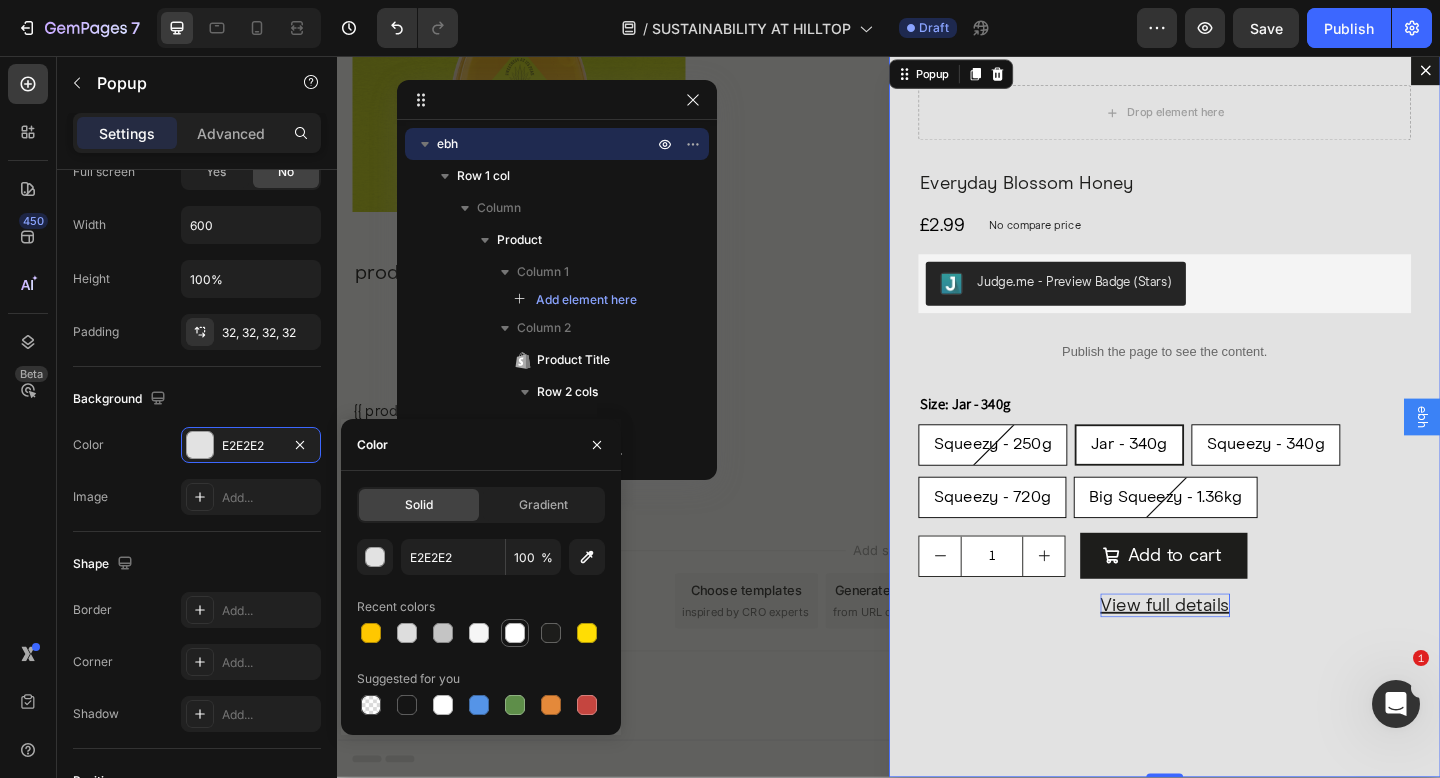 click at bounding box center [515, 633] 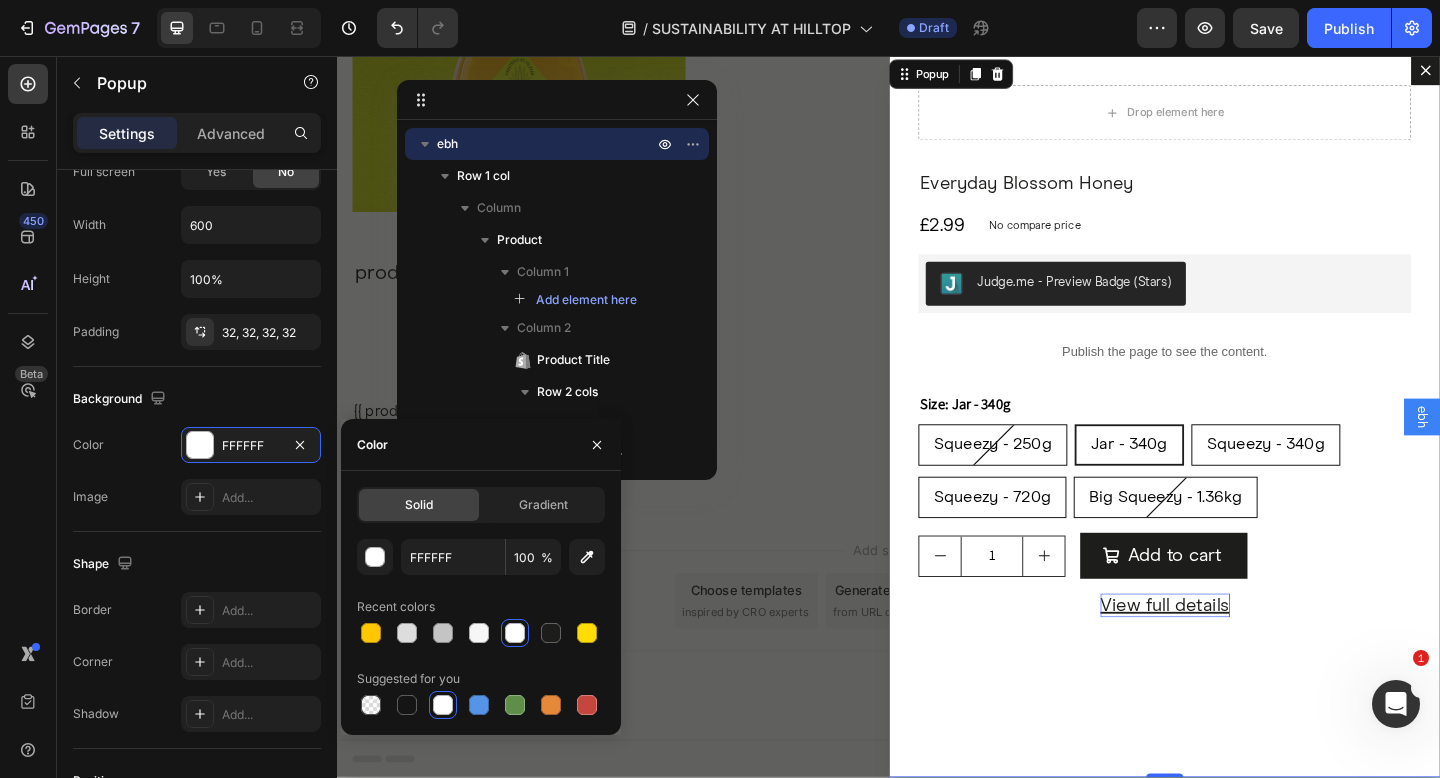 click on "450 Beta" at bounding box center (28, 417) 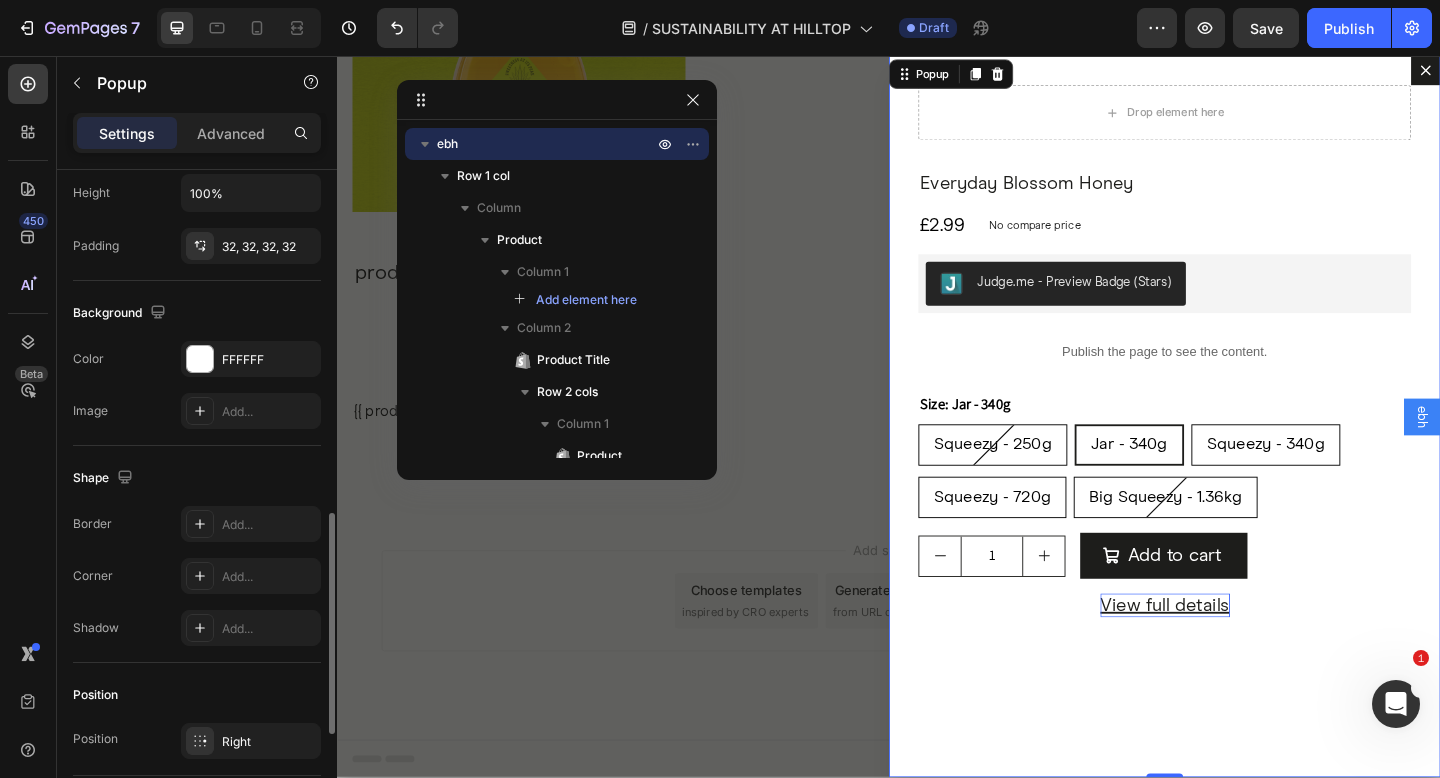 scroll, scrollTop: 1317, scrollLeft: 0, axis: vertical 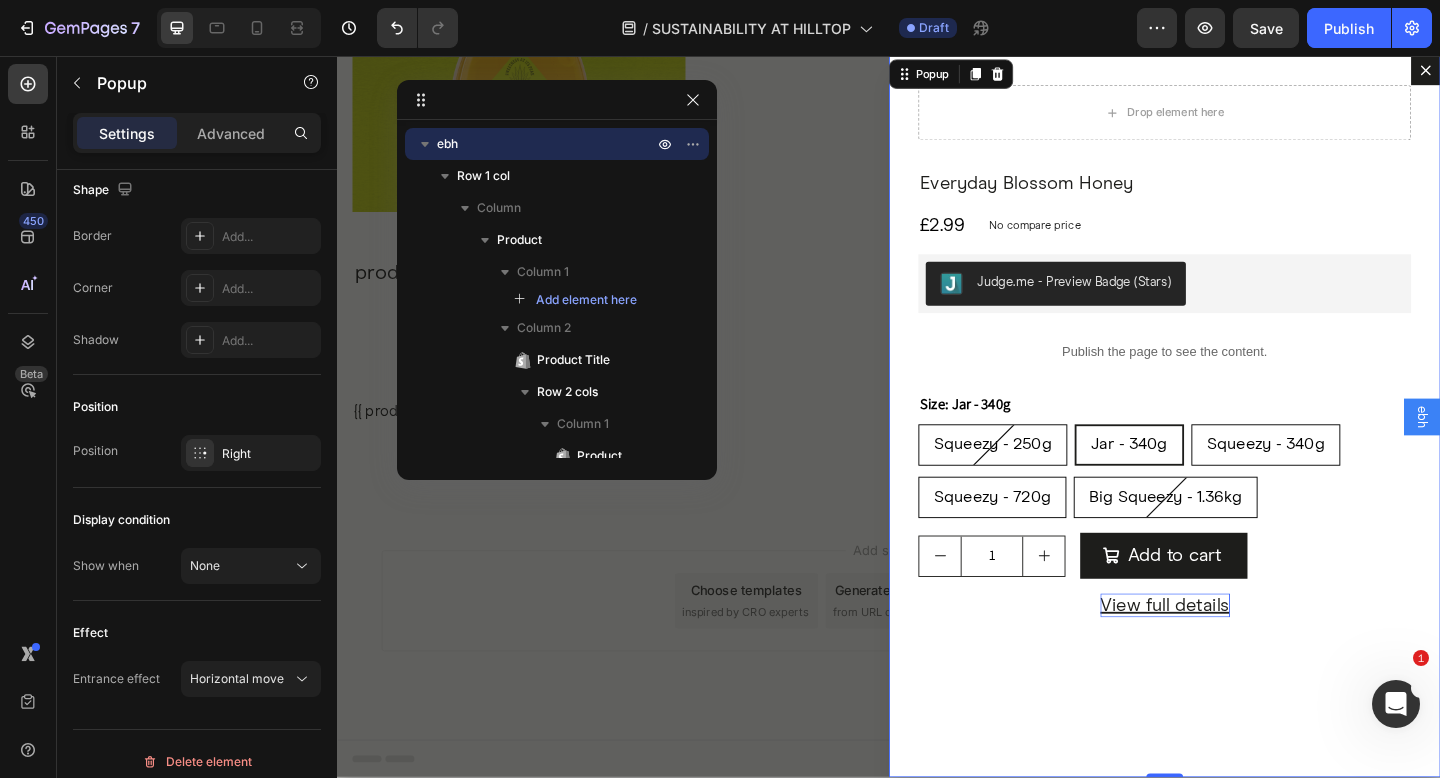 click on "Drop element here Everyday Blossom Honey Product Title £2.99 Product Price Product Price No compare price Product Price Row Judge.me - Preview Badge (Stars) Judge.me
Publish the page to see the content.
Custom Code Size: Jar - 340g Squeezy - 250g Squeezy - 250g Squeezy - 250g Jar - 340g Jar - 340g Jar - 340g Squeezy - 340g Squeezy - 340g Squeezy - 340g Squeezy - 720g Squeezy - 720g Squeezy - 720g Big Squeezy - 1.36kg Big Squeezy - 1.36kg Big Squeezy - 1.36kg Product Variants & Swatches
1
Product Quantity
Add to cart Add to Cart Row View full details Product View More Product Row" at bounding box center [1237, 448] 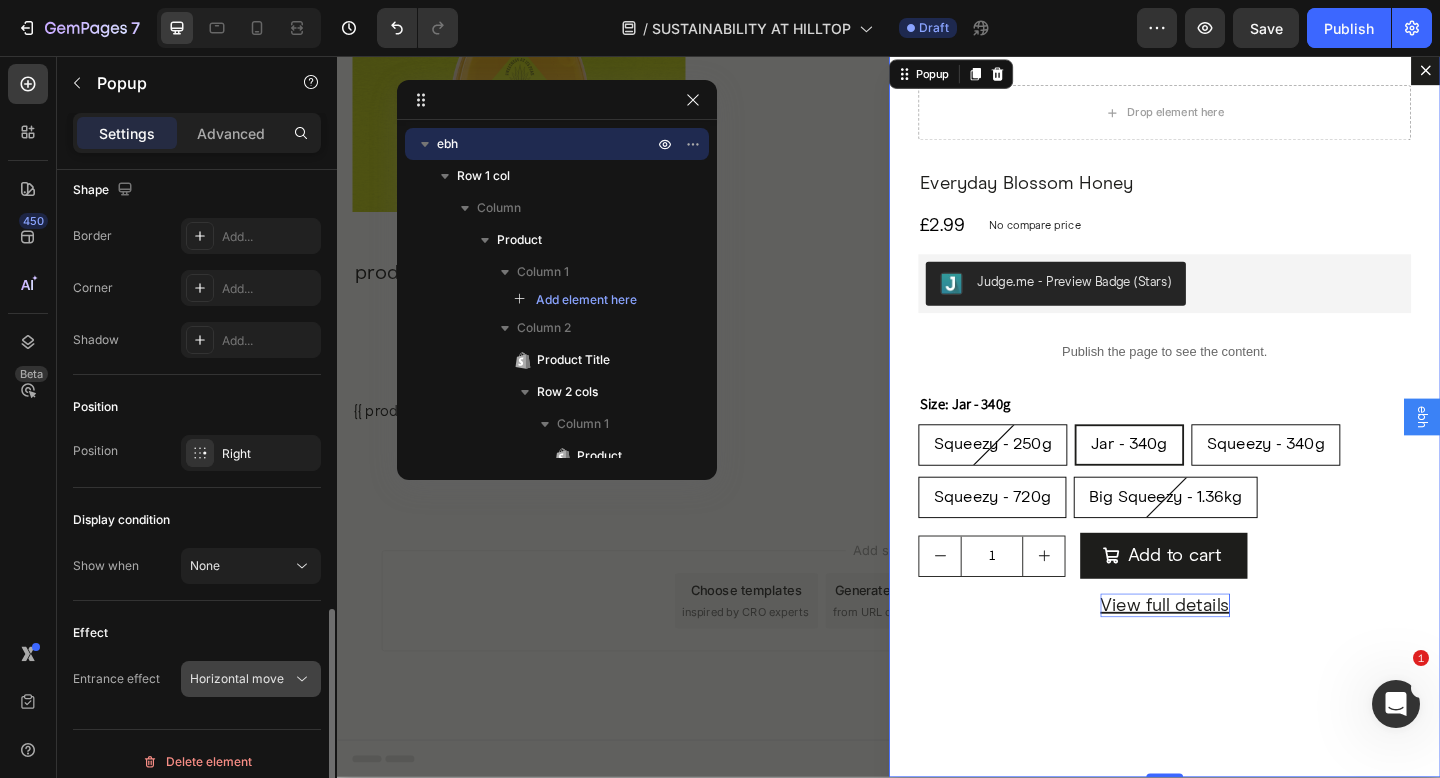 click 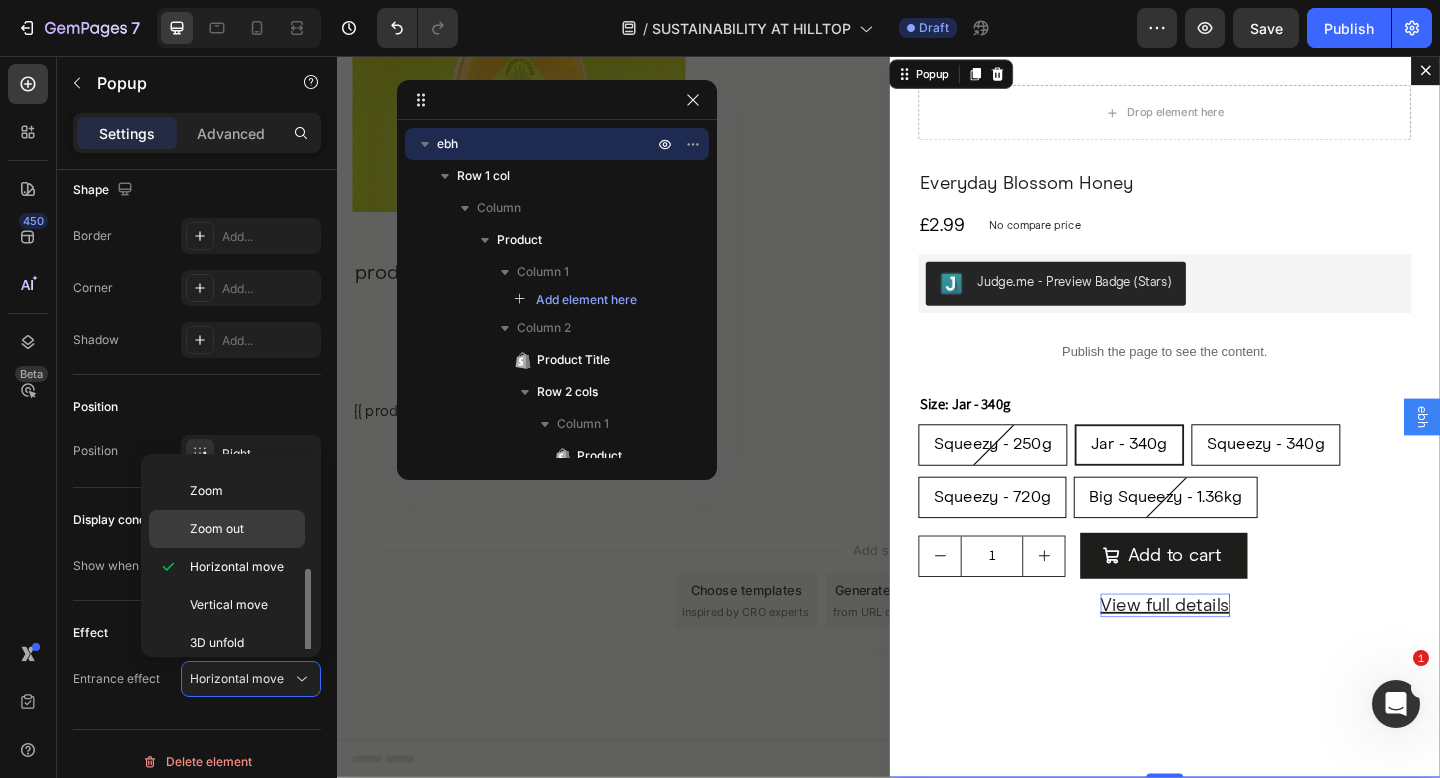 scroll, scrollTop: 79, scrollLeft: 0, axis: vertical 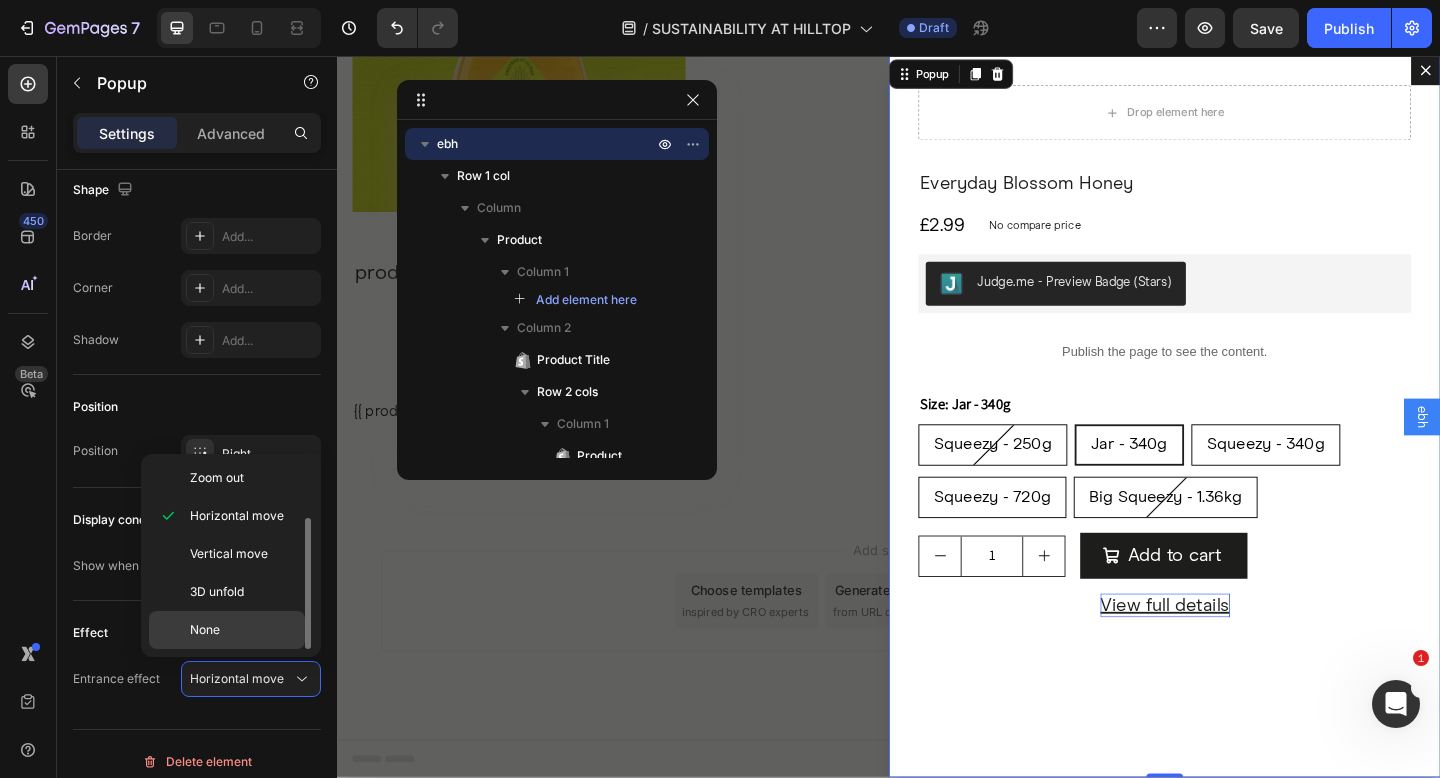 click on "None" at bounding box center [243, 630] 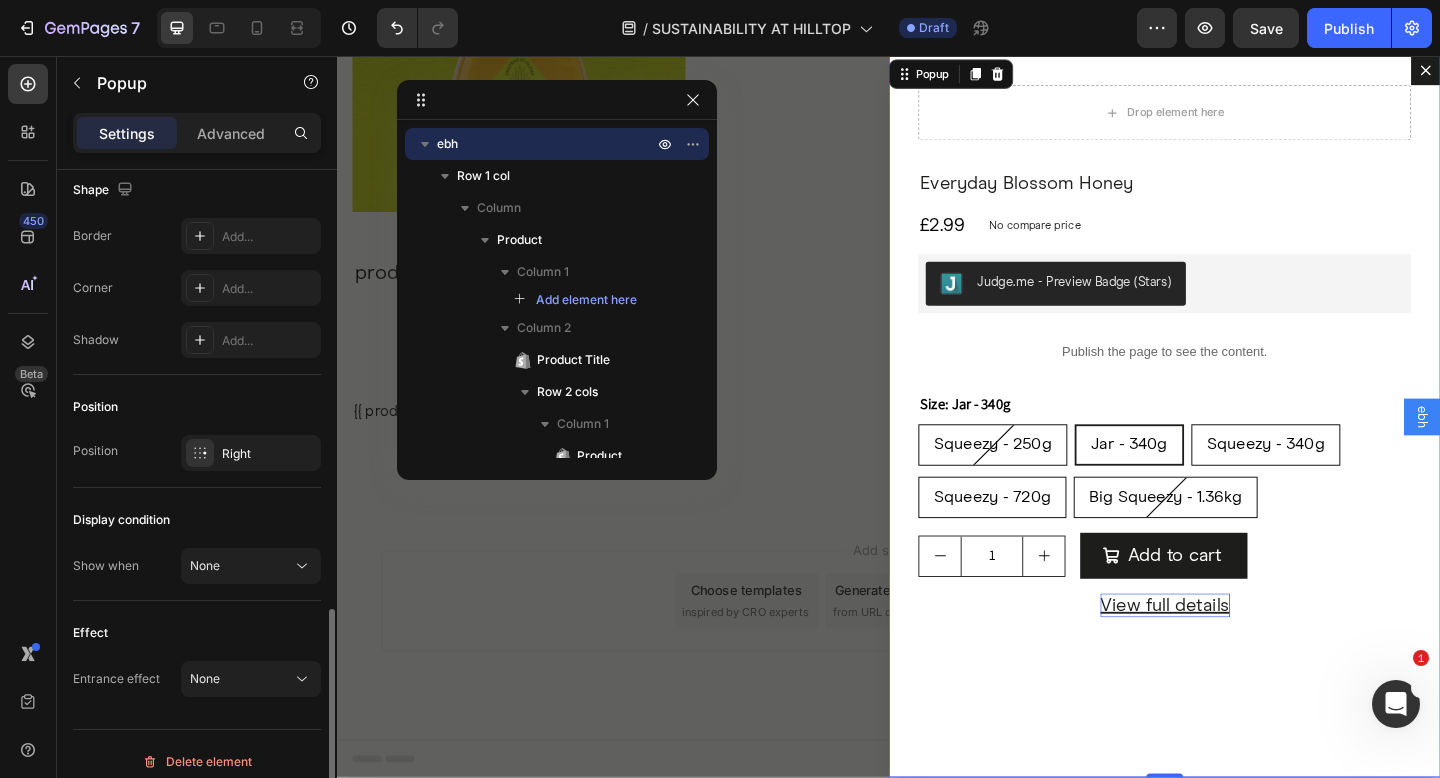 click on "Popup name Name ebh Button close Icon
X bold Icon size 16 Icon color FFFFFF Width 32 Height 32 Background 1D1D1B Corner Add... Position Inside Outside Show less Overlay Color 1D1D1B Opacity 70 Click to close Yes No Size Full screen Yes No Width 600 Height 100% Padding 32, 32, 32, 32 Background The changes might be hidden by  the video. Color FFFFFF Image Add... Shape Border Add... Corner Add... Shadow Add... Position Position Right Display condition Show when None Effect Entrance effect None Delete element" at bounding box center [197, -149] 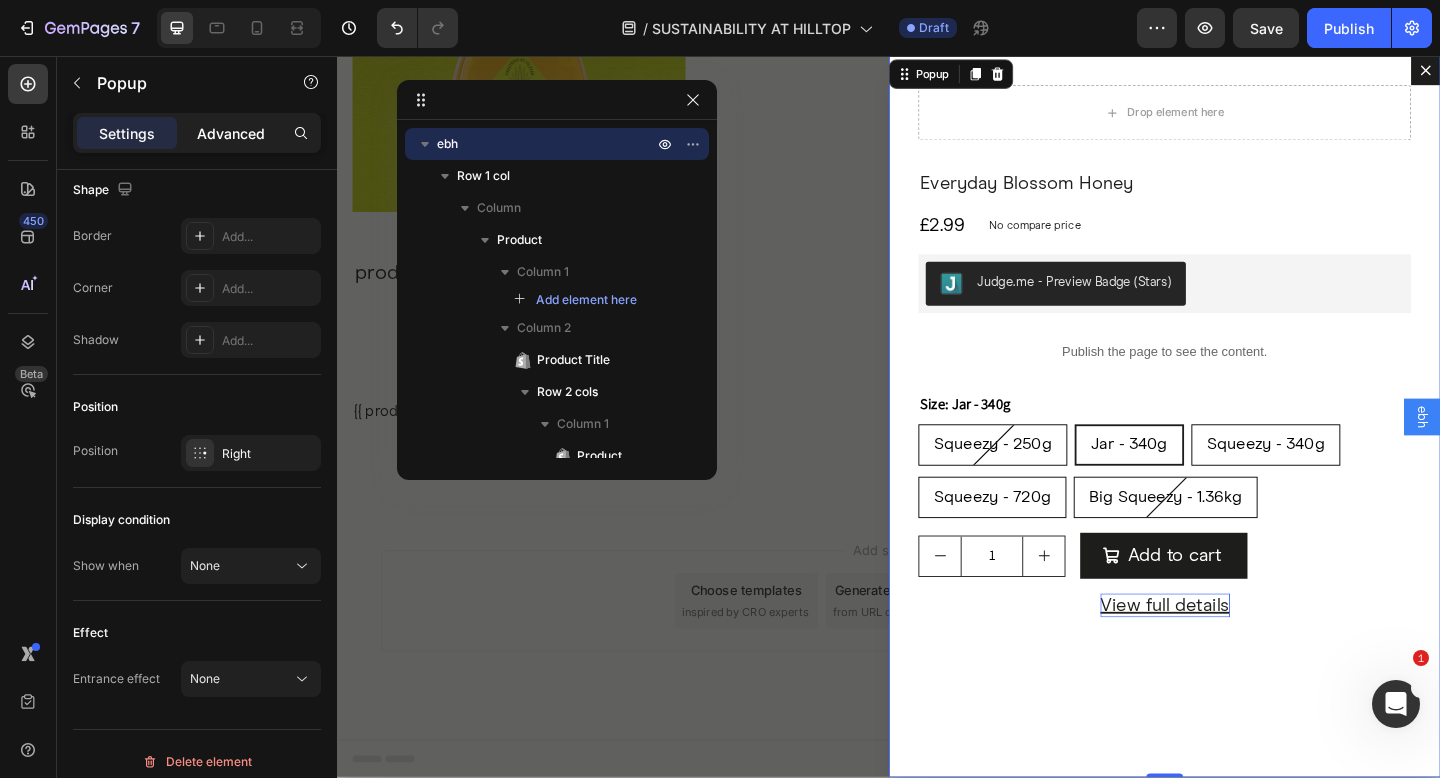 click on "Advanced" at bounding box center [231, 133] 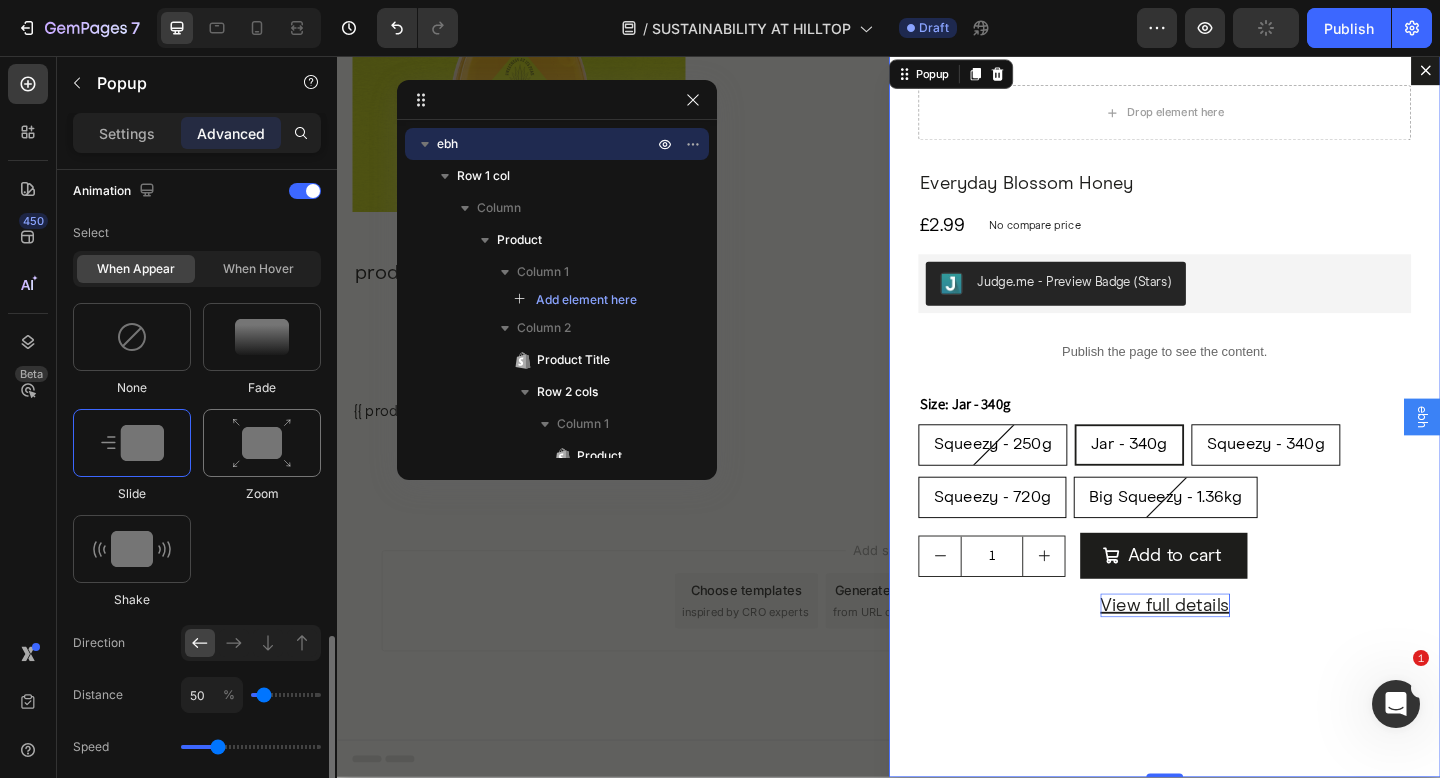scroll, scrollTop: 1010, scrollLeft: 0, axis: vertical 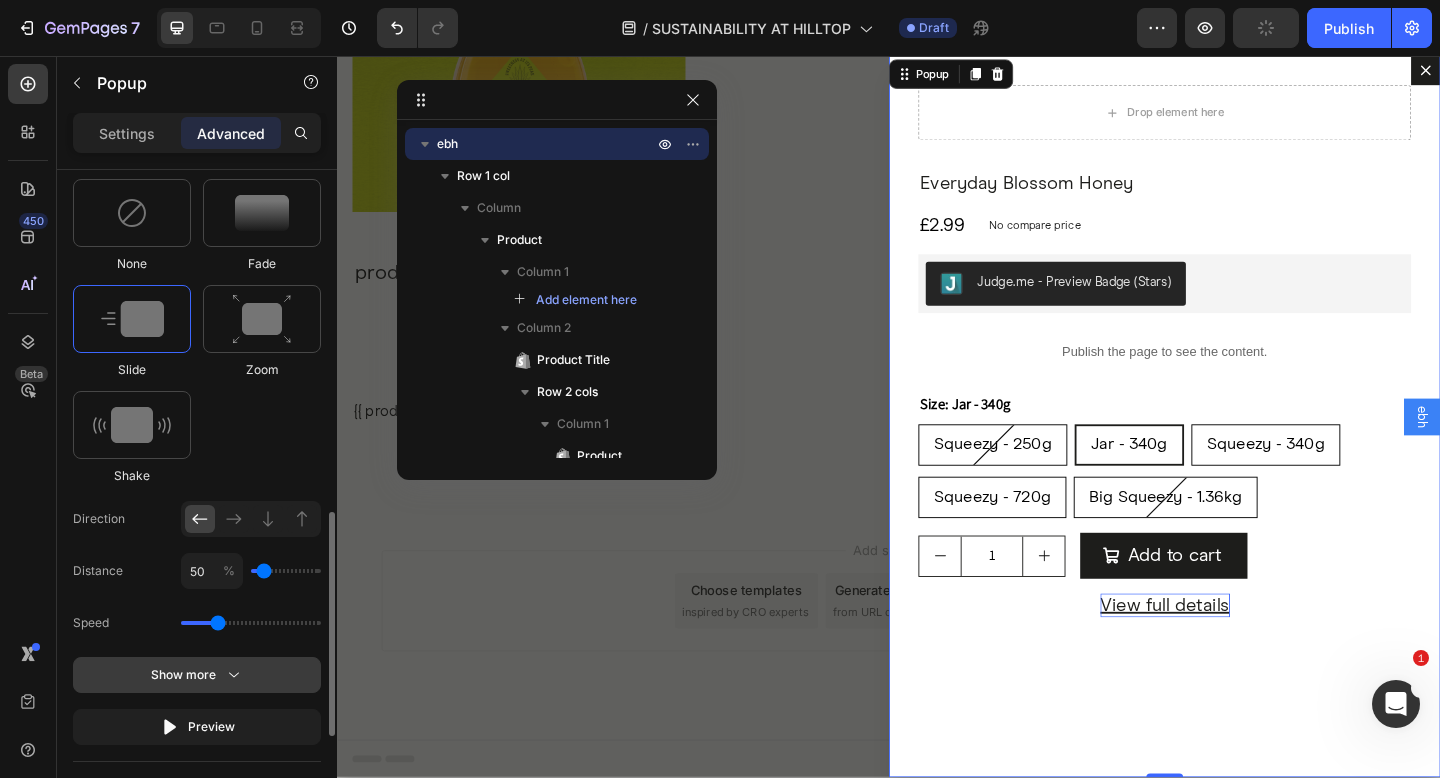 click on "Show more" at bounding box center (197, 675) 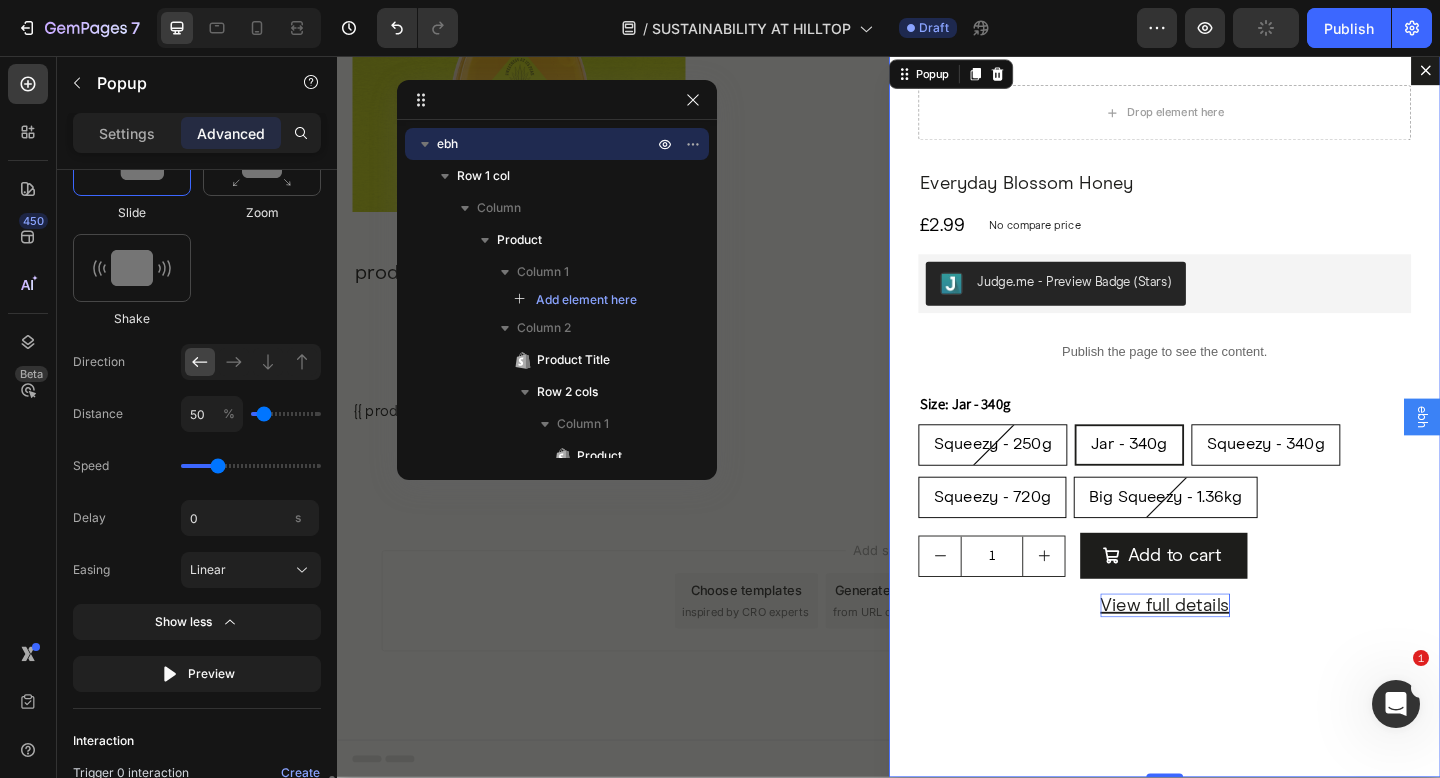 scroll, scrollTop: 1342, scrollLeft: 0, axis: vertical 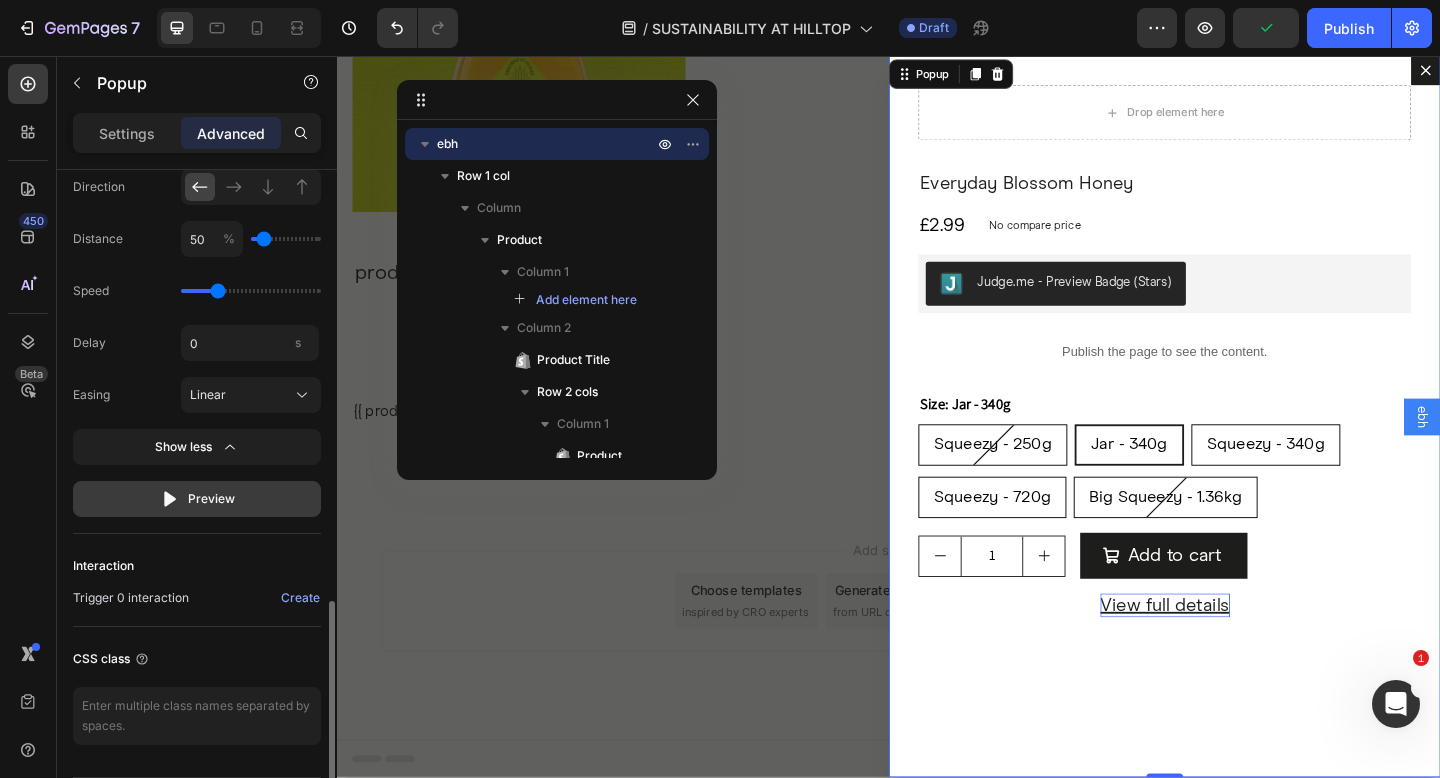 click on "Preview" at bounding box center (197, 499) 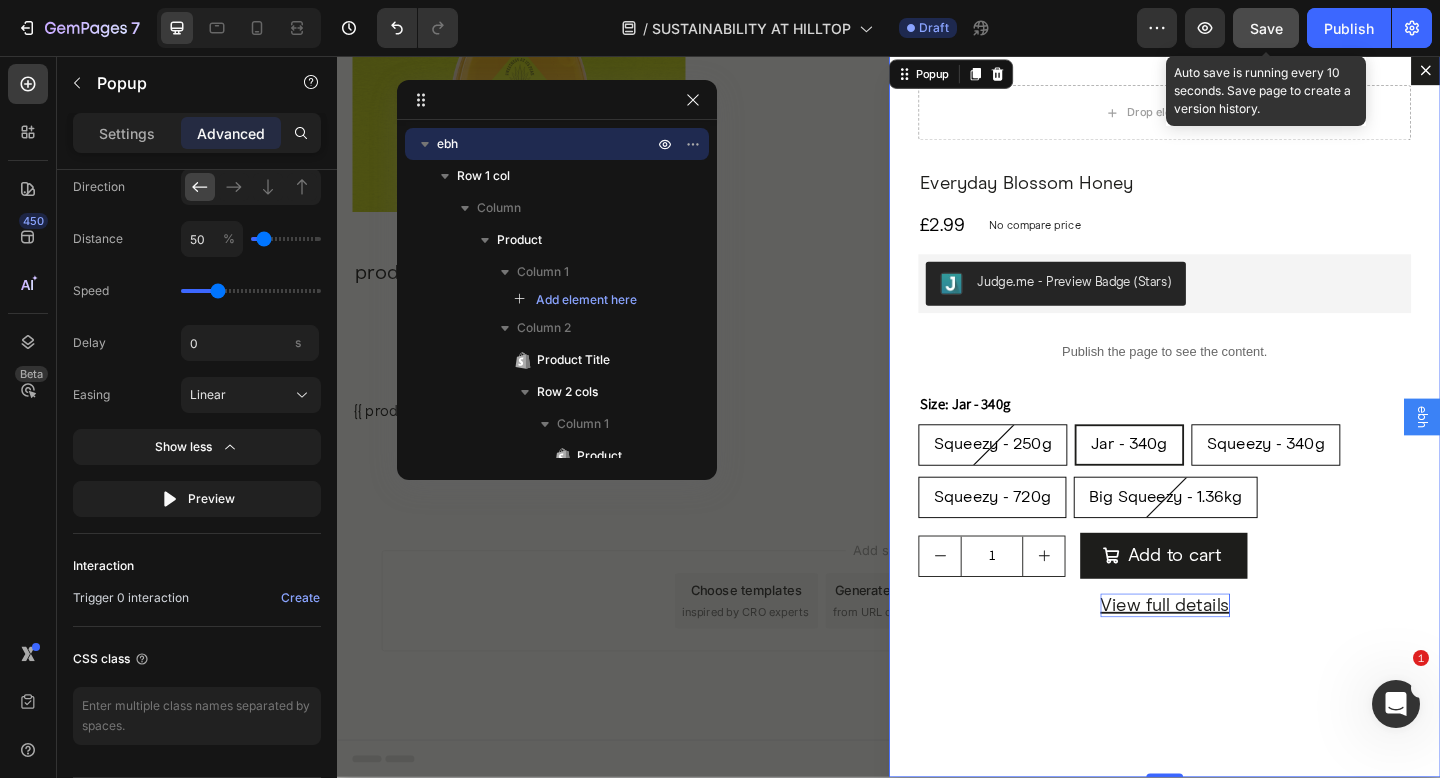 click on "Save" 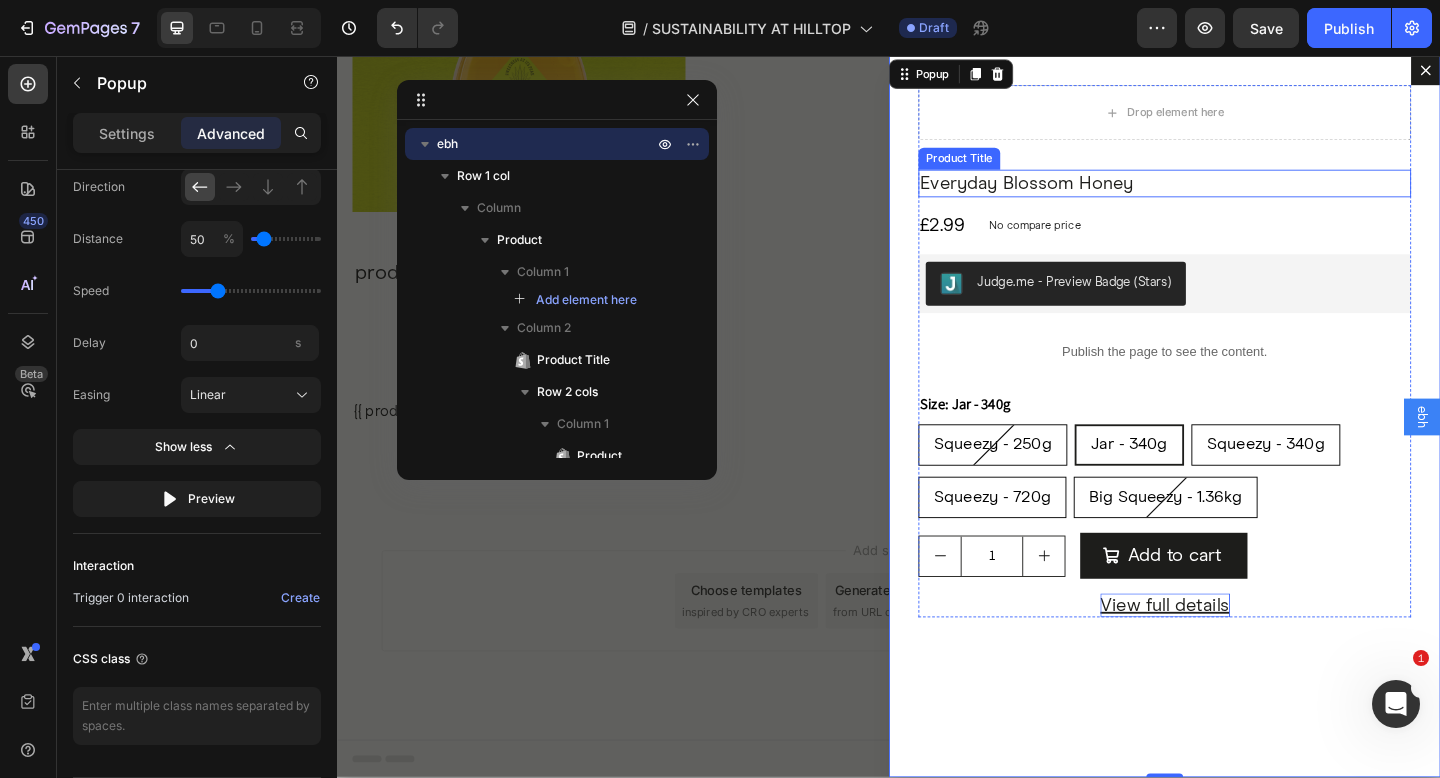 click on "Everyday Blossom Honey" at bounding box center [1237, 195] 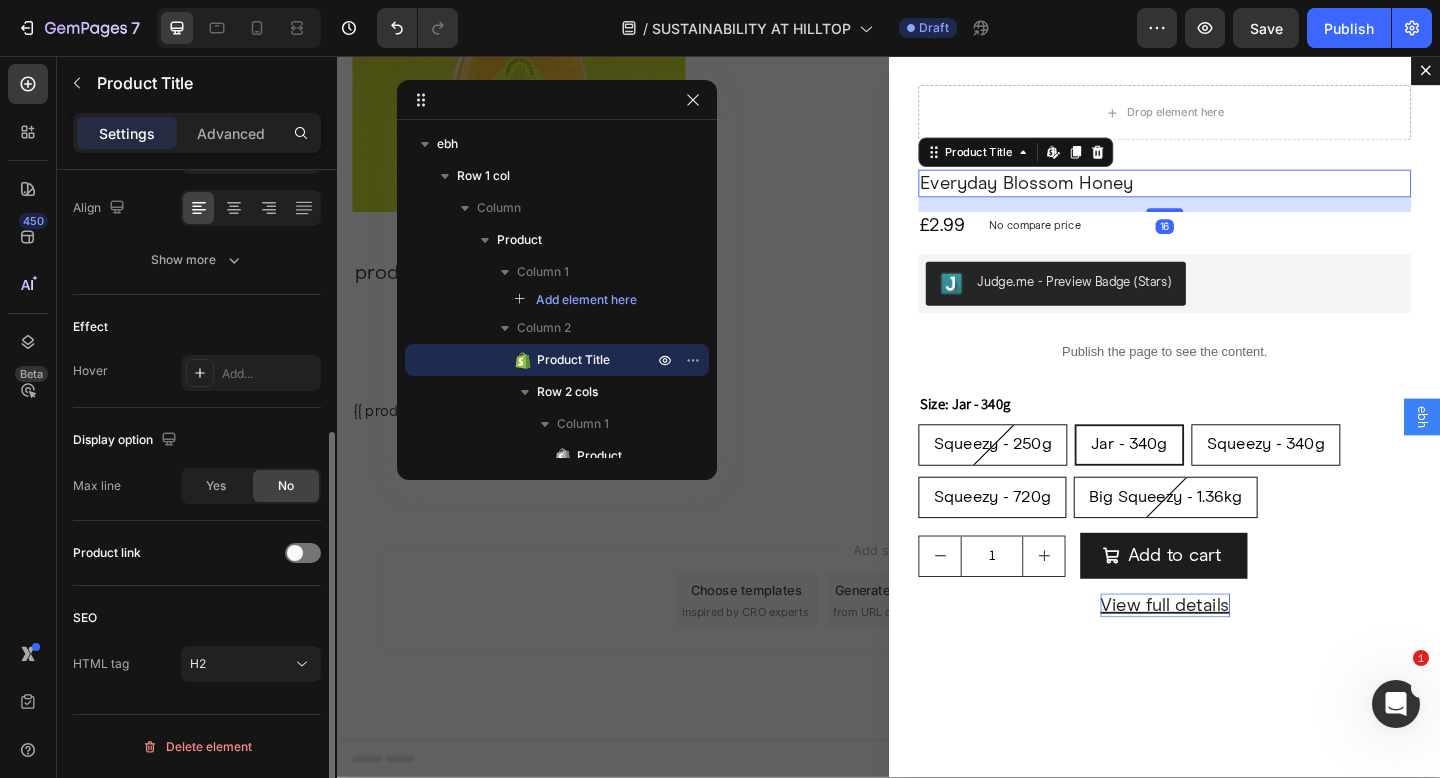 scroll, scrollTop: 0, scrollLeft: 0, axis: both 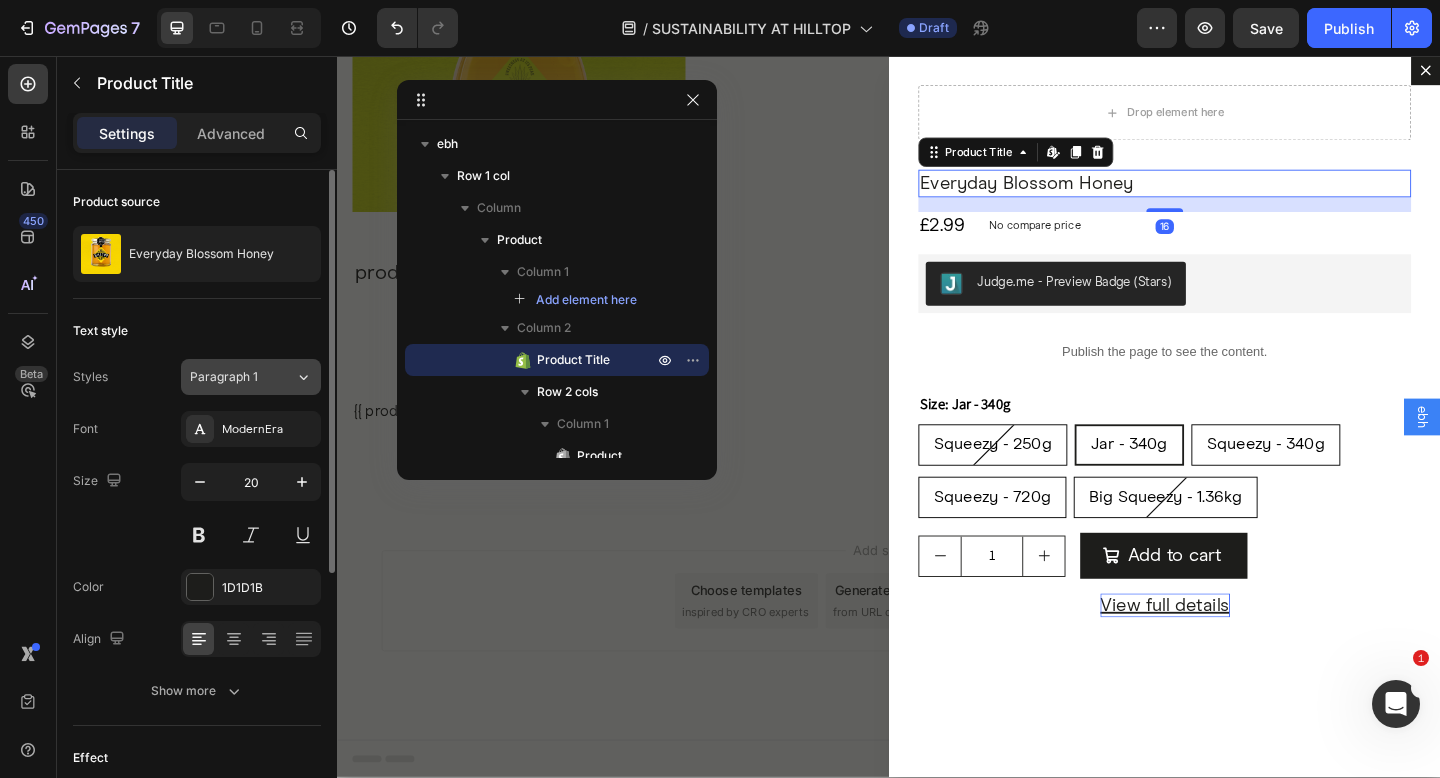 click on "Paragraph 1" at bounding box center [230, 377] 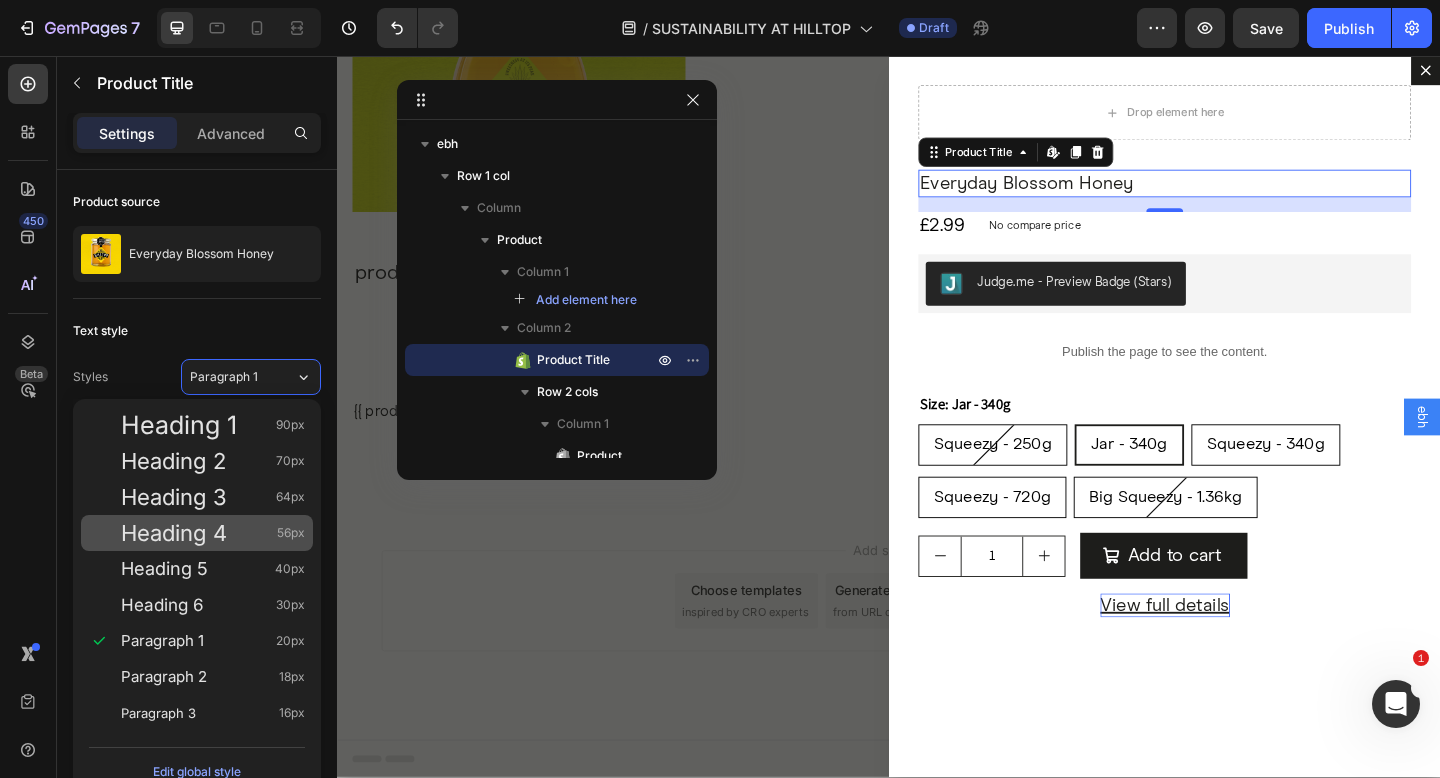 click on "Heading 4 56px" at bounding box center (213, 533) 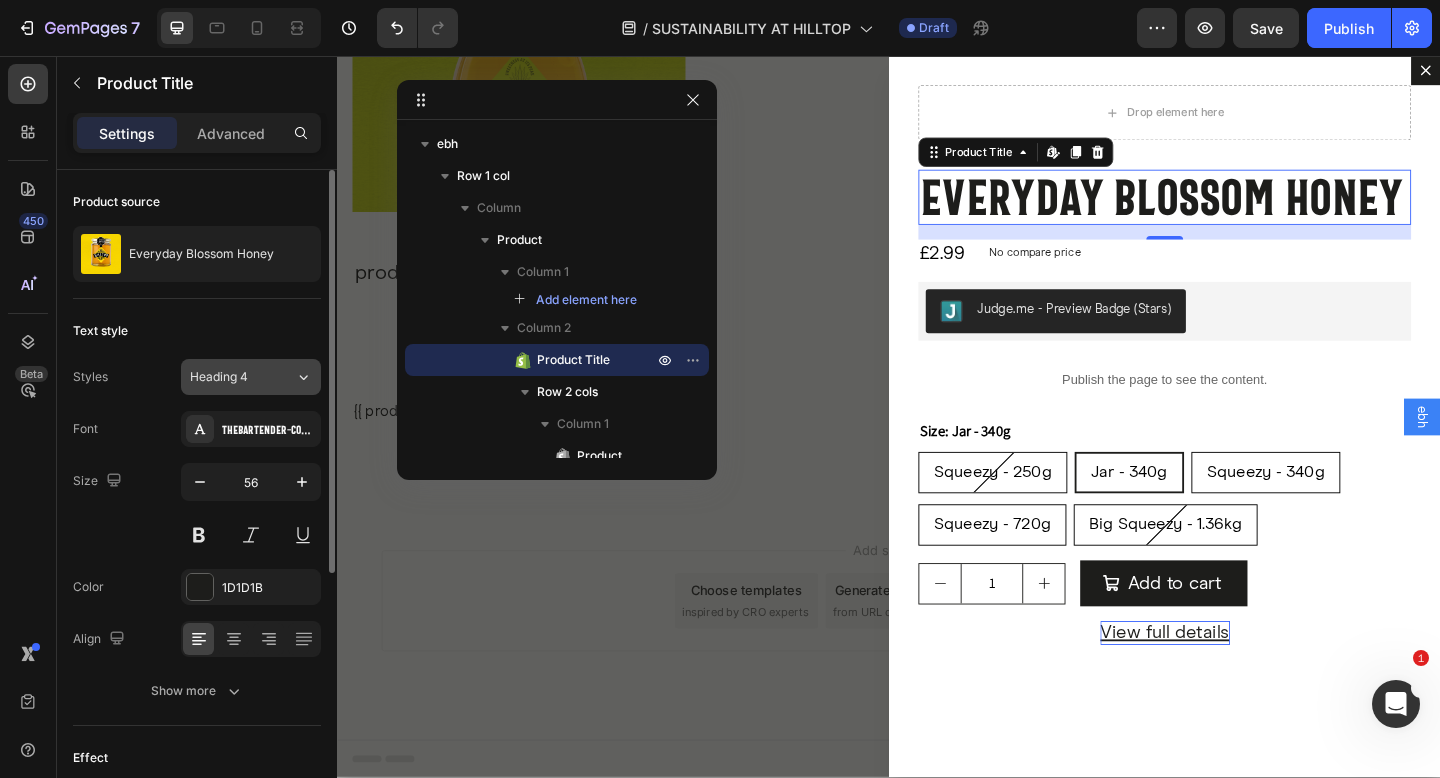 click on "Heading 4" 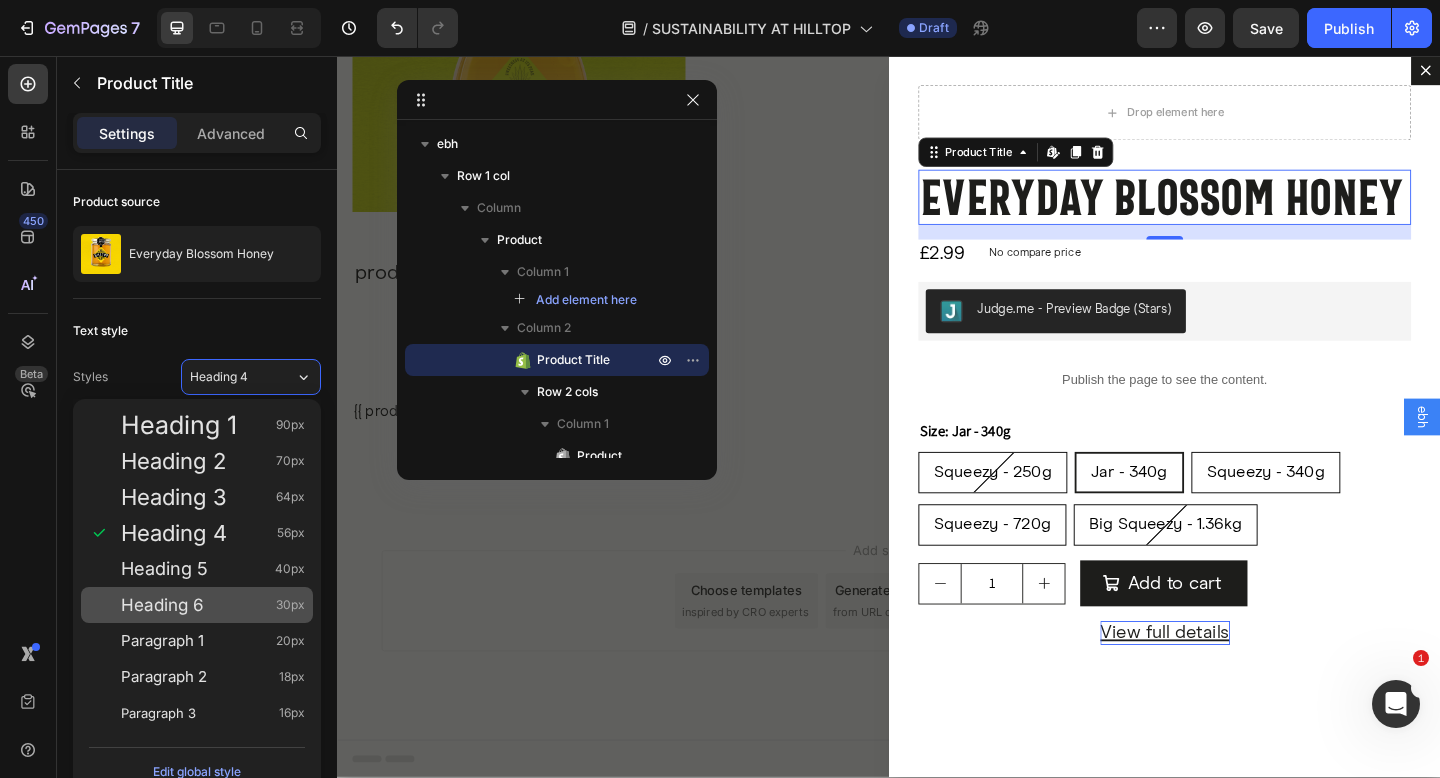 click on "Heading 6 30px" at bounding box center [213, 605] 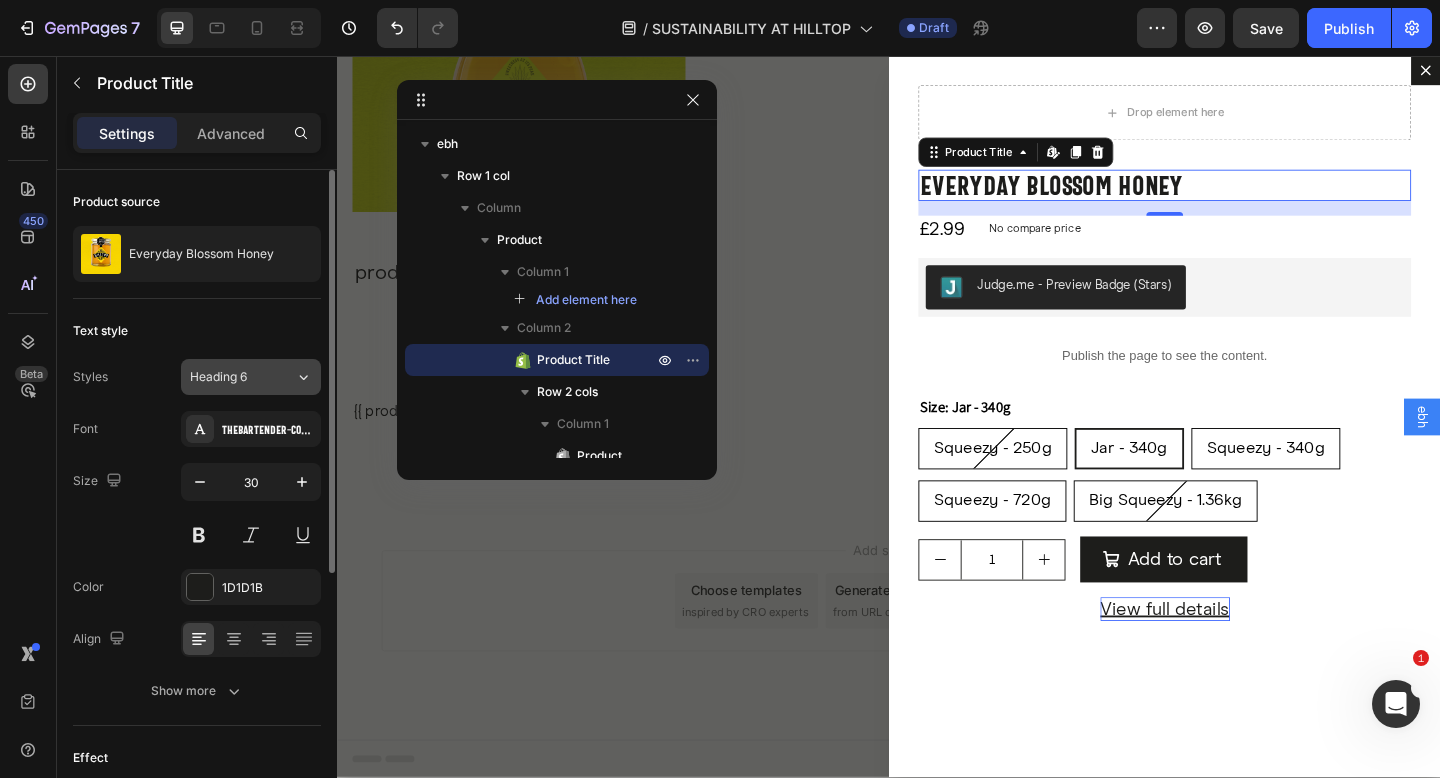 click on "Heading 6" 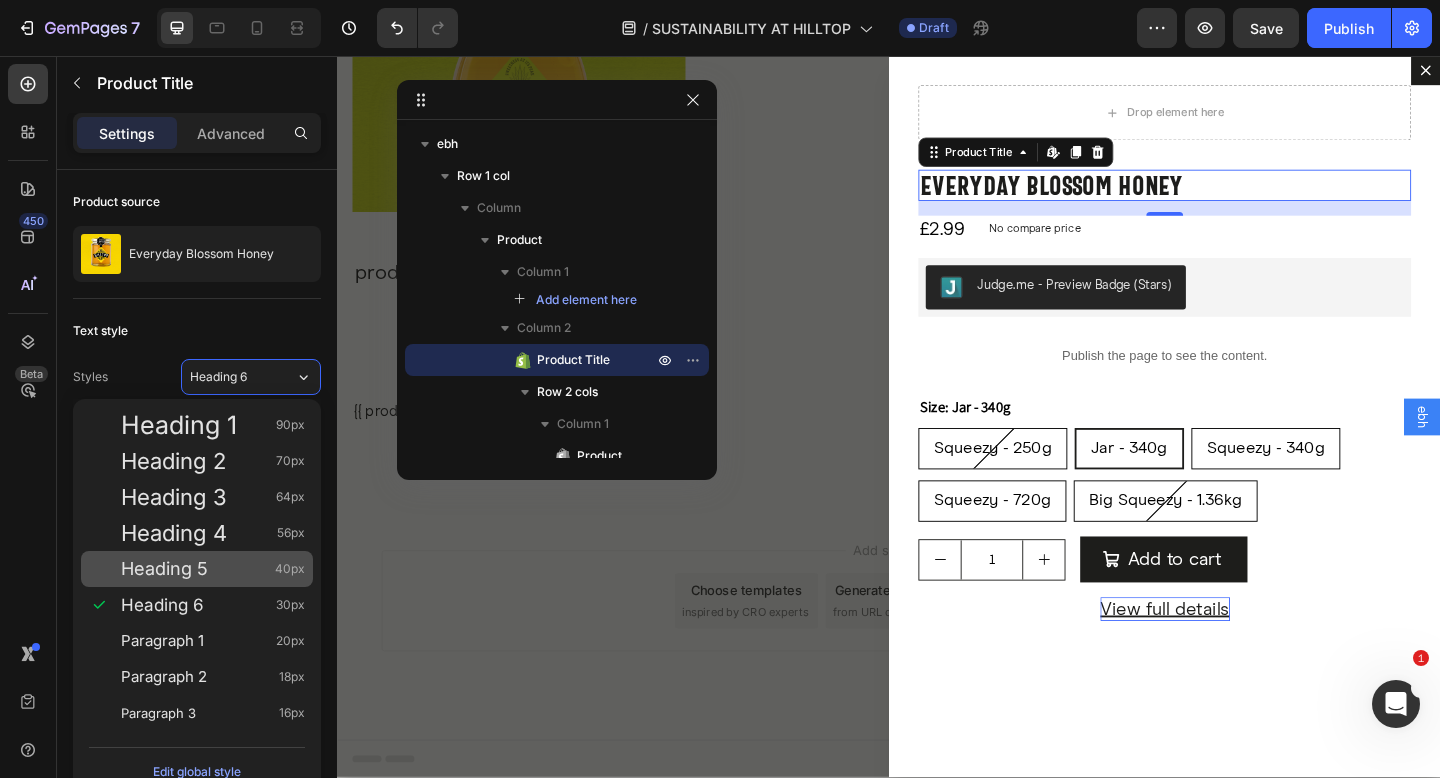 click on "Heading 5 40px" at bounding box center (213, 569) 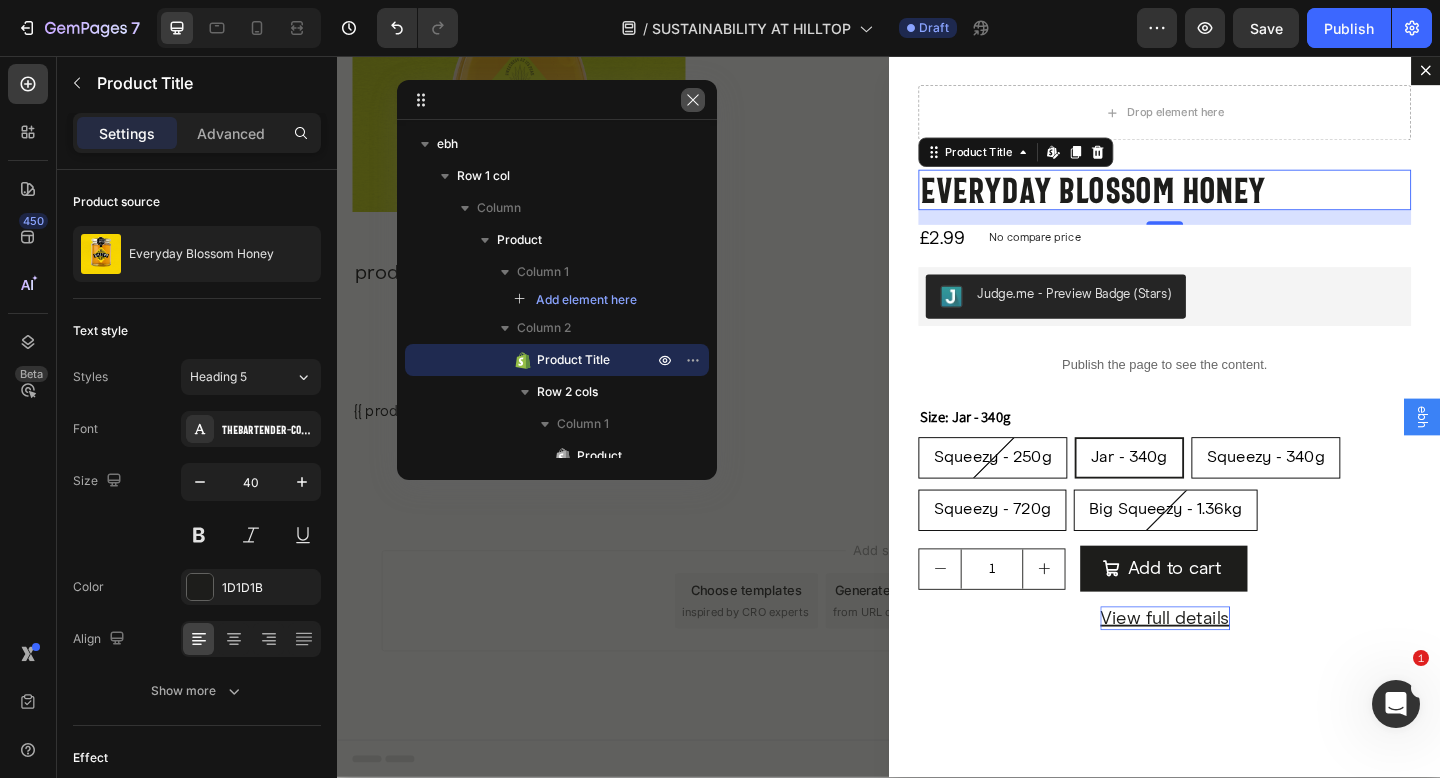 click 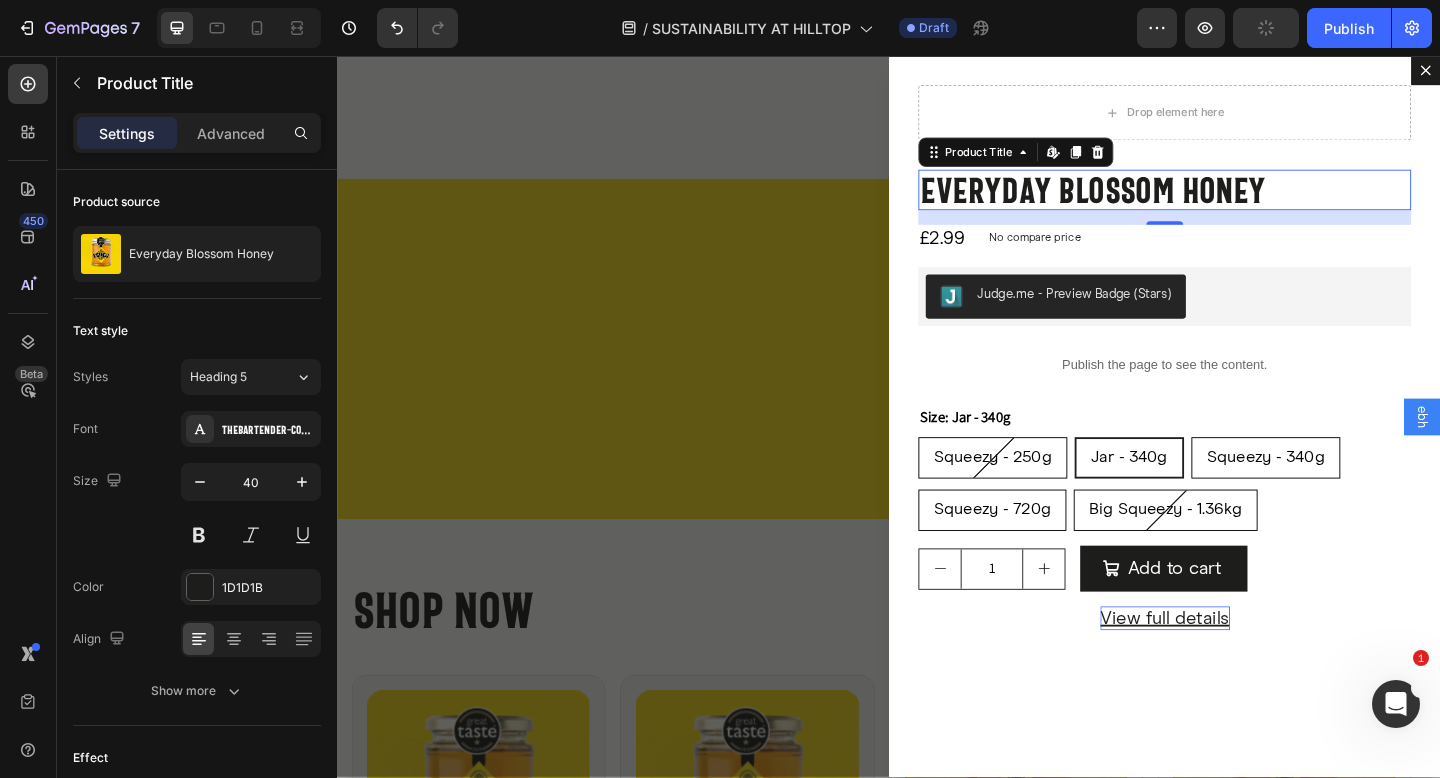 scroll, scrollTop: 3809, scrollLeft: 0, axis: vertical 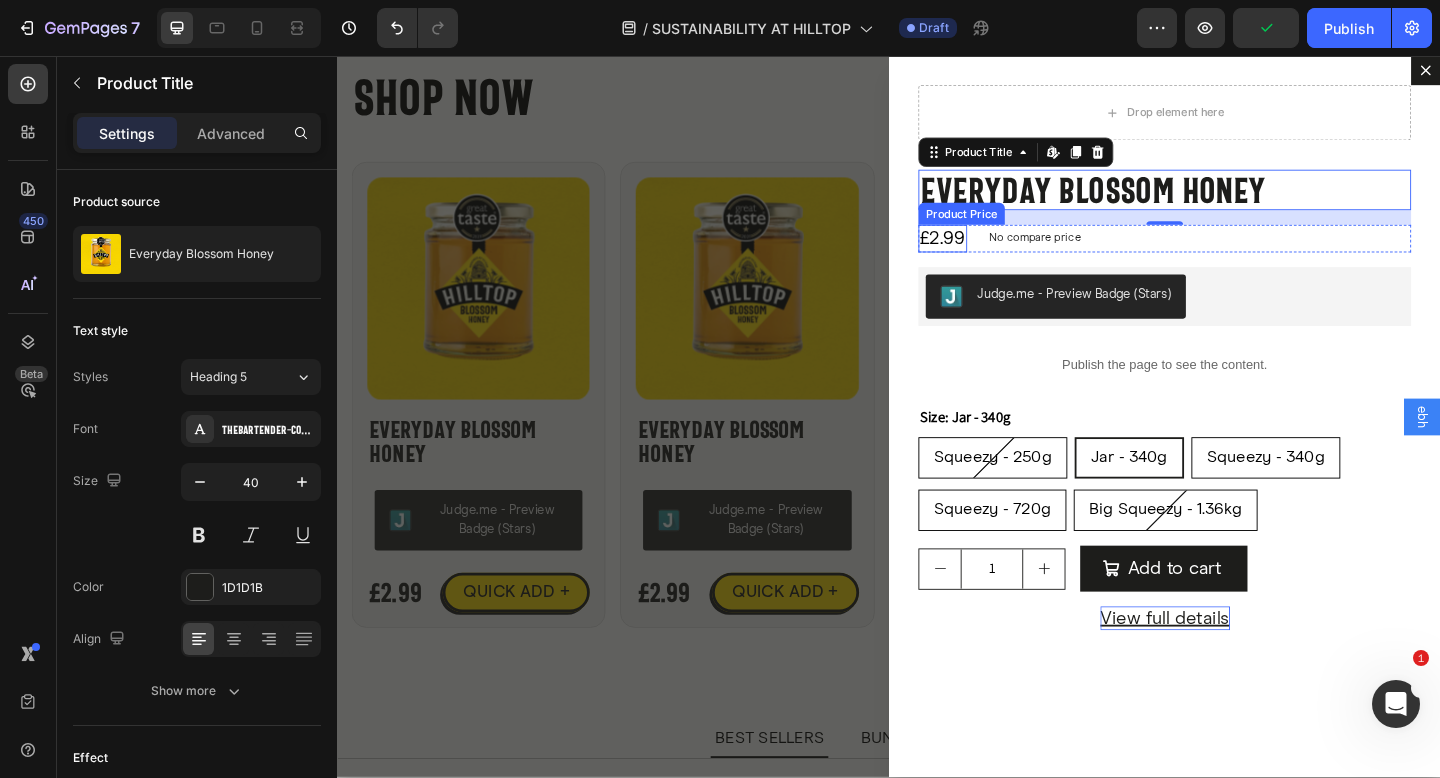 click on "£2.99" at bounding box center [995, 255] 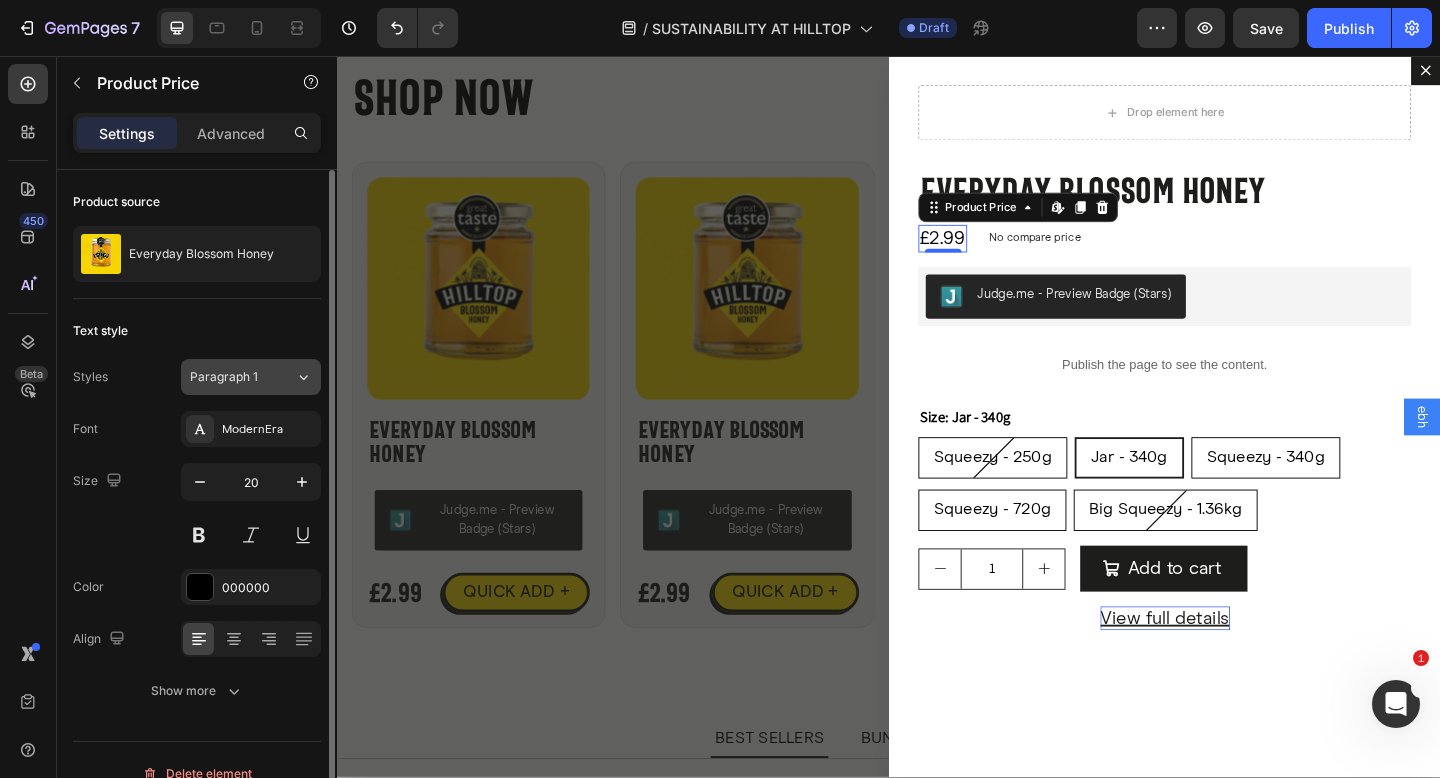 click on "Paragraph 1" 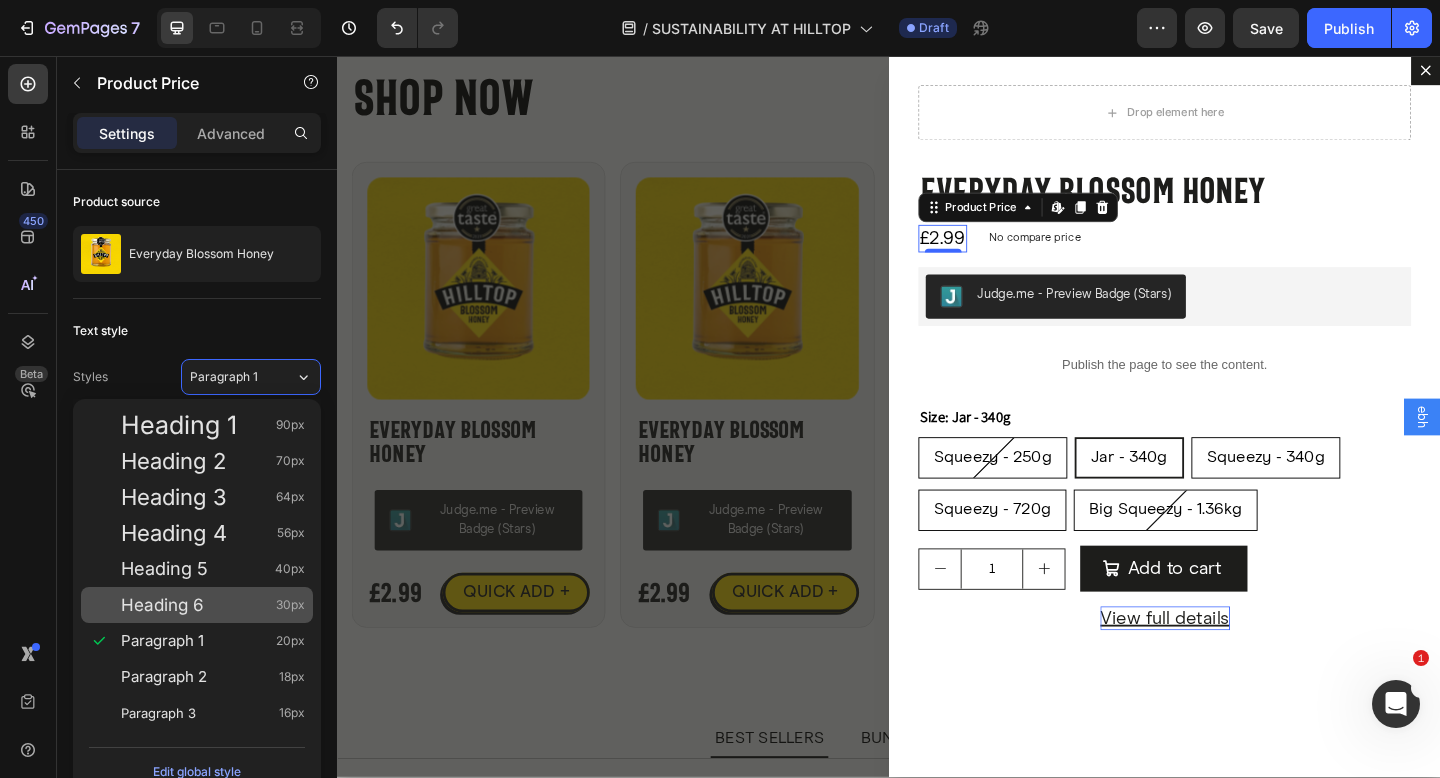 click on "Heading 6 30px" at bounding box center [197, 605] 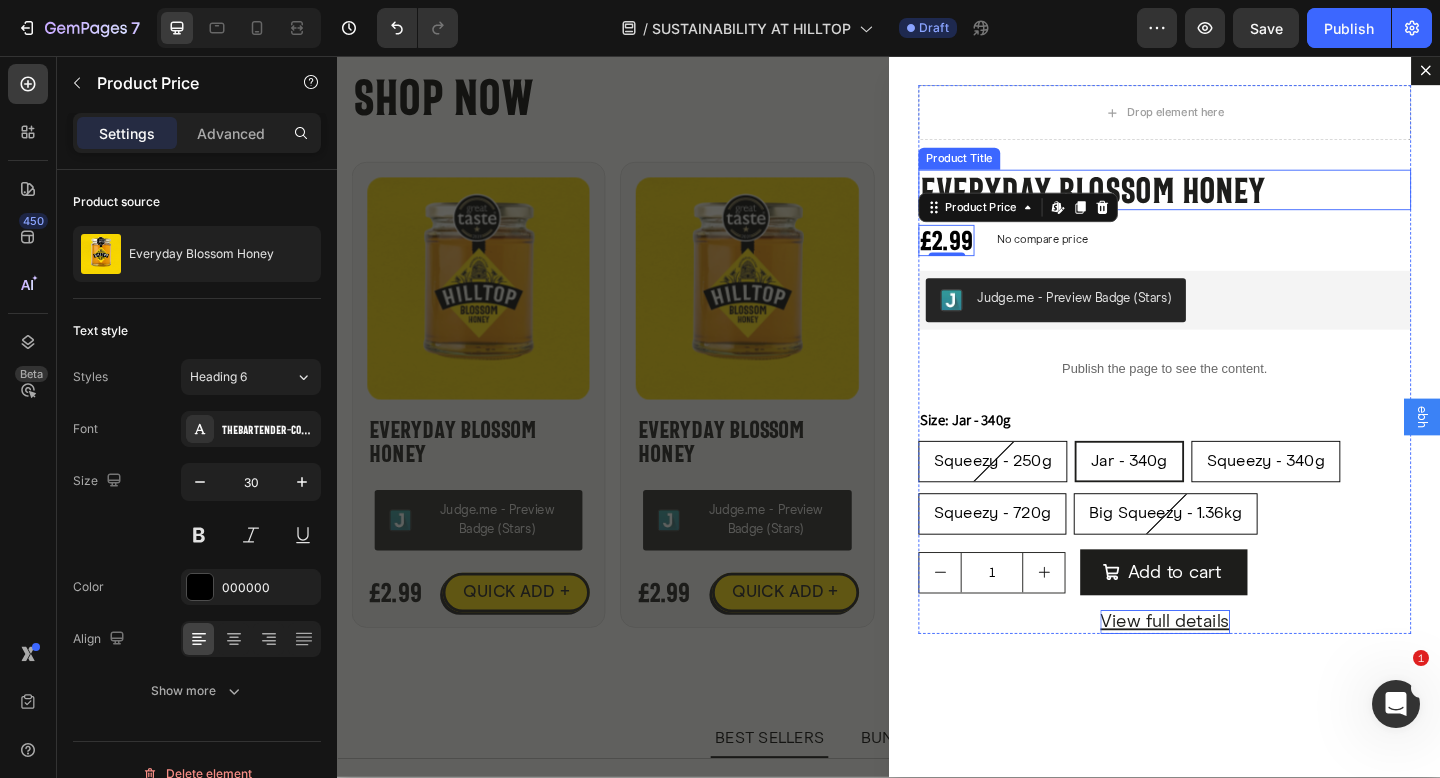 click on "Everyday Blossom Honey" at bounding box center (1237, 202) 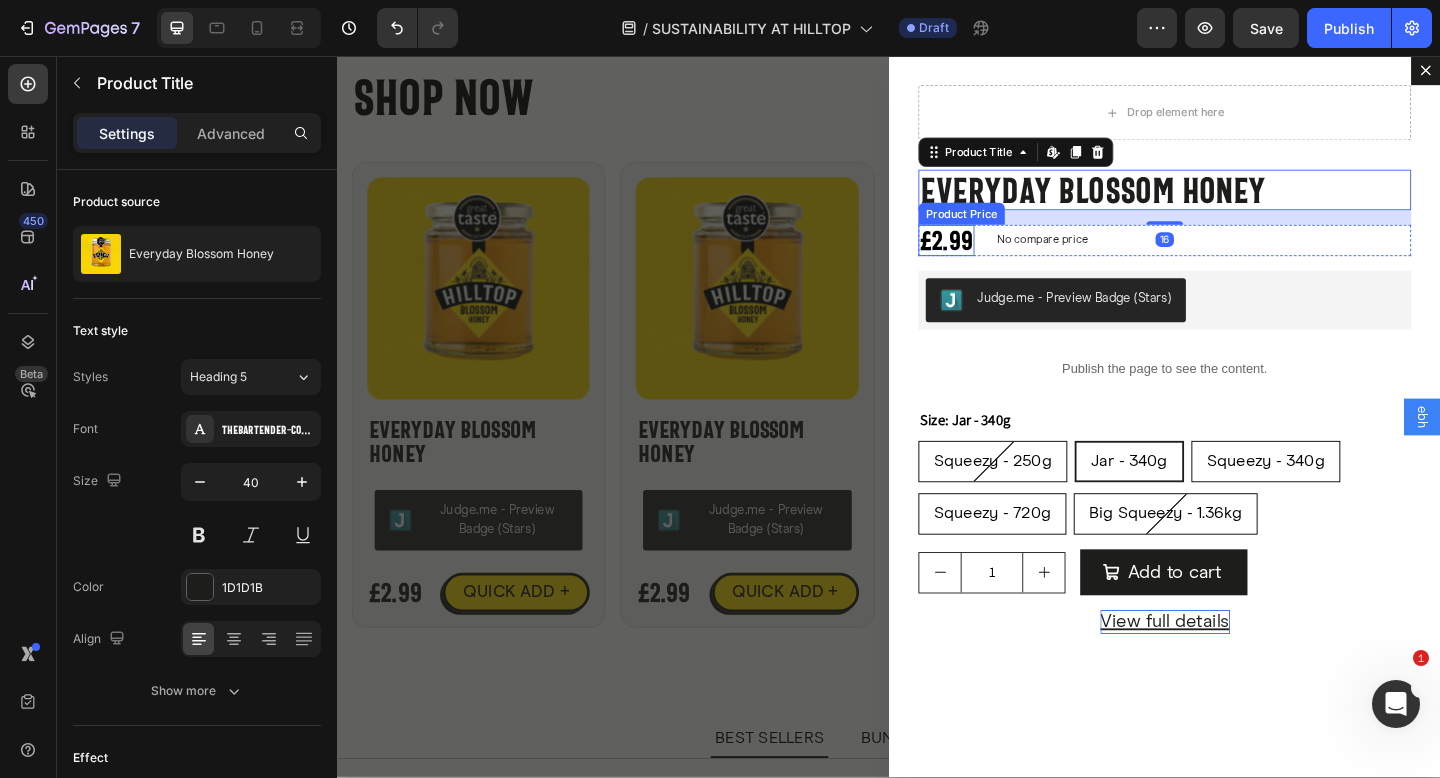 click on "£2.99" at bounding box center [999, 257] 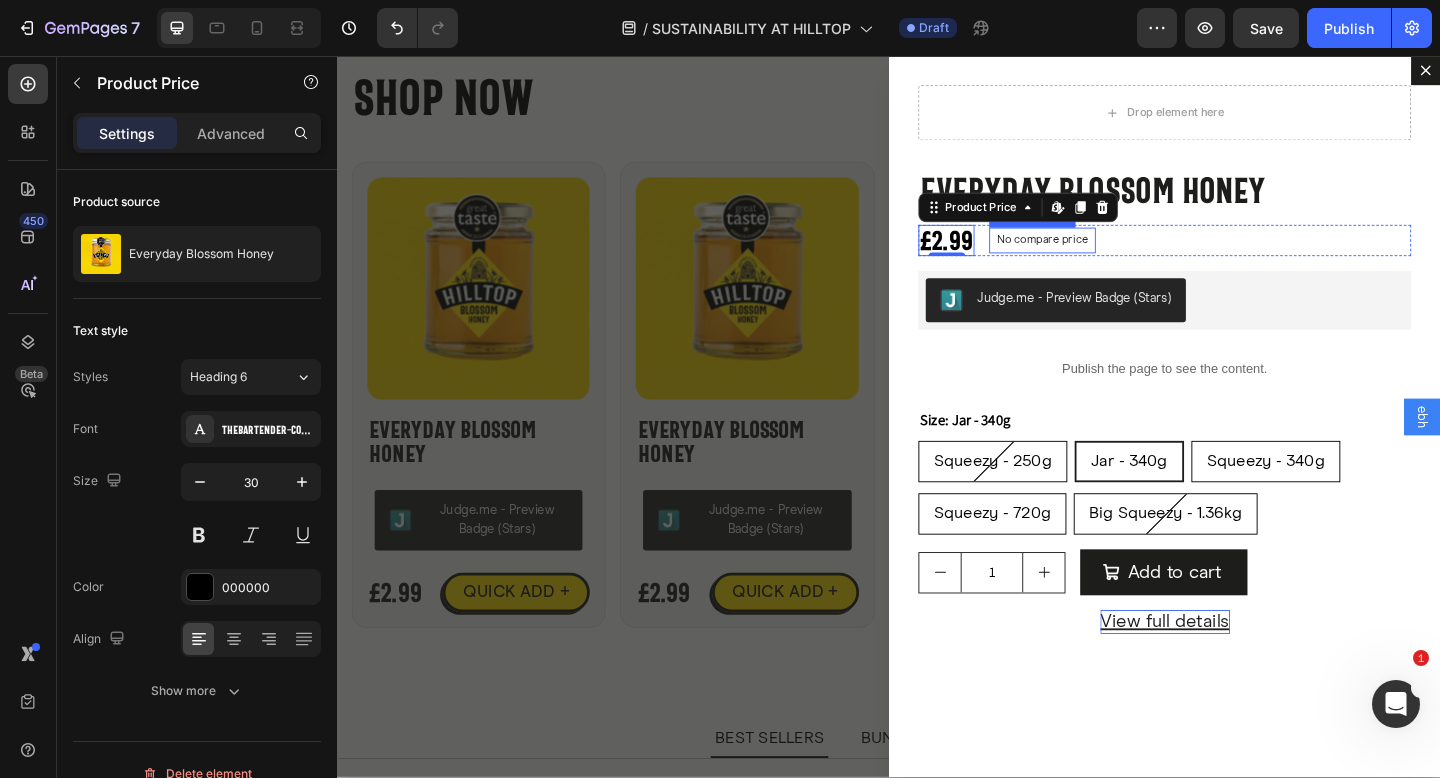click on "No compare price" at bounding box center [1104, 257] 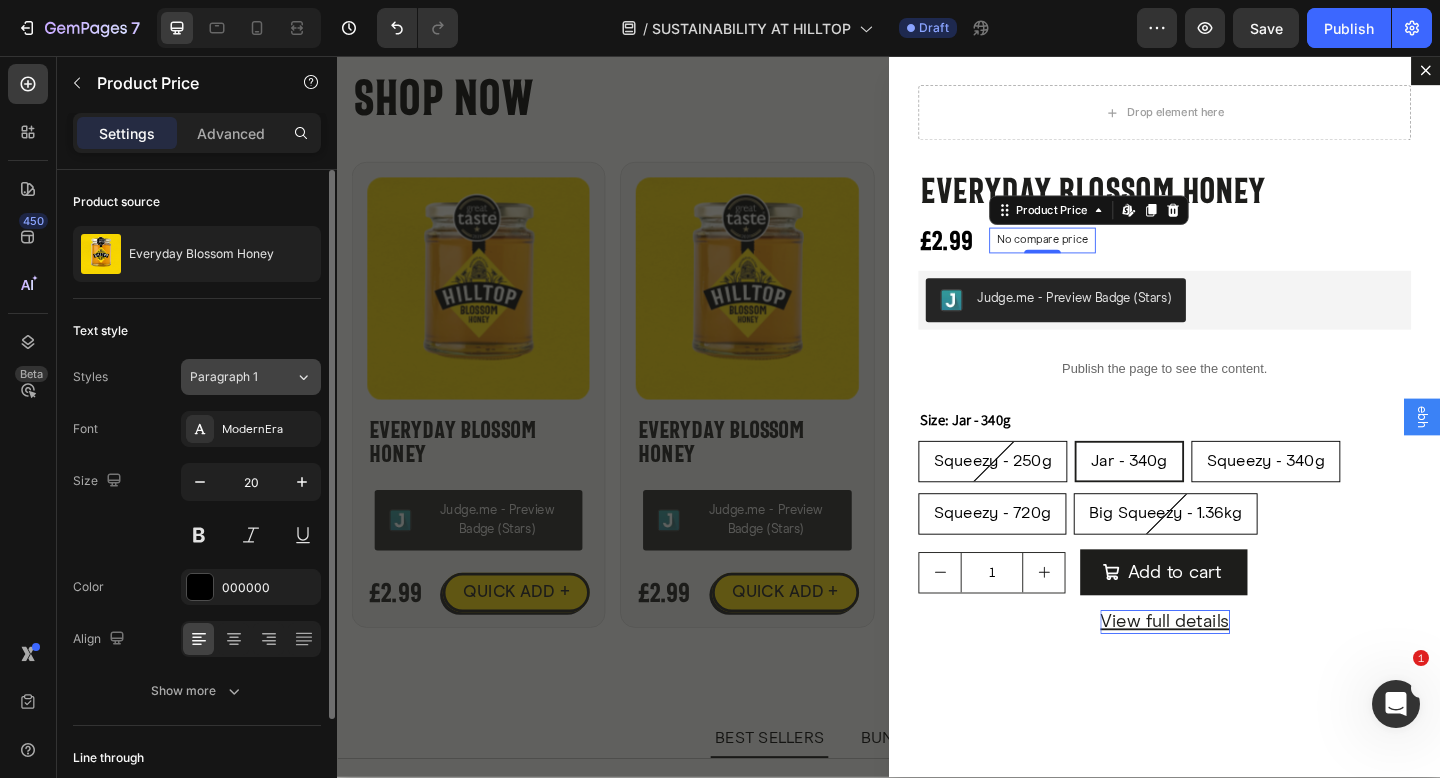 click on "Paragraph 1" 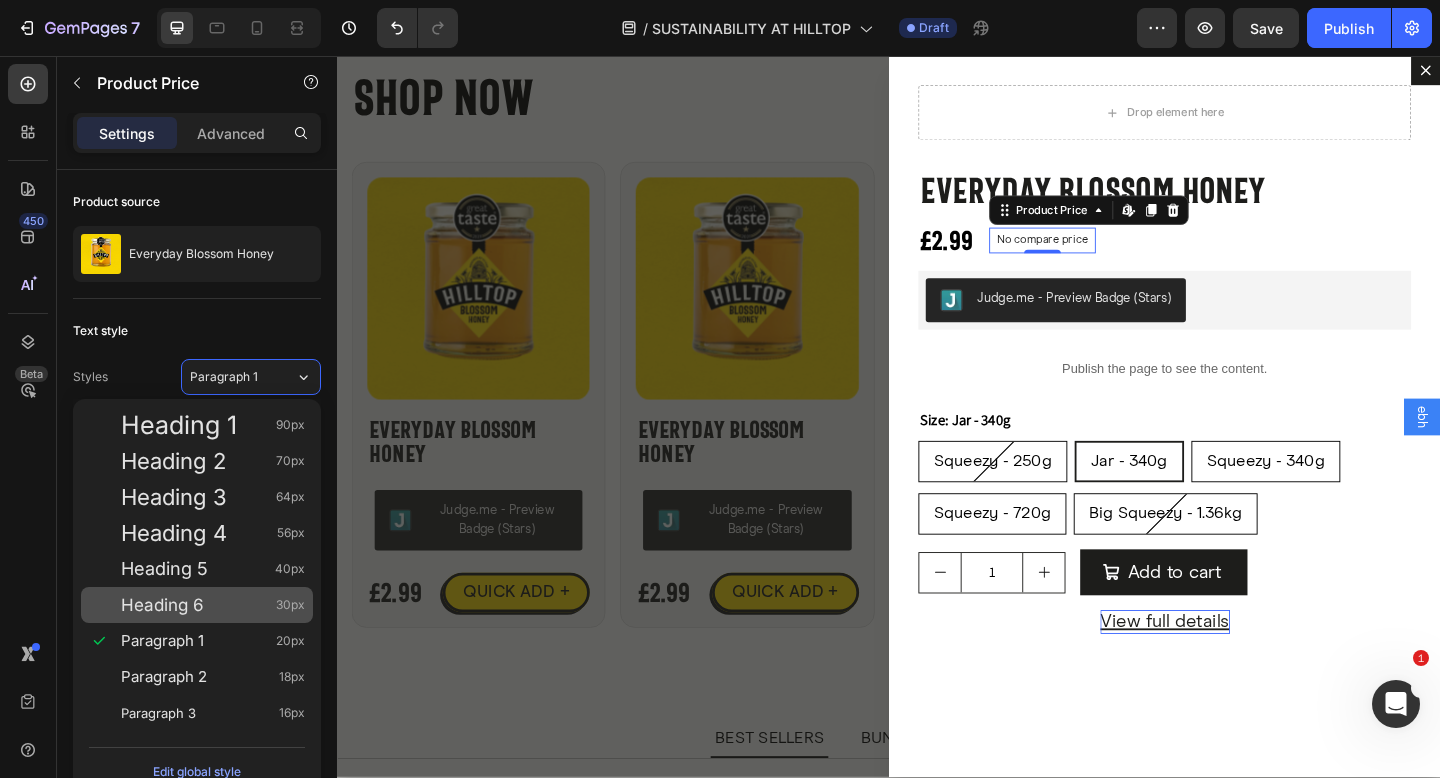 click on "Heading 6 30px" at bounding box center [213, 605] 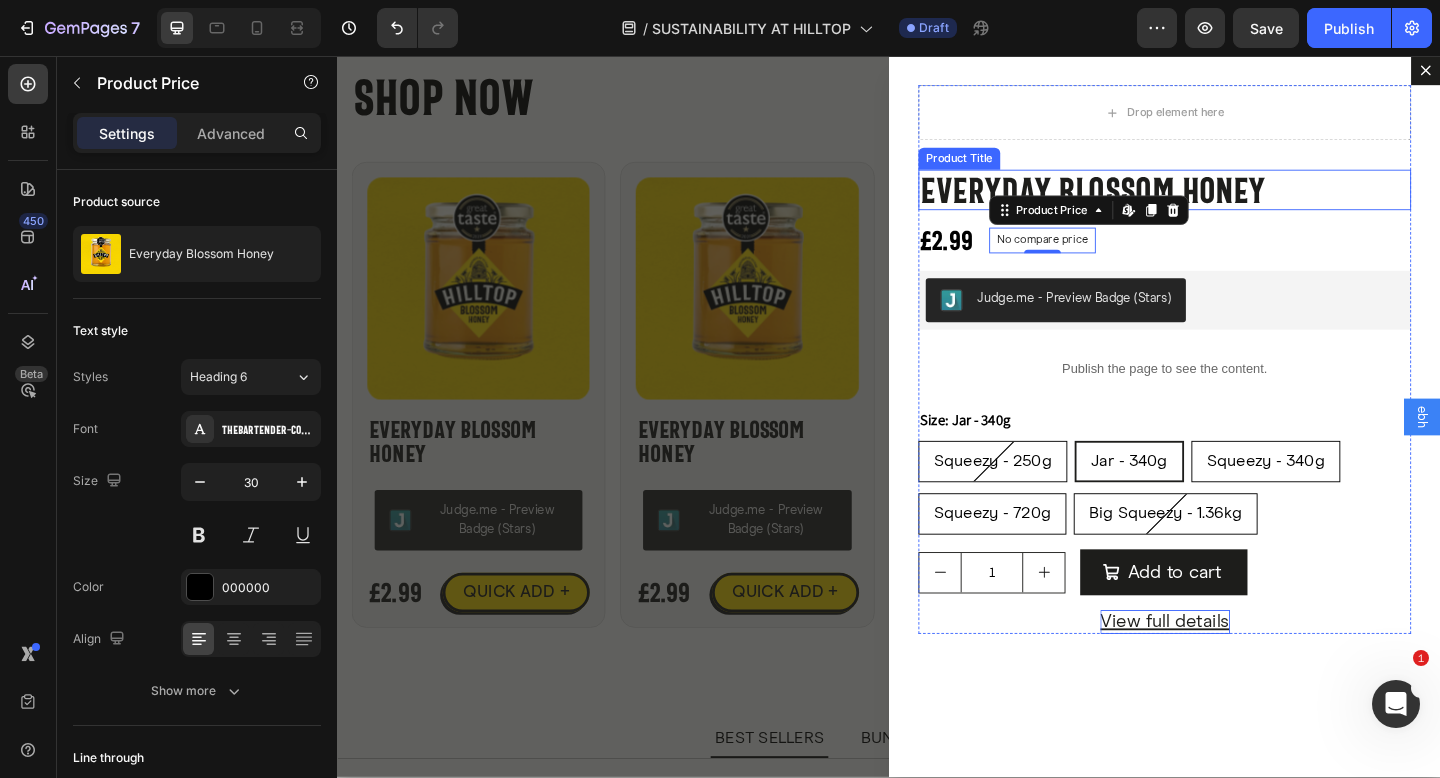click on "Everyday Blossom Honey" at bounding box center (1237, 202) 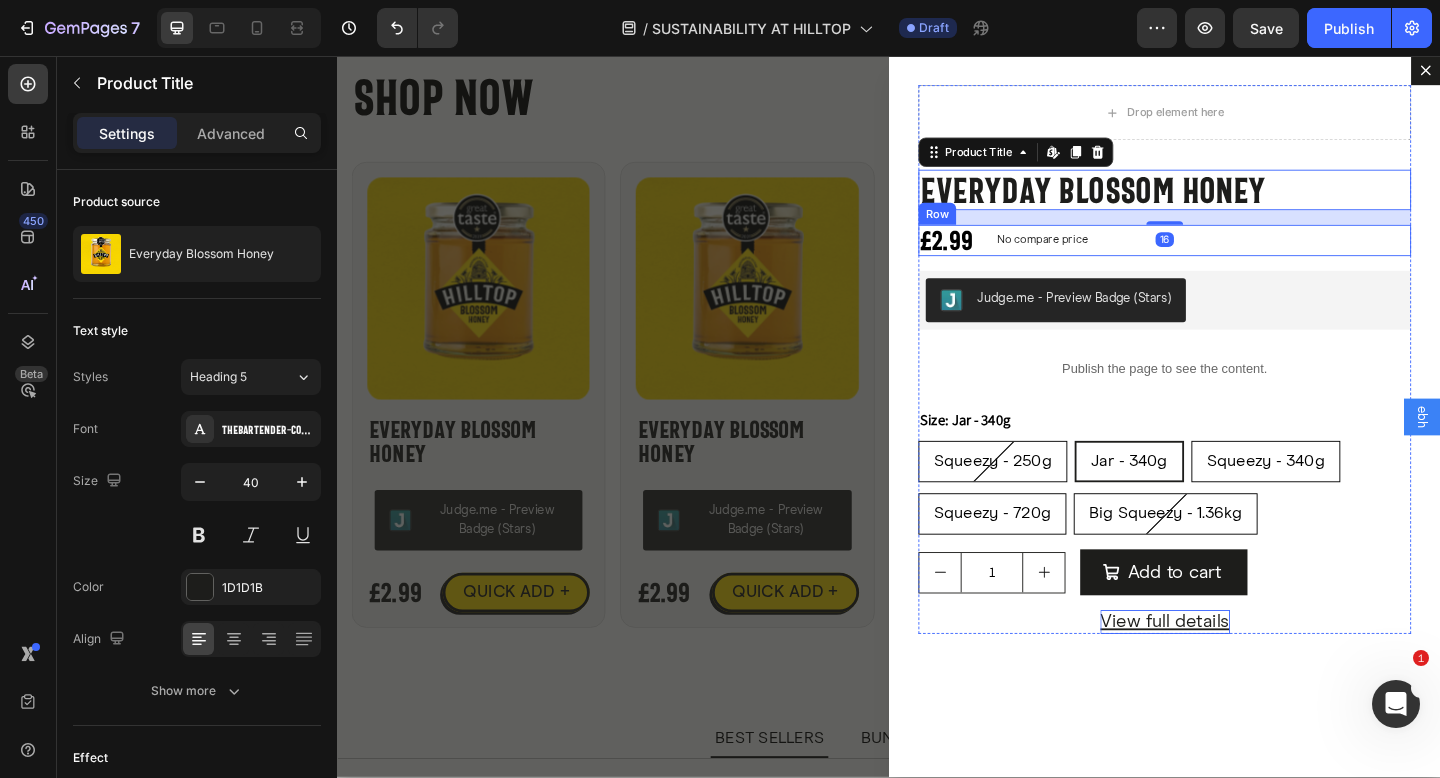 click on "£2.99 Product Price Product Price No compare price Product Price Row" at bounding box center (1237, 257) 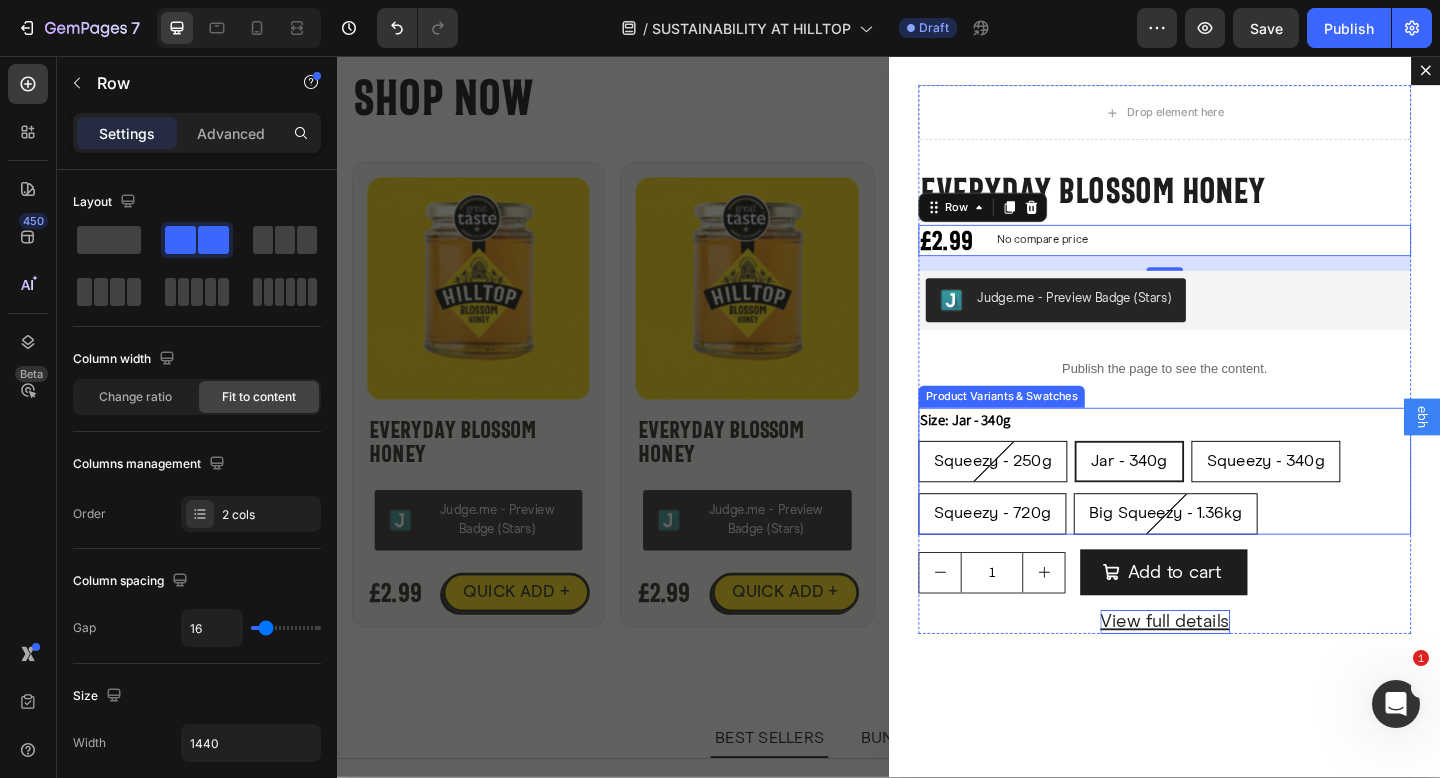click on "Size: Jar - 340g Squeezy - 250g Squeezy - 250g Squeezy - 250g Jar - 340g Jar - 340g Jar - 340g Squeezy - 340g Squeezy - 340g Squeezy - 340g Squeezy - 720g Squeezy - 720g Squeezy - 720g Big Squeezy - 1.36kg Big Squeezy - 1.36kg Big Squeezy - 1.36kg" at bounding box center (1237, 508) 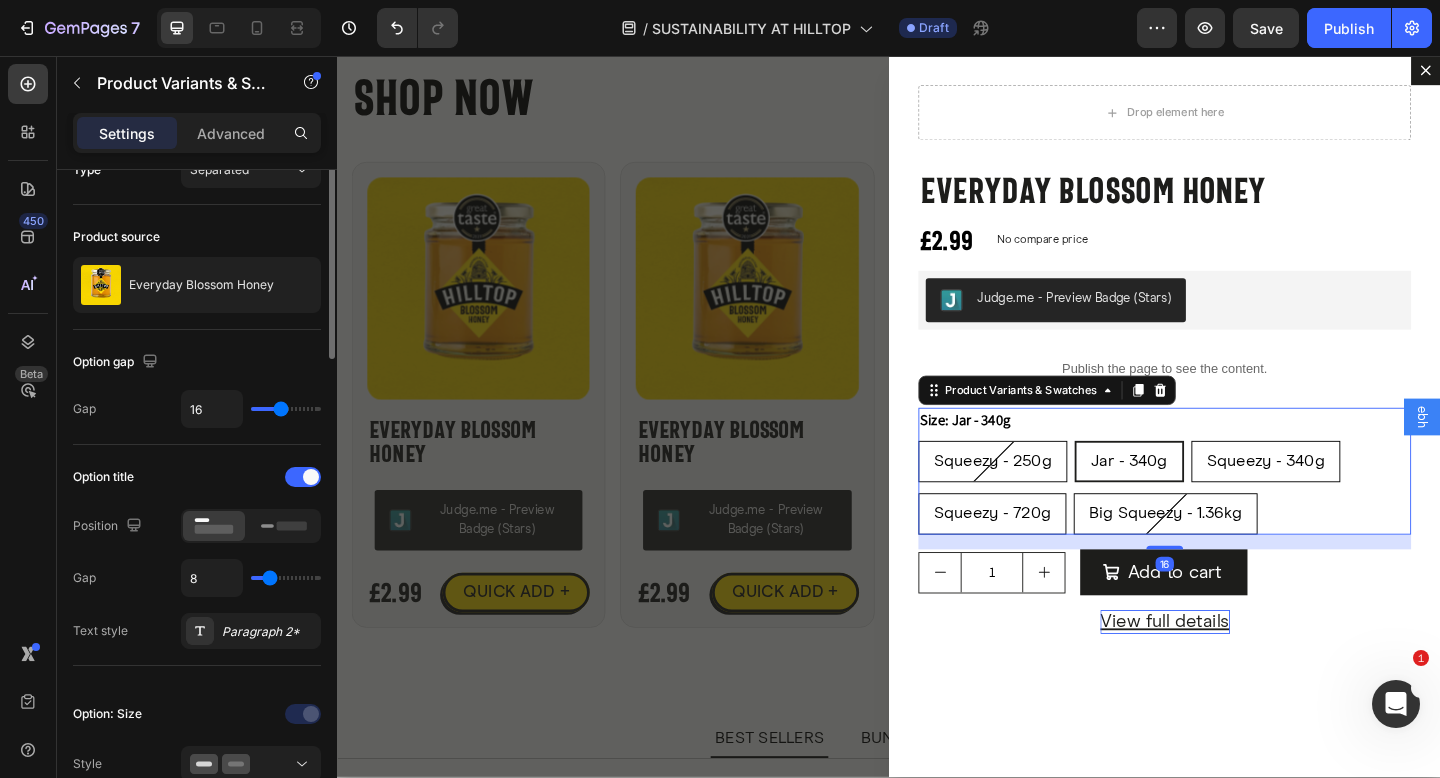 scroll, scrollTop: 213, scrollLeft: 0, axis: vertical 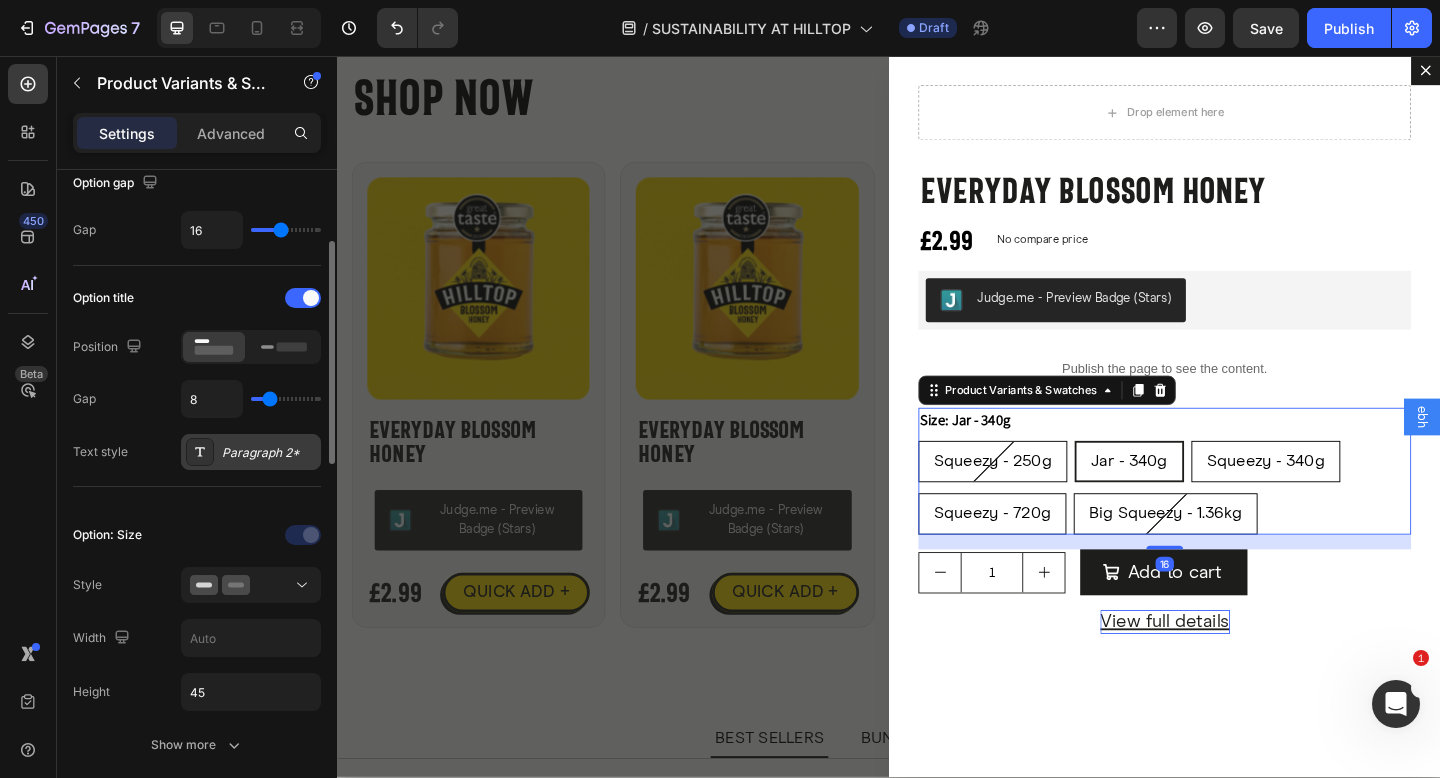 click on "Paragraph 2*" at bounding box center (269, 453) 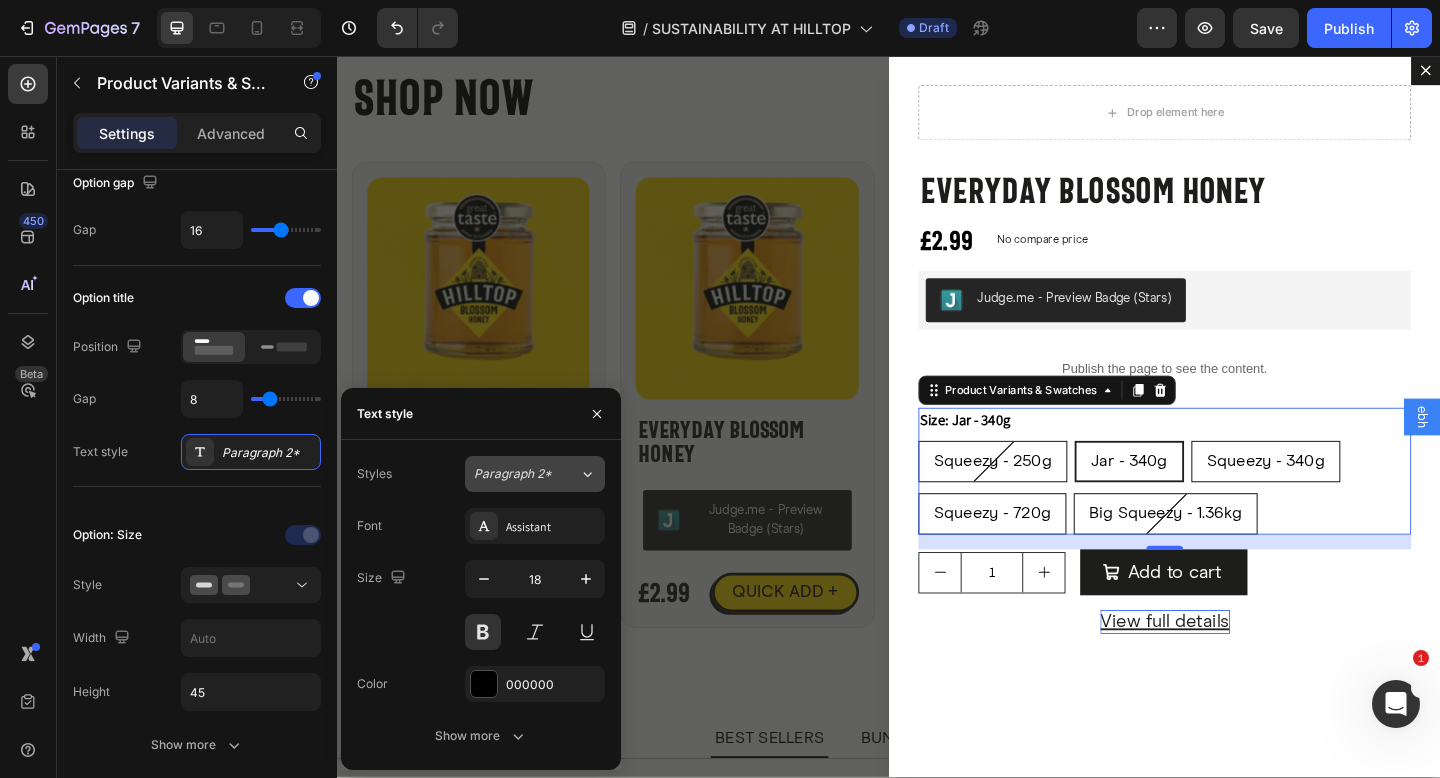 click on "Paragraph 2*" 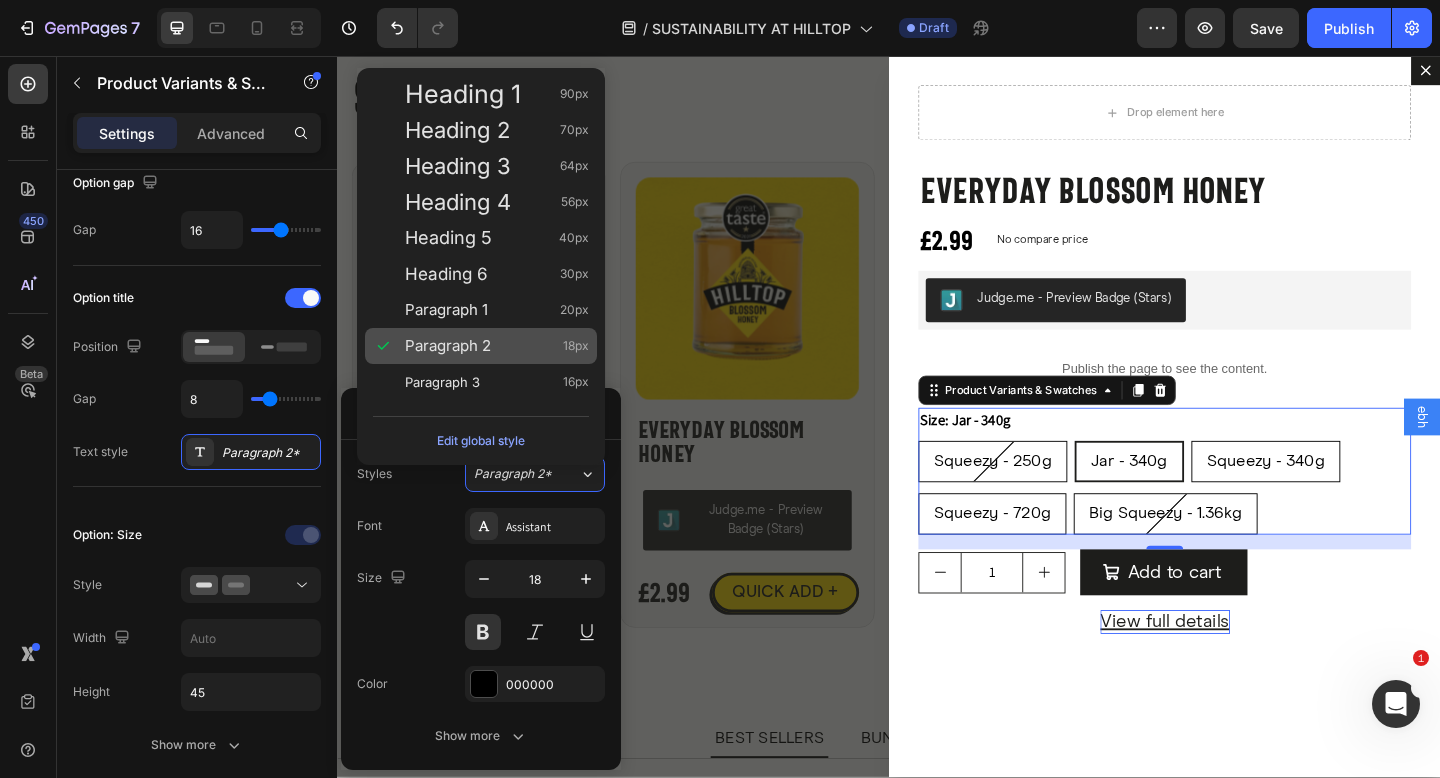 click on "Paragraph 2" at bounding box center (448, 346) 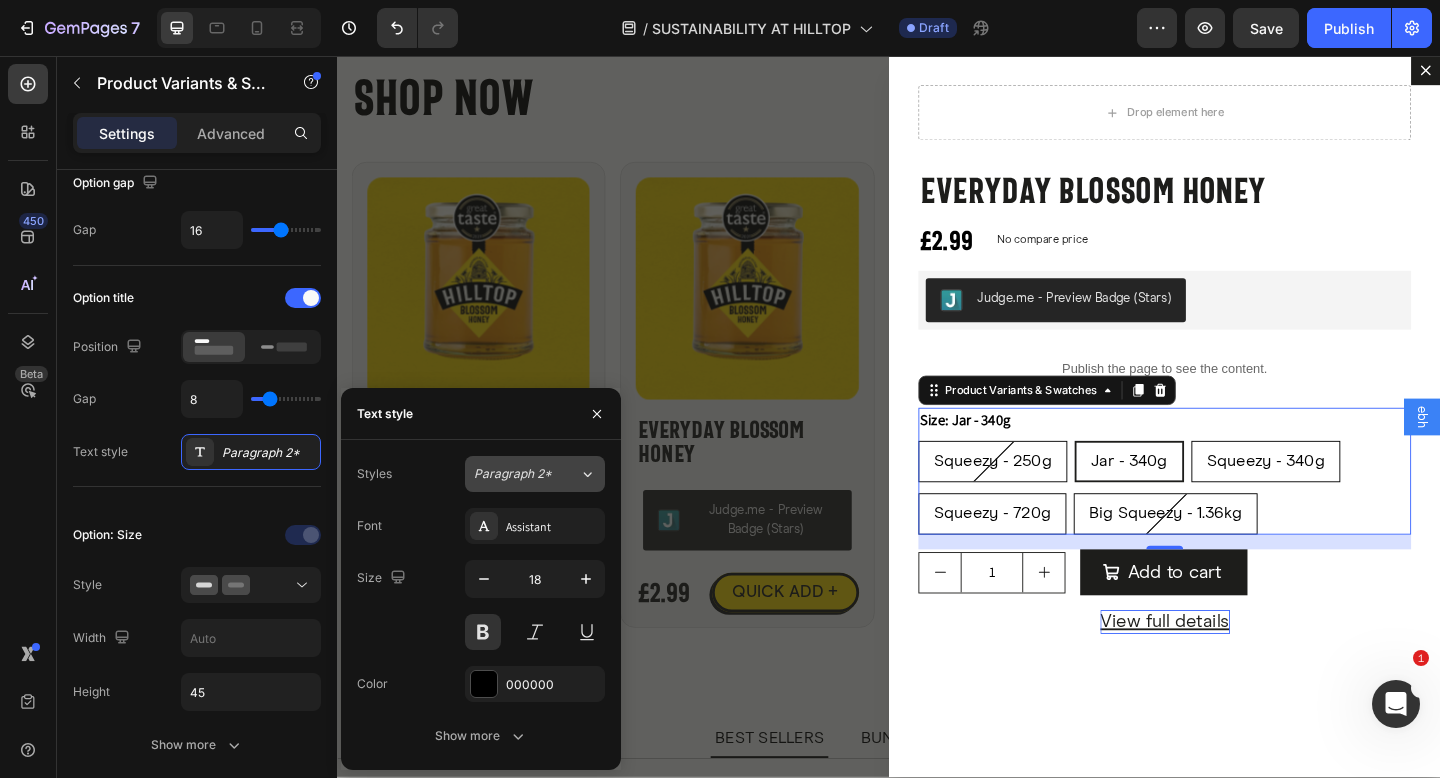 click on "Paragraph 2*" 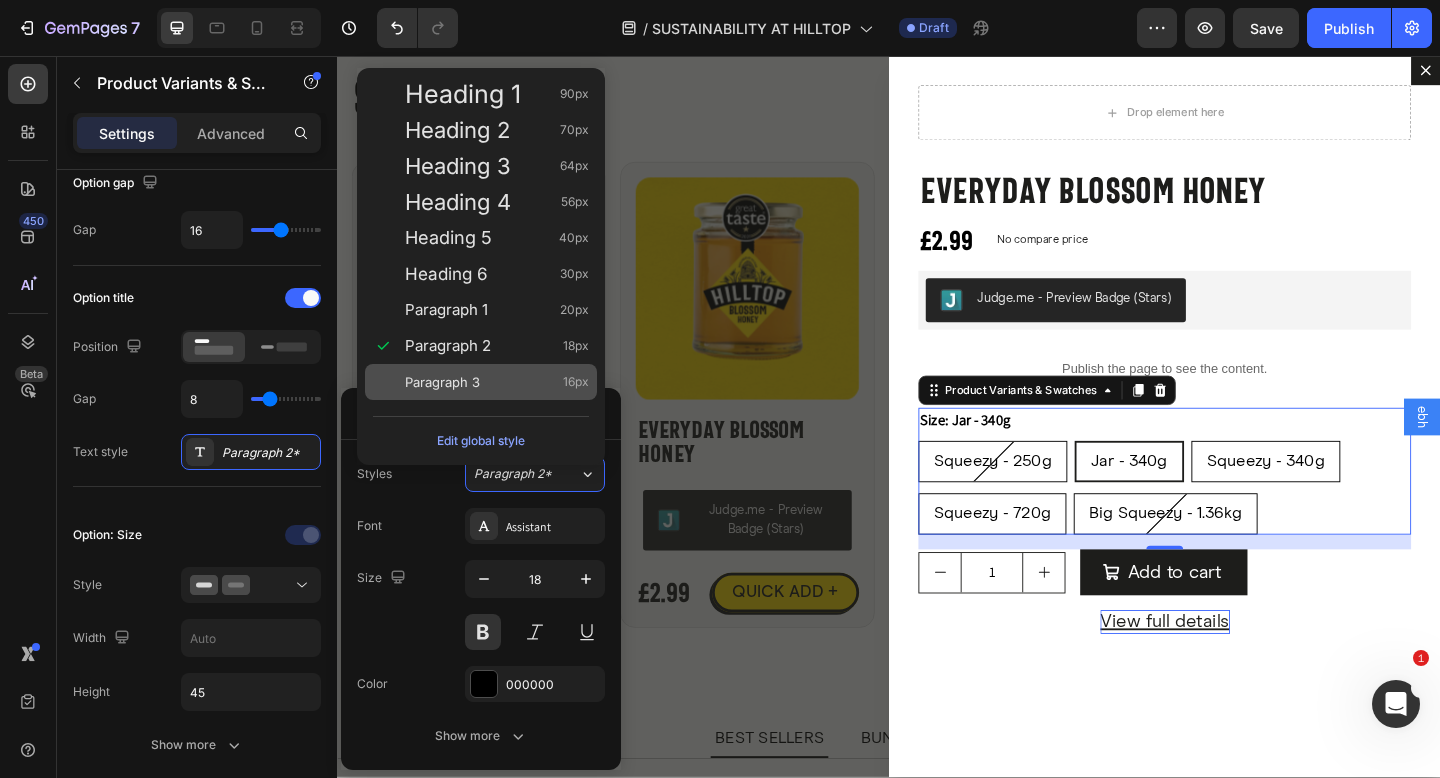 click on "Paragraph 3 16px" at bounding box center (497, 382) 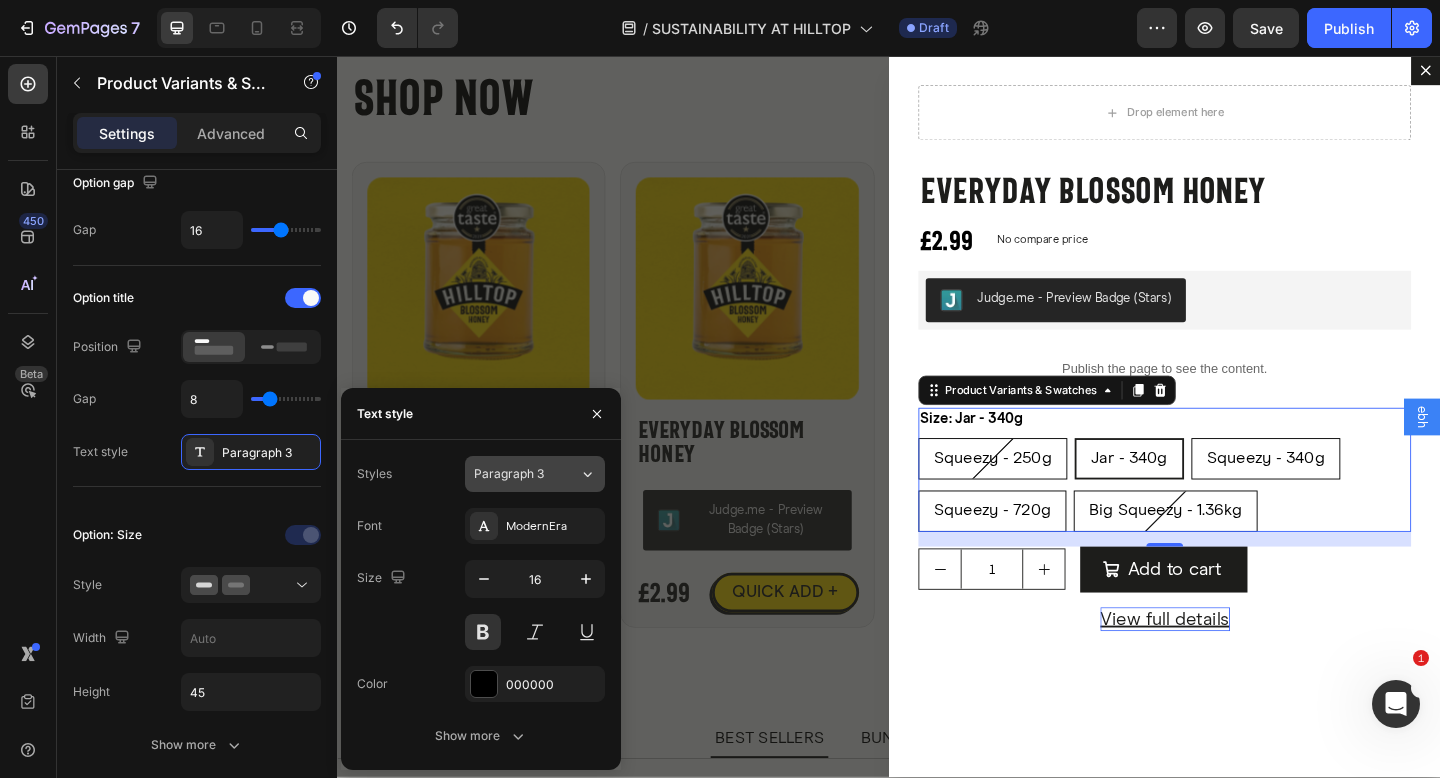 click on "Paragraph 3" 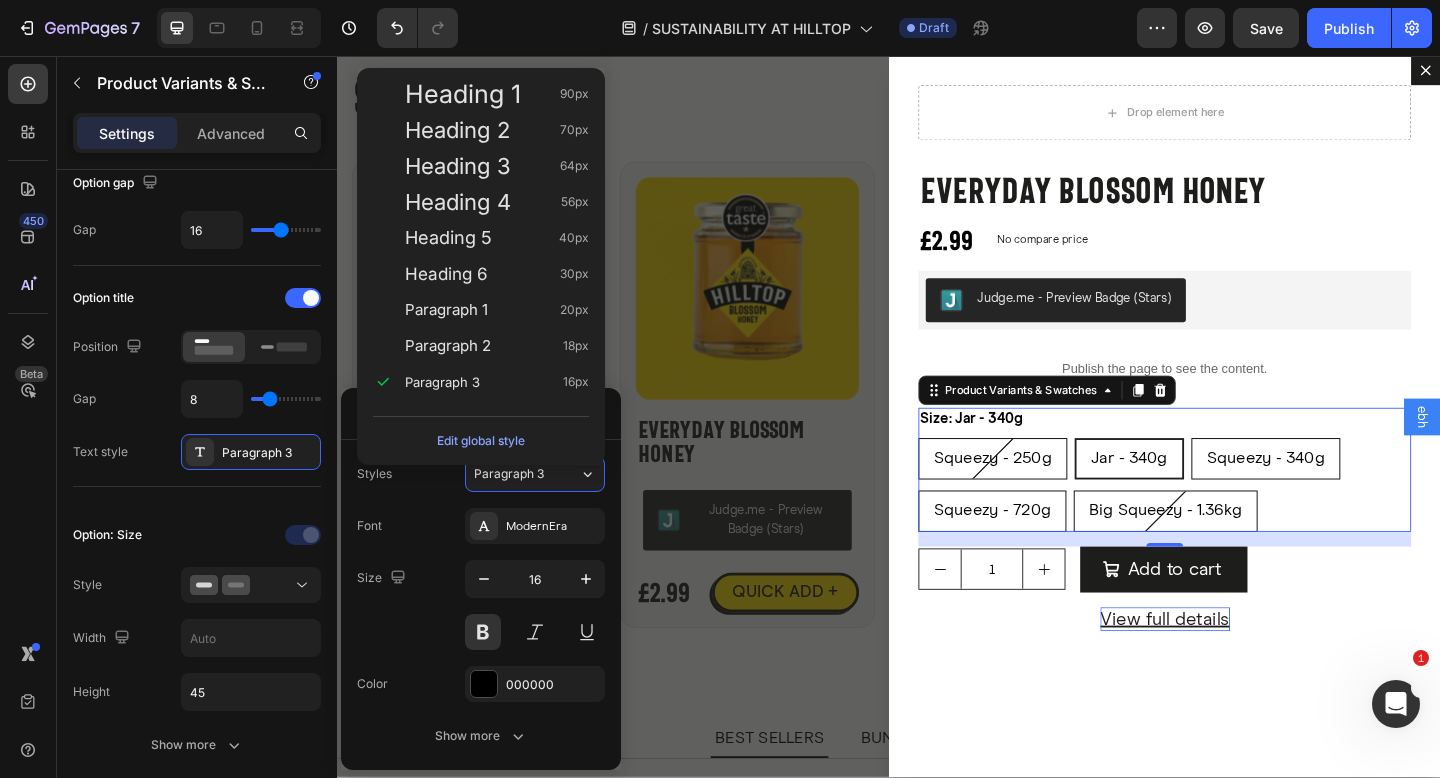 click on "Styles Paragraph 3" at bounding box center [481, 474] 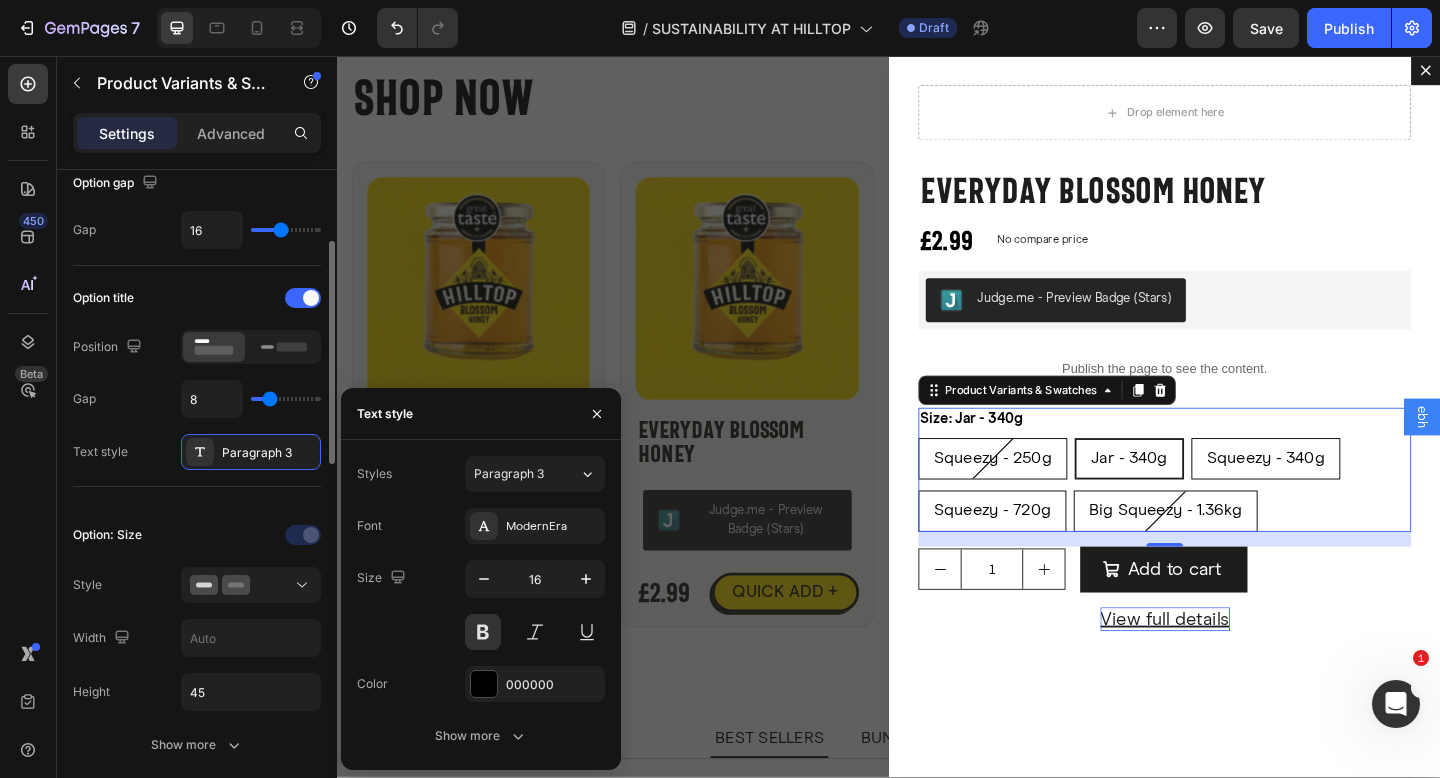 click on "Option: Size Style Width Height 45 Show more" at bounding box center [197, 641] 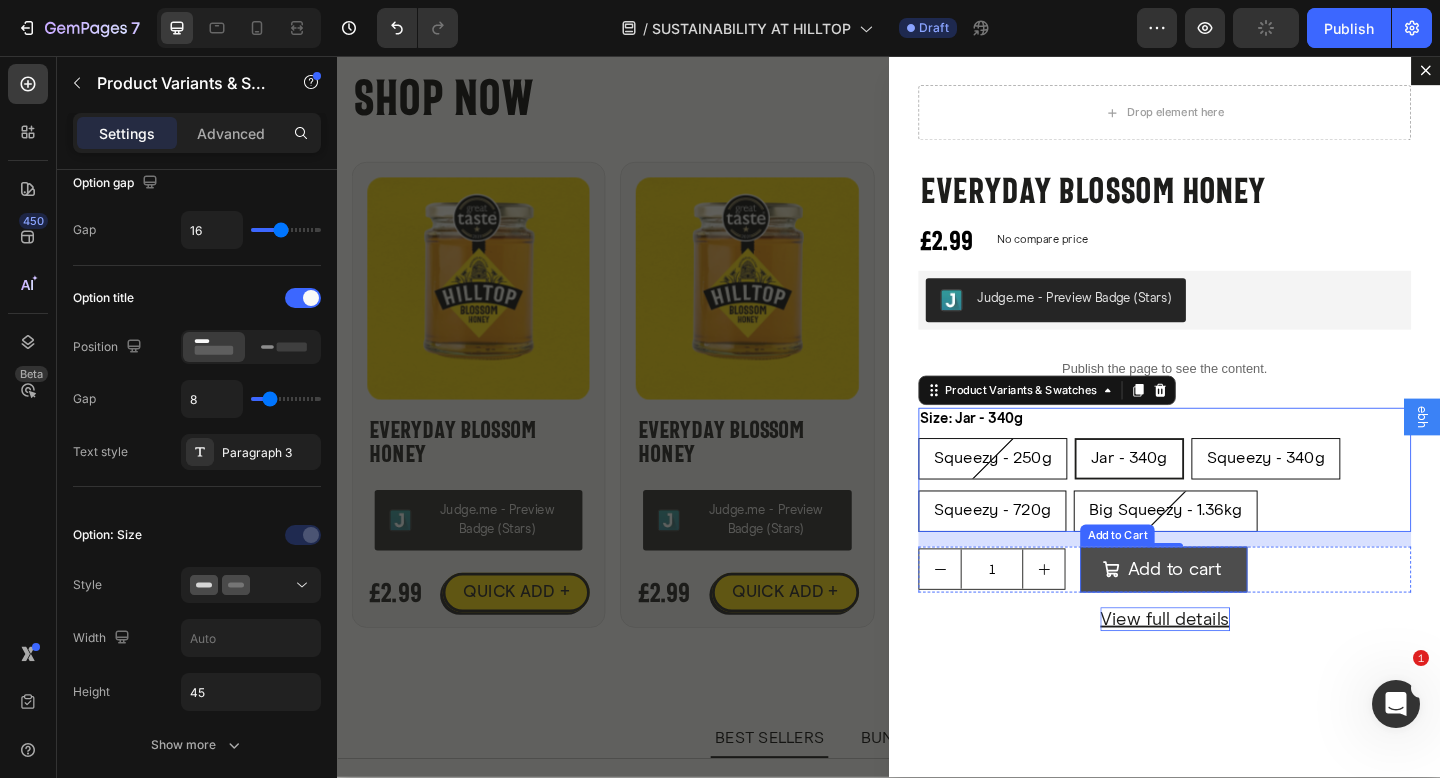 click on "Add to cart" at bounding box center (1236, 615) 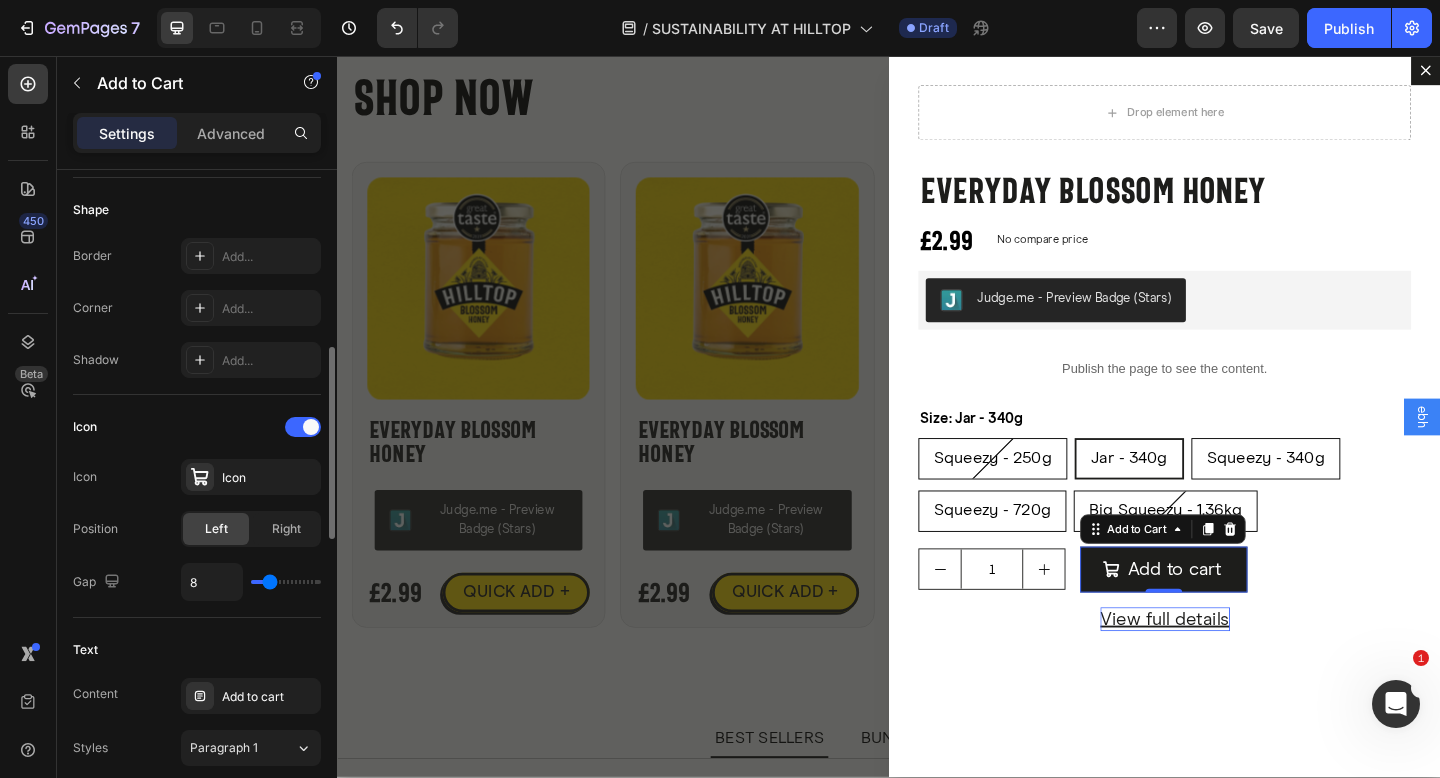 scroll, scrollTop: 933, scrollLeft: 0, axis: vertical 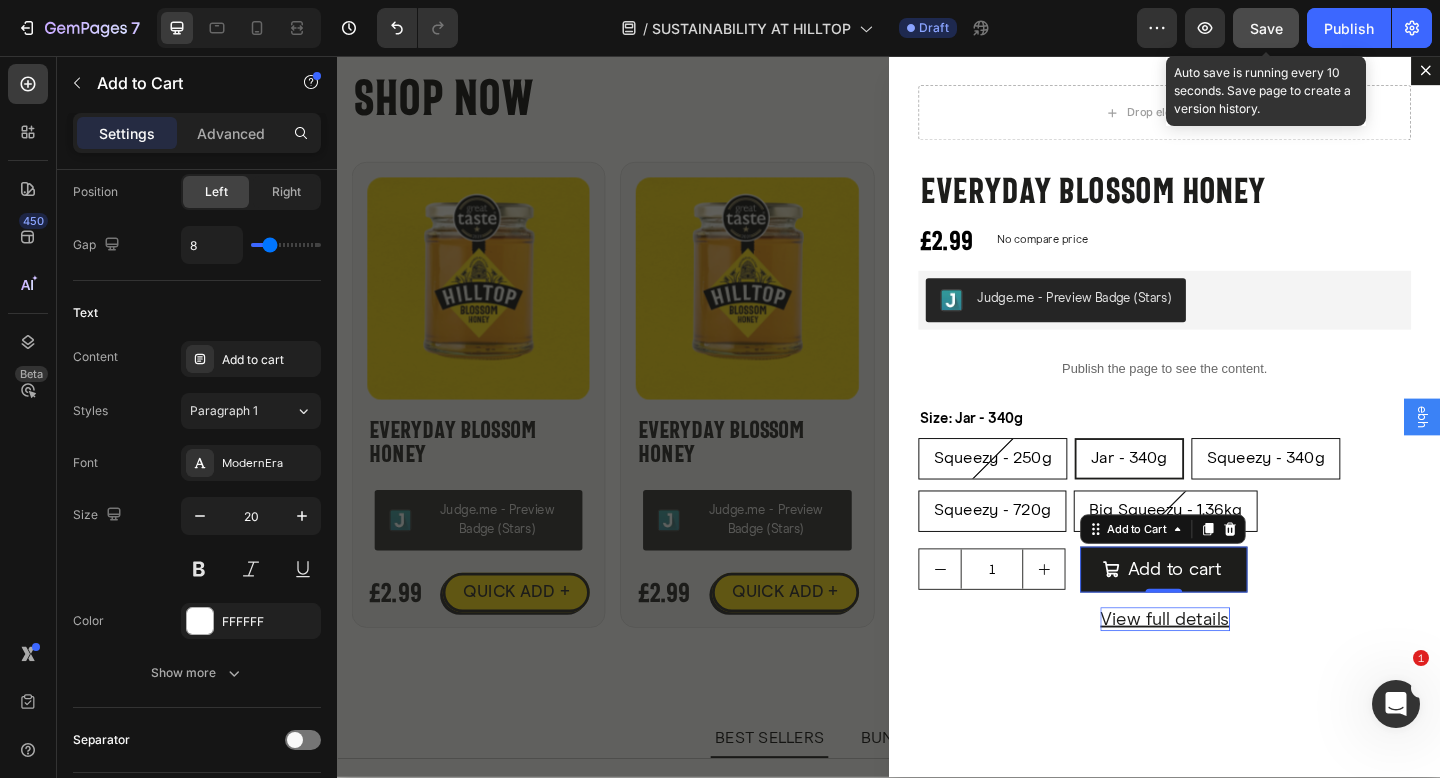 click on "Save" 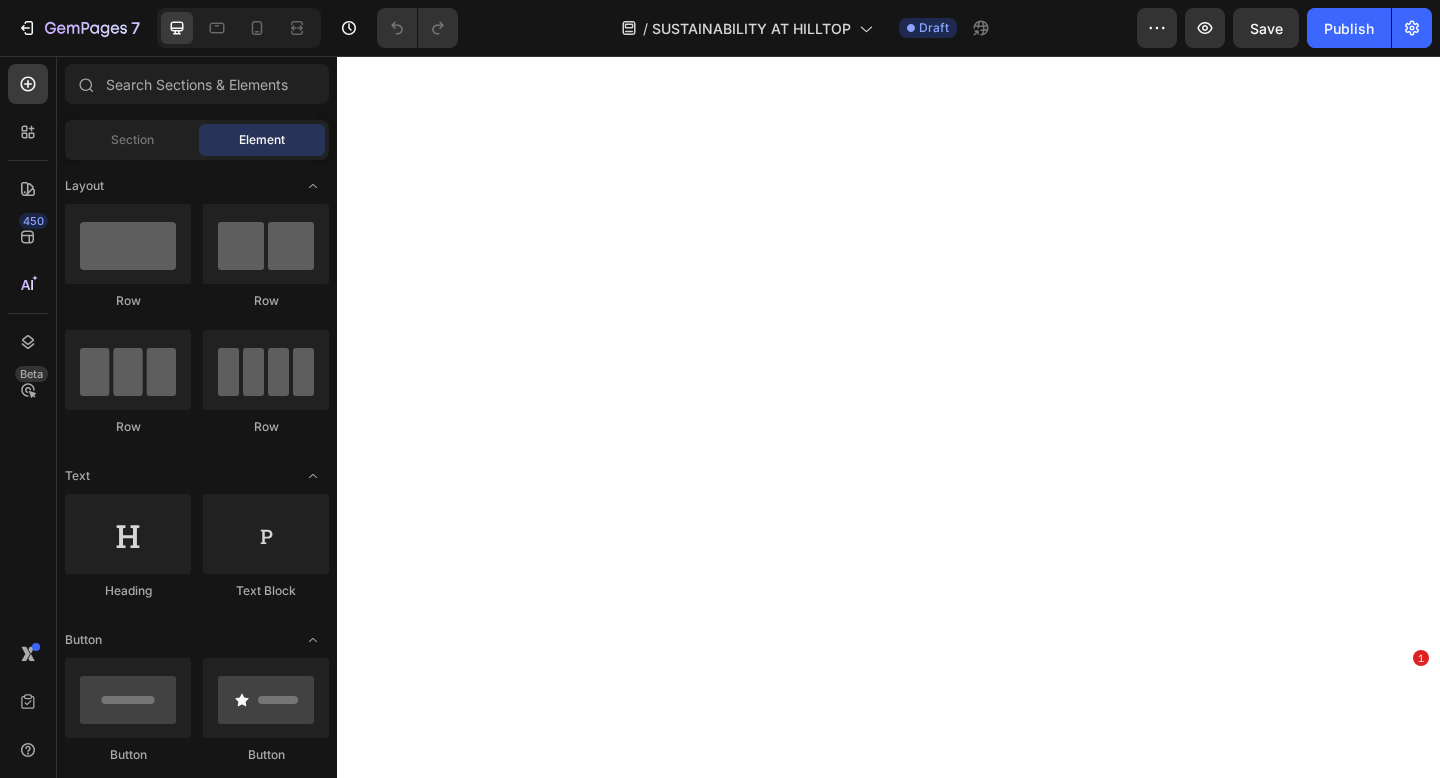 scroll, scrollTop: 0, scrollLeft: 0, axis: both 